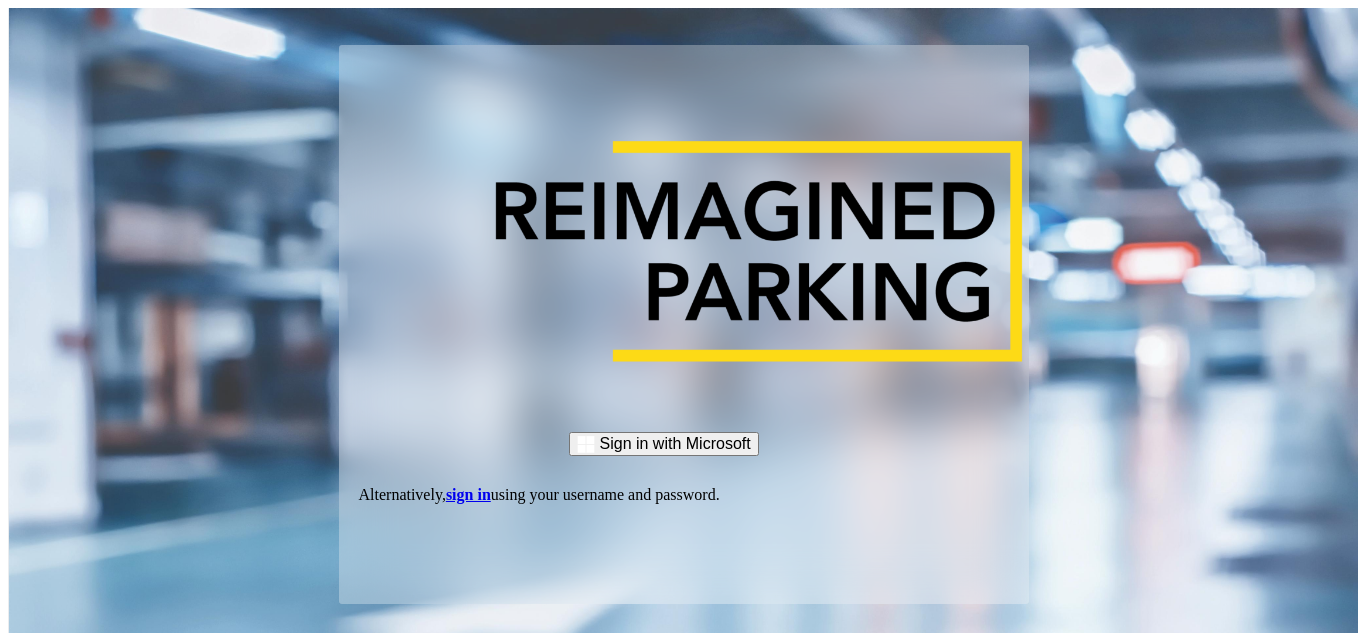 scroll, scrollTop: 0, scrollLeft: 0, axis: both 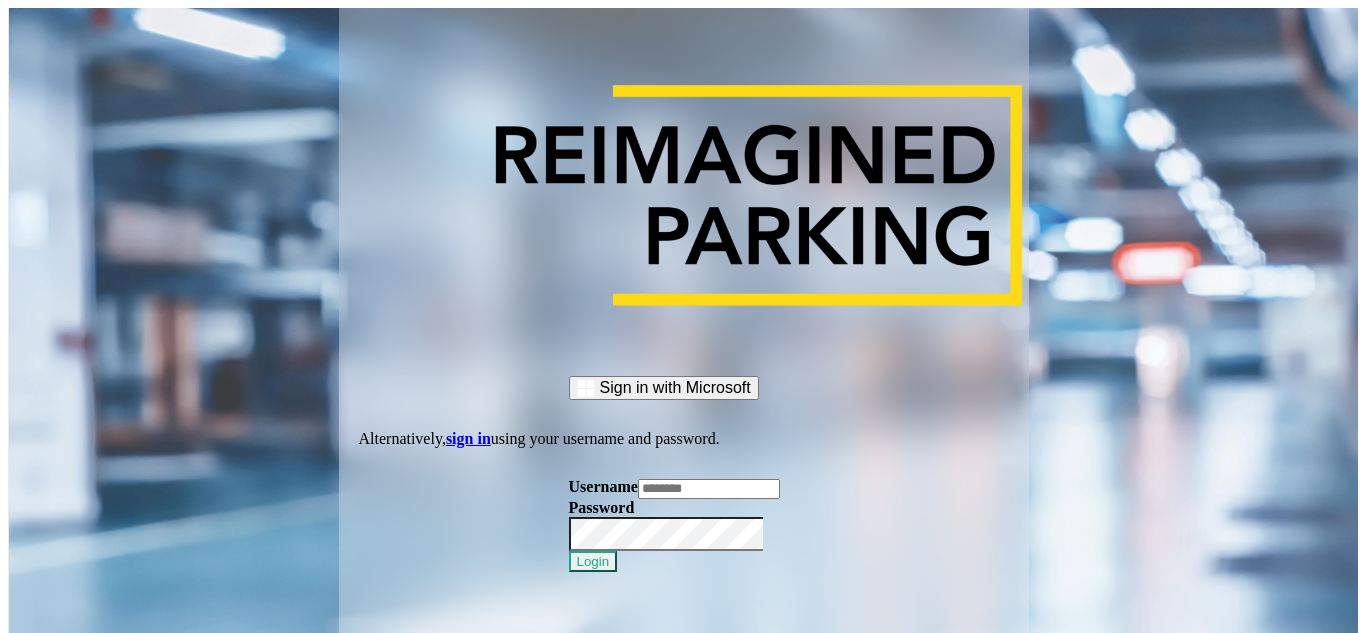 click on "Sign in with Microsoft   Alternatively,   sign in  using your username and password.  Username Password Login" at bounding box center (684, 324) 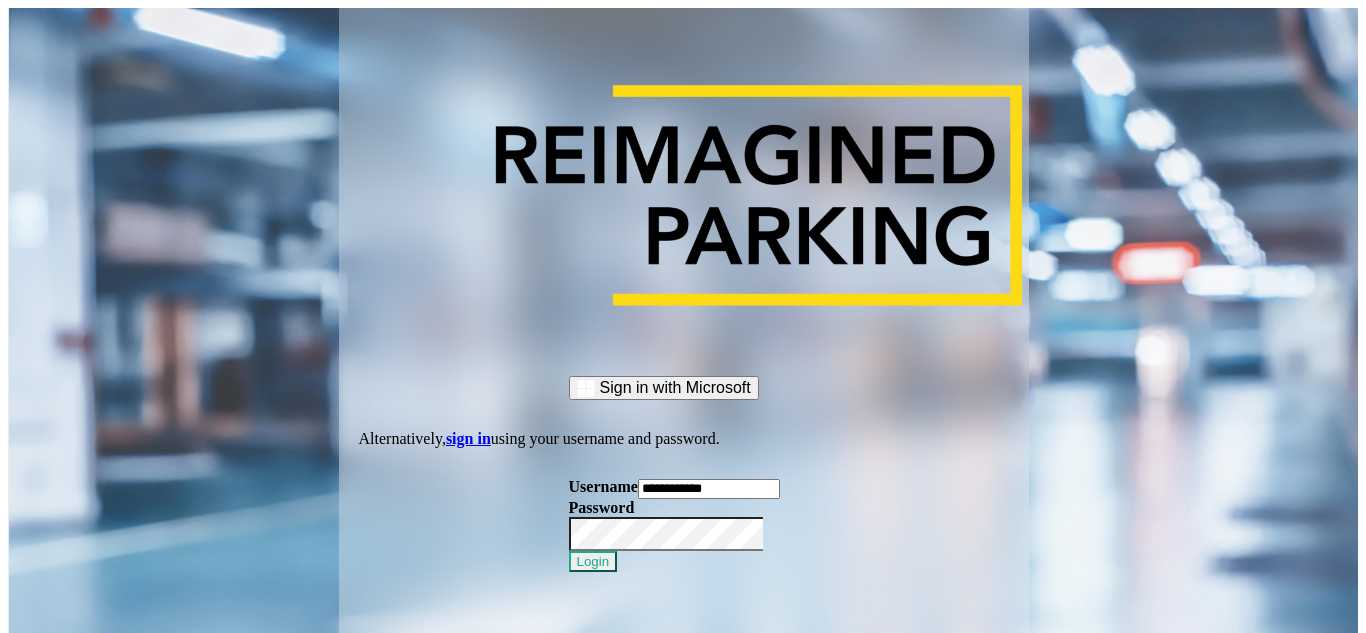 drag, startPoint x: 749, startPoint y: 449, endPoint x: 488, endPoint y: 405, distance: 264.68283 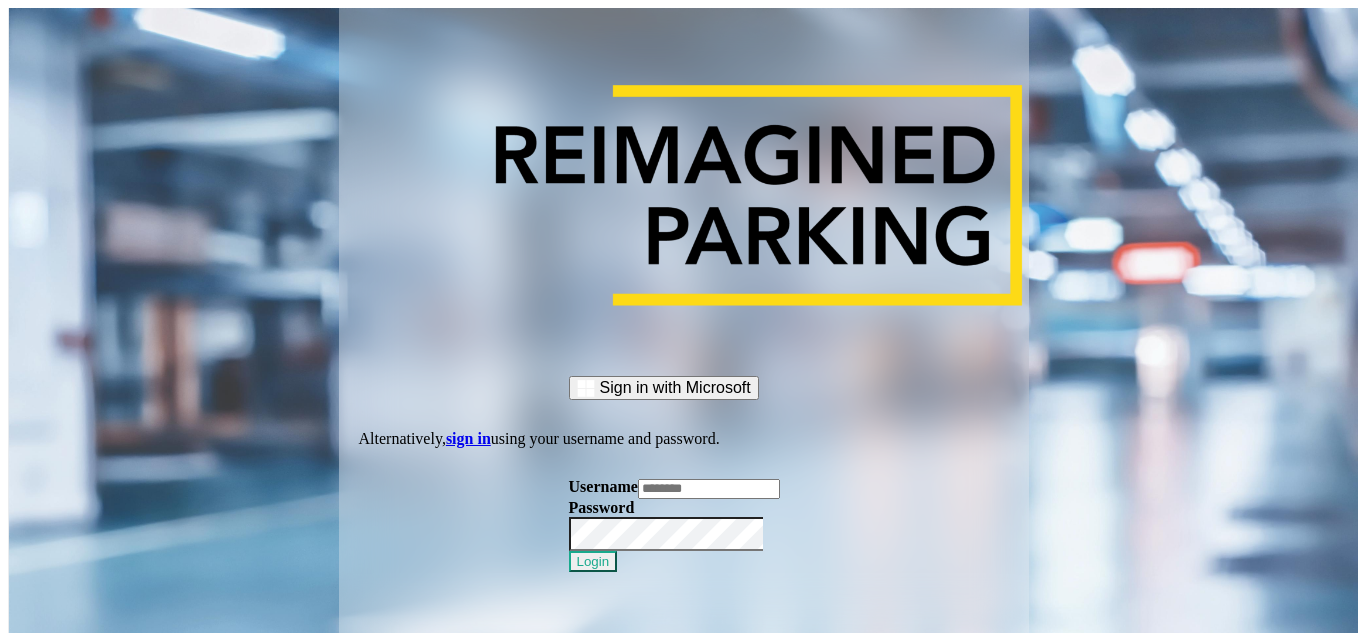 paste on "*******" 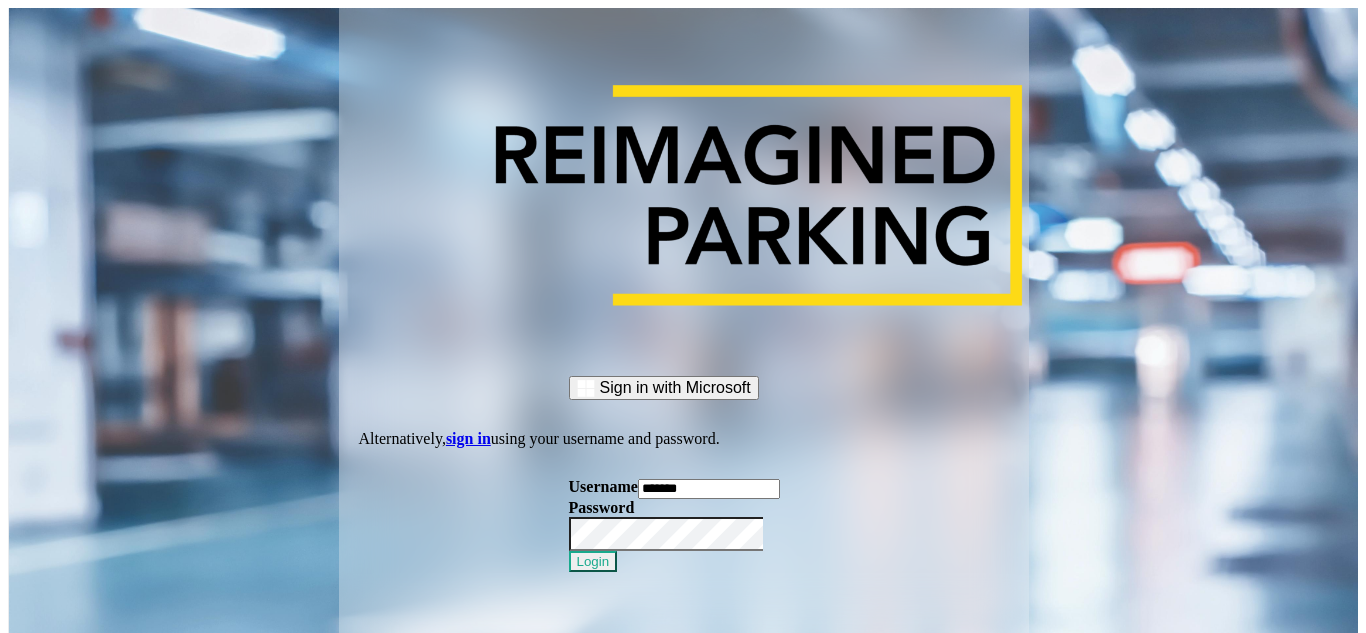 click on "*******" at bounding box center (709, 489) 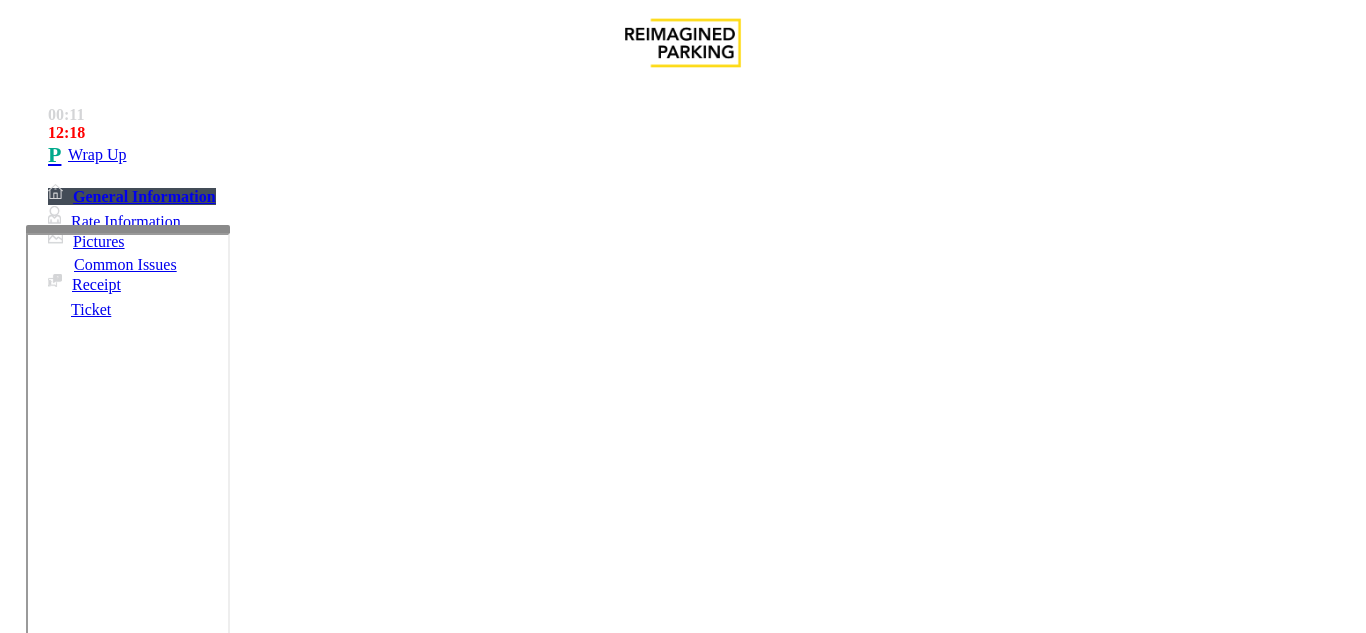 click at bounding box center (128, 229) 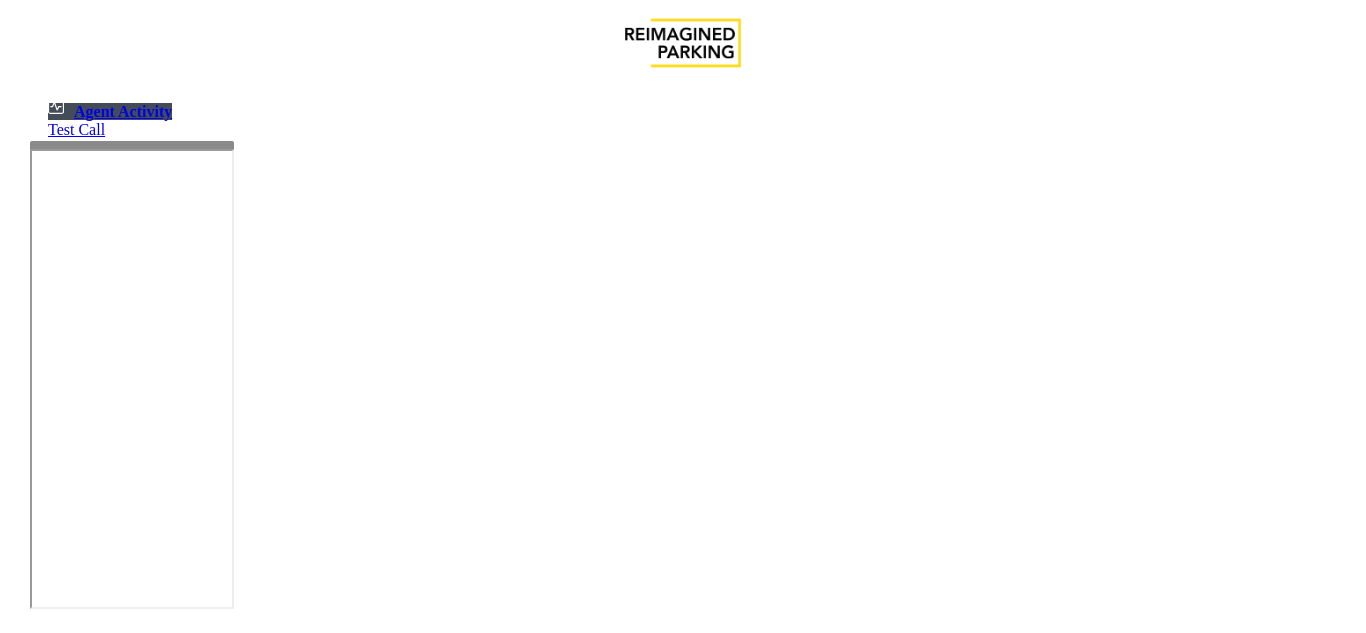 scroll, scrollTop: 0, scrollLeft: 0, axis: both 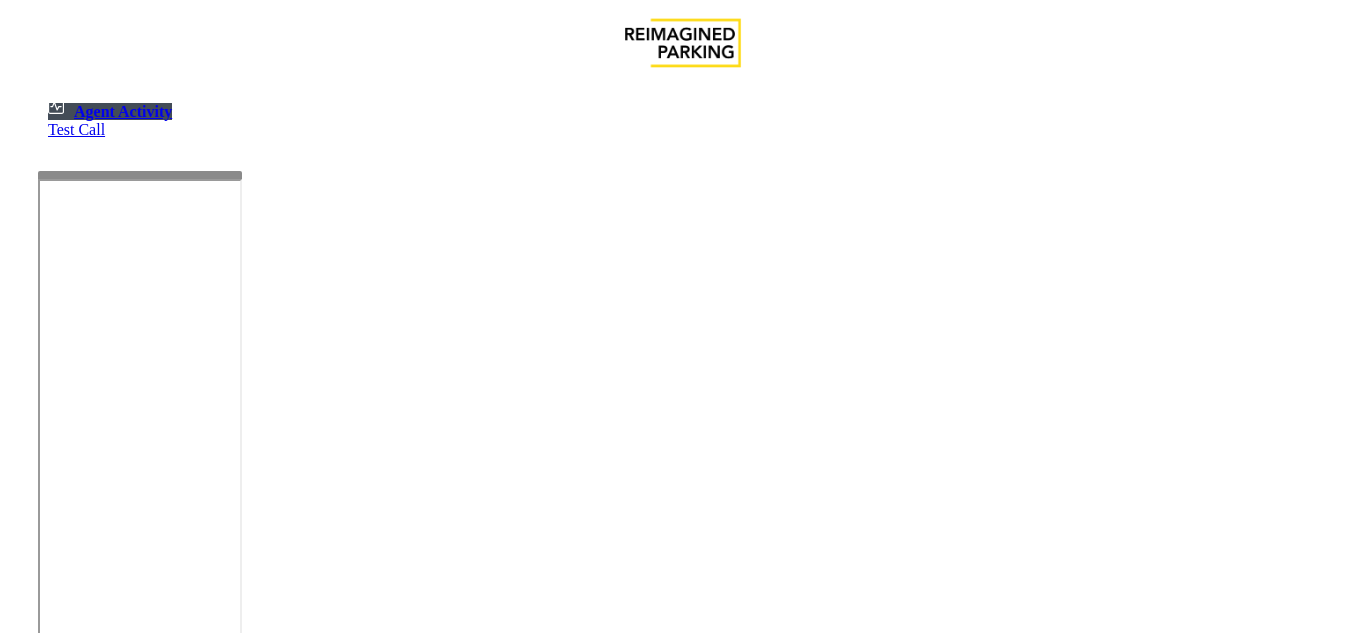 click at bounding box center (140, 407) 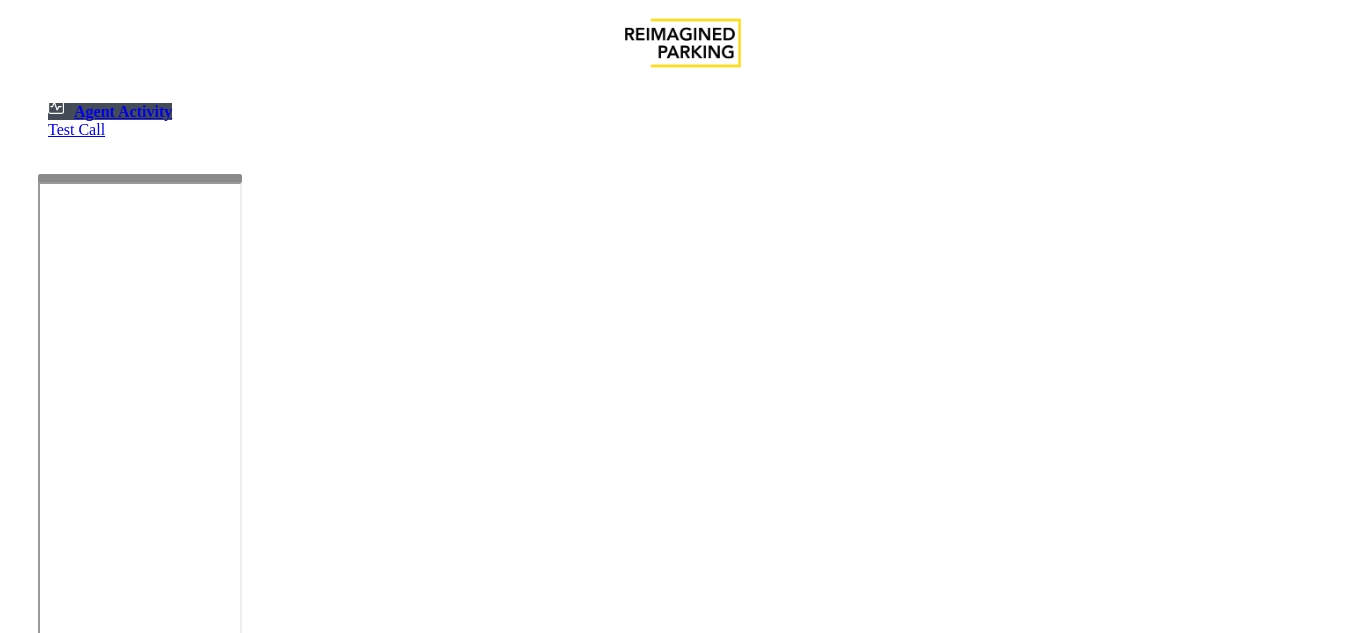 scroll, scrollTop: 0, scrollLeft: 0, axis: both 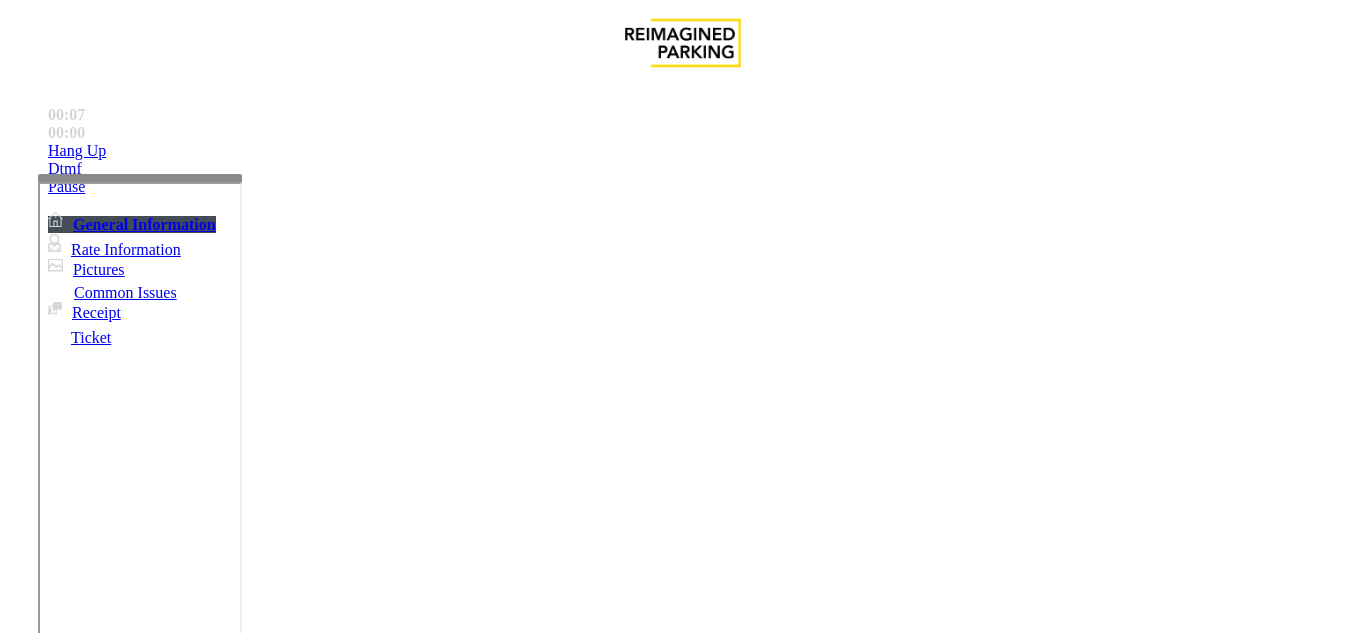 drag, startPoint x: 436, startPoint y: 318, endPoint x: 17, endPoint y: 173, distance: 443.3802 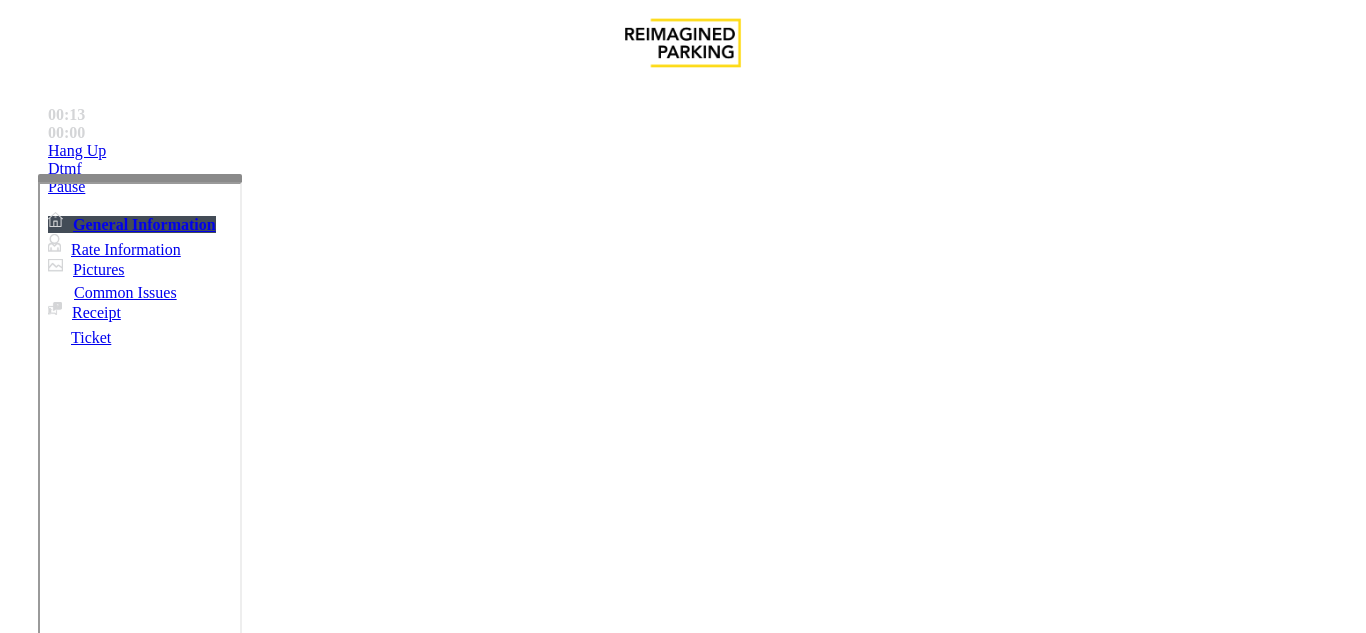 click on "Validation Error" at bounding box center (262, 1286) 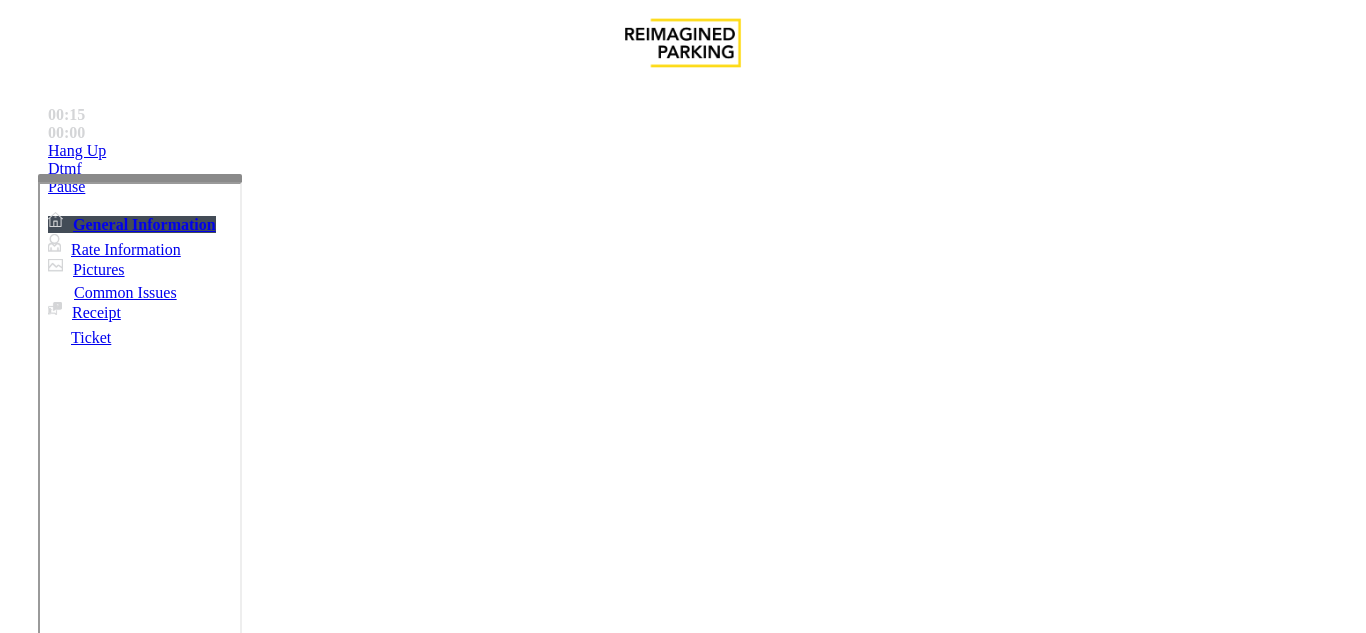 click at bounding box center (229, 1334) 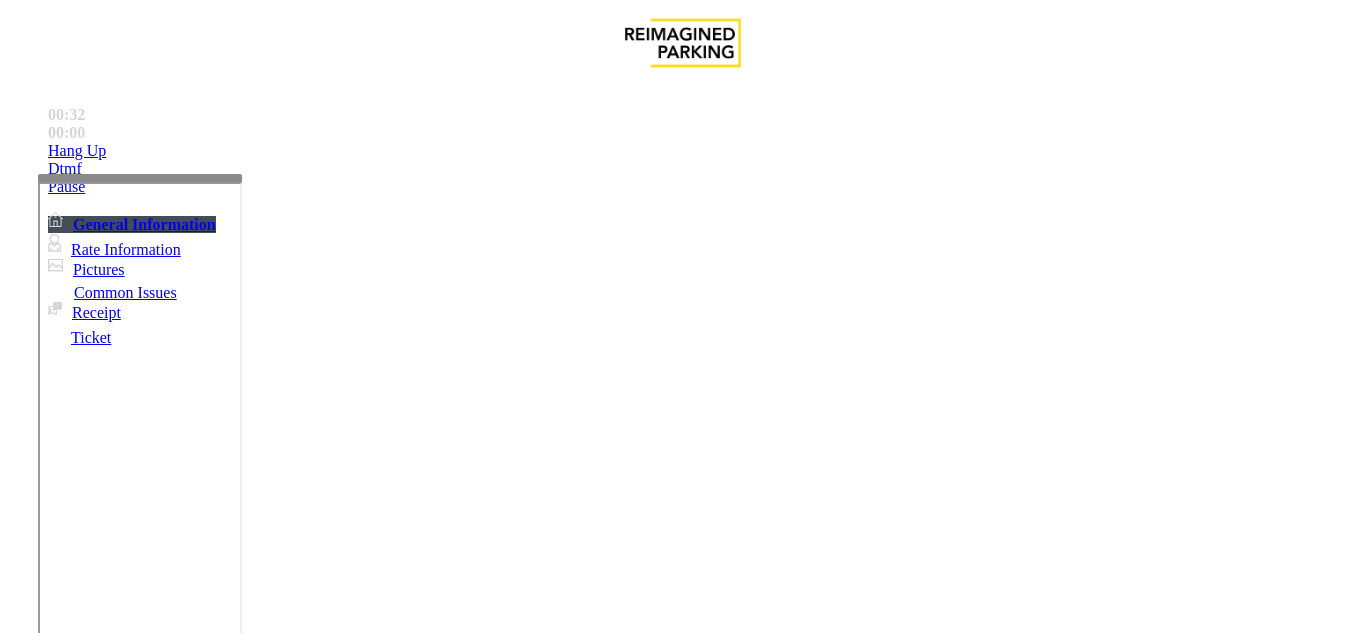 click at bounding box center (229, 1334) 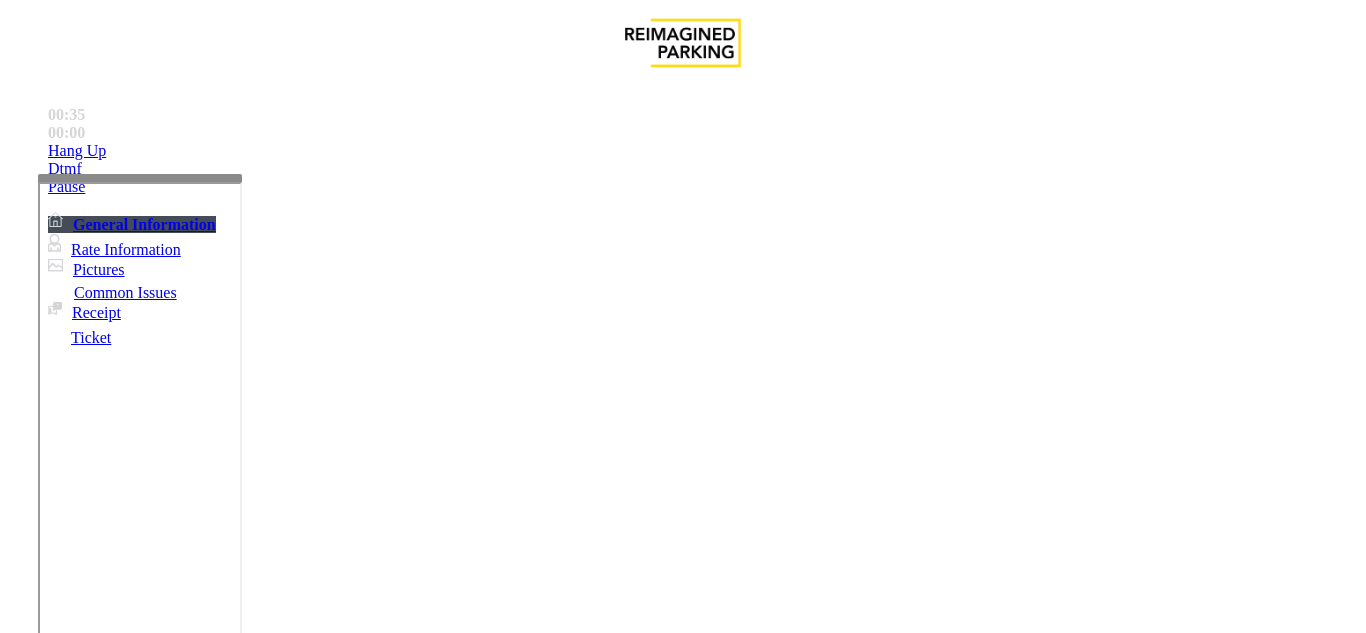 click at bounding box center [229, 1334] 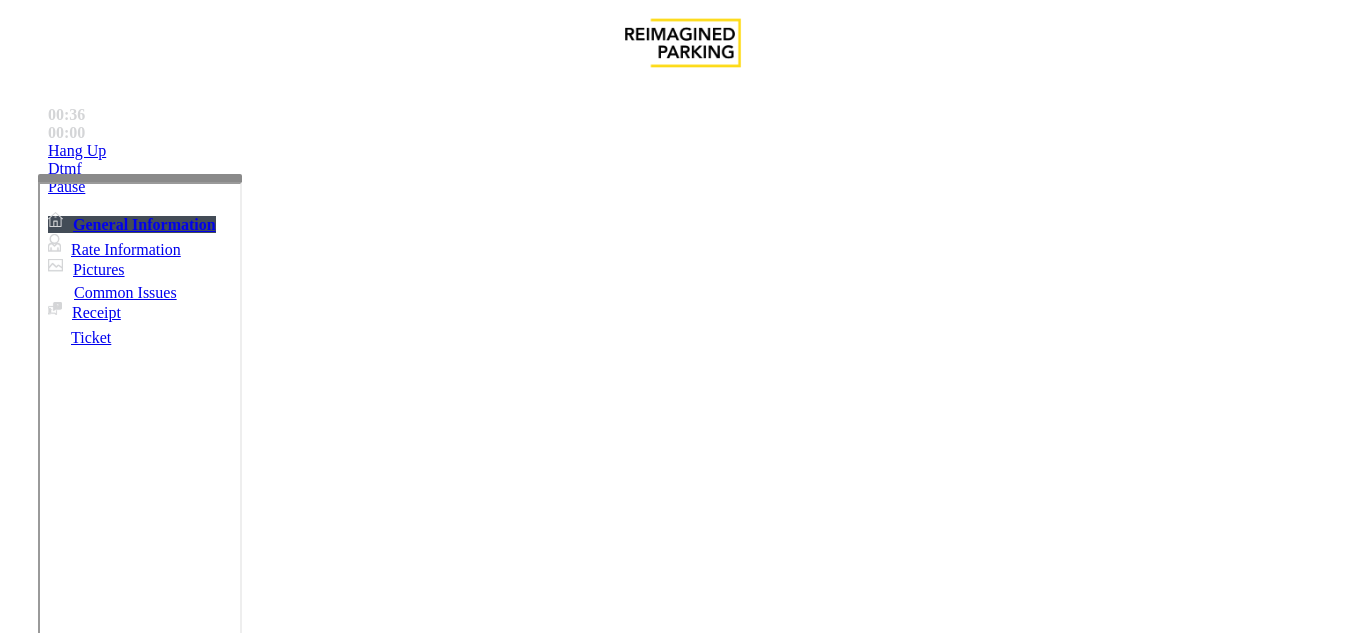 paste on "**********" 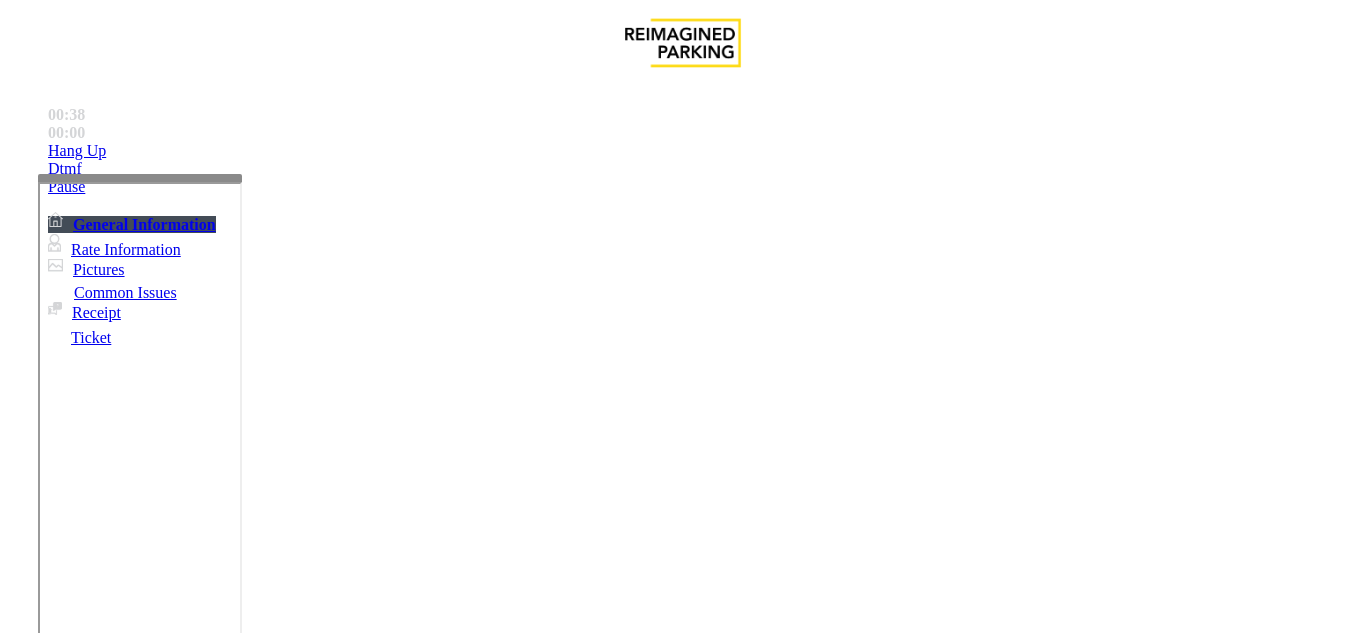 click on "Notes:" at bounding box center (682, 1336) 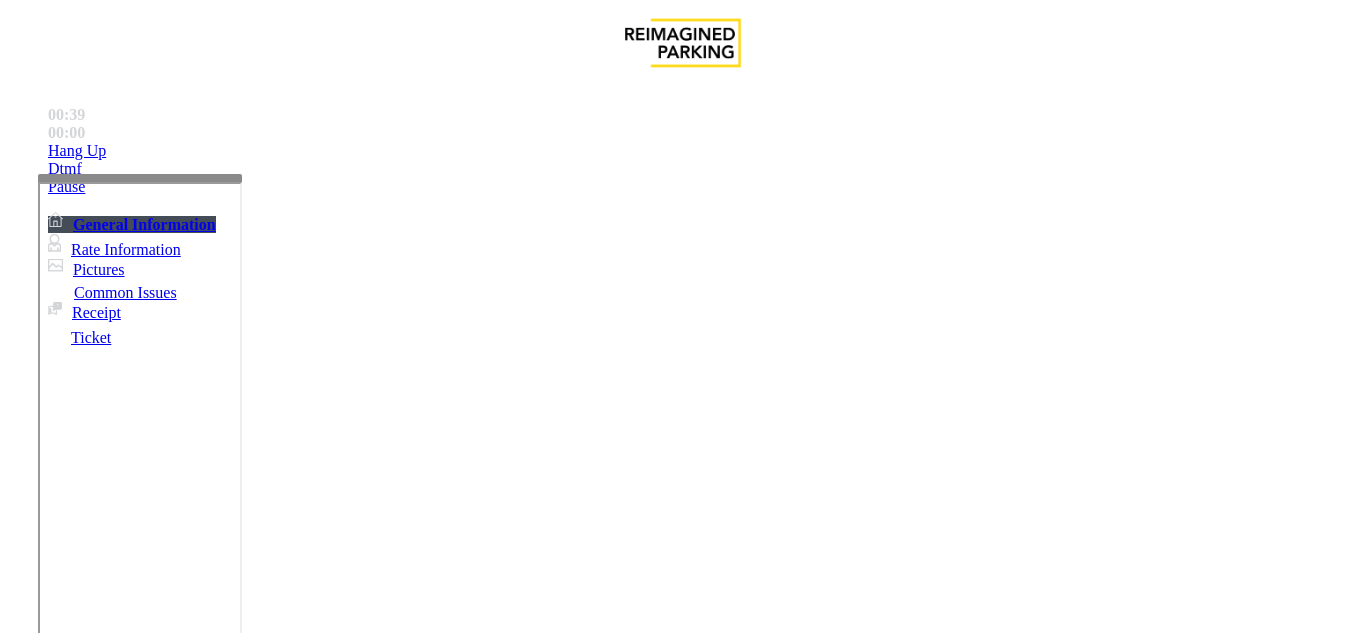 click at bounding box center [229, 1334] 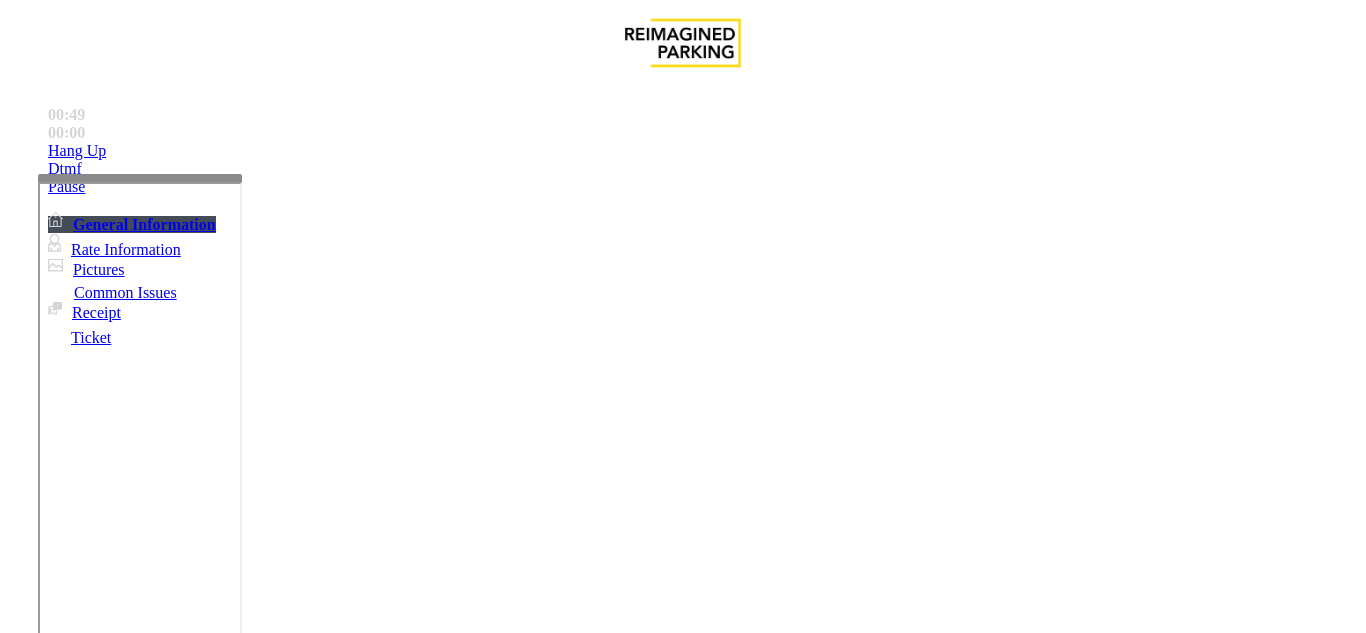 scroll, scrollTop: 57, scrollLeft: 0, axis: vertical 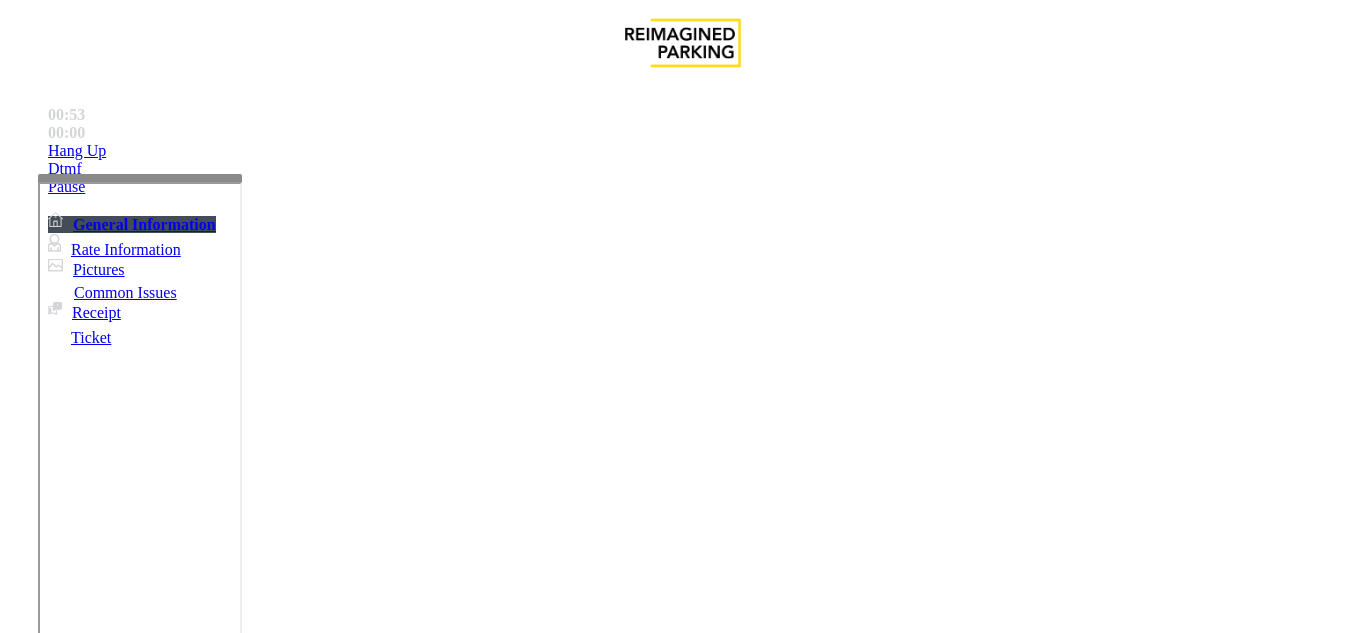 click on "Time Zone" at bounding box center (682, 2861) 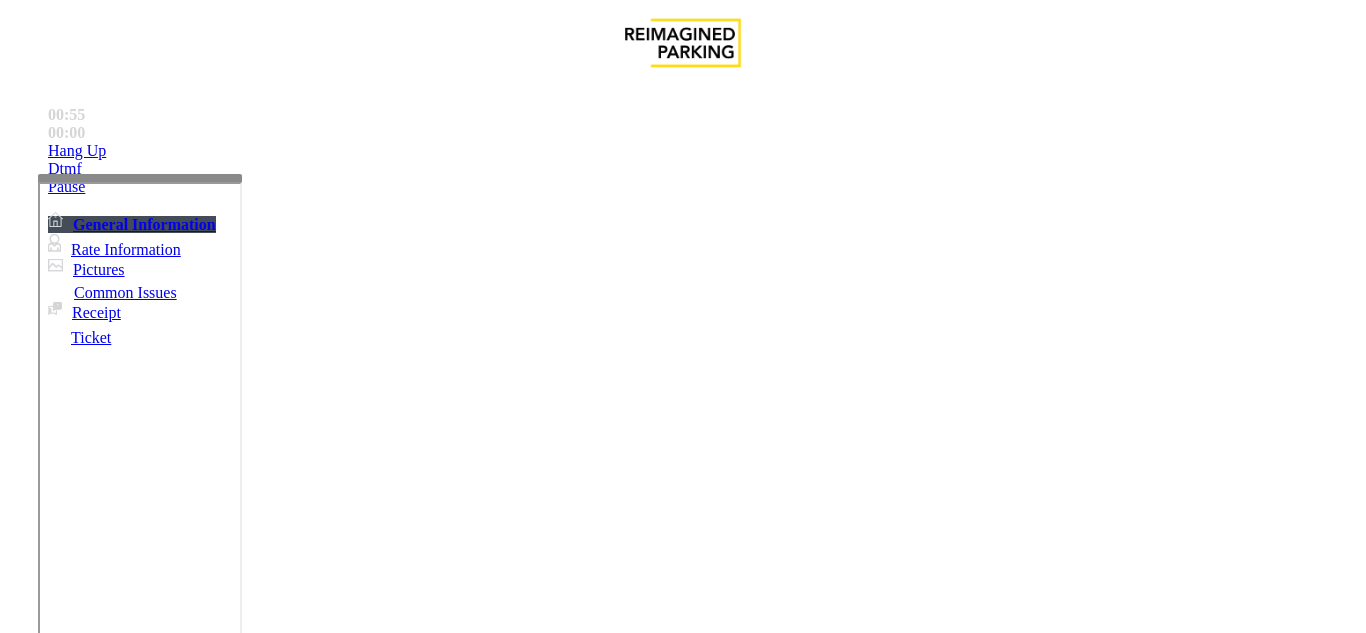 click on "Vend Gate" at bounding box center (69, 1427) 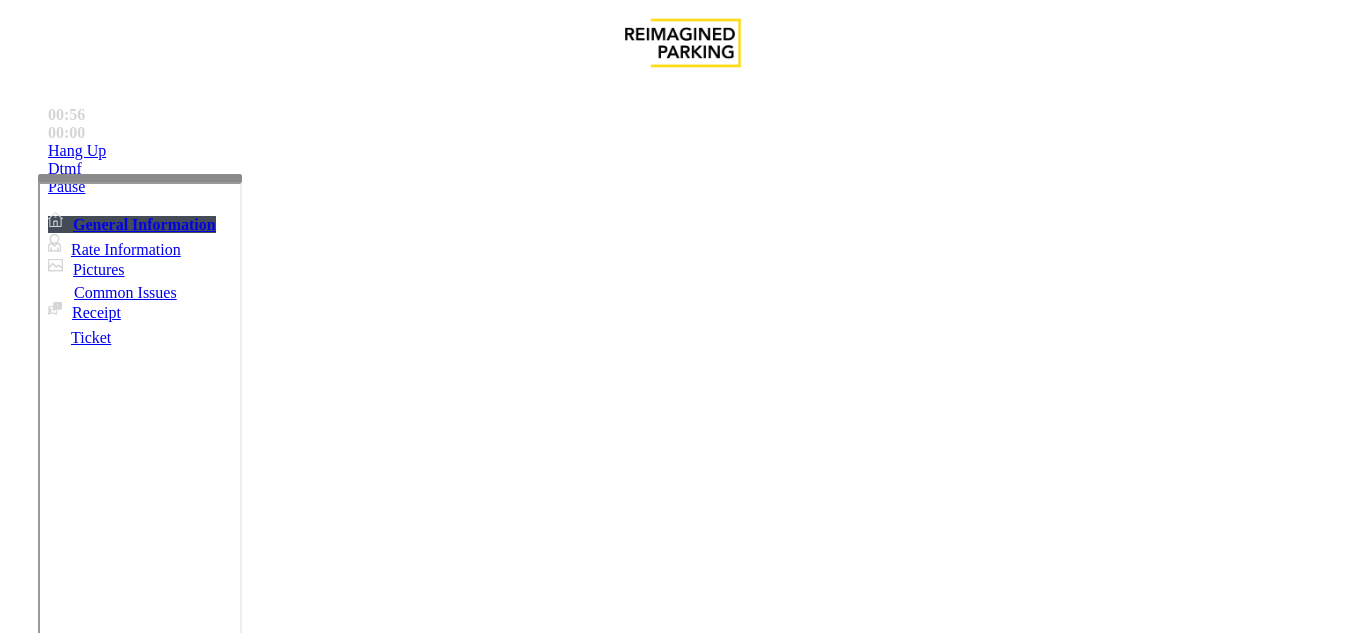 click at bounding box center (229, 1334) 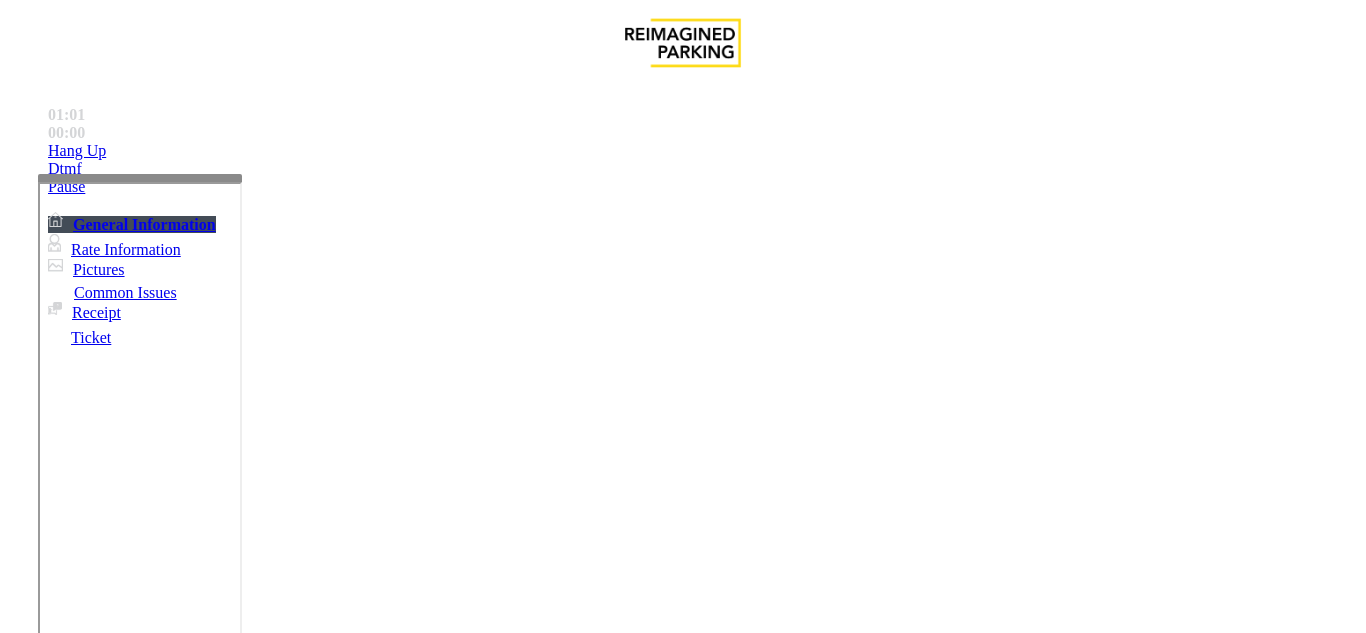 scroll, scrollTop: 0, scrollLeft: 0, axis: both 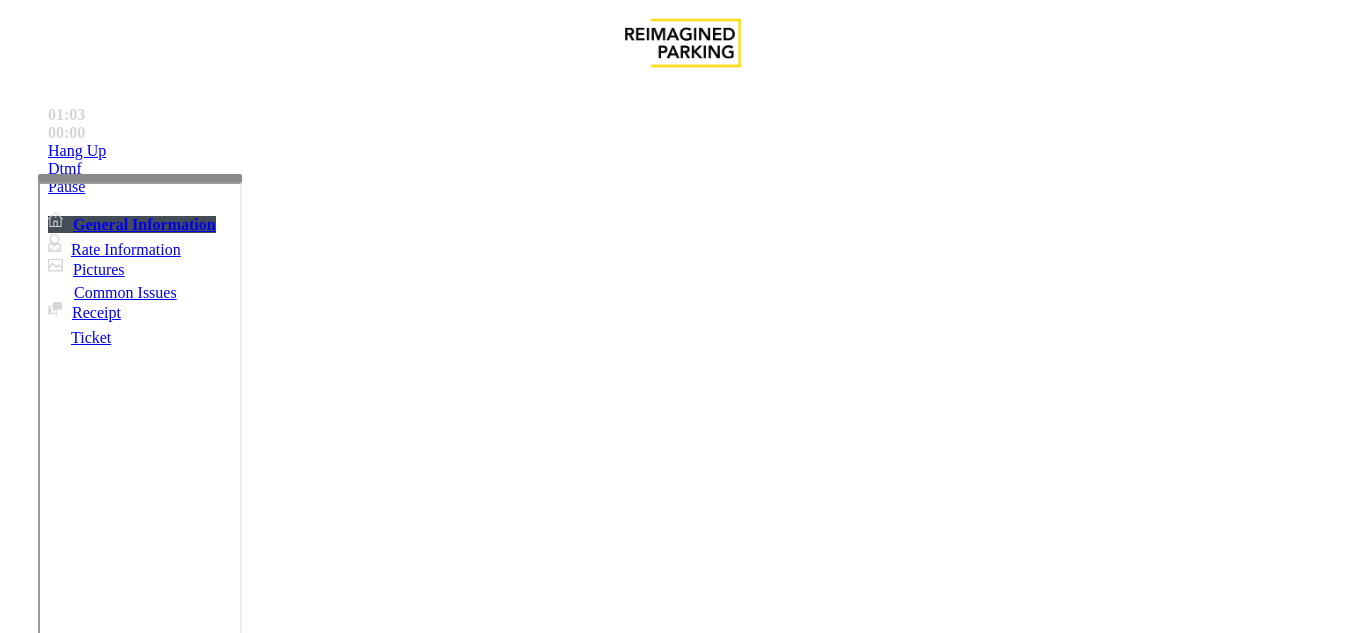 click on "Validation Error" at bounding box center [682, 1271] 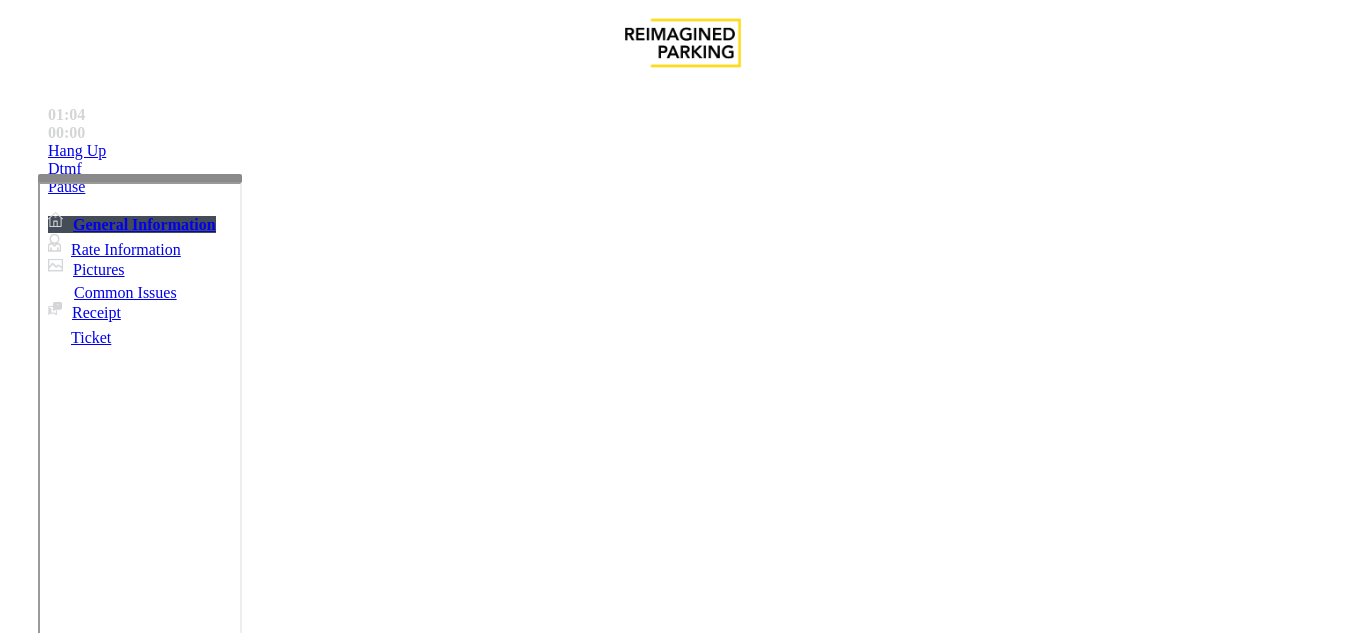 click on "Validation Error" at bounding box center [682, 1271] 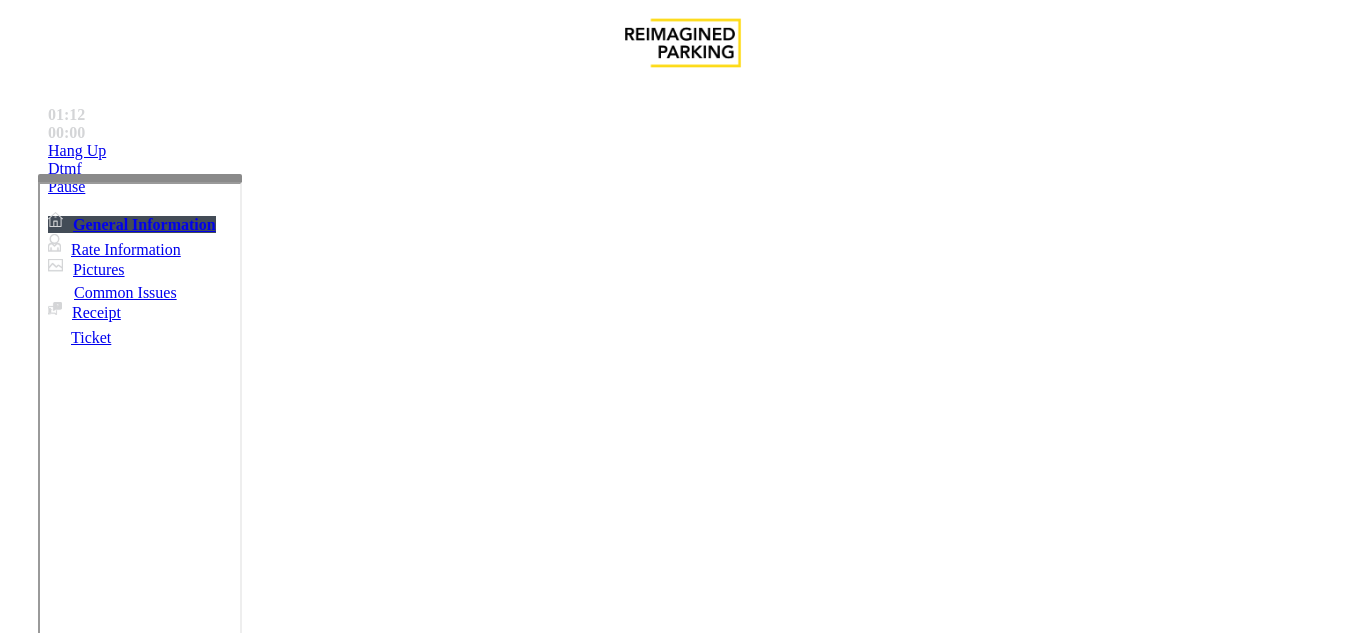 scroll, scrollTop: 105, scrollLeft: 0, axis: vertical 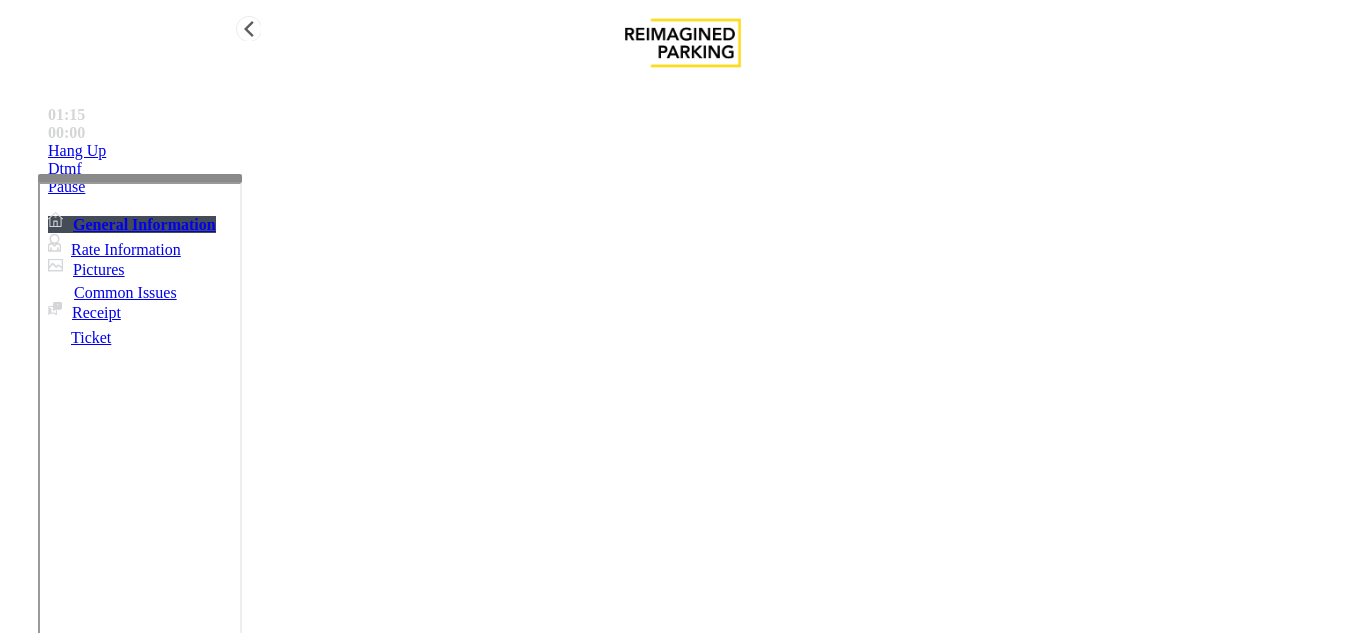 click on "Hang Up" at bounding box center [703, 151] 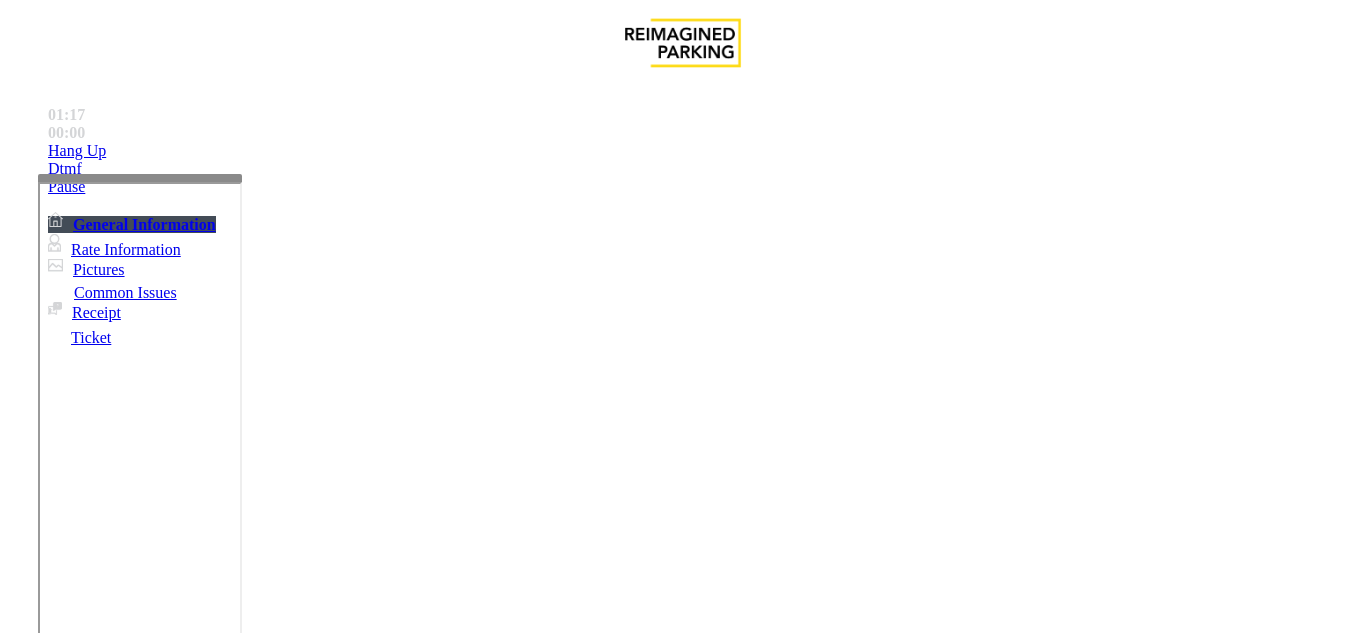 click at bounding box center [229, 1334] 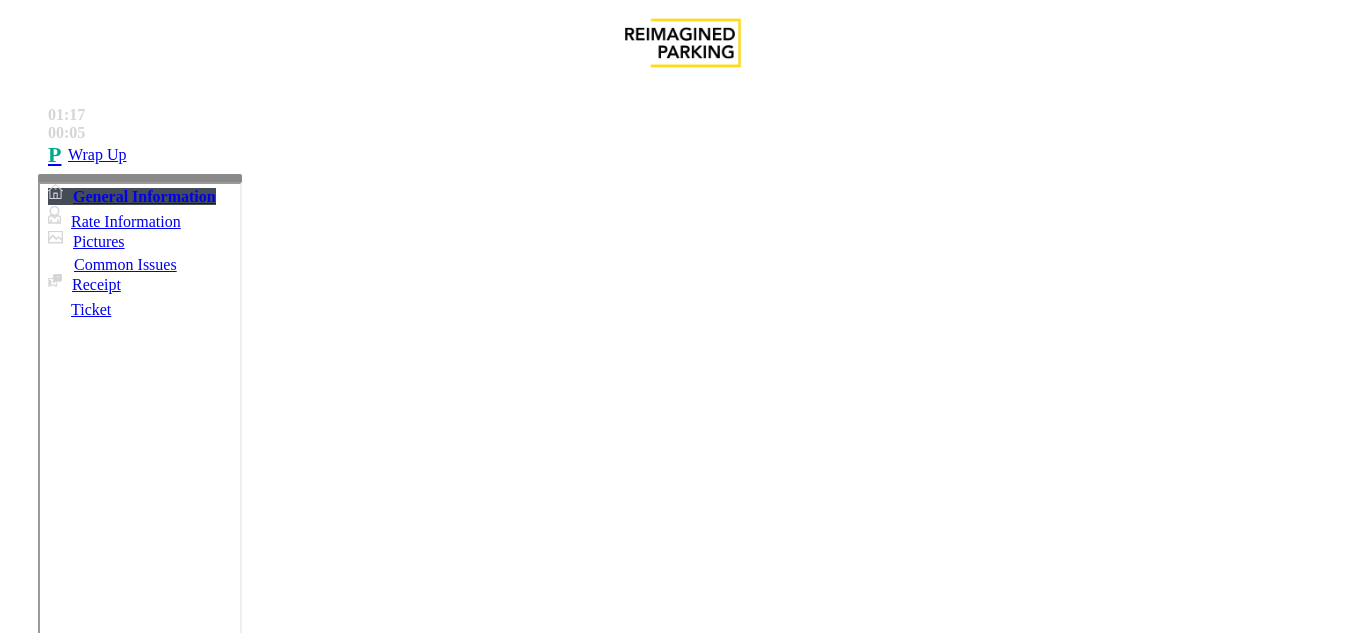 scroll, scrollTop: 5, scrollLeft: 0, axis: vertical 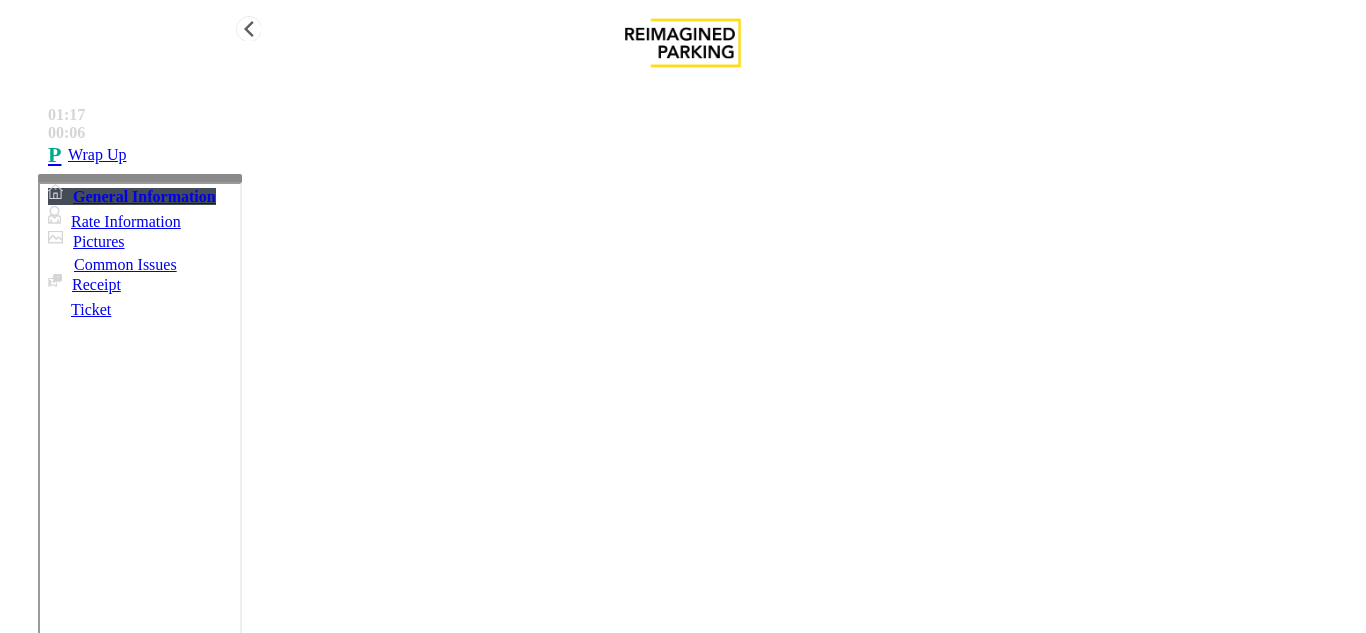 type on "**********" 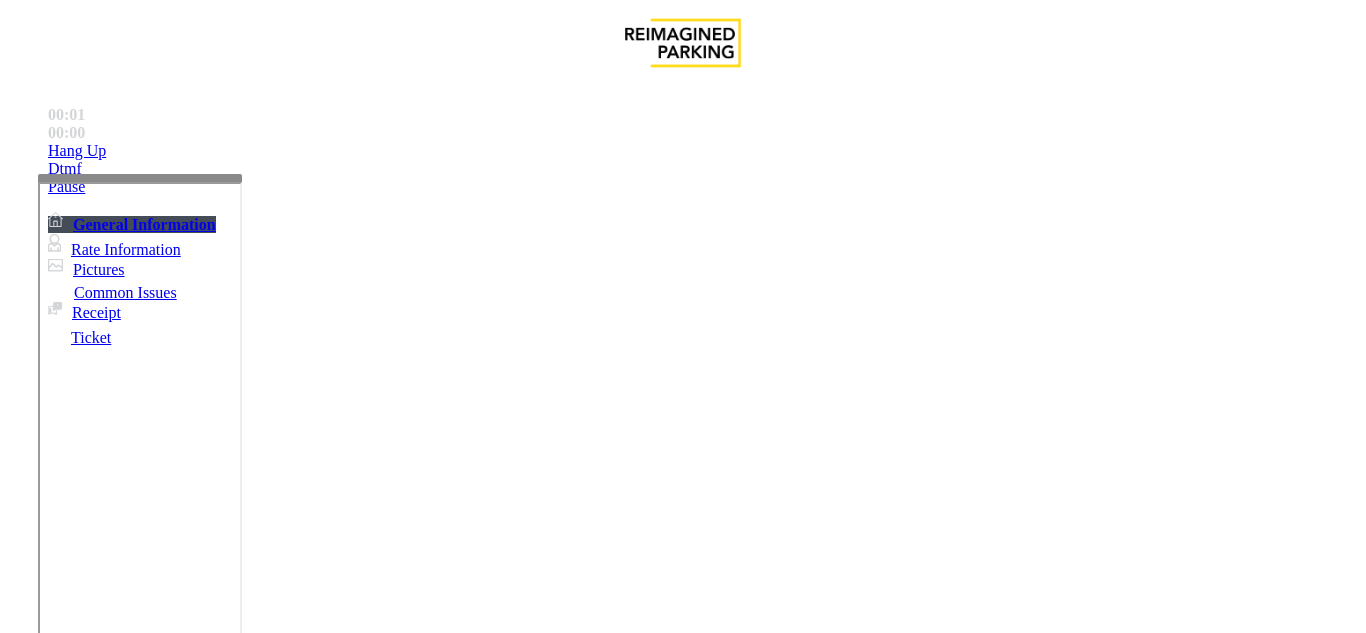 scroll, scrollTop: 500, scrollLeft: 0, axis: vertical 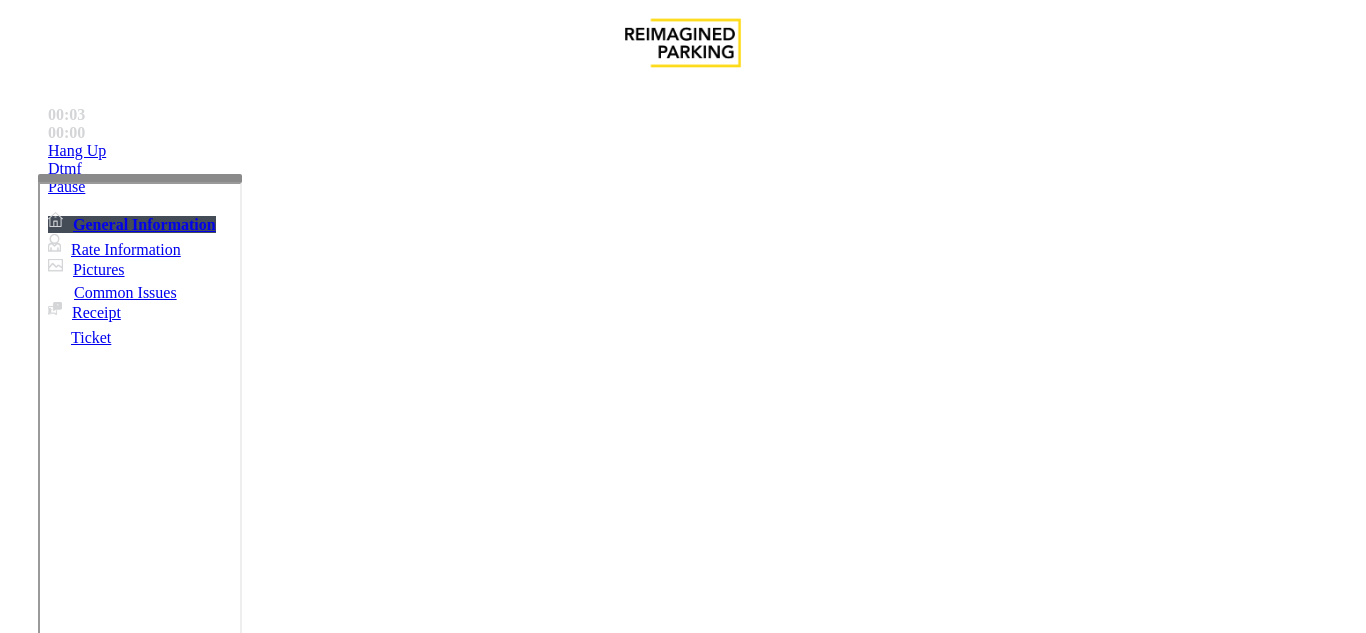 click on "Intercom Issue/No Response" at bounding box center [866, 1286] 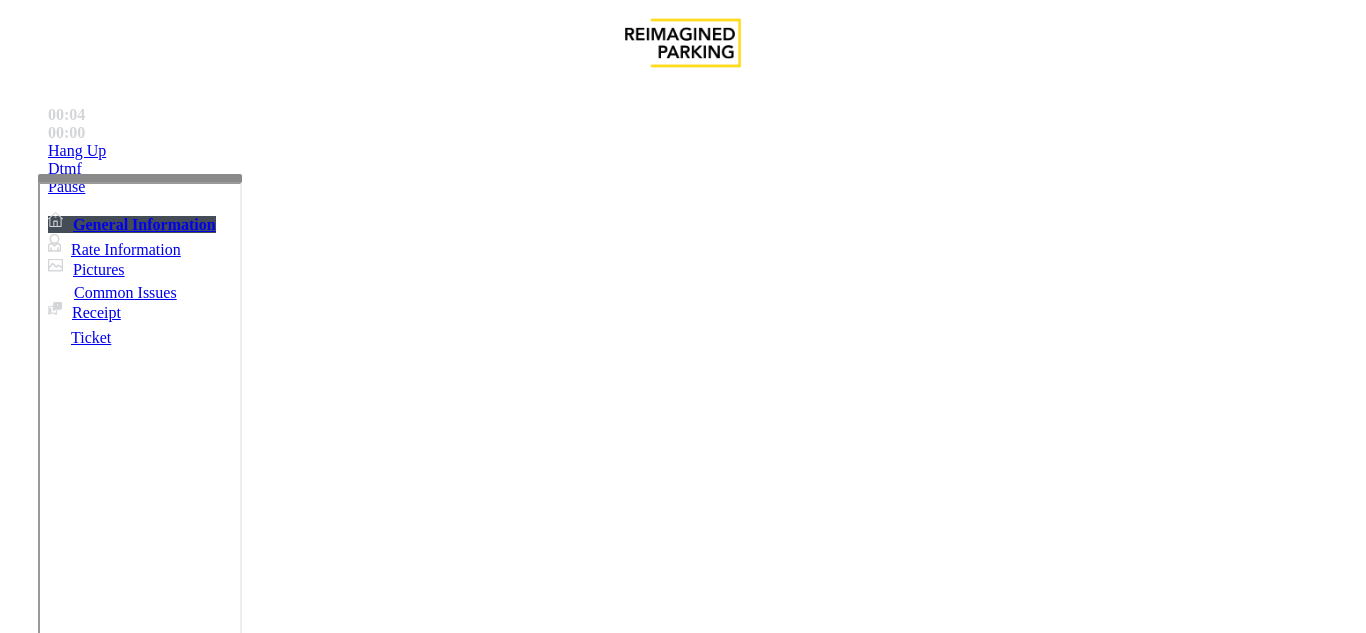 click on "No Response/Unable to hear parker" at bounding box center (142, 1286) 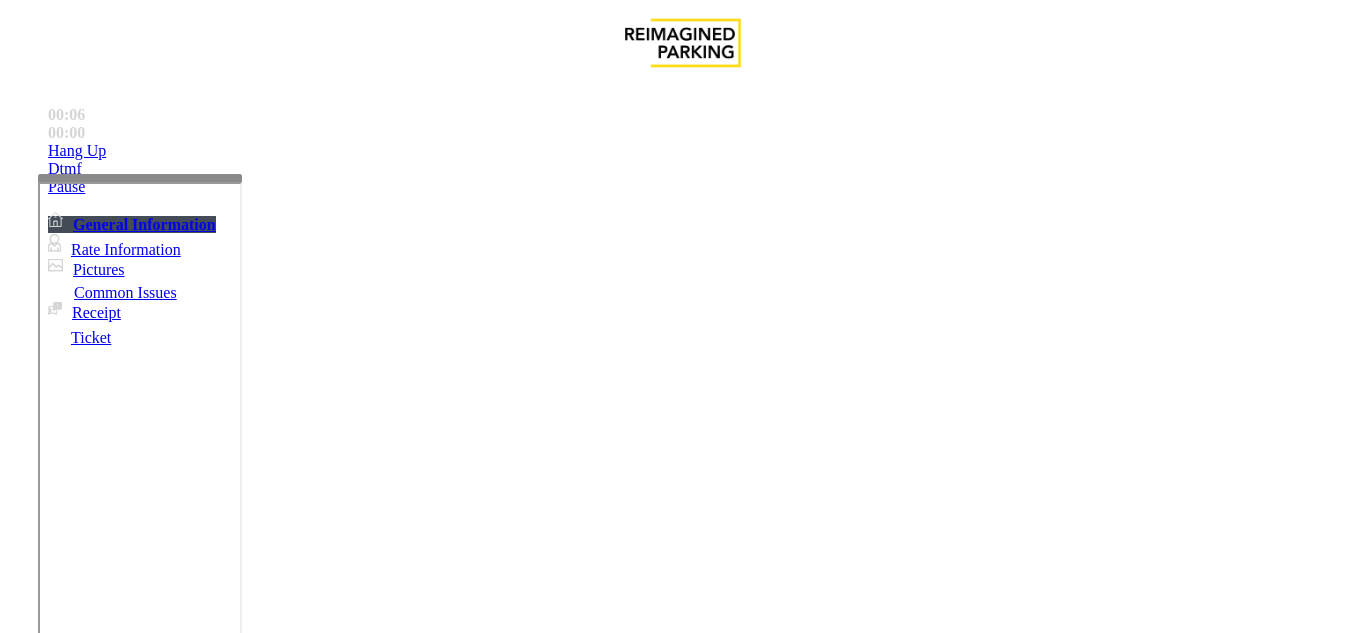 click on "No Response/Unable to hear parker" at bounding box center [682, 1271] 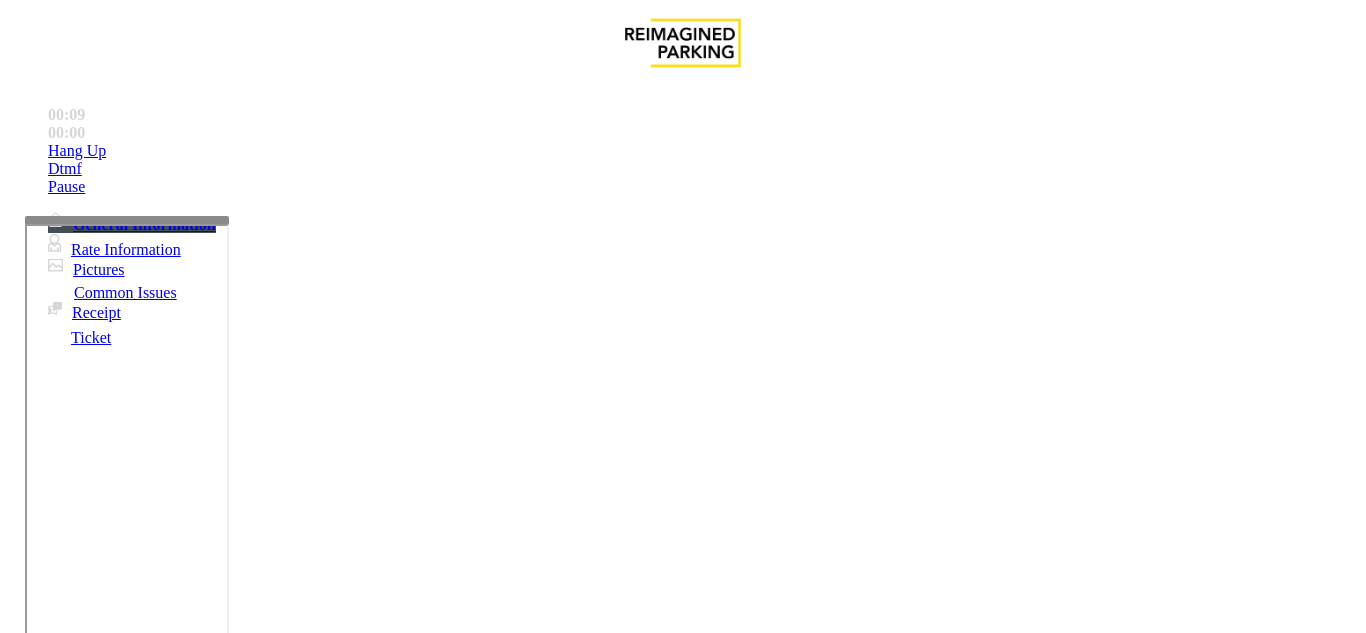 click at bounding box center [127, 220] 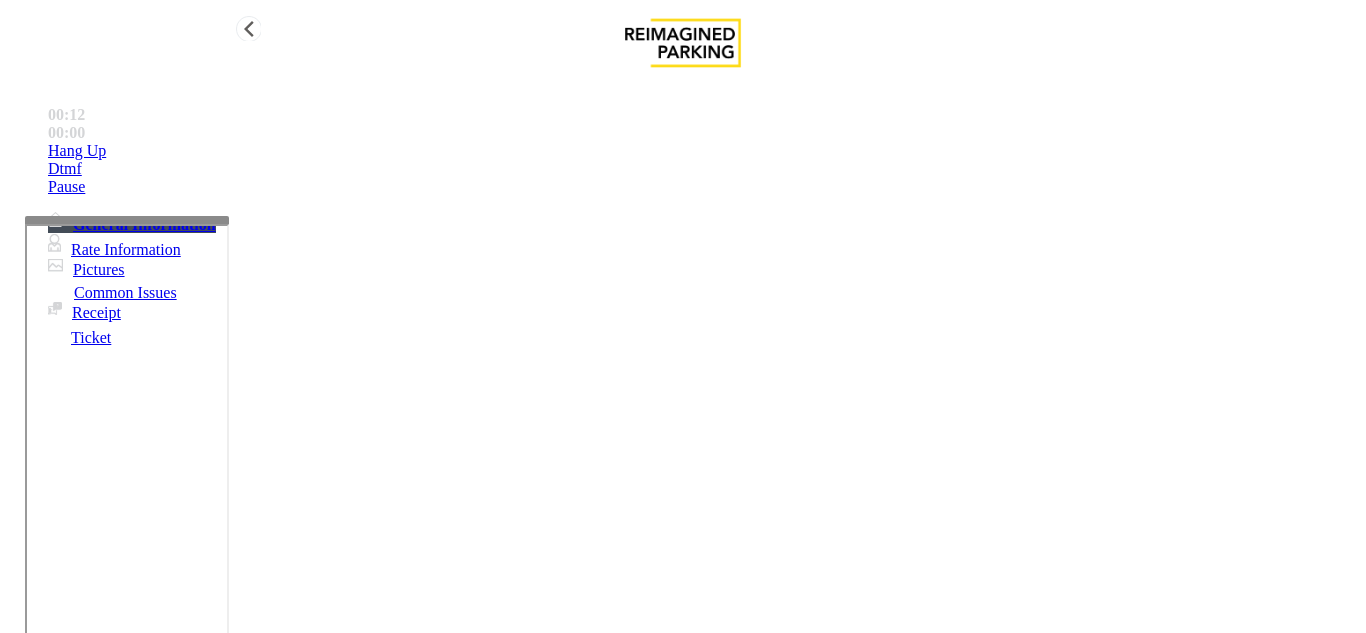 type on "**********" 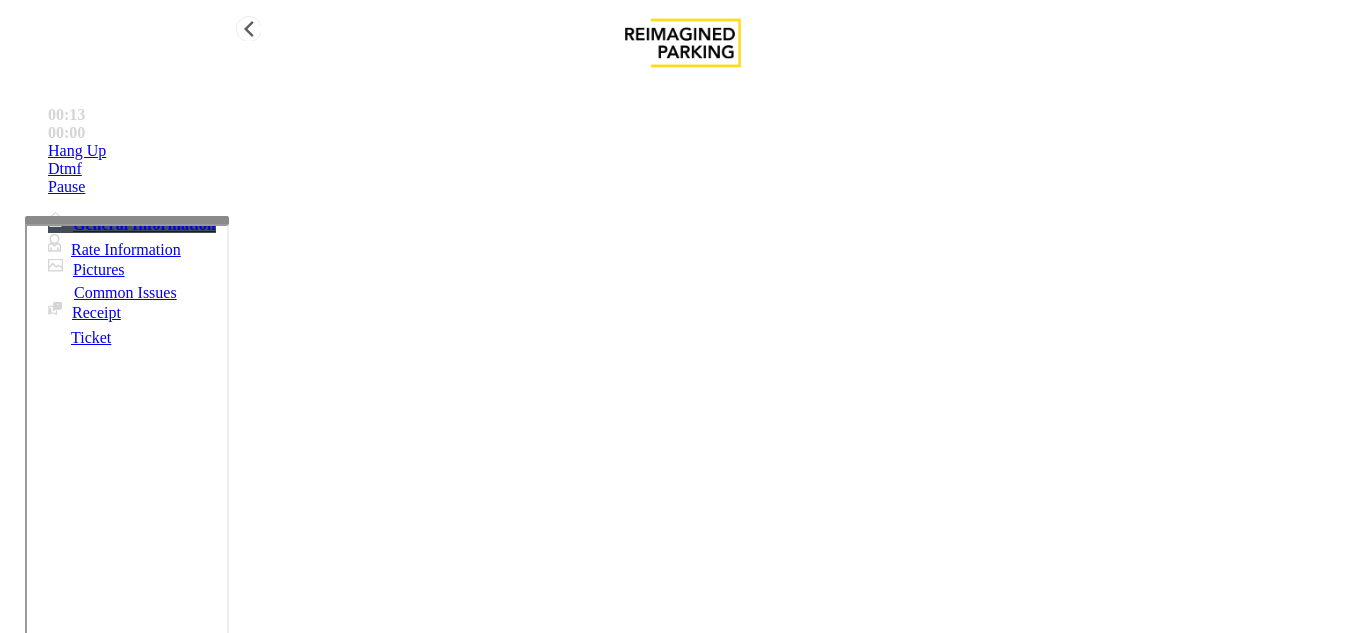 click on "Hang Up" at bounding box center (703, 151) 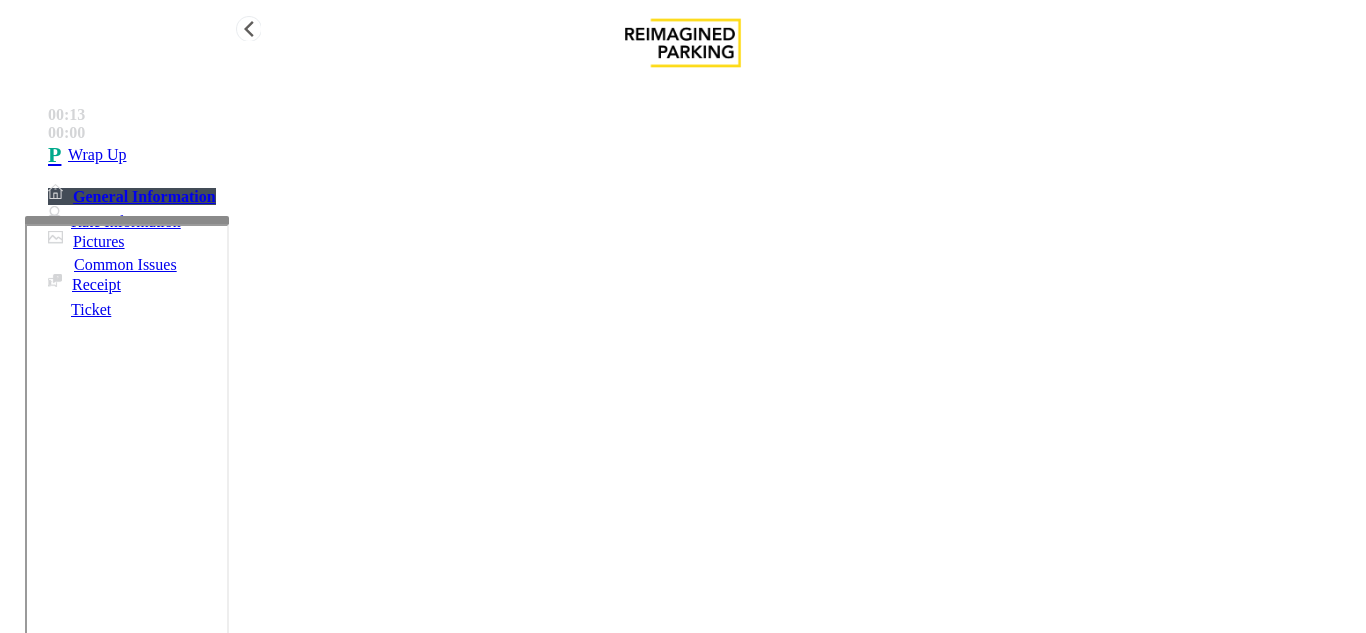 click on "Wrap Up" at bounding box center [703, 155] 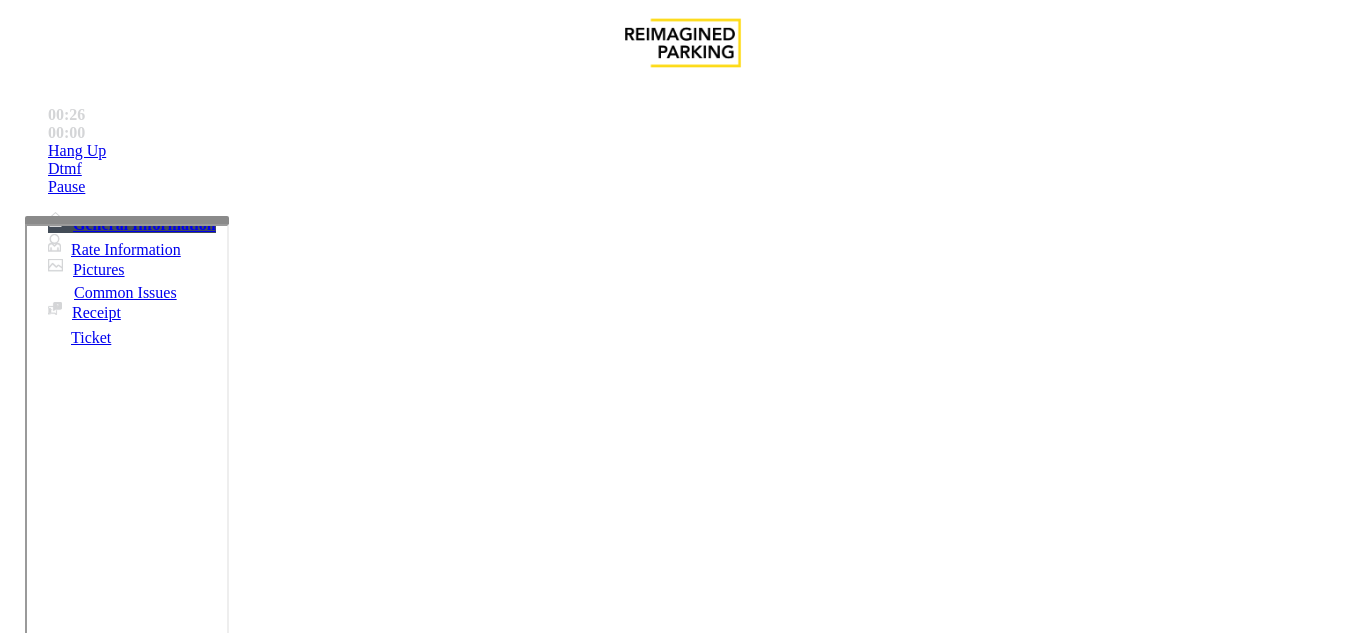 click on "Validation Issue" at bounding box center [371, 1286] 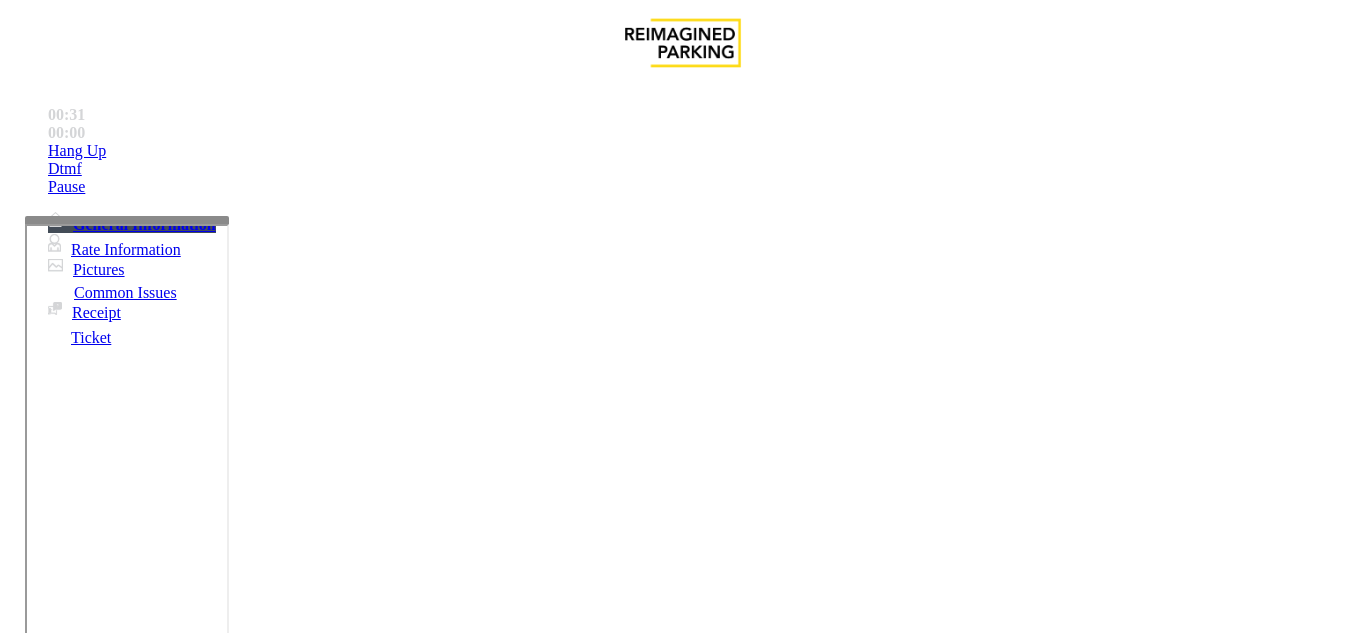 click on "Validation Error" at bounding box center [682, 1271] 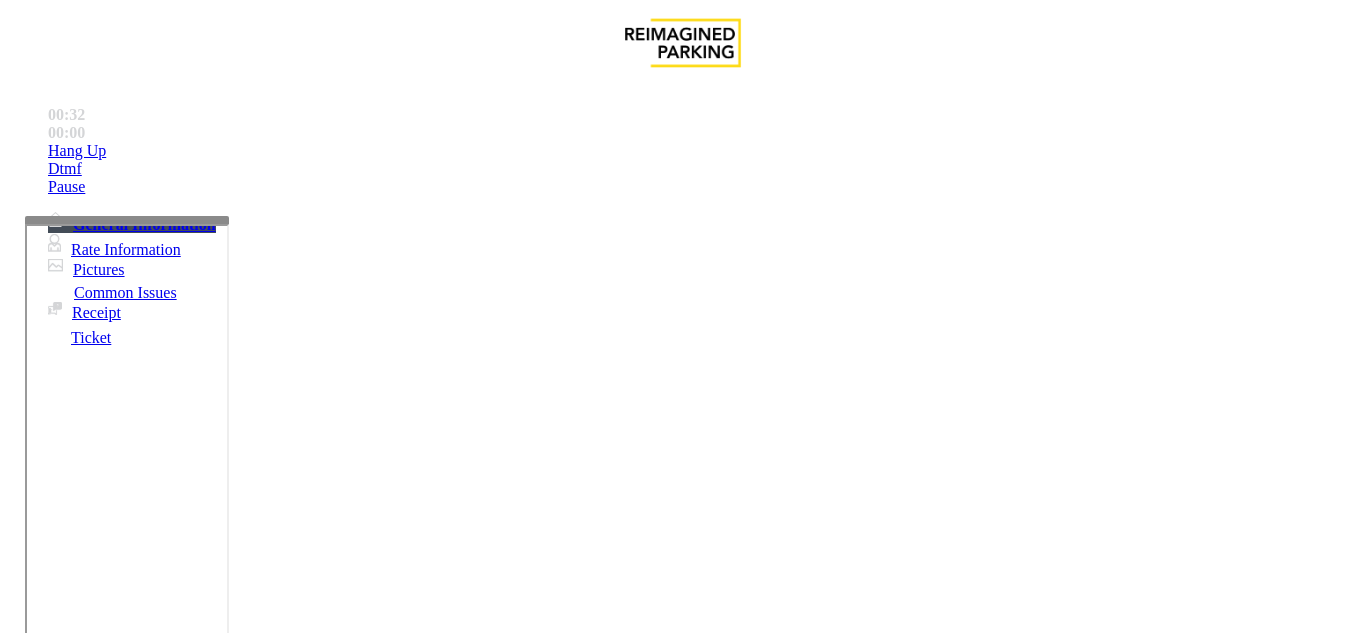 click on "Validation Error" at bounding box center [682, 1271] 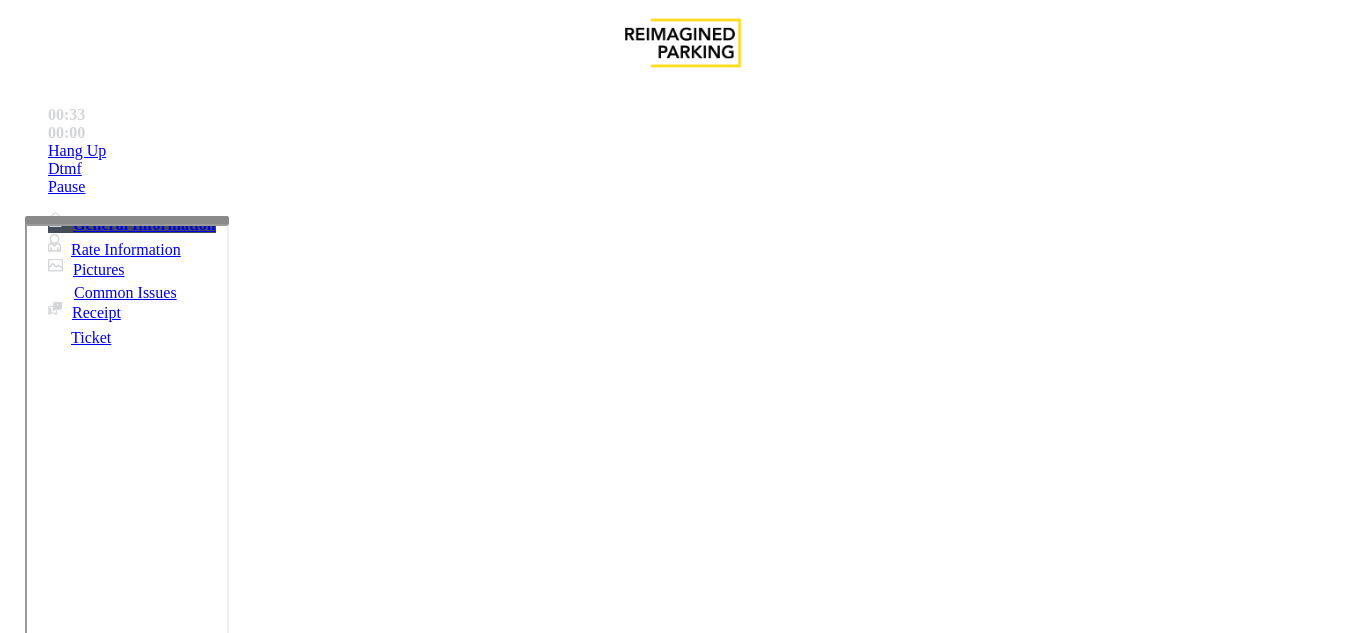click at bounding box center [229, 1334] 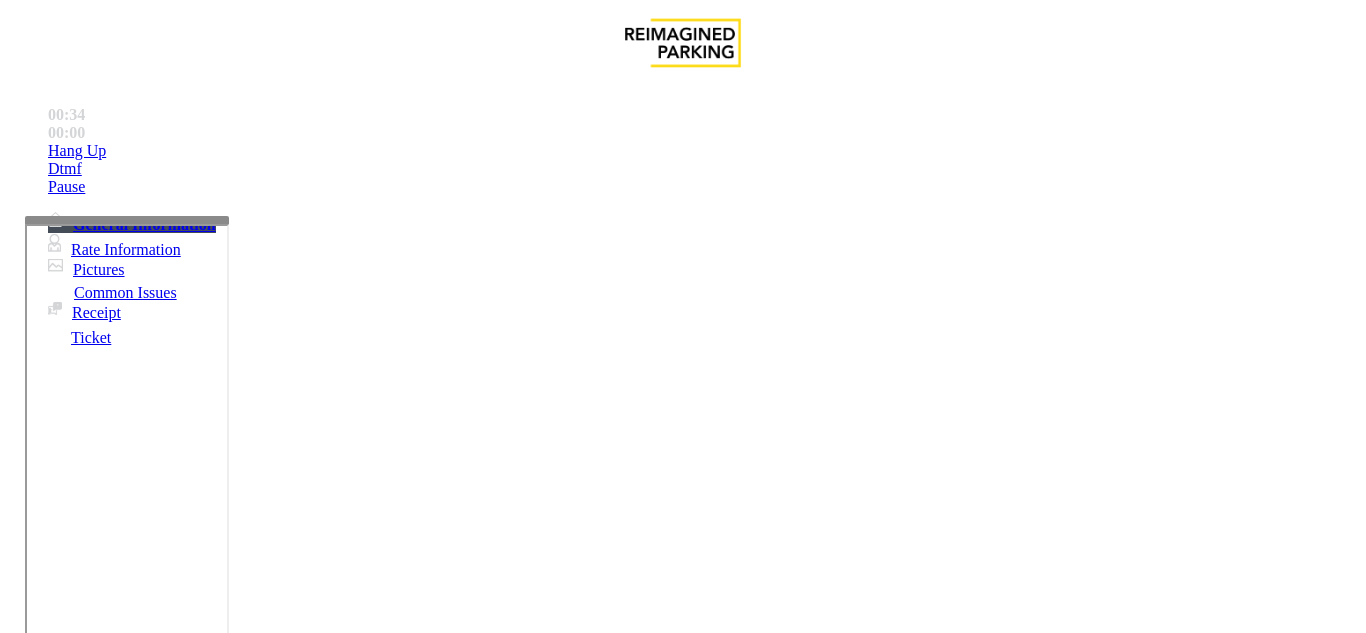 click at bounding box center [229, 1334] 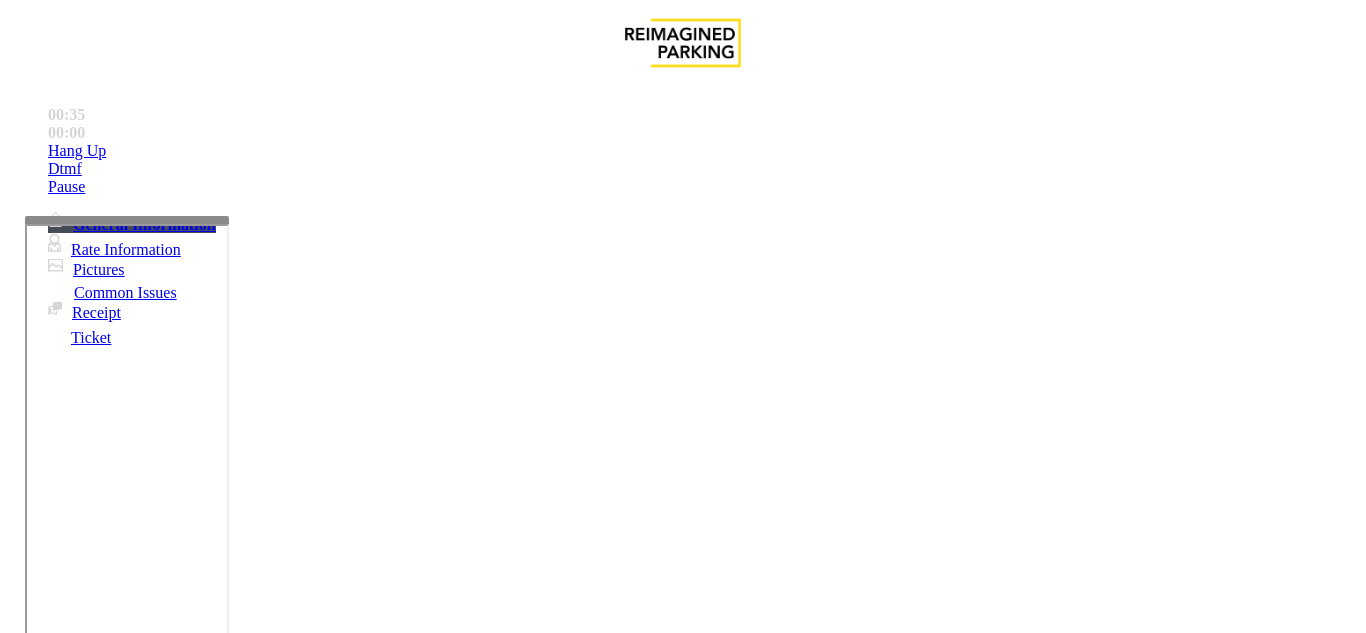 click at bounding box center (229, 1334) 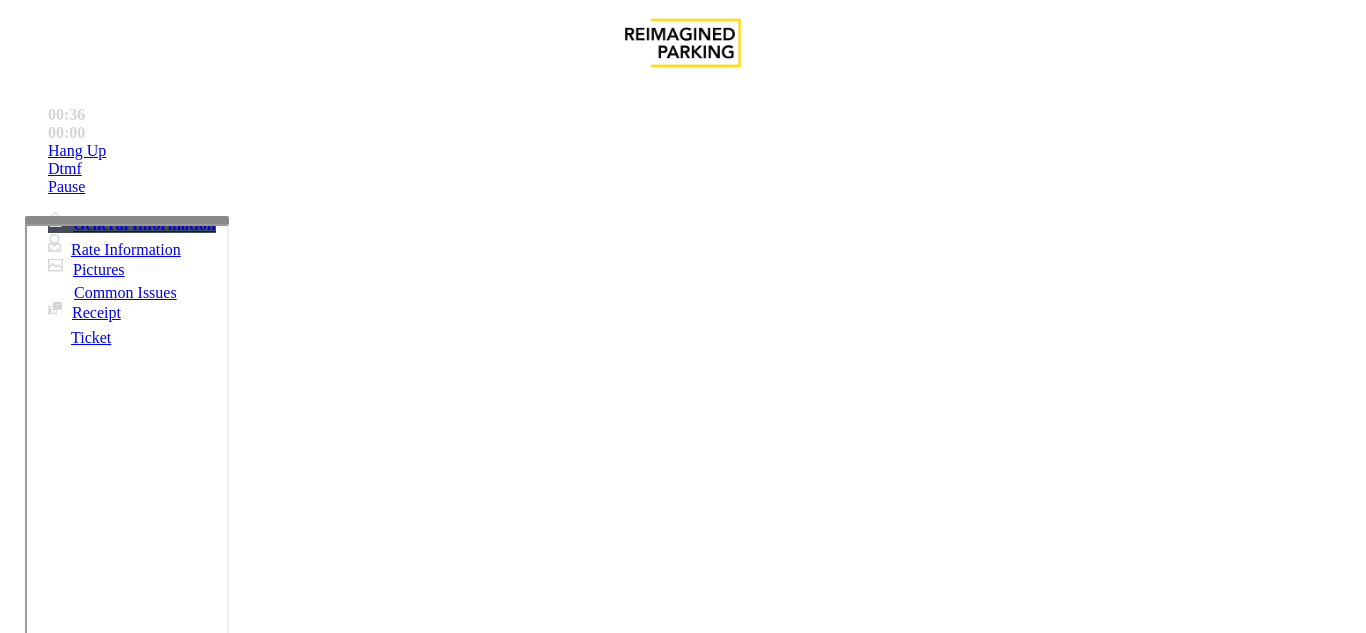 scroll, scrollTop: 15, scrollLeft: 0, axis: vertical 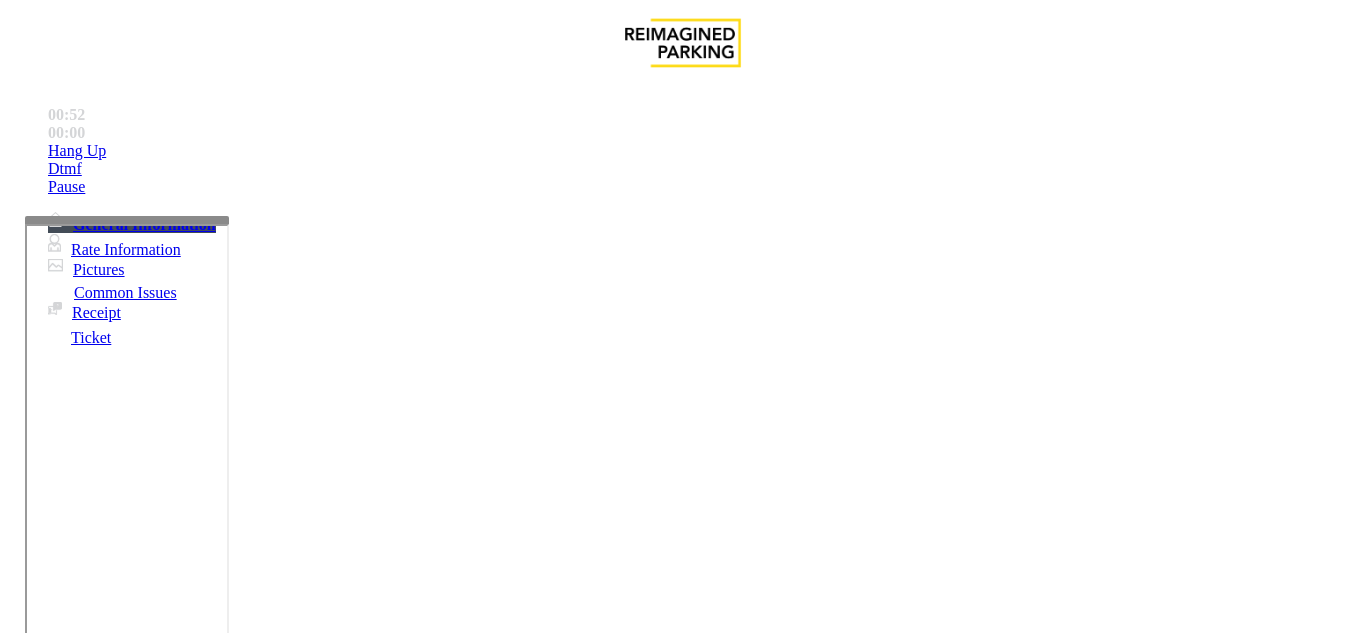 click at bounding box center [229, 1334] 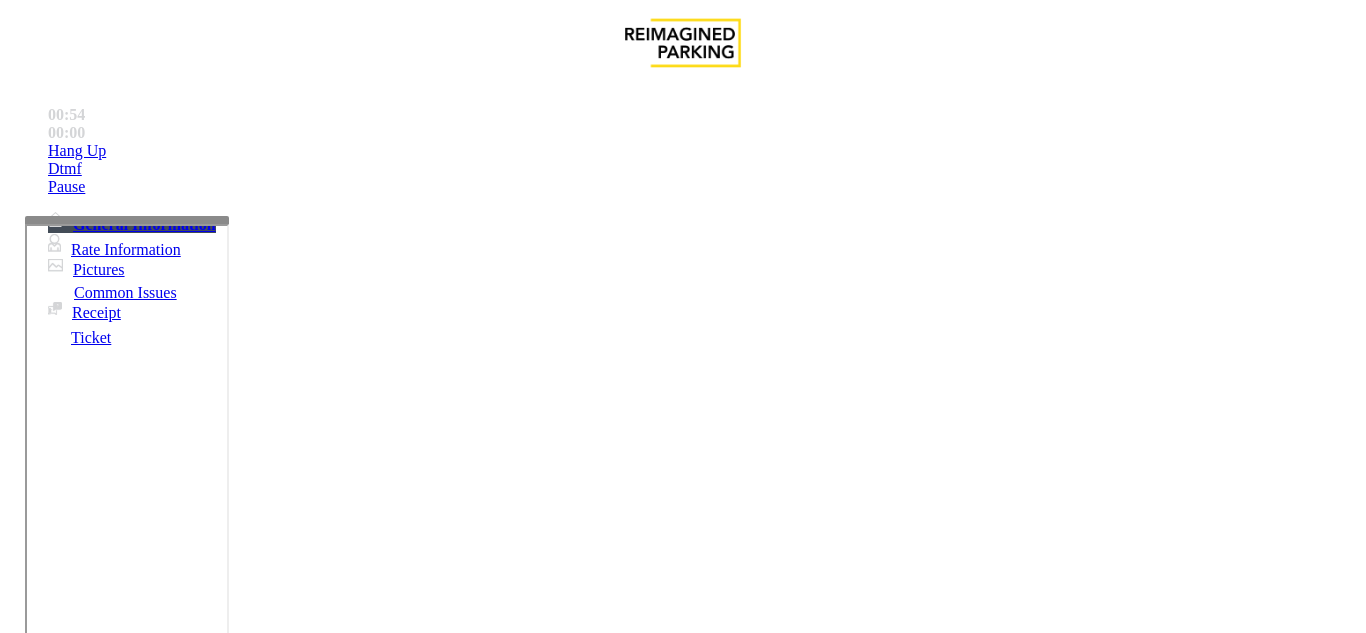 scroll, scrollTop: 36, scrollLeft: 0, axis: vertical 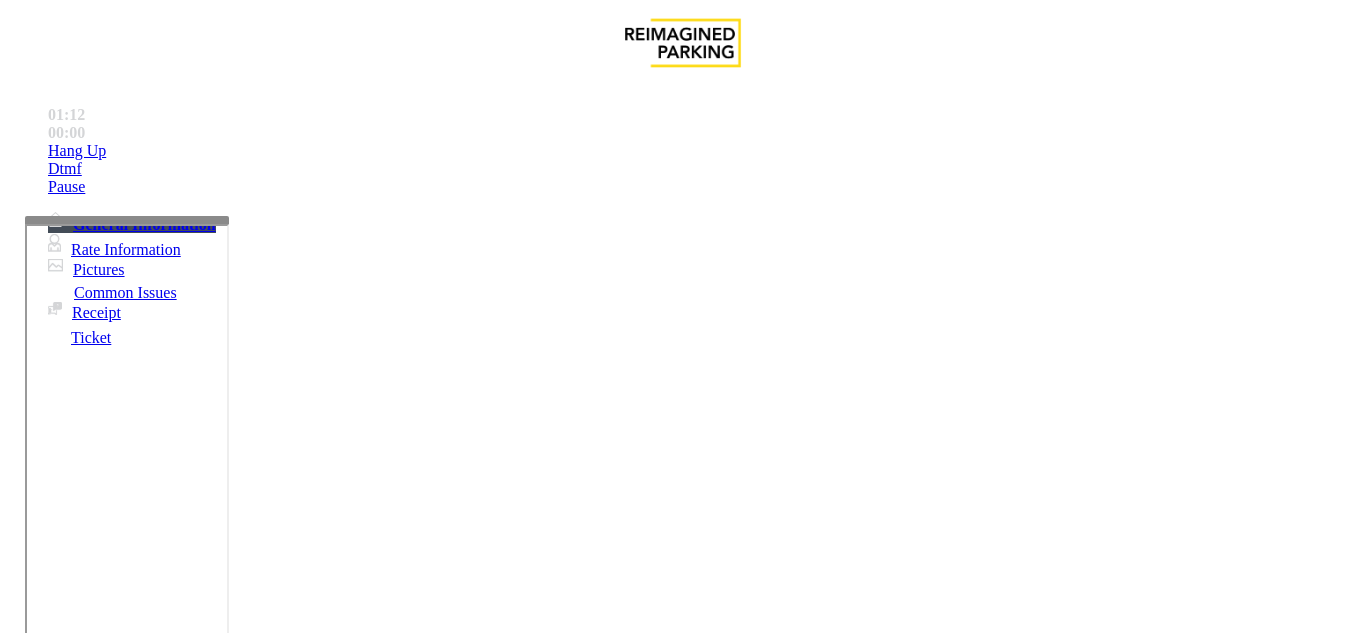 click at bounding box center (229, 1334) 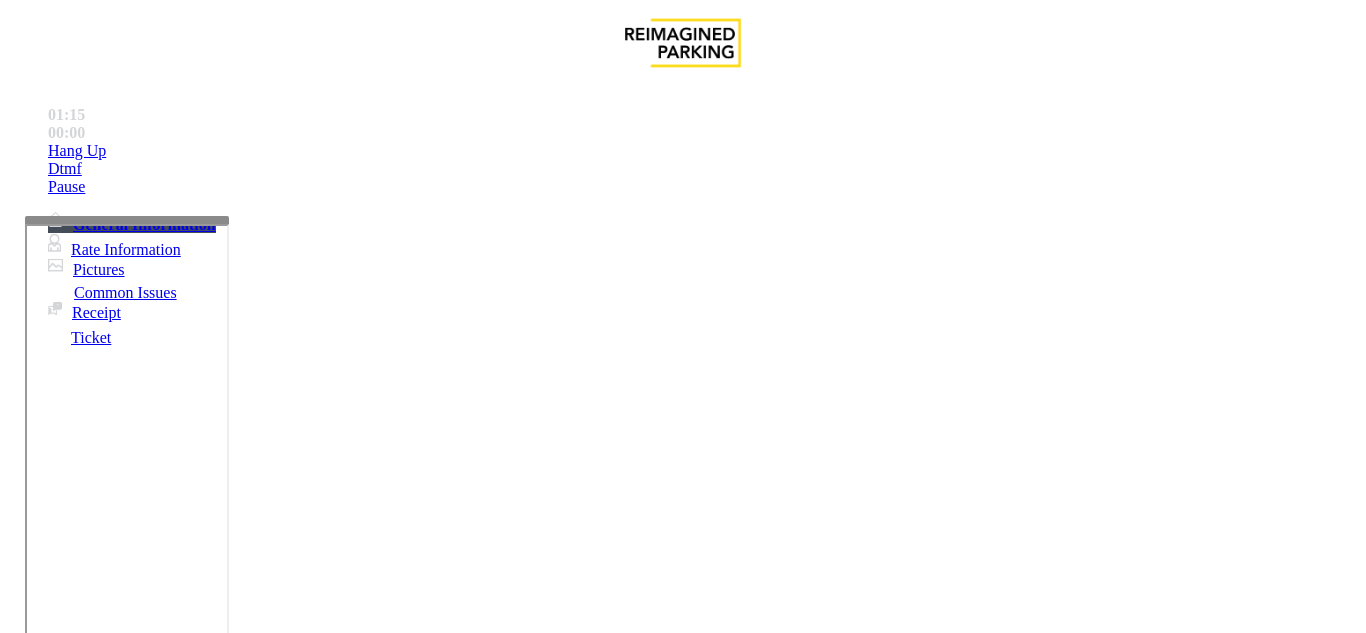 scroll, scrollTop: 78, scrollLeft: 0, axis: vertical 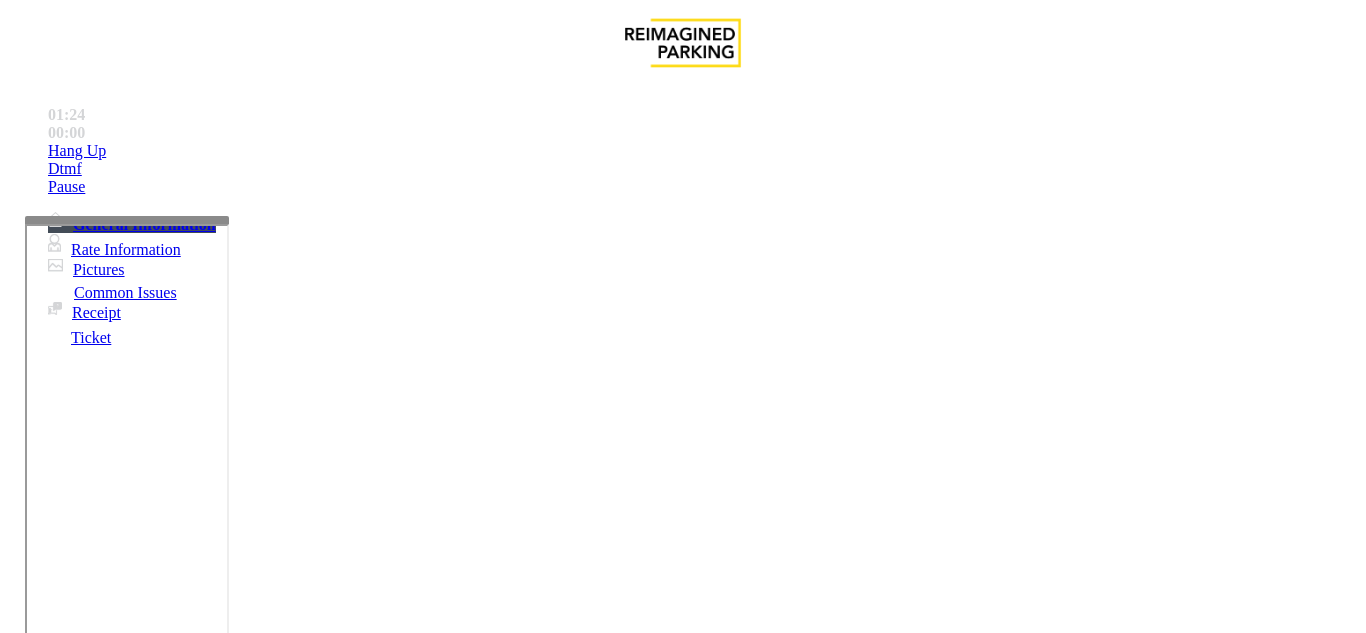 click on "Vend Gate" at bounding box center [69, 1427] 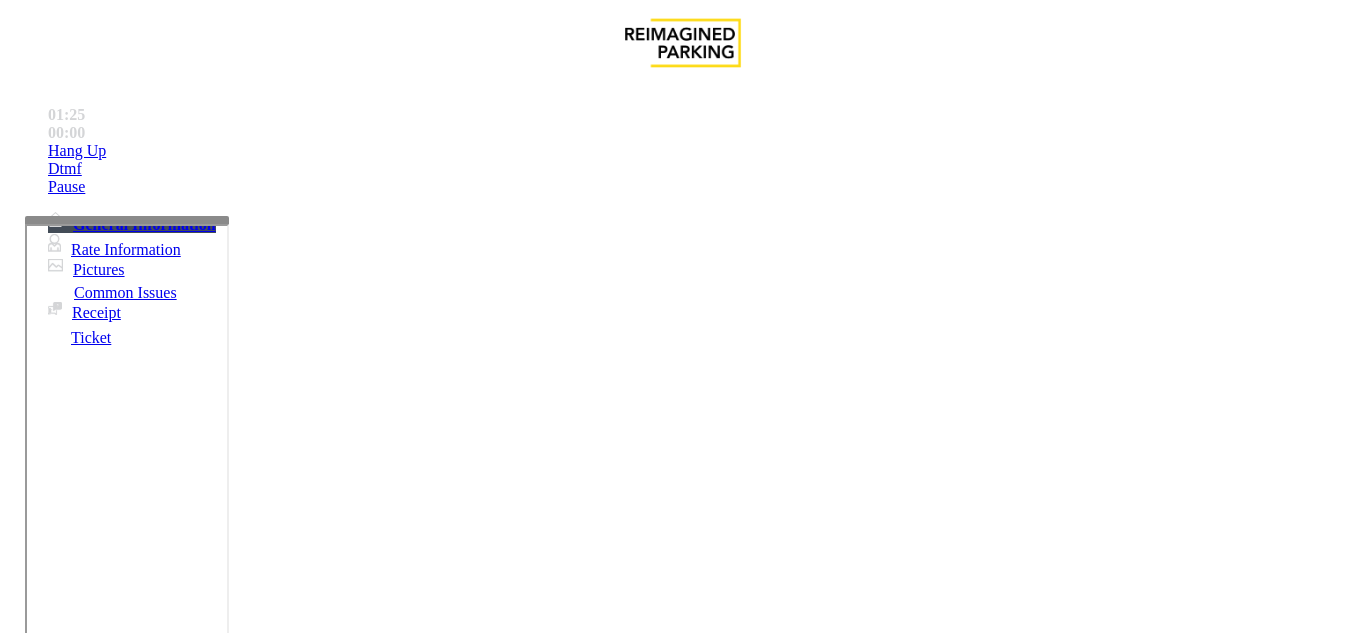 click at bounding box center [229, 1334] 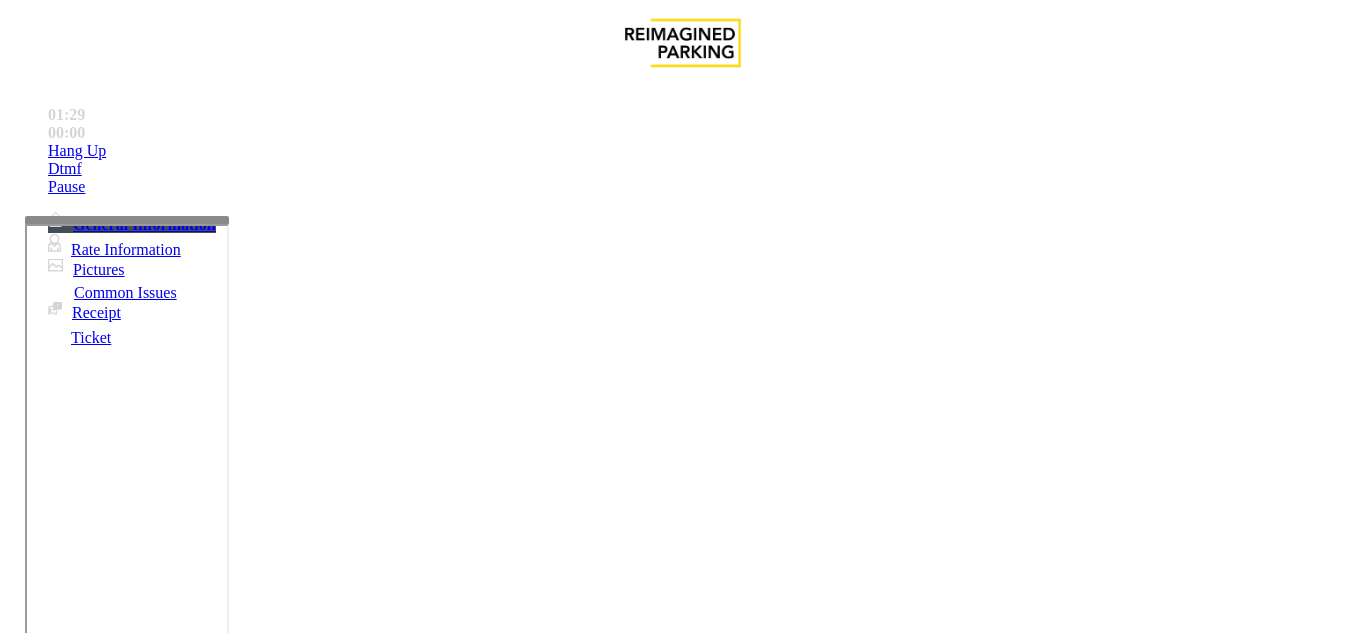 click at bounding box center (229, 1334) 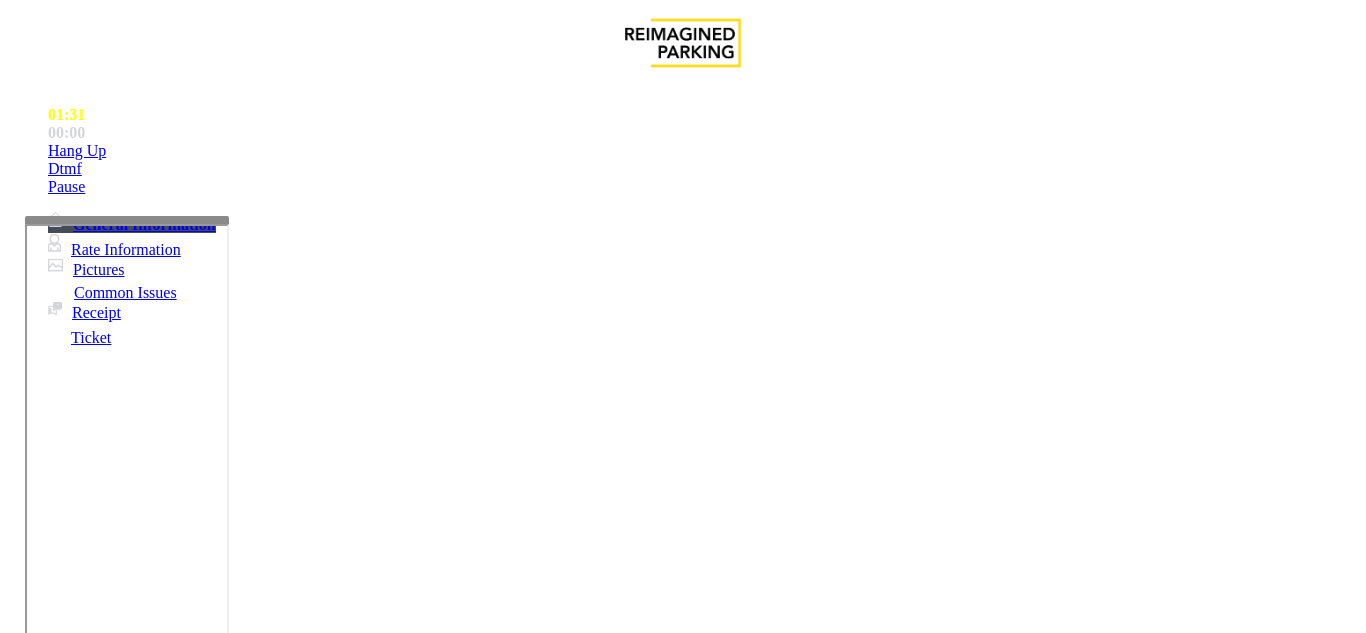 click at bounding box center [229, 1334] 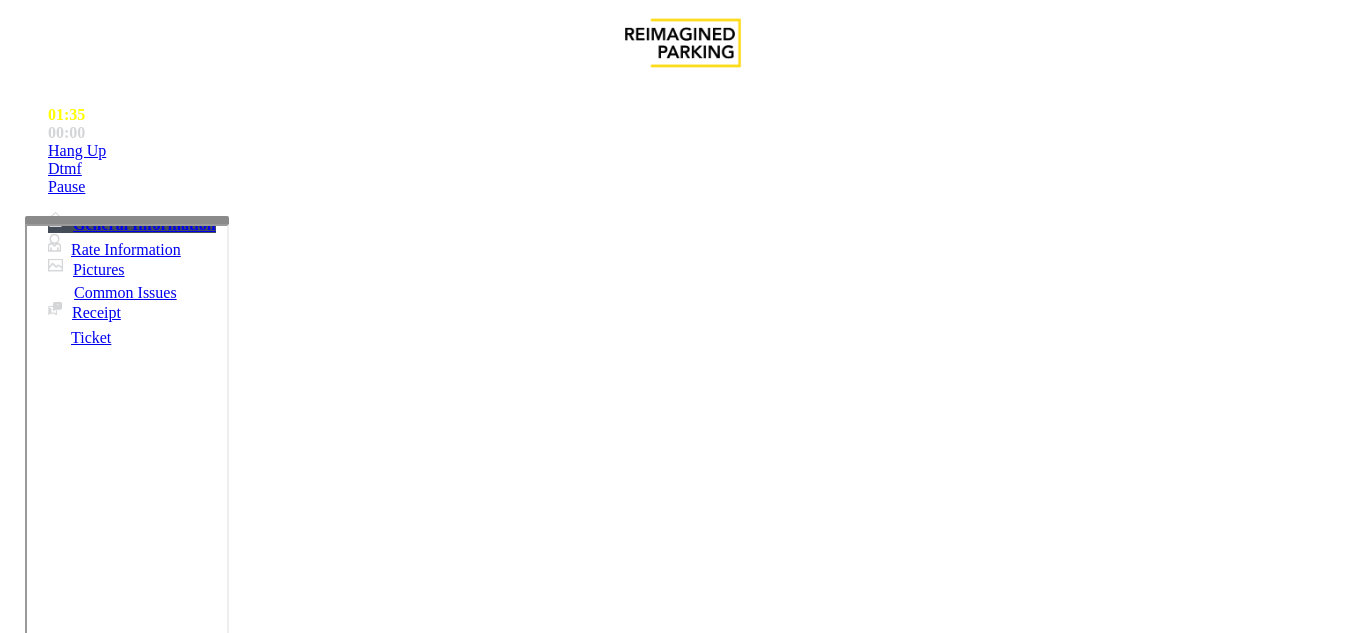 scroll, scrollTop: 0, scrollLeft: 0, axis: both 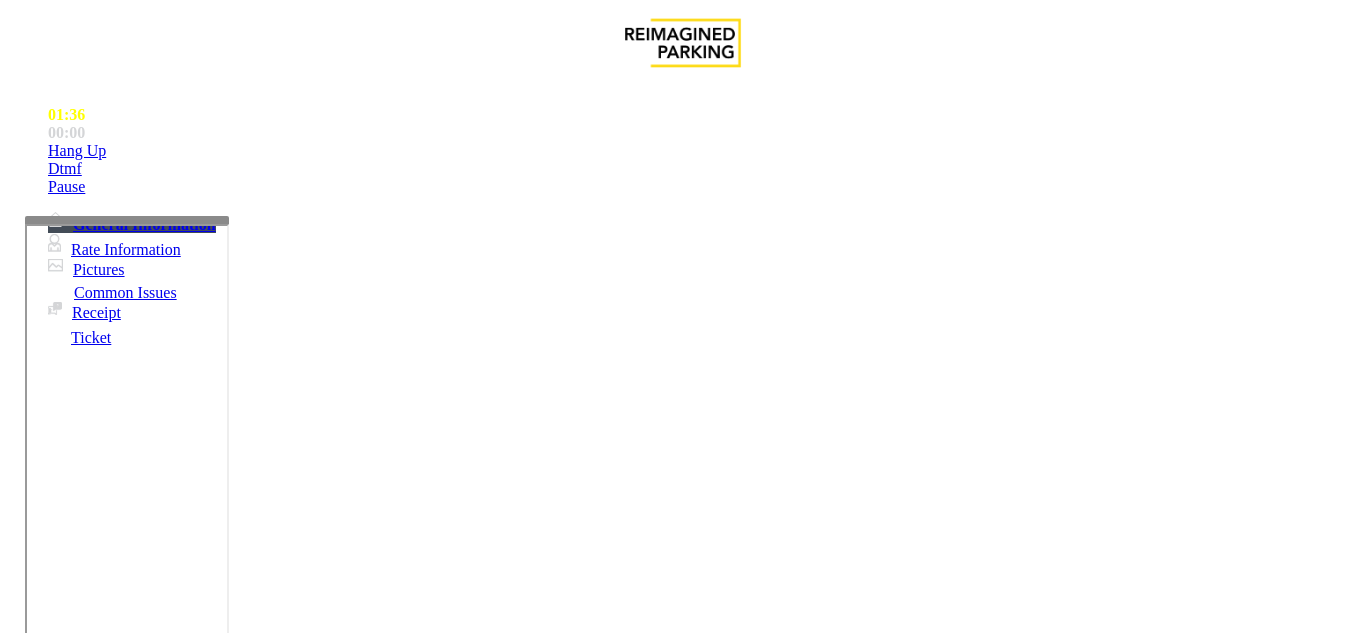 click at bounding box center (229, 1334) 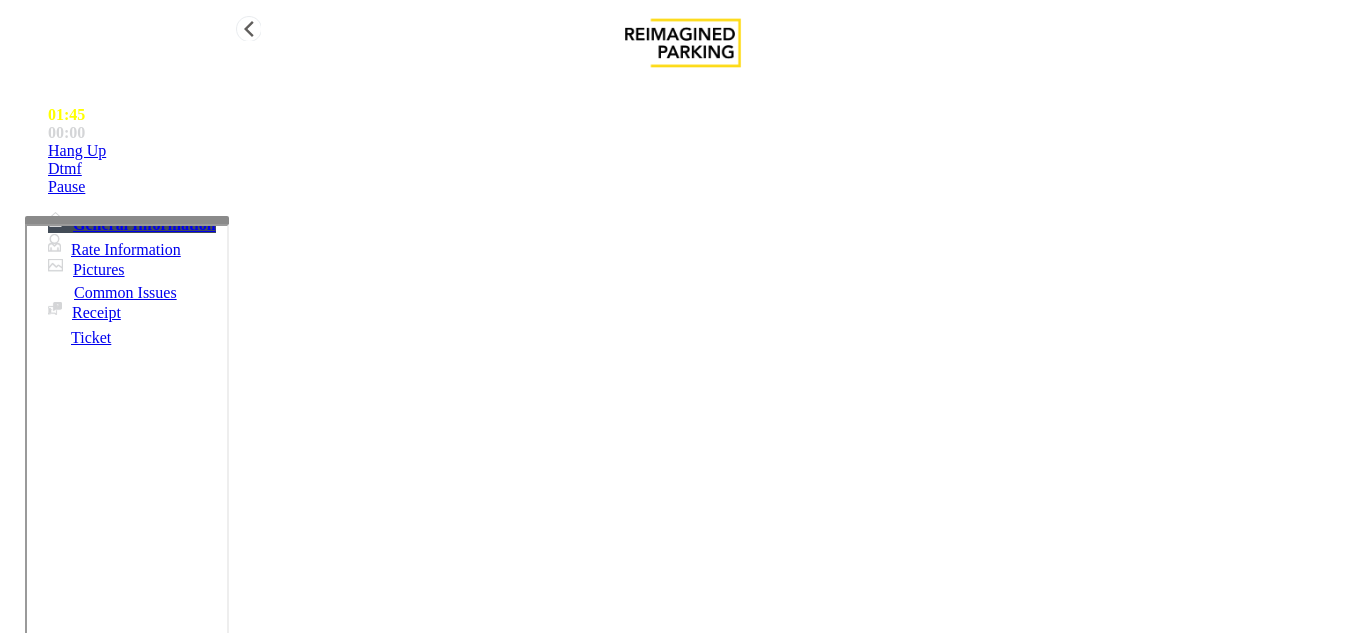 click on "Hang Up" at bounding box center (703, 151) 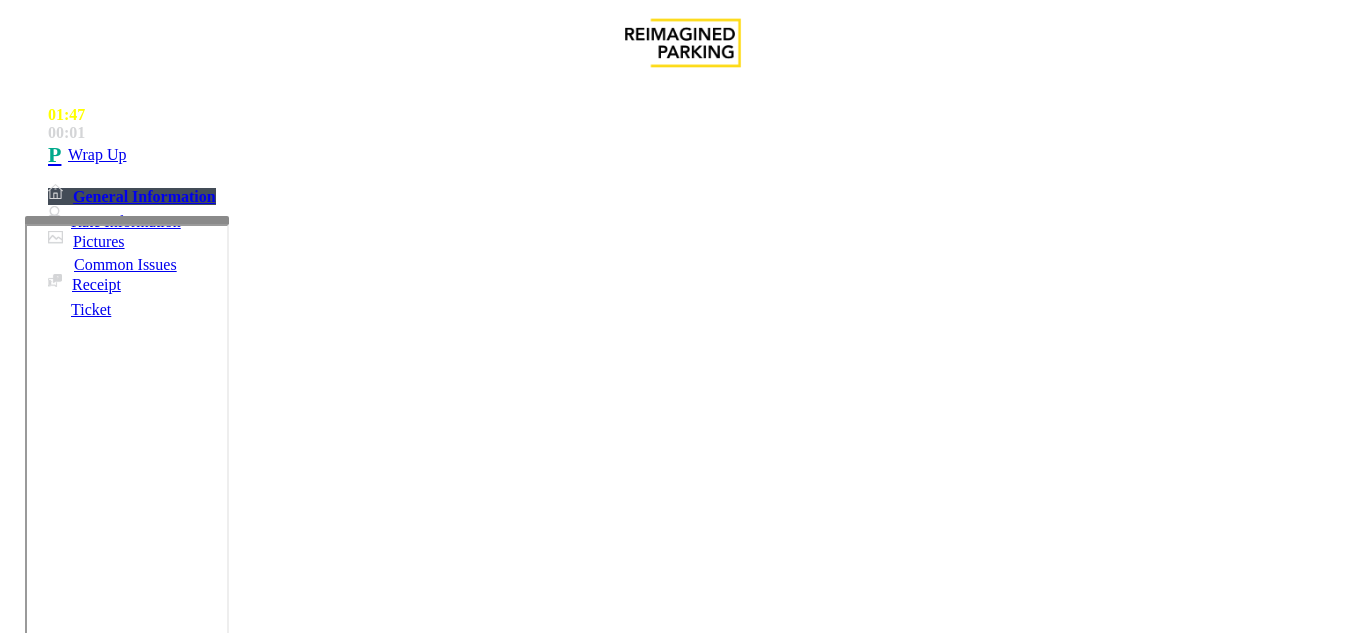 click at bounding box center [229, 1334] 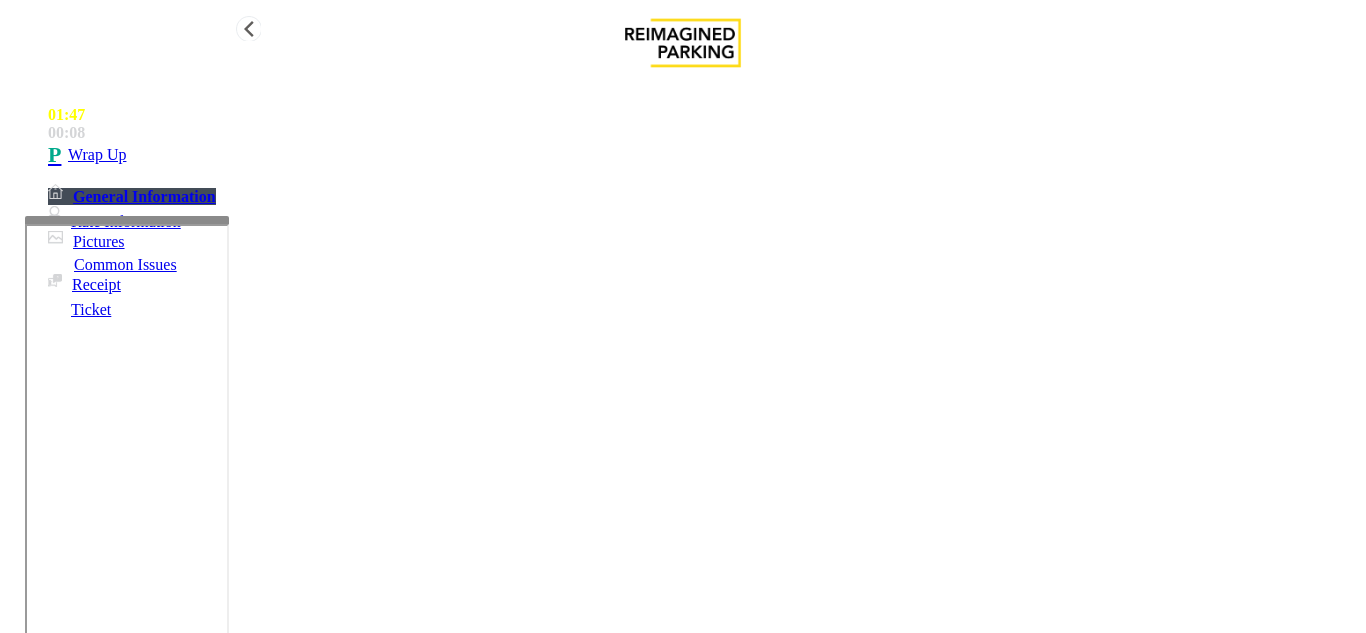 type on "**********" 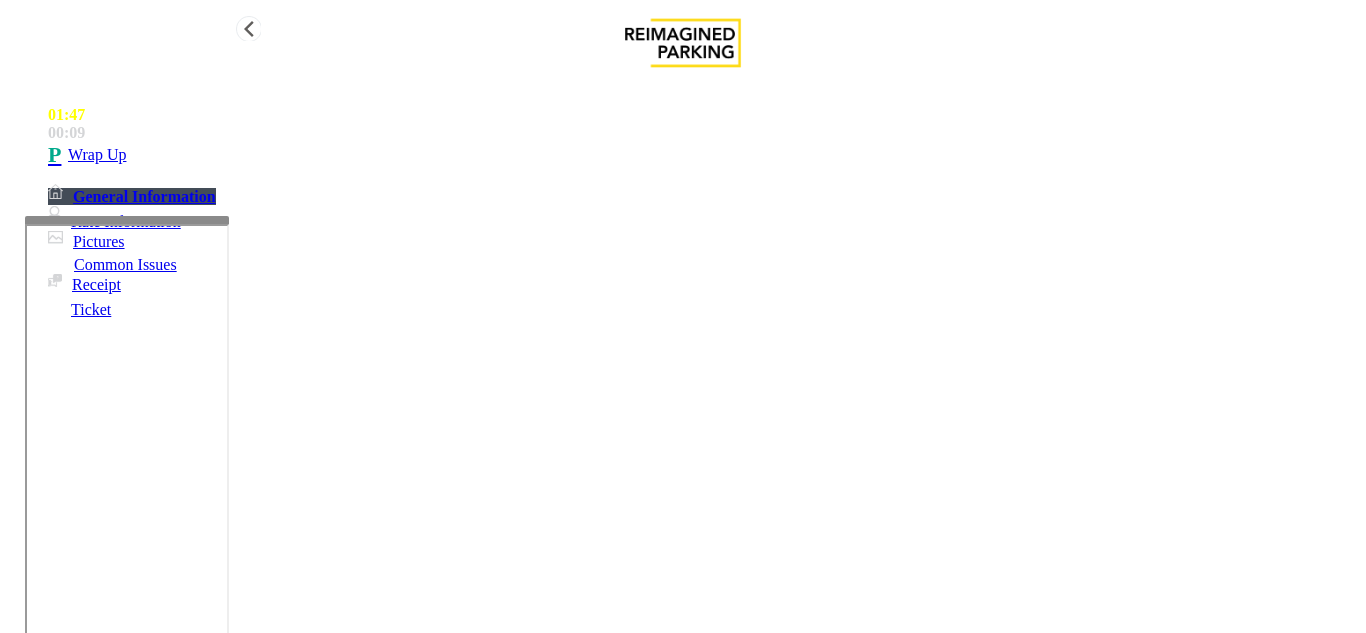click on "Wrap Up" at bounding box center (703, 155) 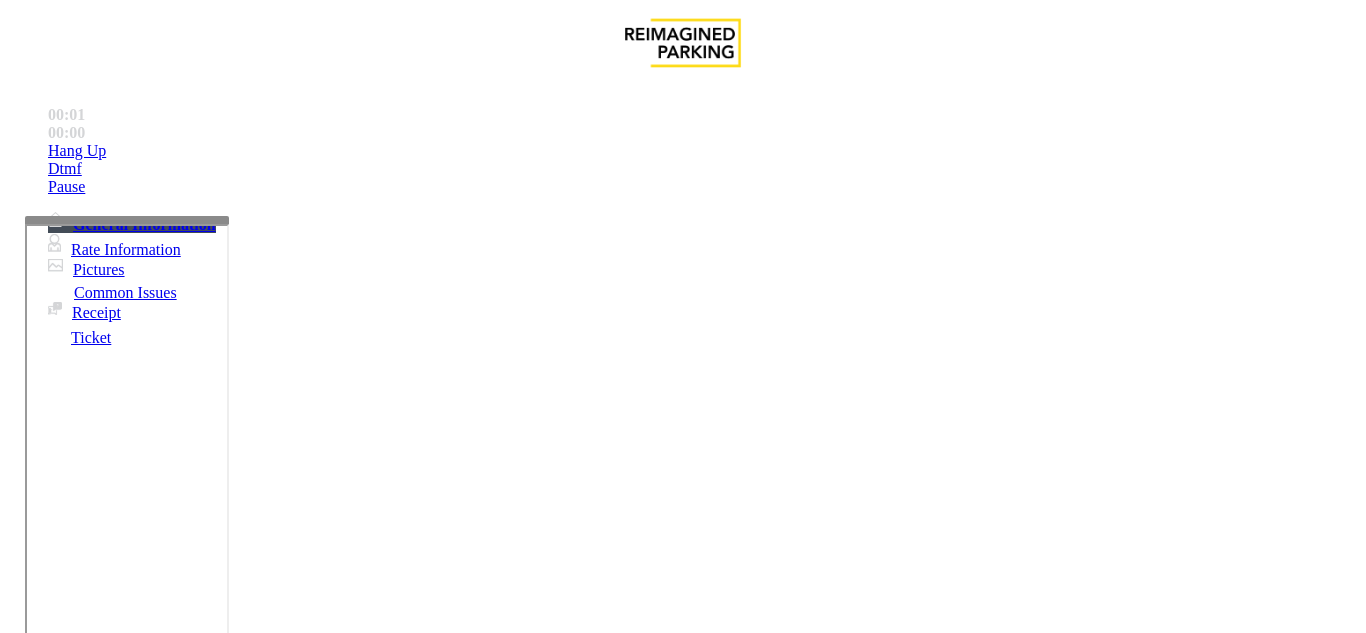 scroll, scrollTop: 800, scrollLeft: 0, axis: vertical 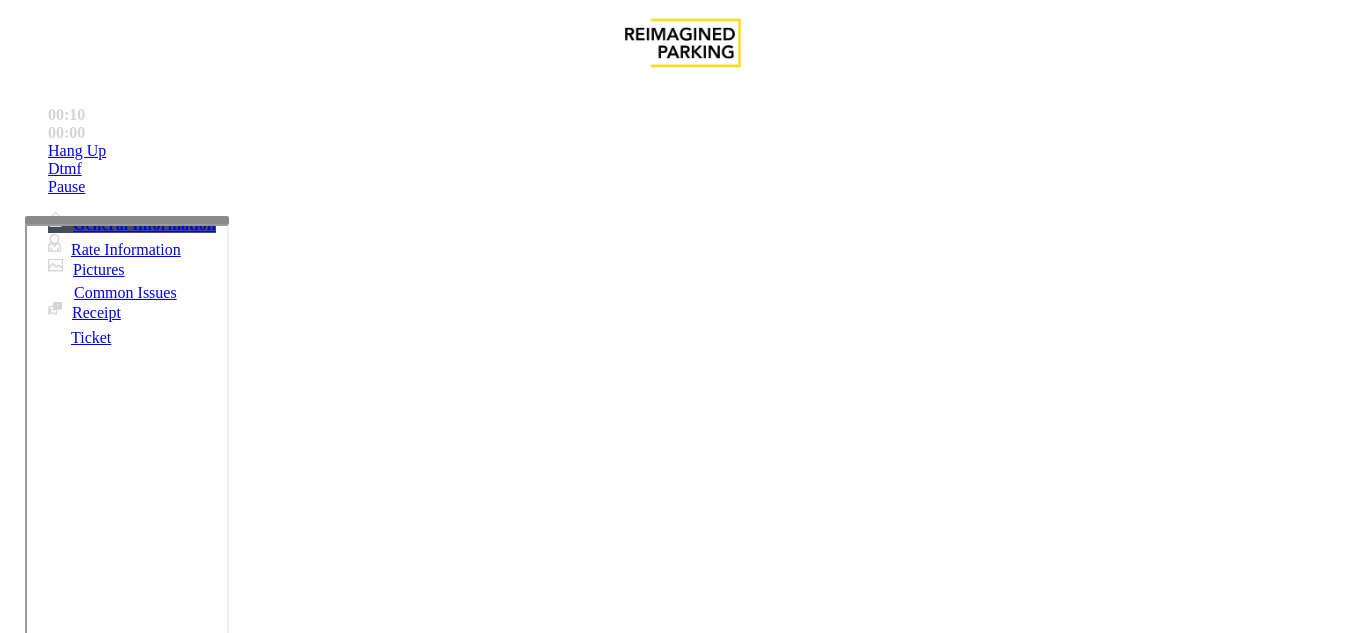 click on "Equipment Issue" at bounding box center [483, 1286] 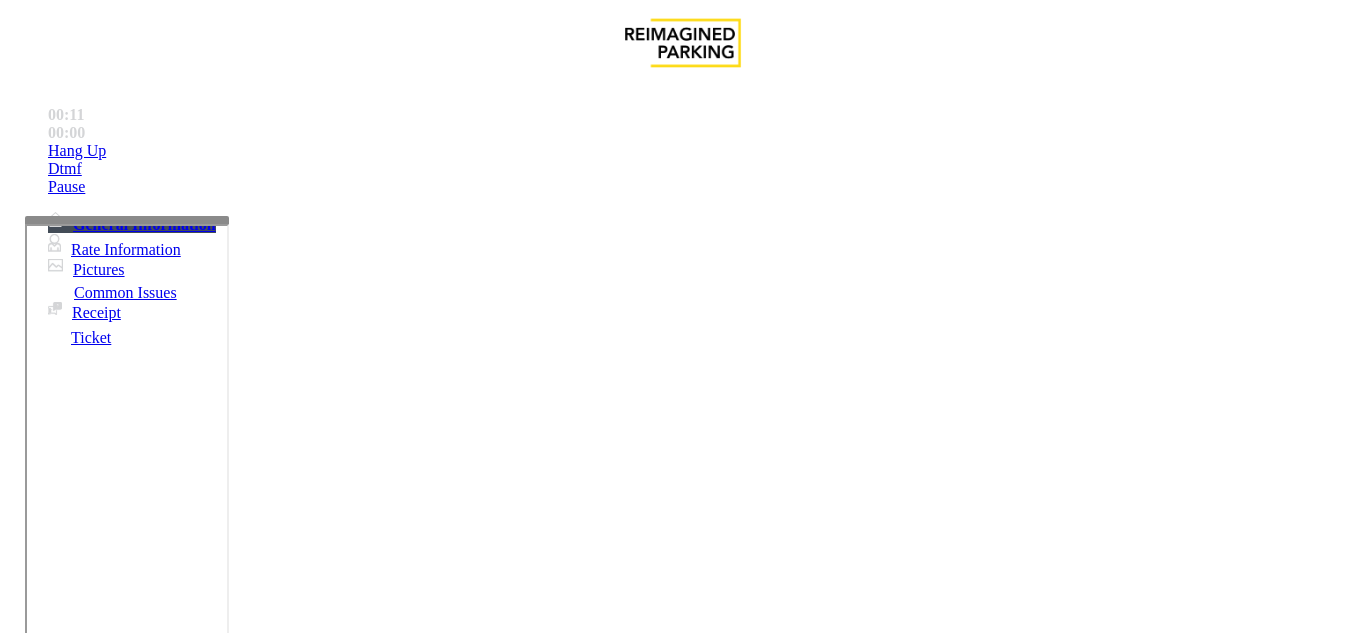 scroll, scrollTop: 300, scrollLeft: 0, axis: vertical 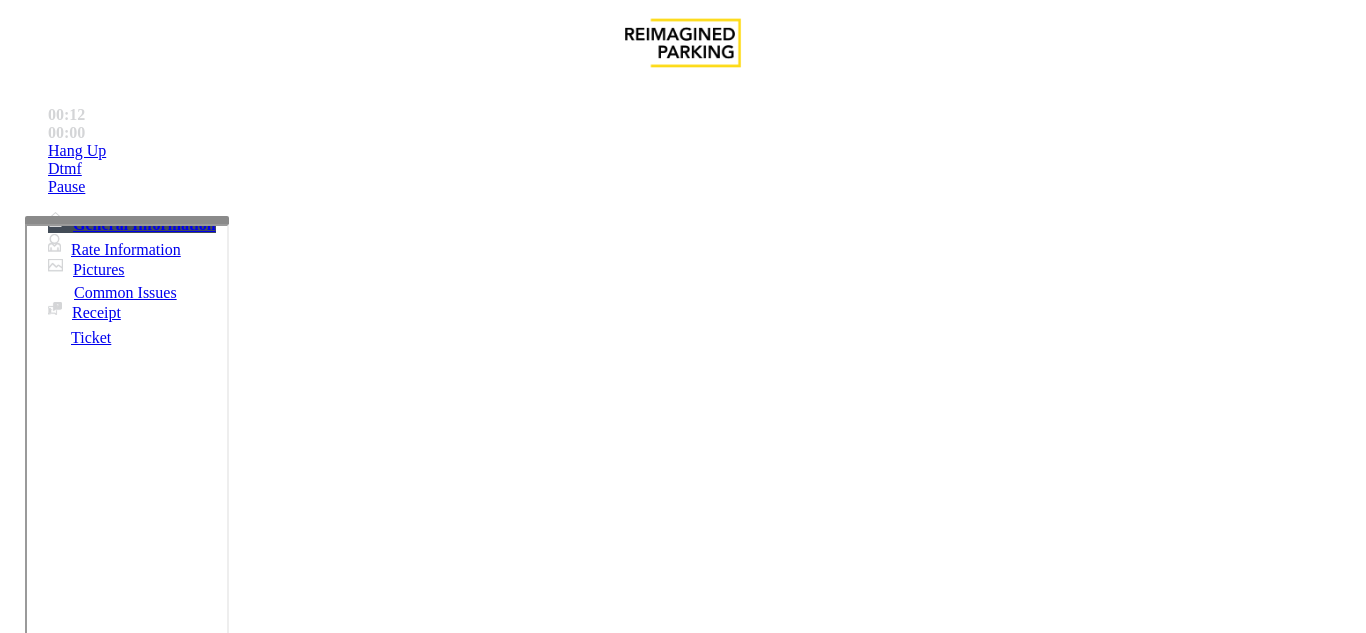 click on "Vend the gates without asking questions. Equipment is waiting to be repaired" at bounding box center [679, 2349] 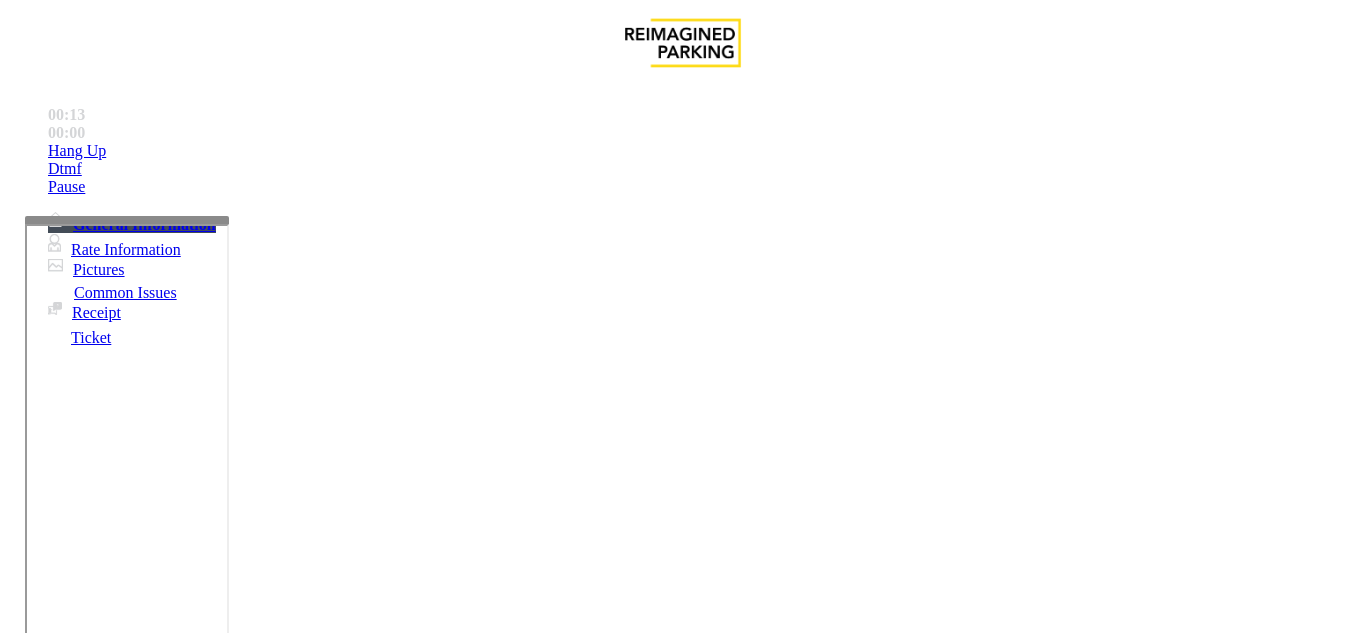 copy on "Vend the gates without asking questions. Equipment is waiting to be repaired" 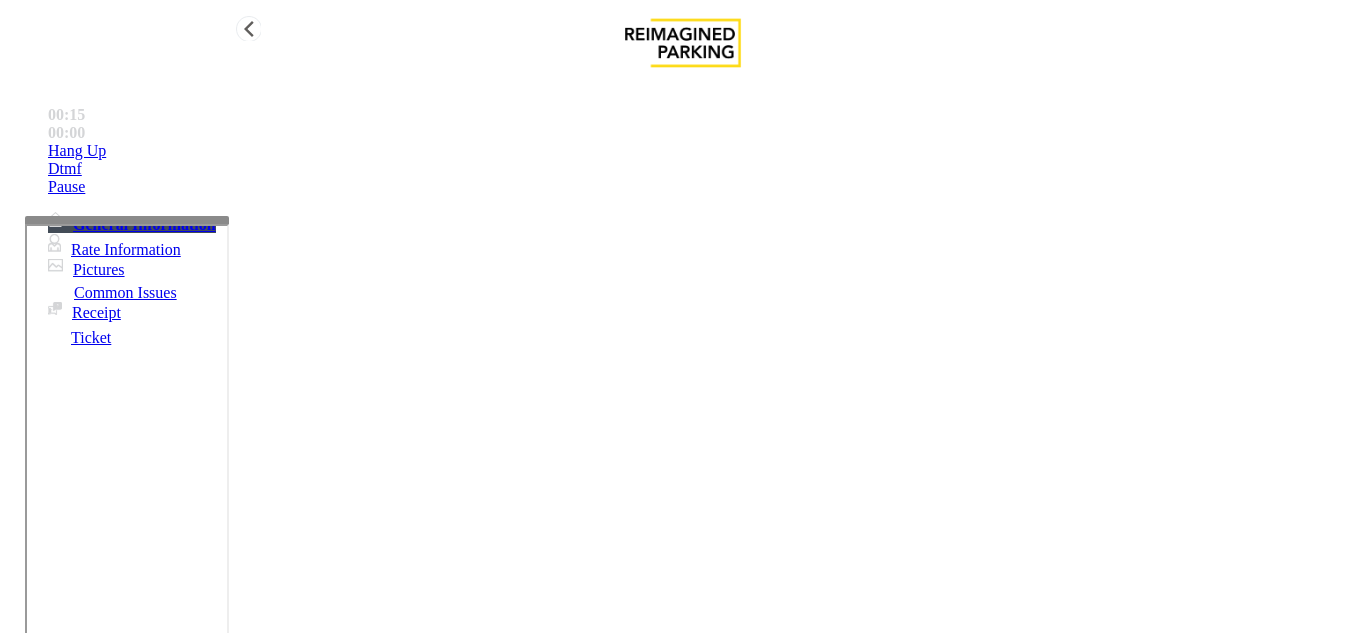 click on "Hang Up" at bounding box center [77, 151] 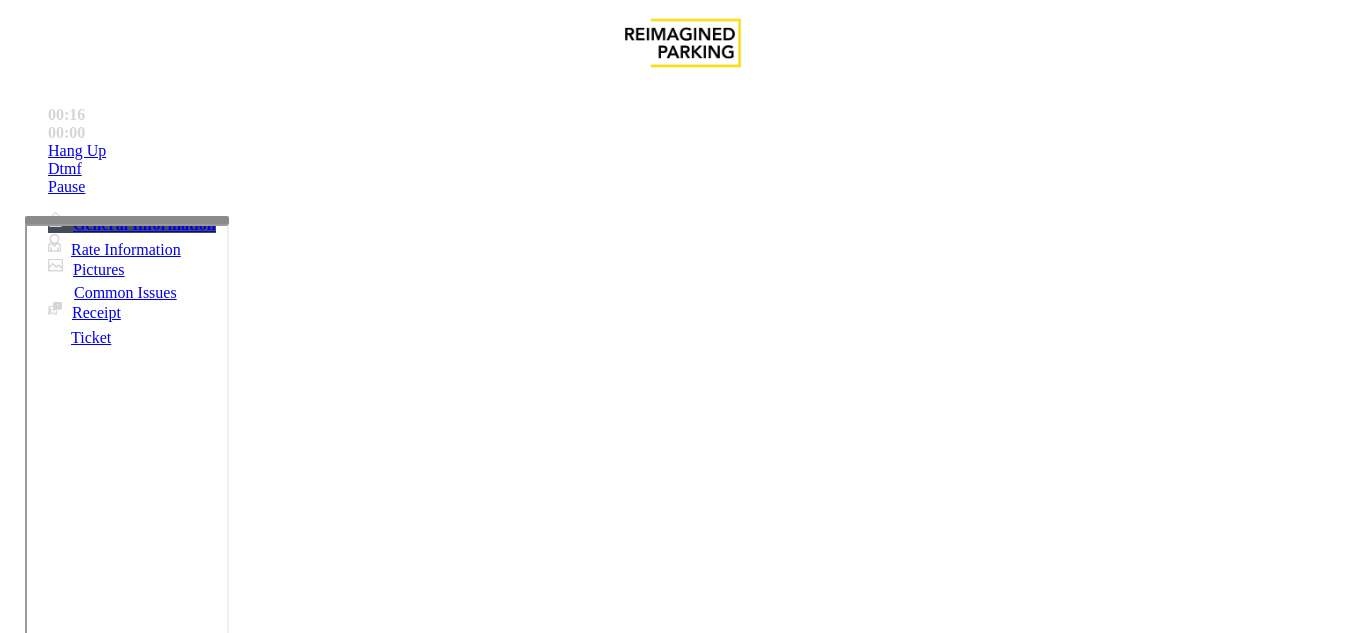 click on "Gate / Door Won't Open" at bounding box center (575, 1286) 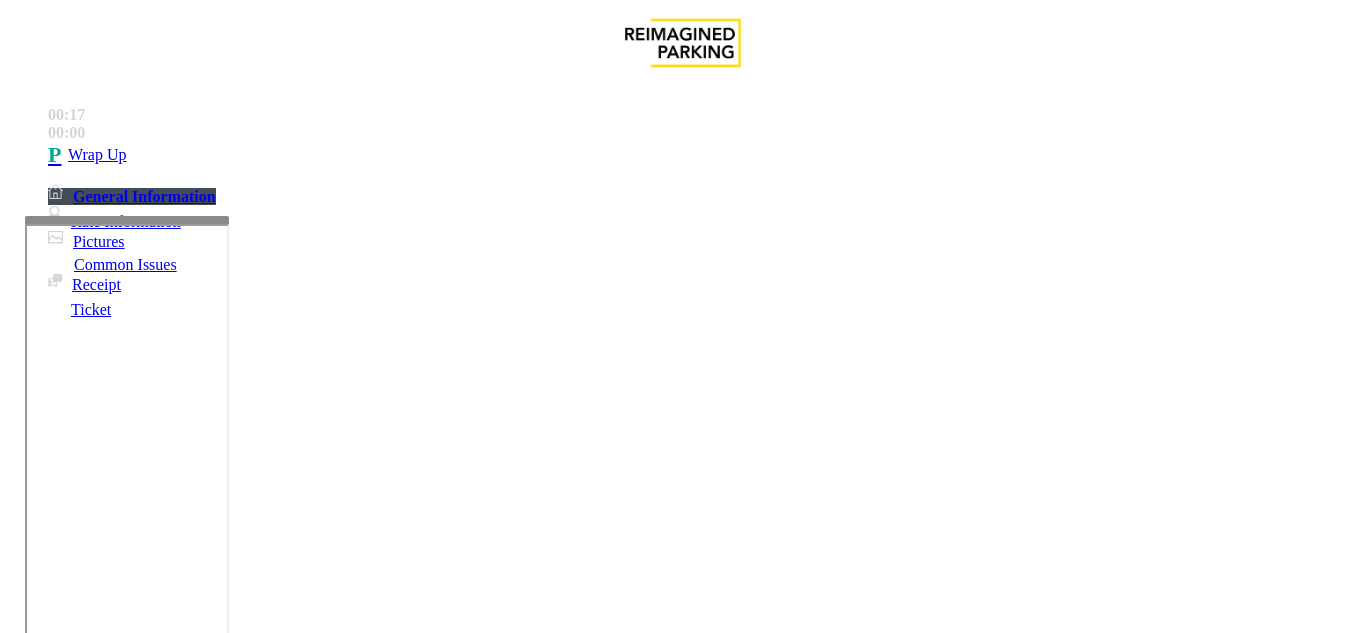 paste on "**********" 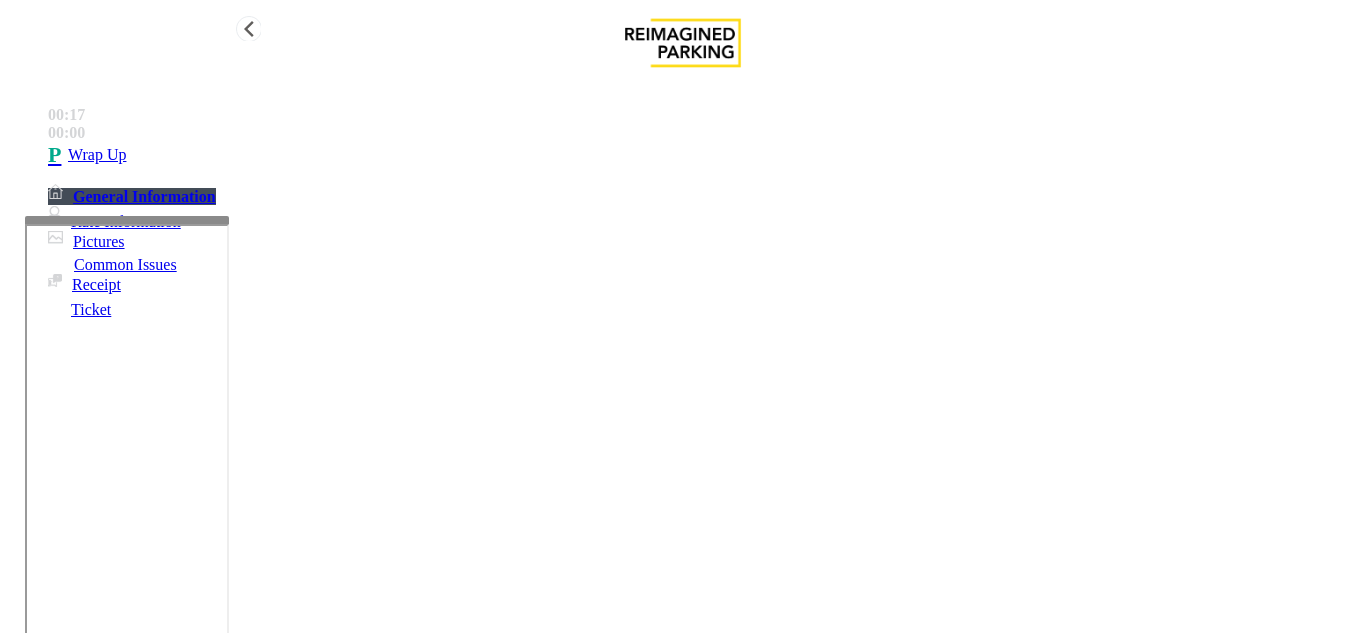 type on "**********" 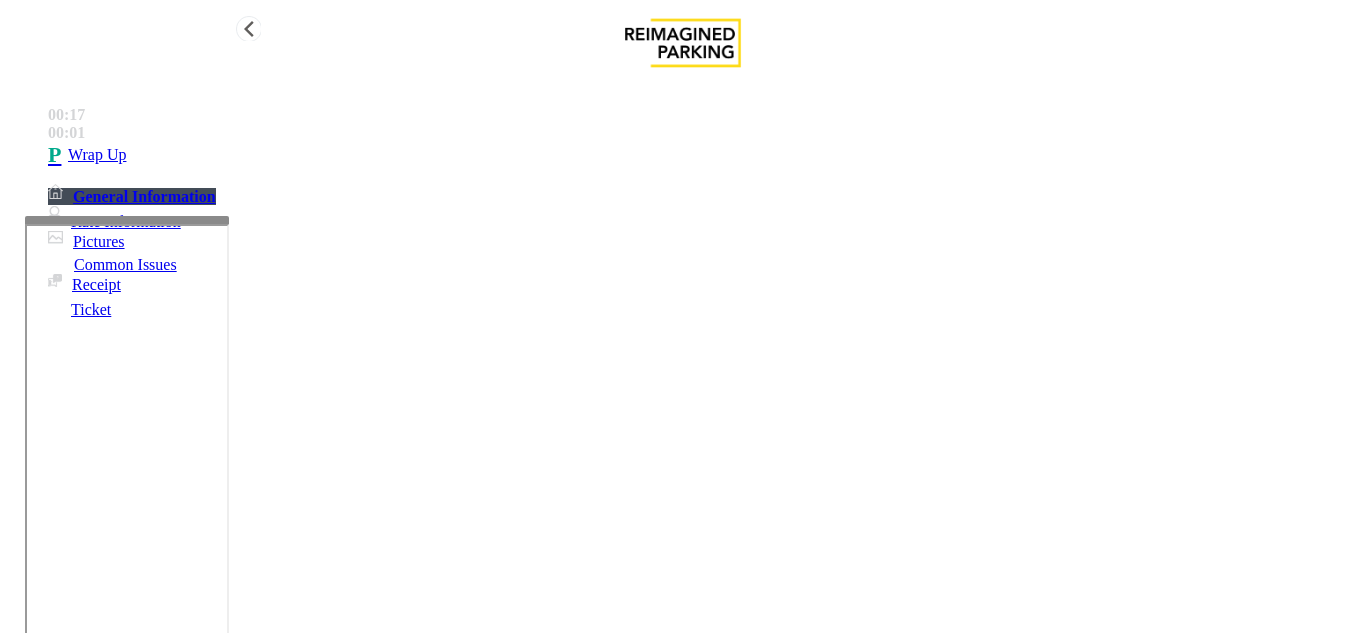 click on "00:17   00:01  Wrap Up" at bounding box center [683, 133] 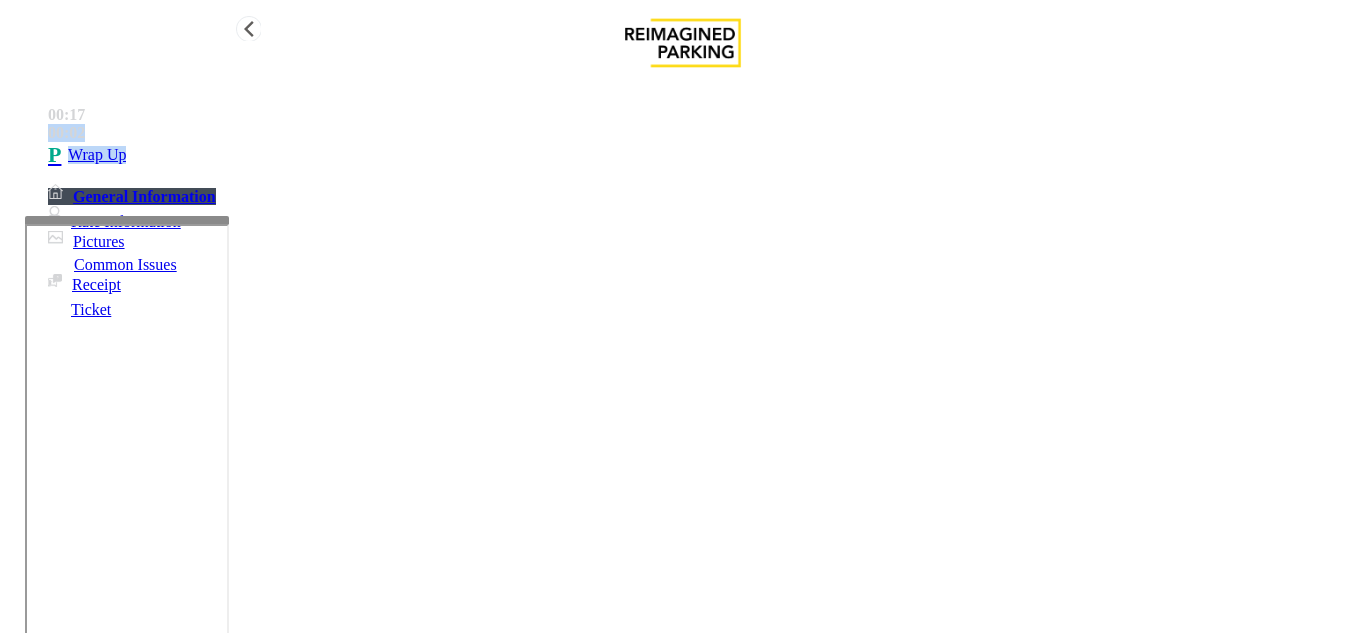 click on "Wrap Up" at bounding box center (703, 155) 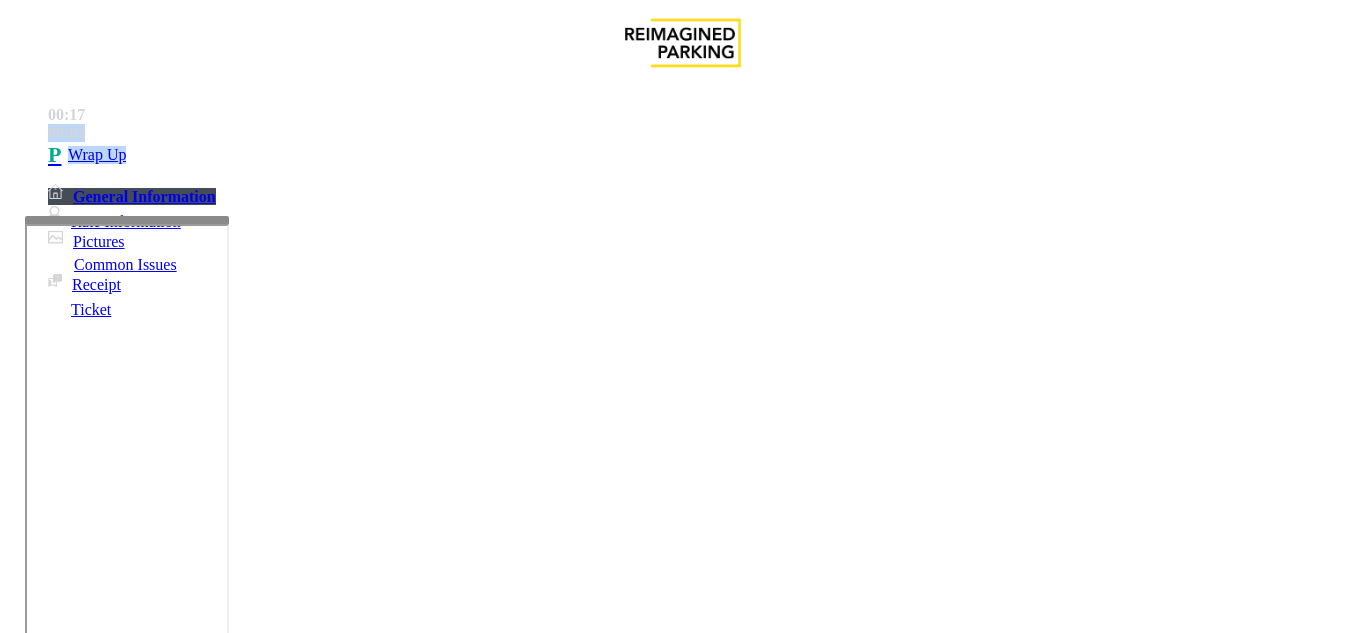 scroll, scrollTop: 0, scrollLeft: 0, axis: both 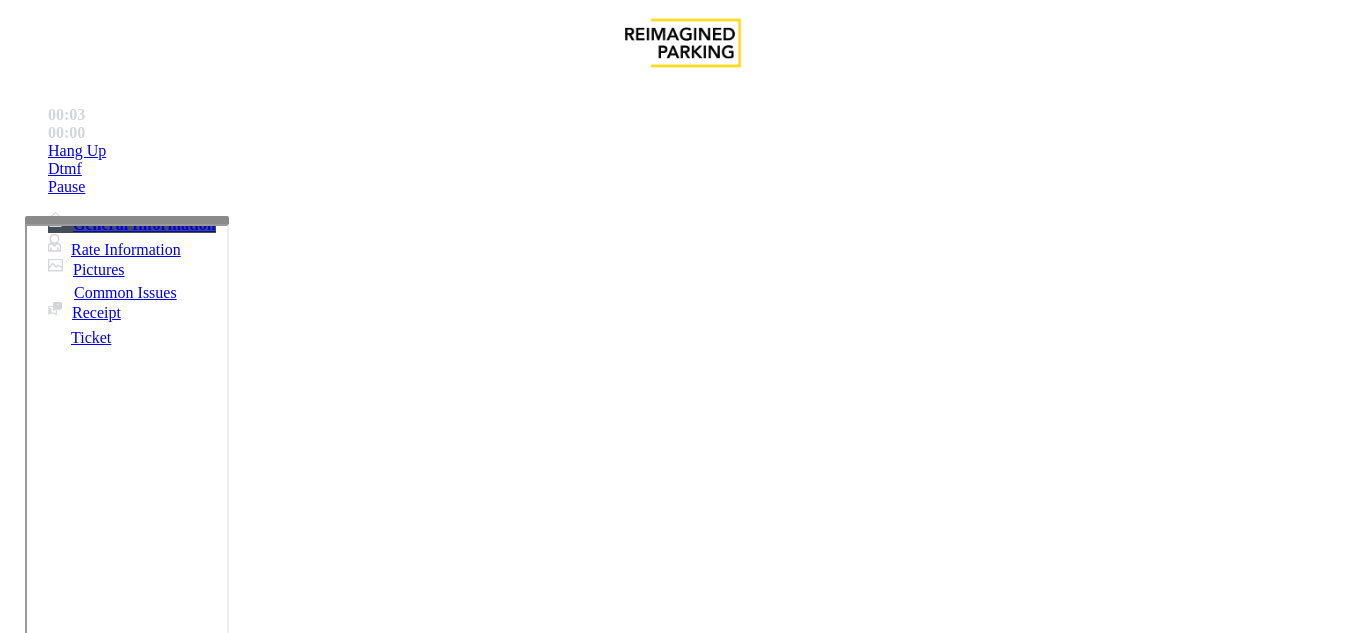 click on "LAN21063800" at bounding box center [46, 2423] 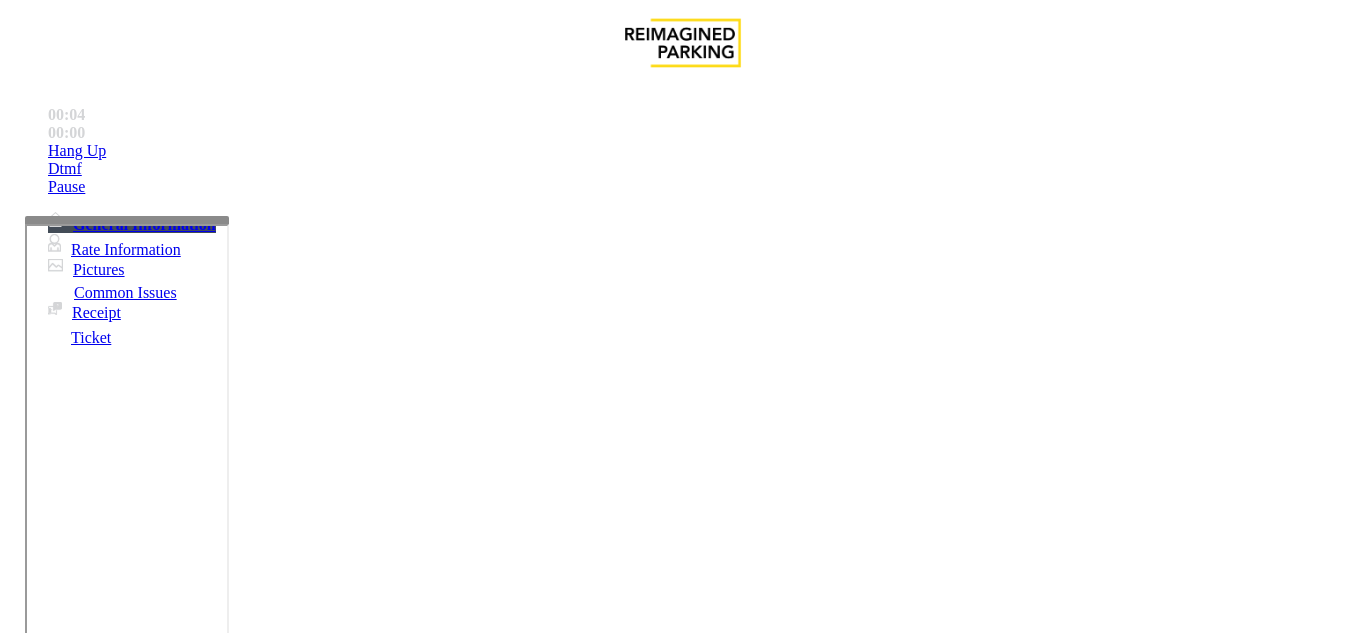 copy on "LAN21063800" 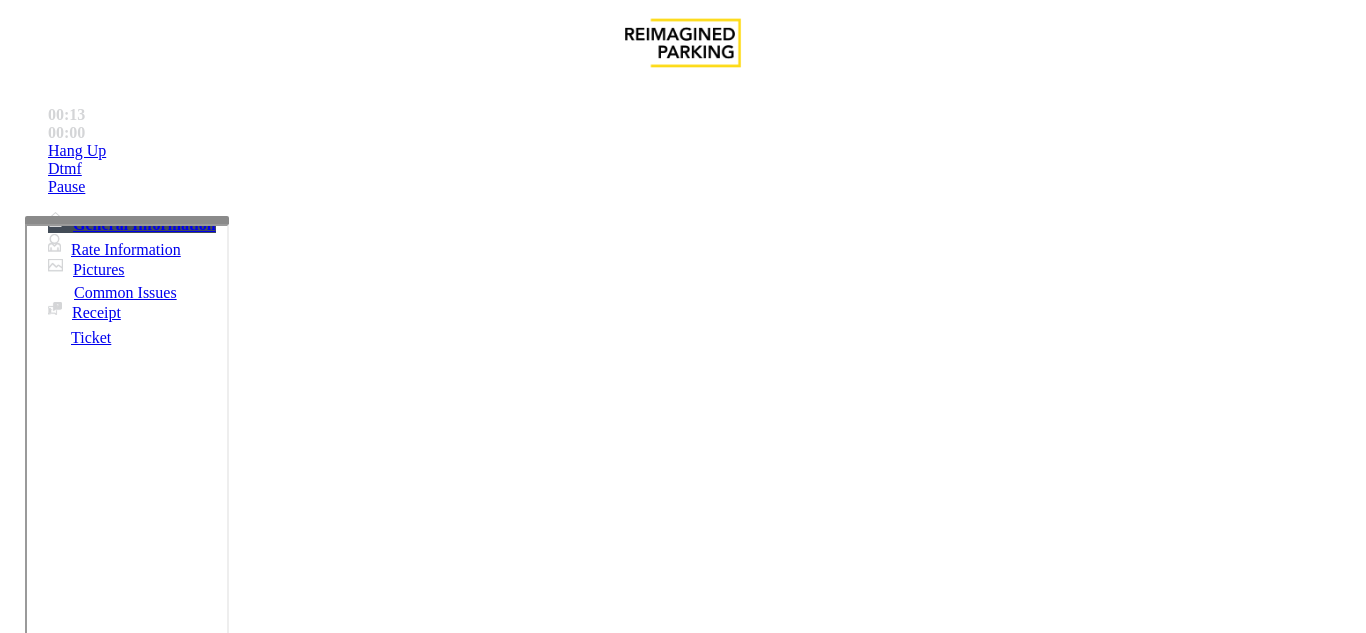 scroll, scrollTop: 1900, scrollLeft: 0, axis: vertical 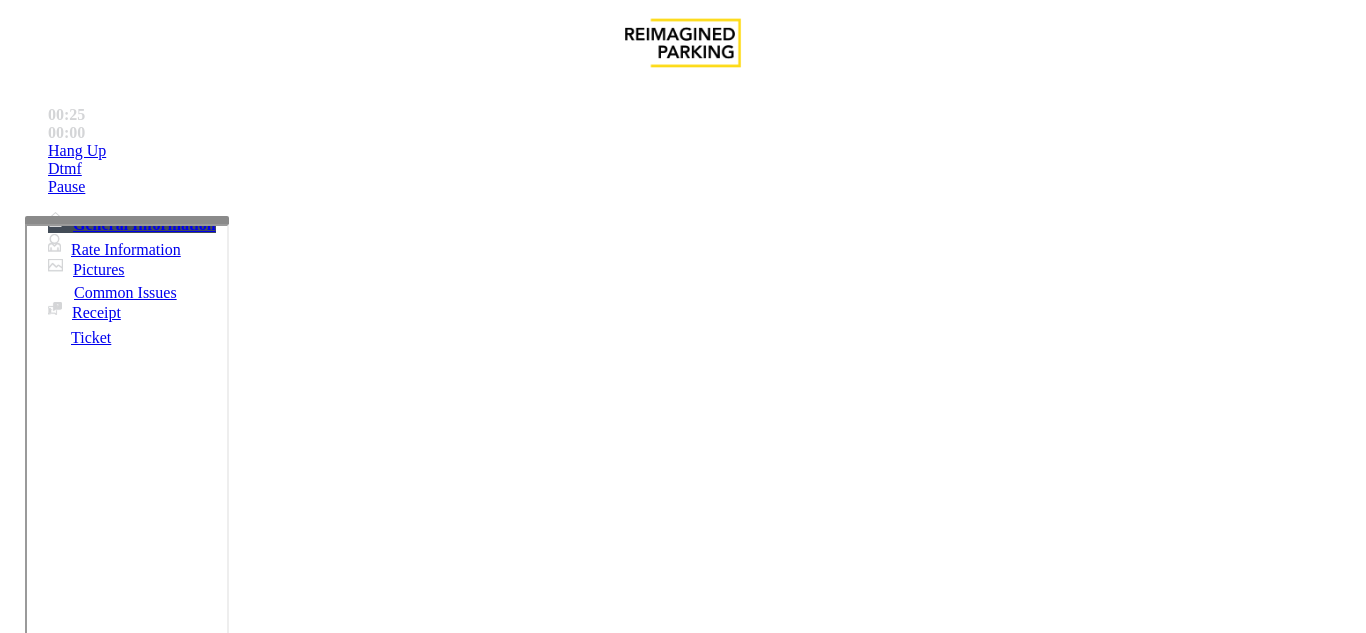 click on "Ticket Issue" at bounding box center (71, 1286) 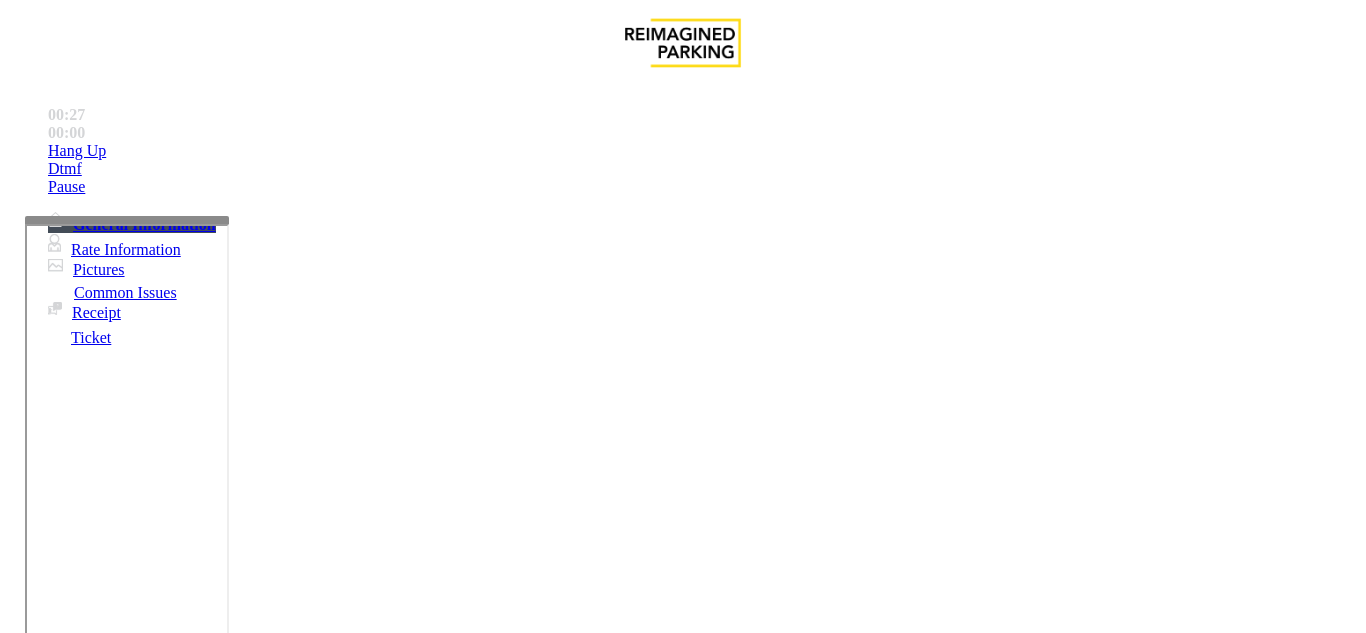 drag, startPoint x: 452, startPoint y: 284, endPoint x: 475, endPoint y: 316, distance: 39.40812 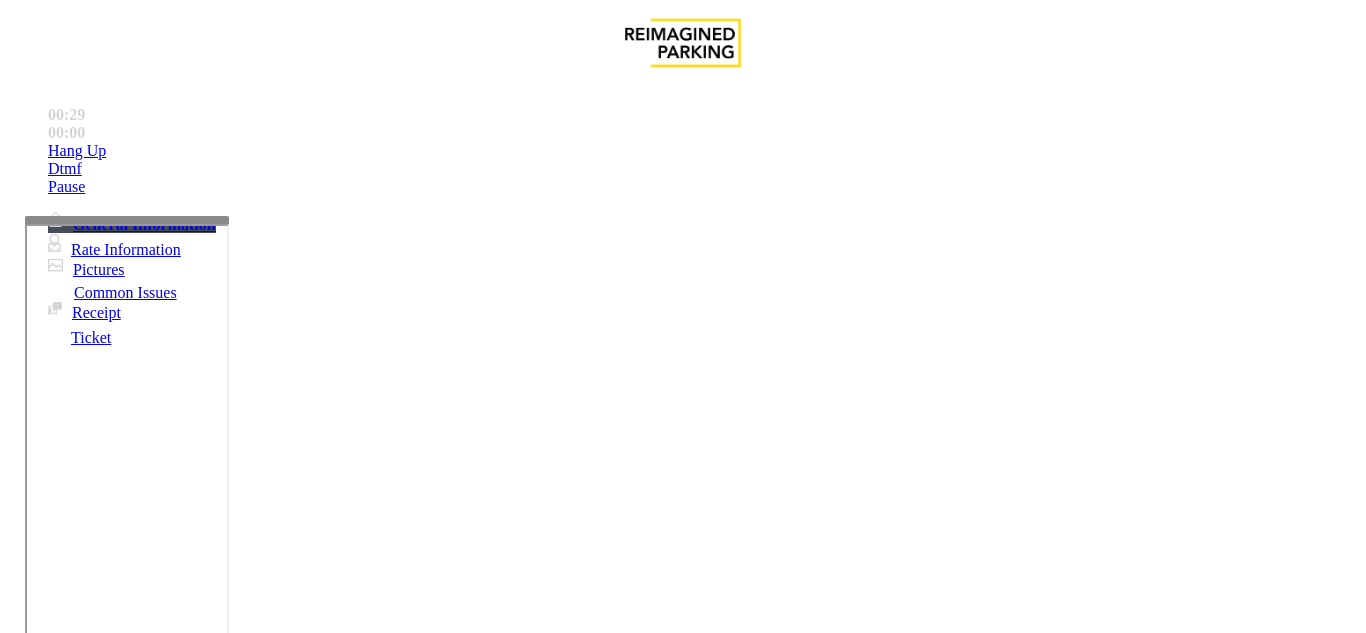 scroll, scrollTop: 200, scrollLeft: 0, axis: vertical 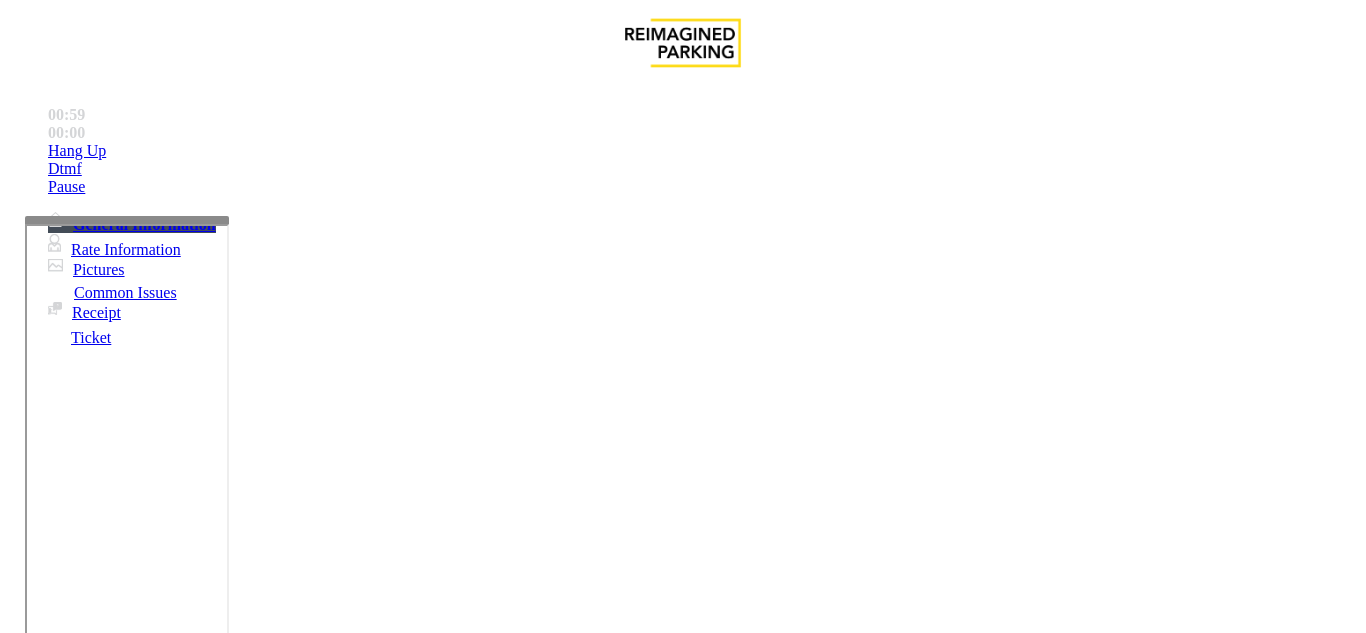 click at bounding box center [221, 1515] 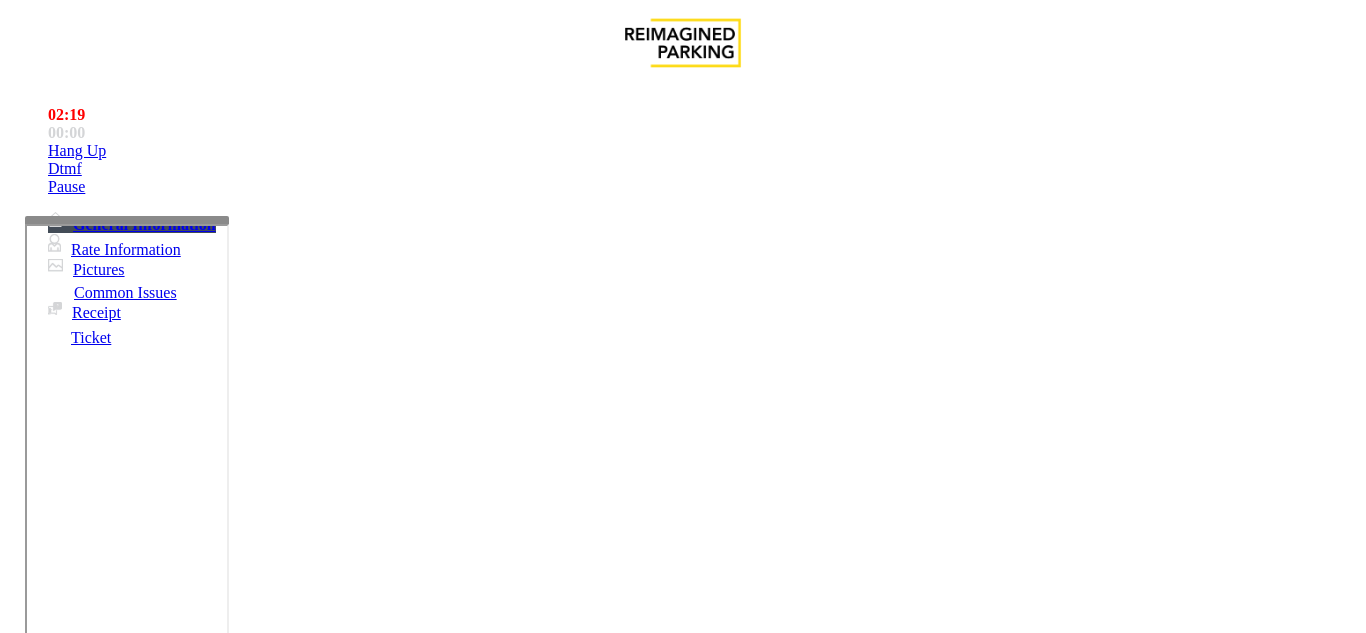 scroll, scrollTop: 100, scrollLeft: 0, axis: vertical 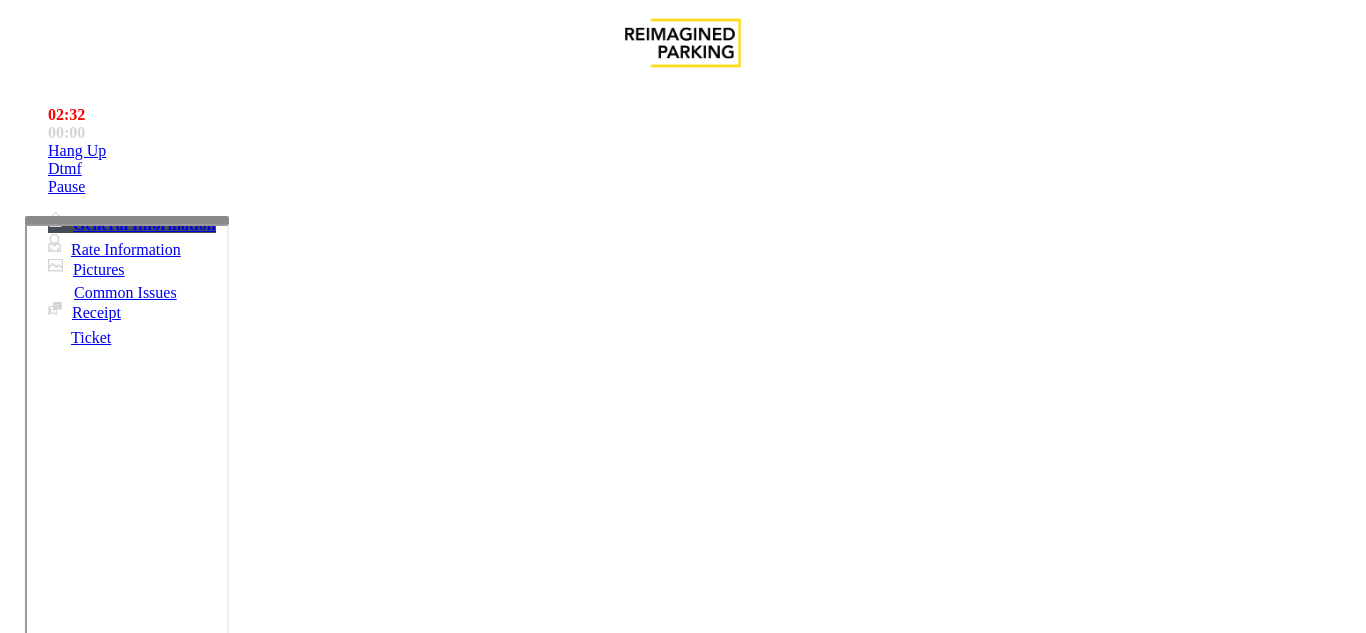 drag, startPoint x: 332, startPoint y: 499, endPoint x: 249, endPoint y: 476, distance: 86.127815 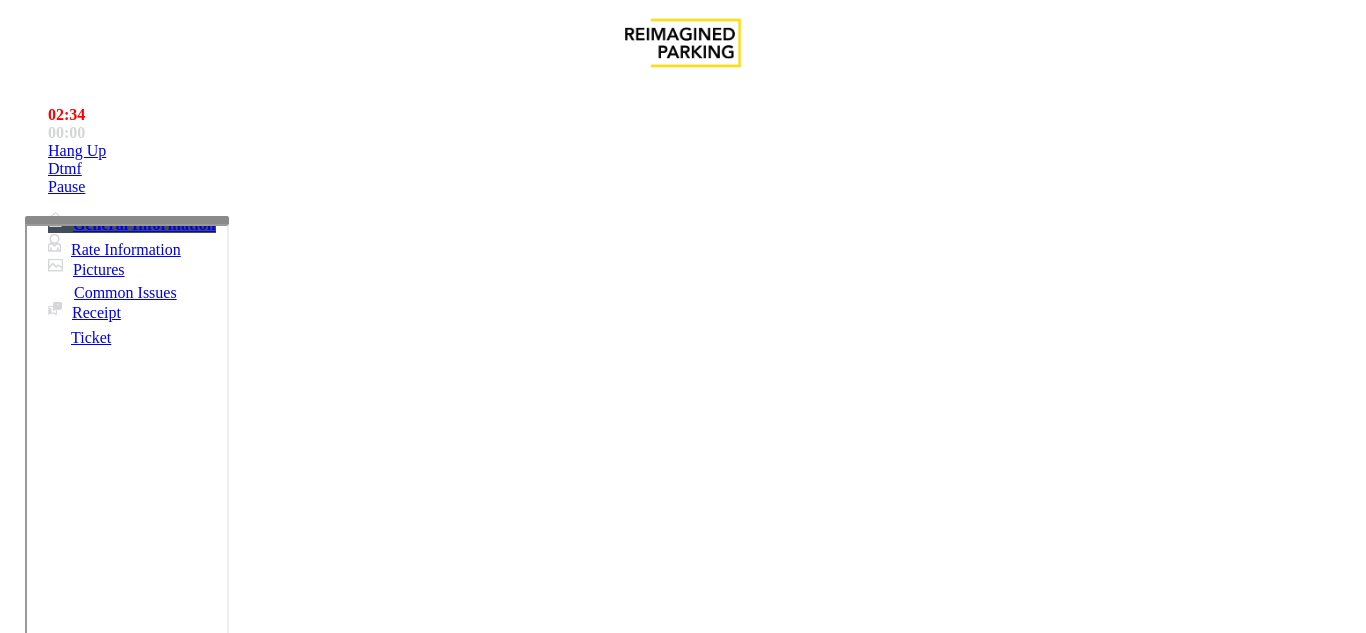 paste on "**********" 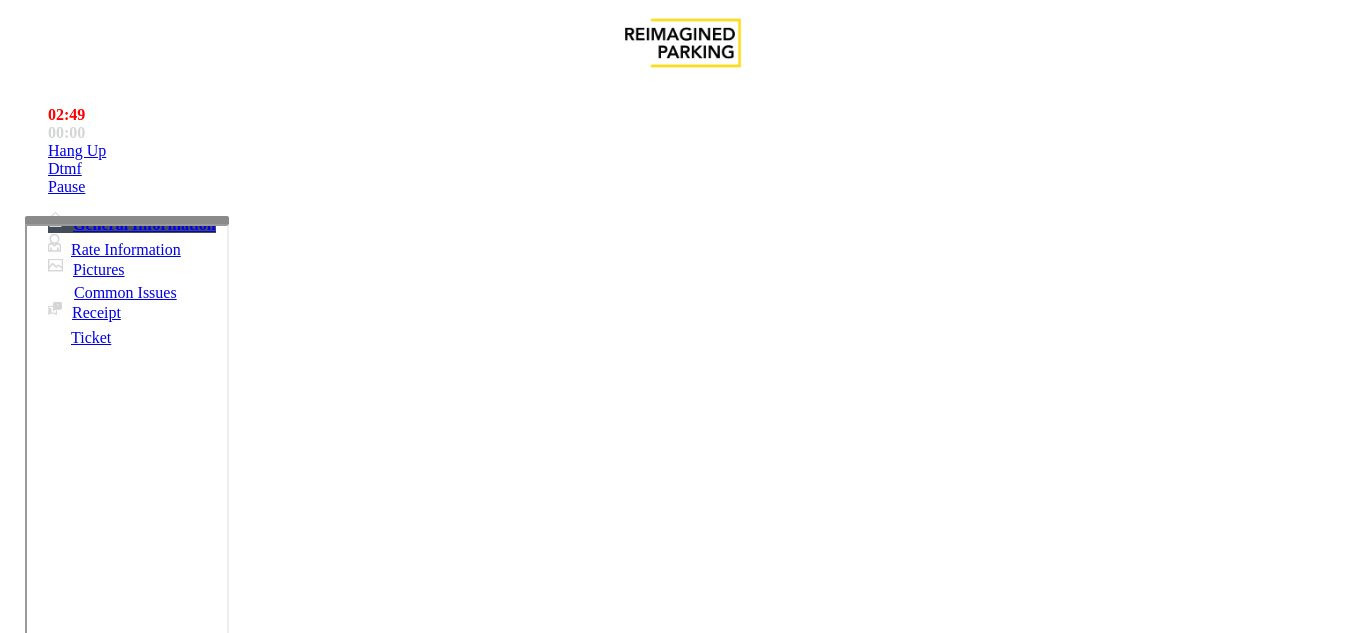 type on "**********" 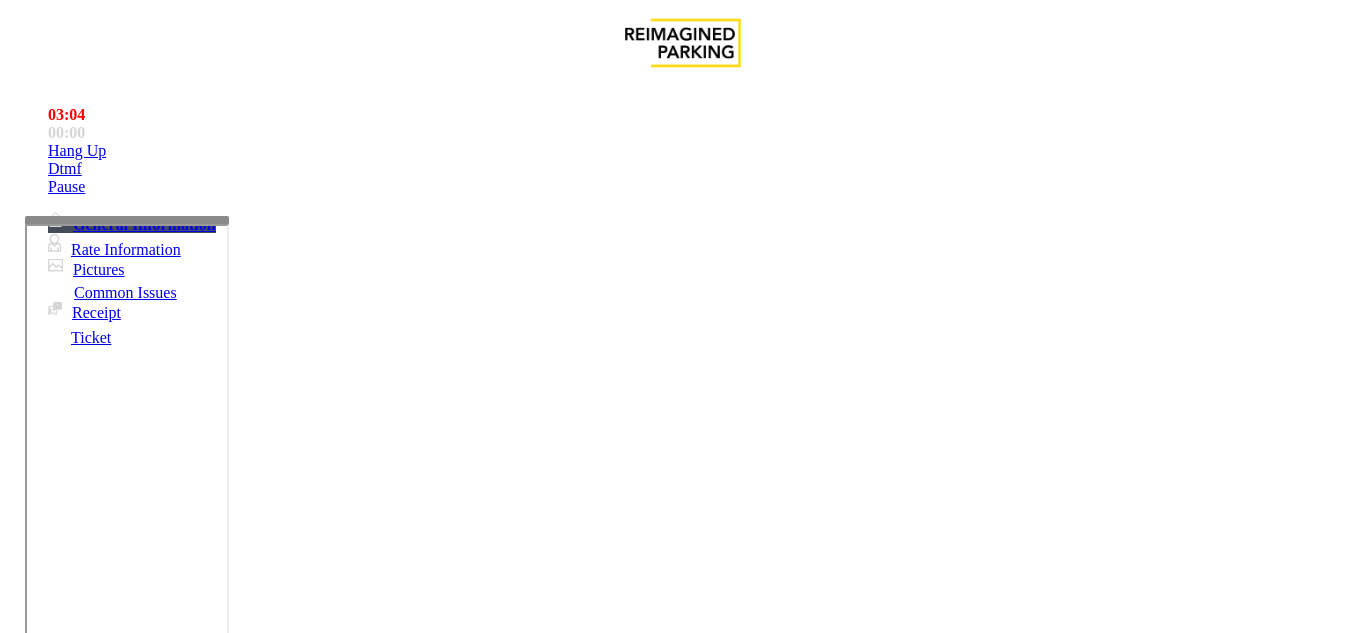 click on "**********" at bounding box center [682, 1467] 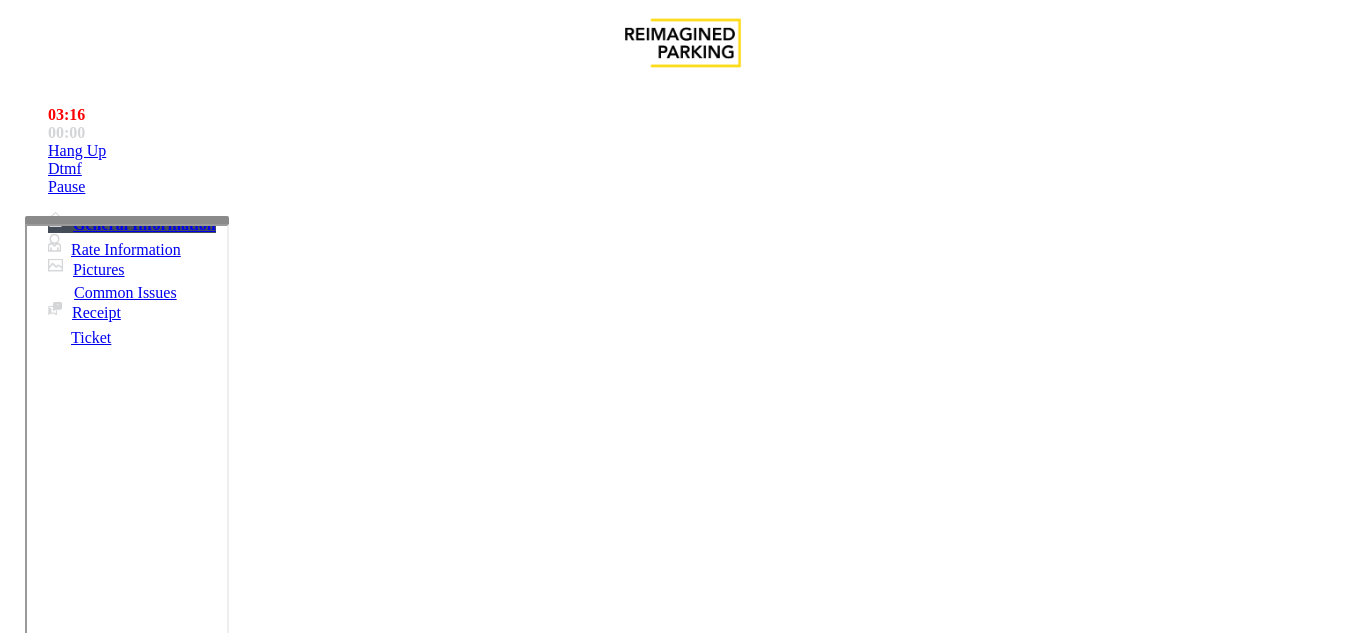 type on "******" 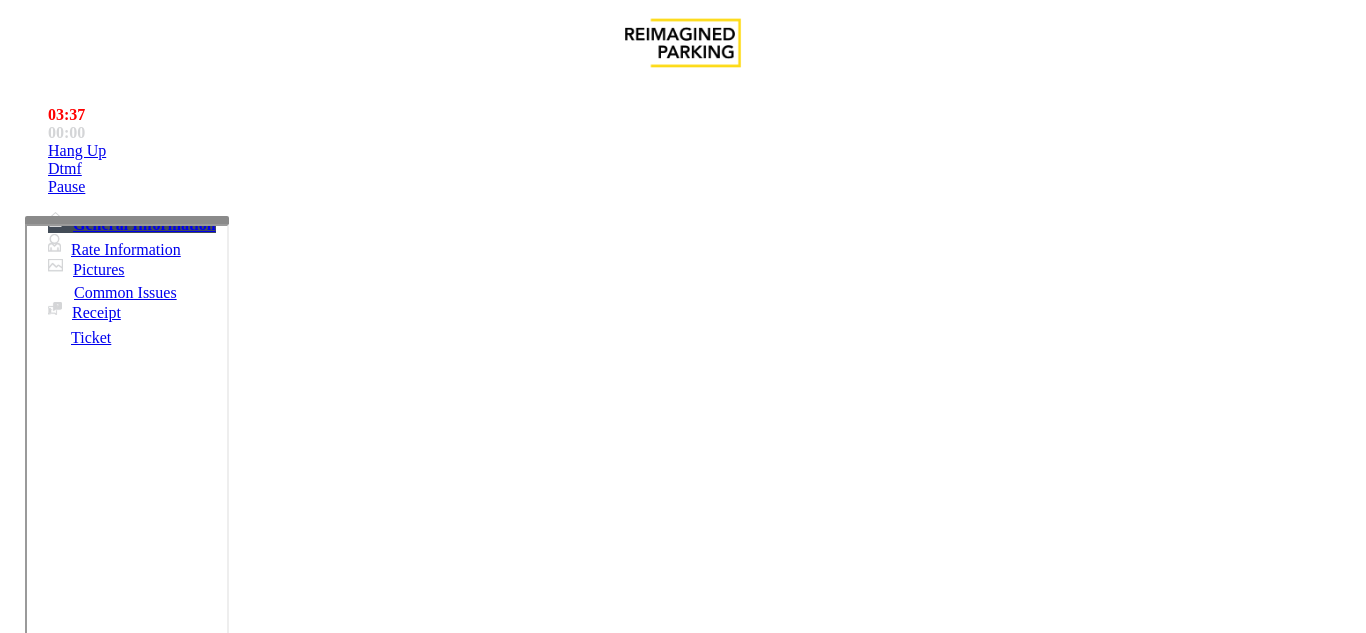 click on "Ticket Paid" at bounding box center (682, 1271) 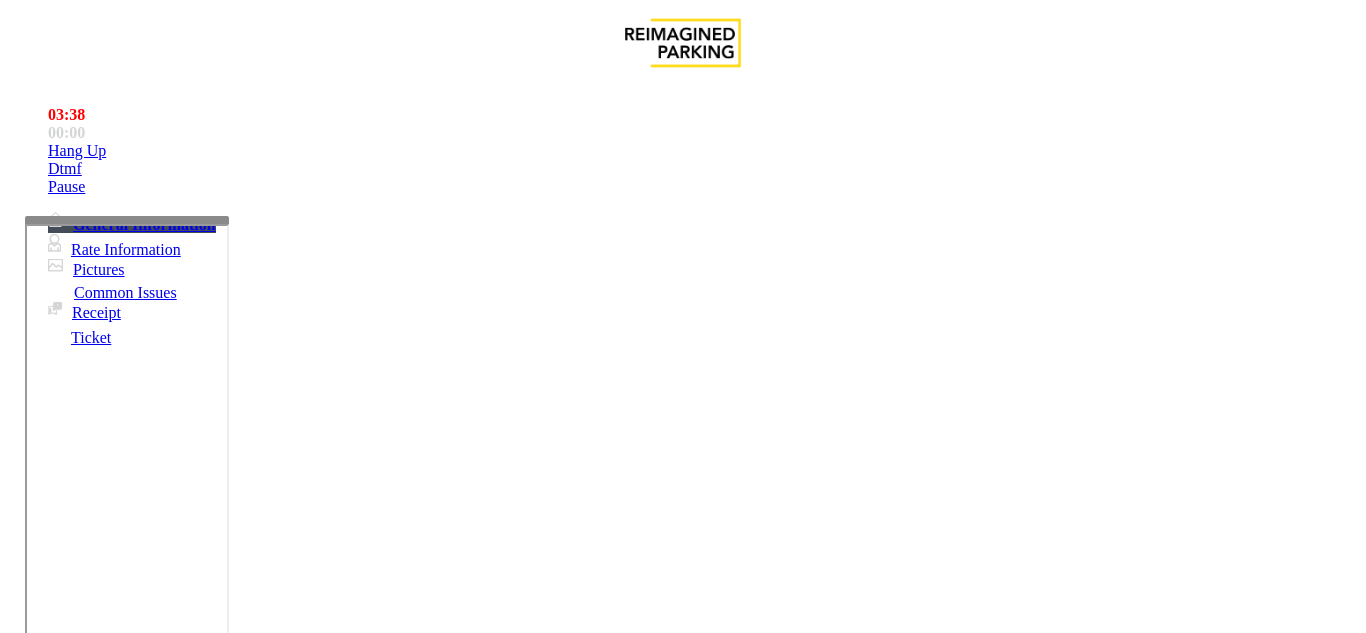 click on "Ticket Paid" at bounding box center (682, 1271) 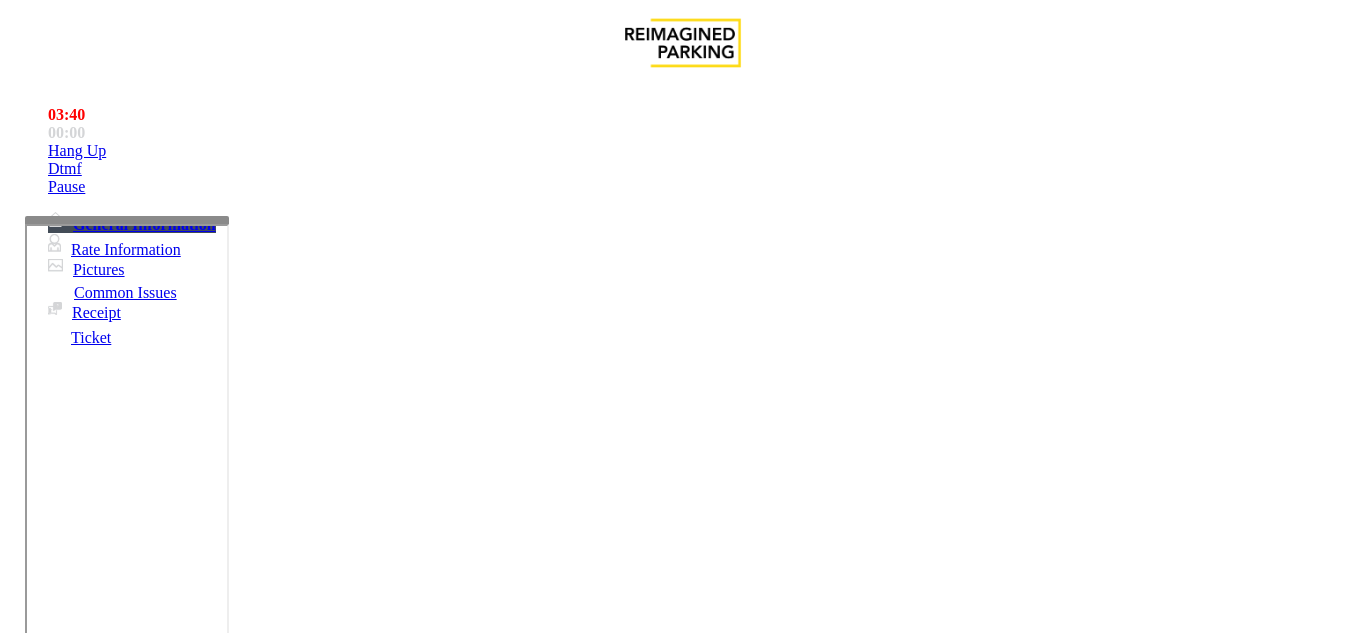 scroll, scrollTop: 21, scrollLeft: 0, axis: vertical 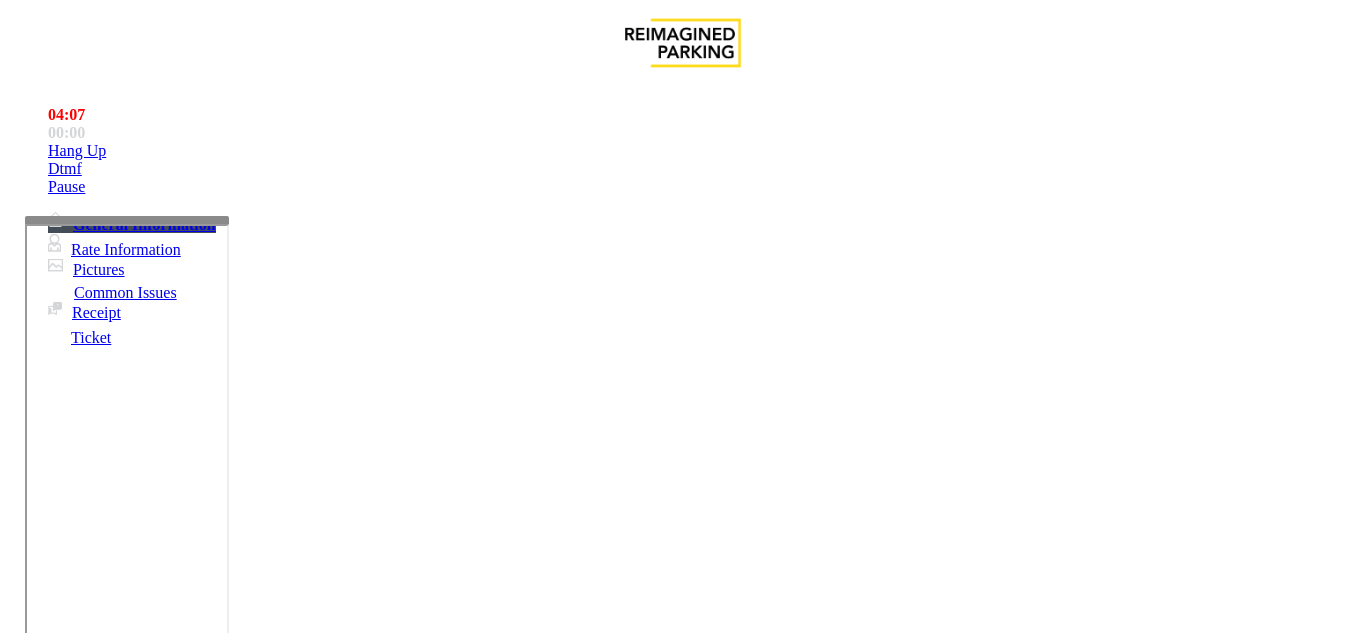 click at bounding box center (221, 1515) 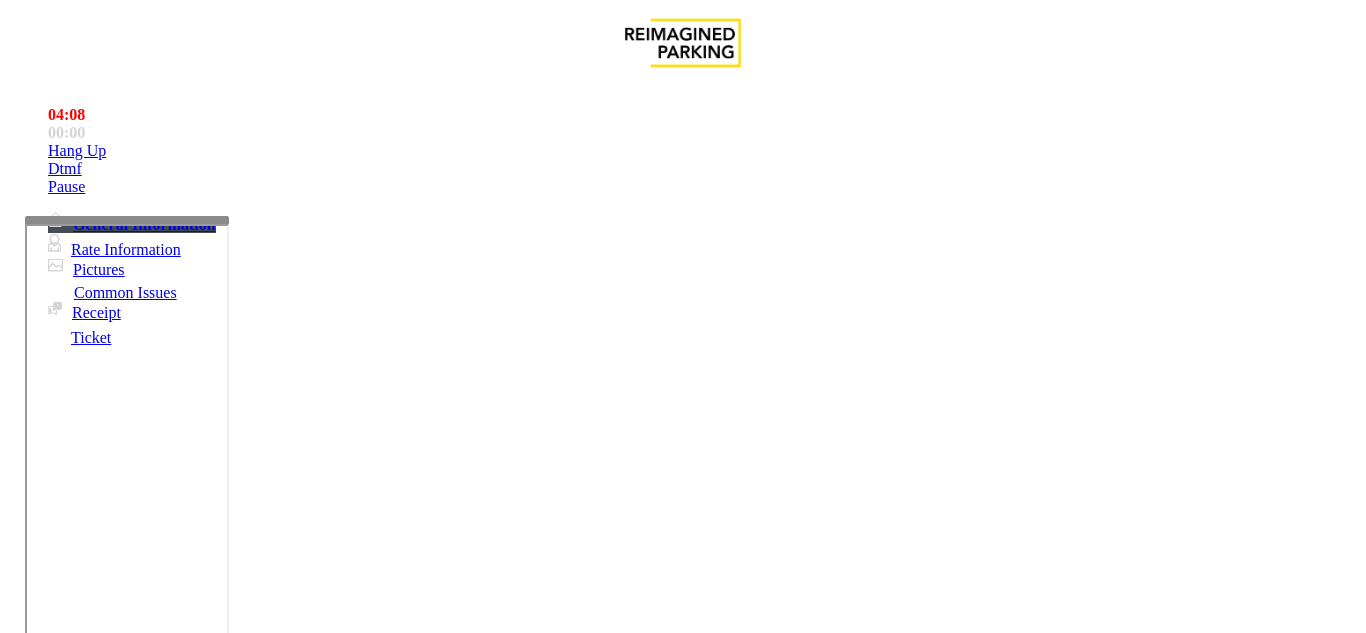 click at bounding box center (221, 1515) 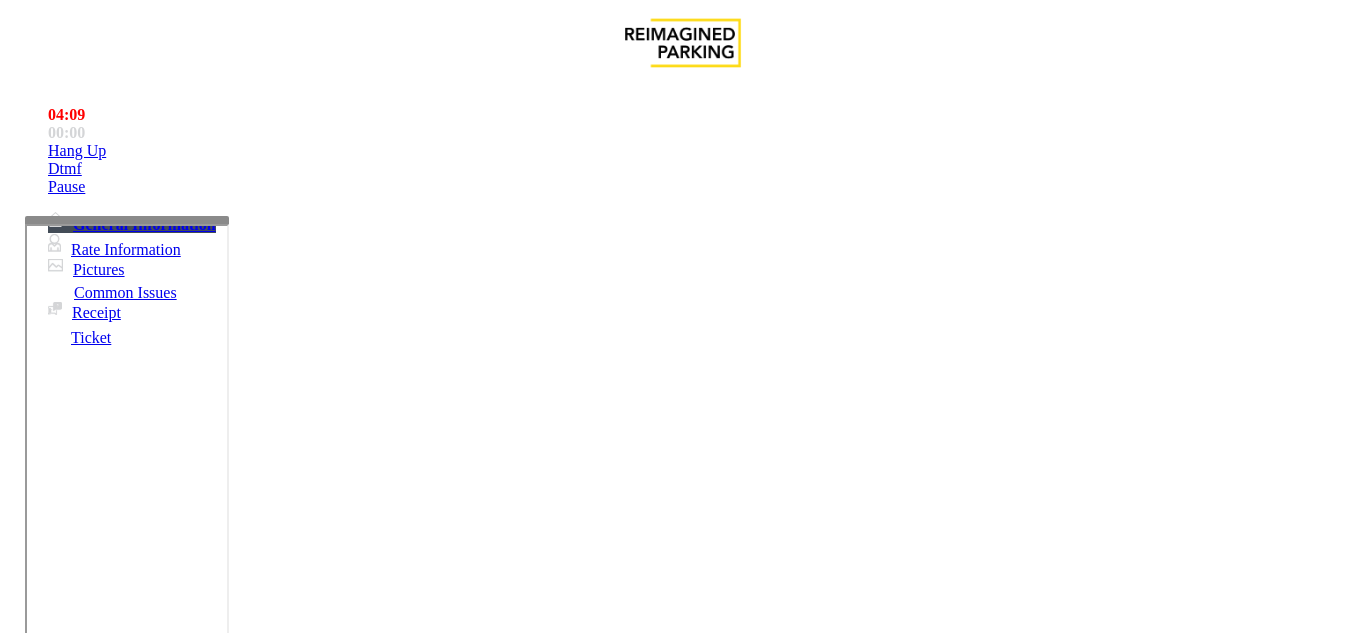 scroll, scrollTop: 0, scrollLeft: 0, axis: both 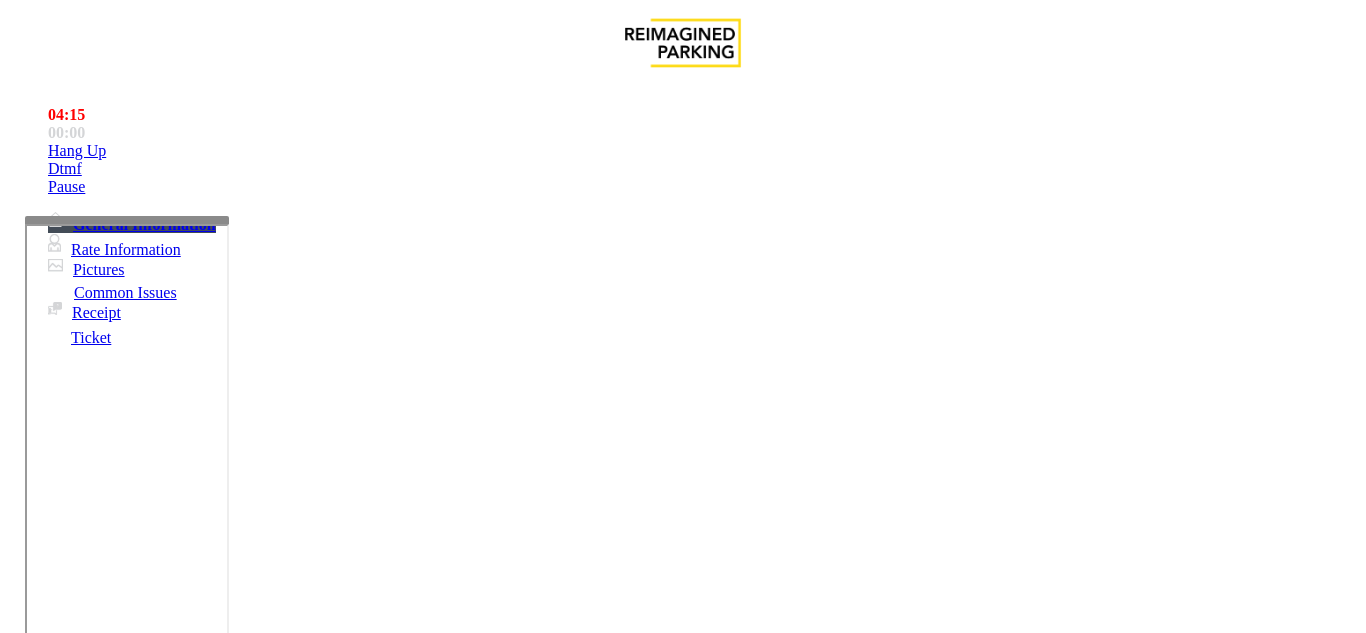 click at bounding box center [221, 1515] 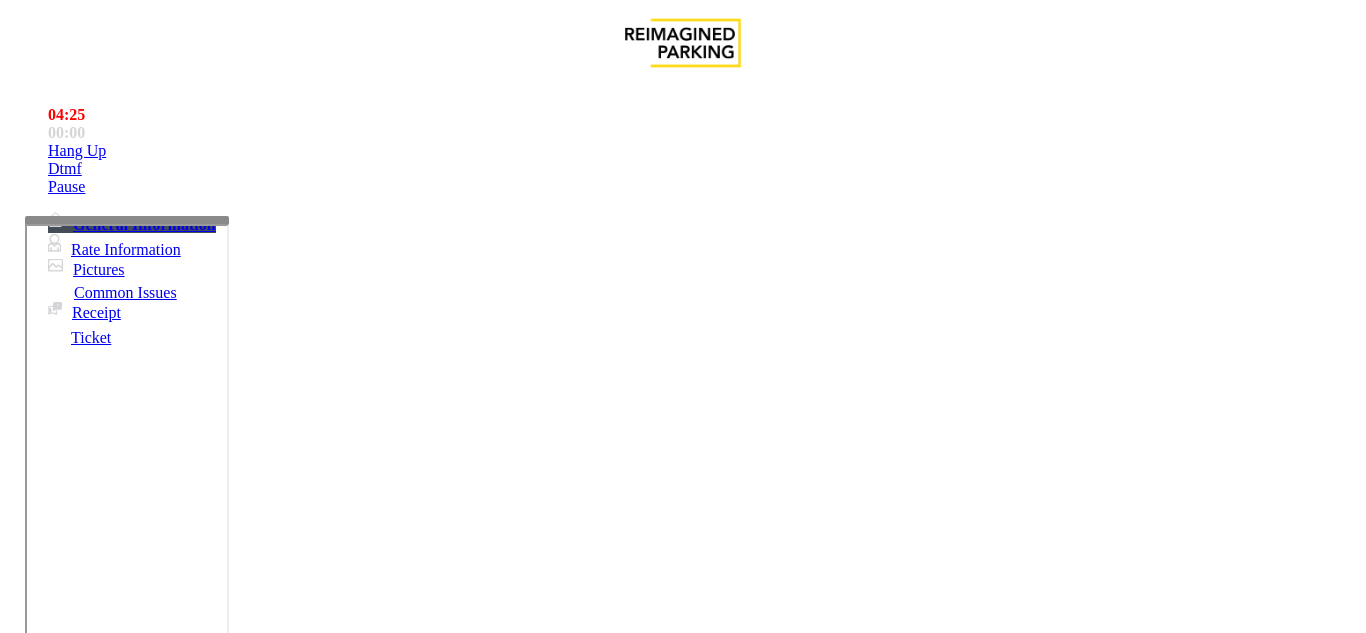 click at bounding box center (221, 1515) 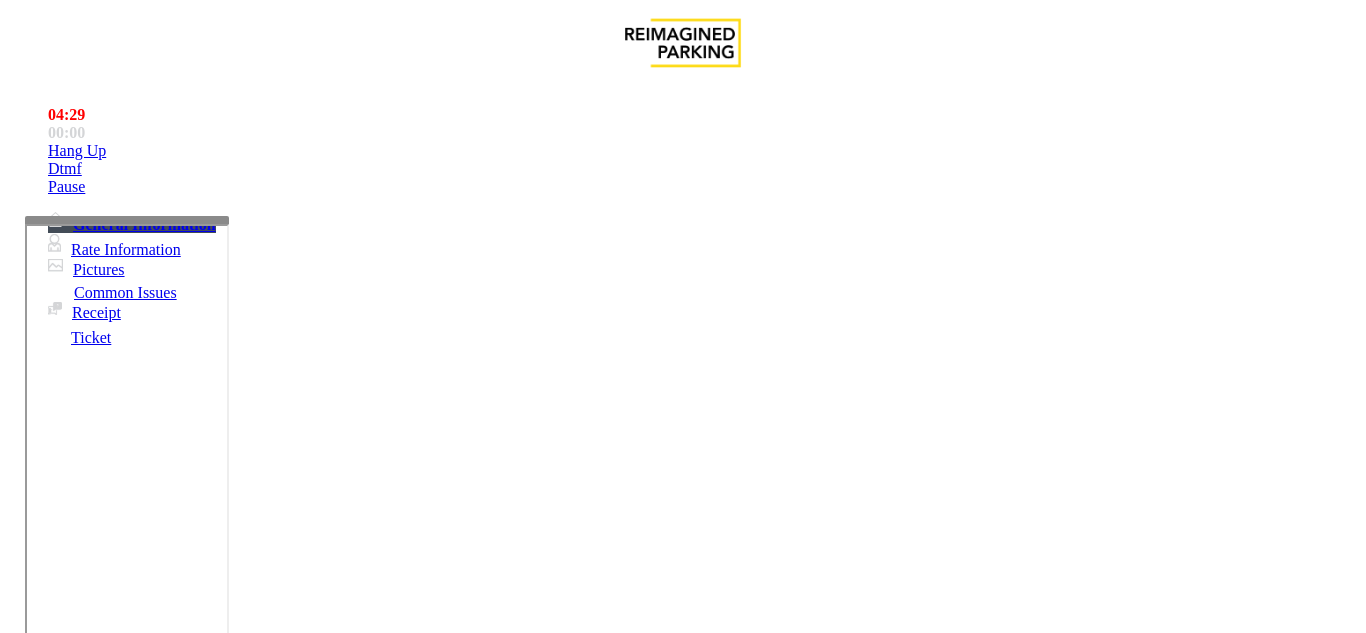 drag, startPoint x: 363, startPoint y: 313, endPoint x: 404, endPoint y: 309, distance: 41.19466 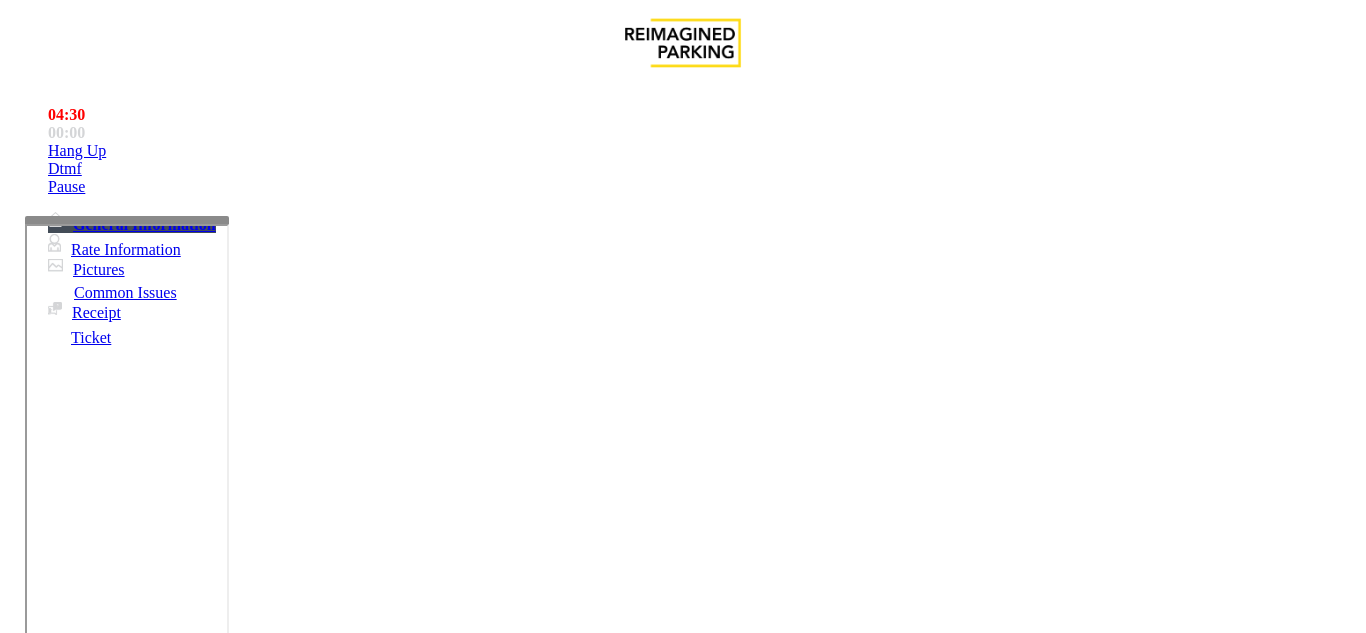 type on "**********" 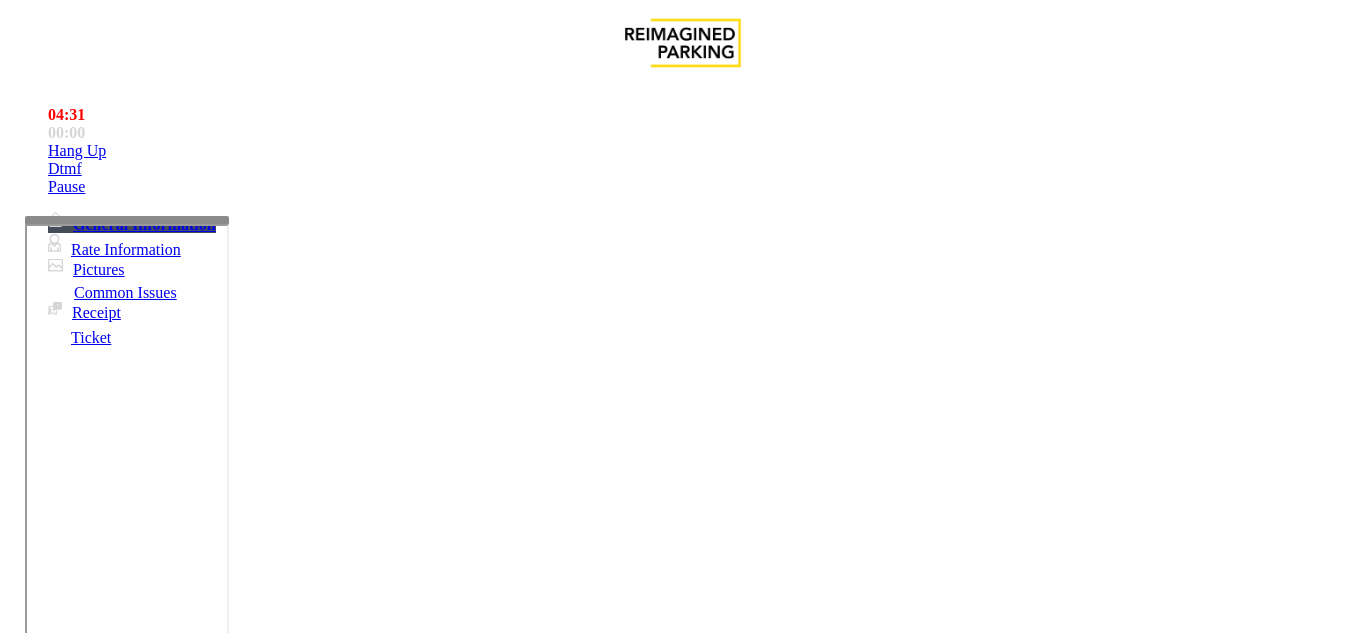 paste on "*****" 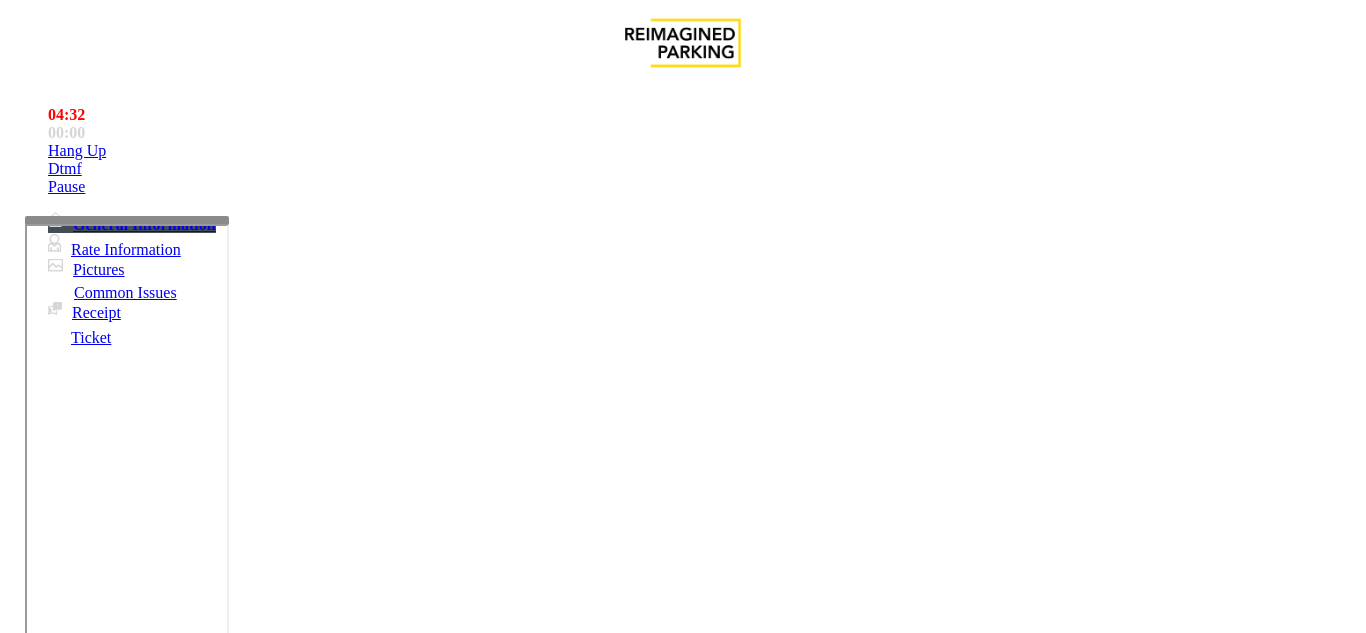 type on "*****" 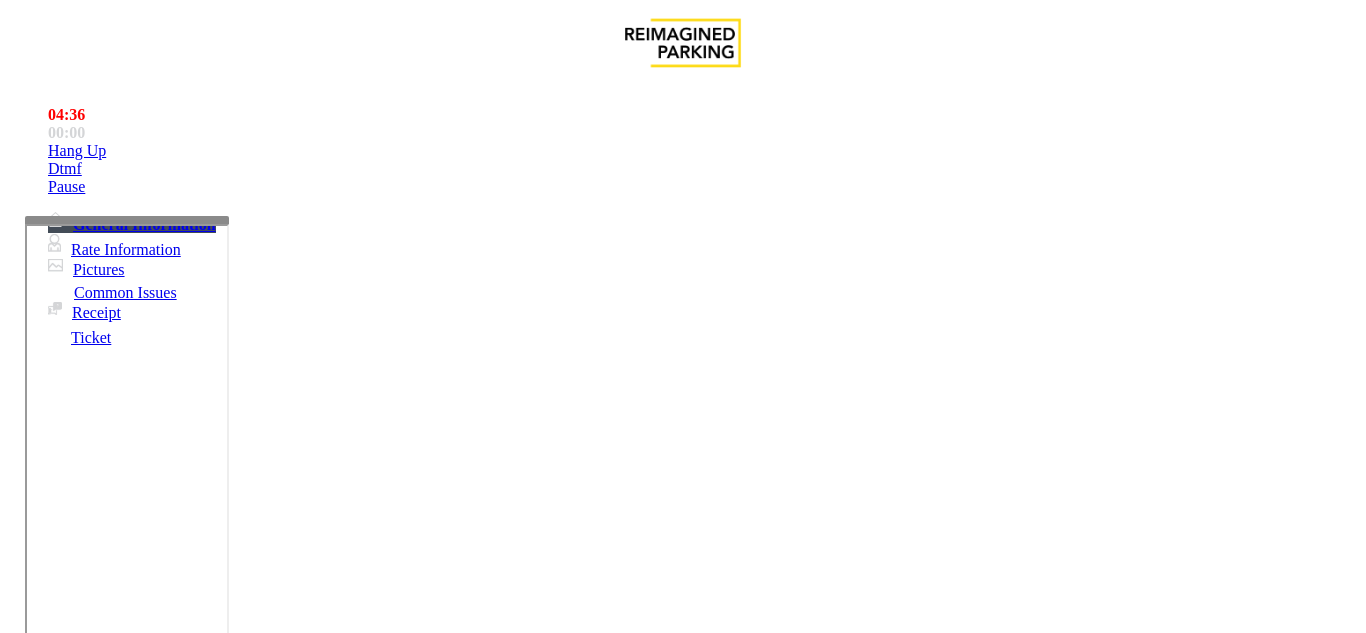 click at bounding box center [221, 1515] 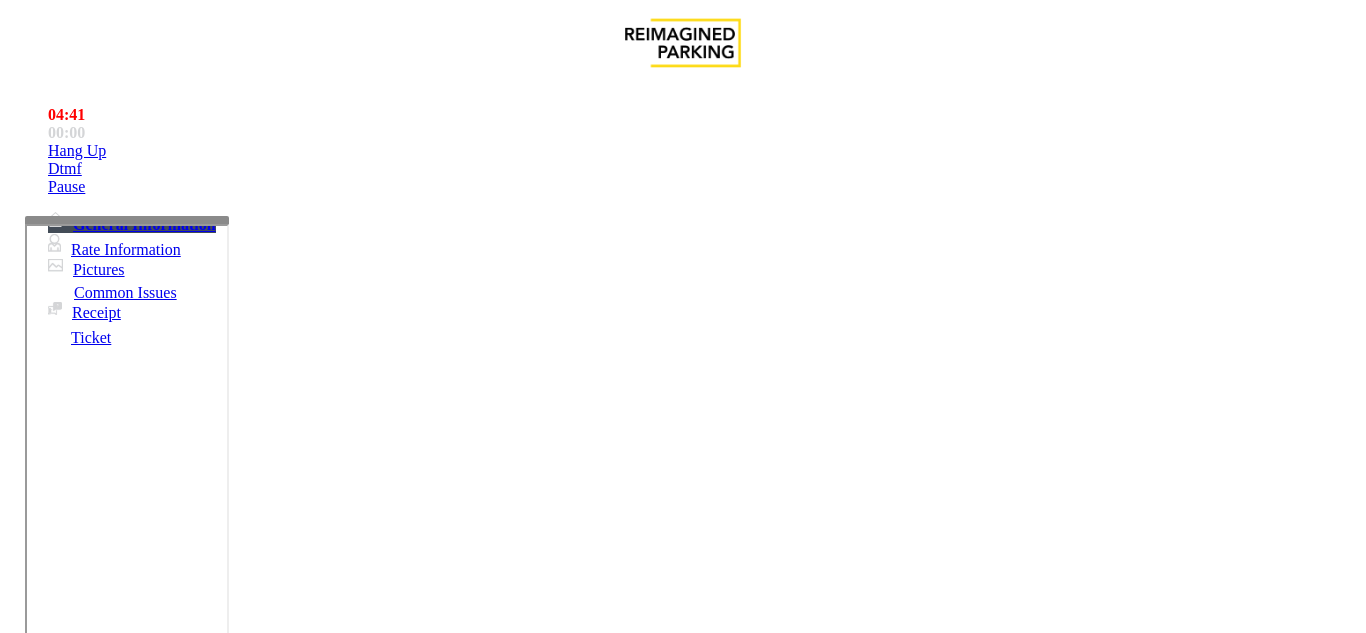 scroll, scrollTop: 100, scrollLeft: 0, axis: vertical 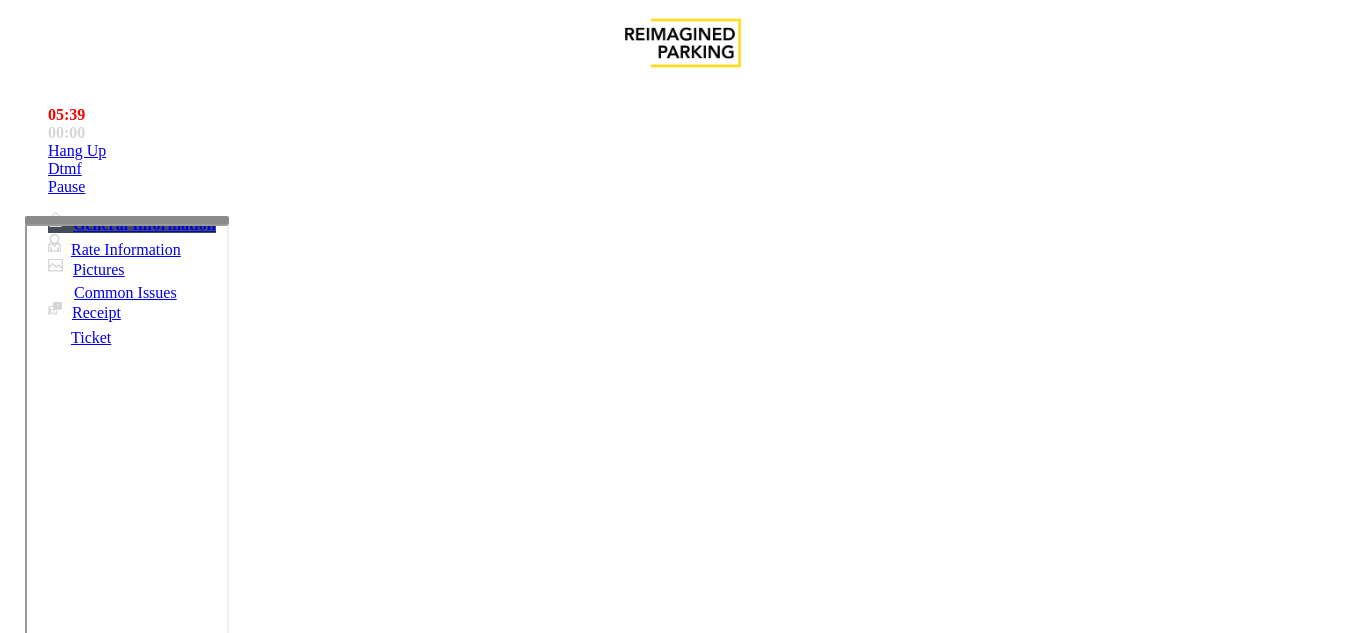 click at bounding box center [221, 1515] 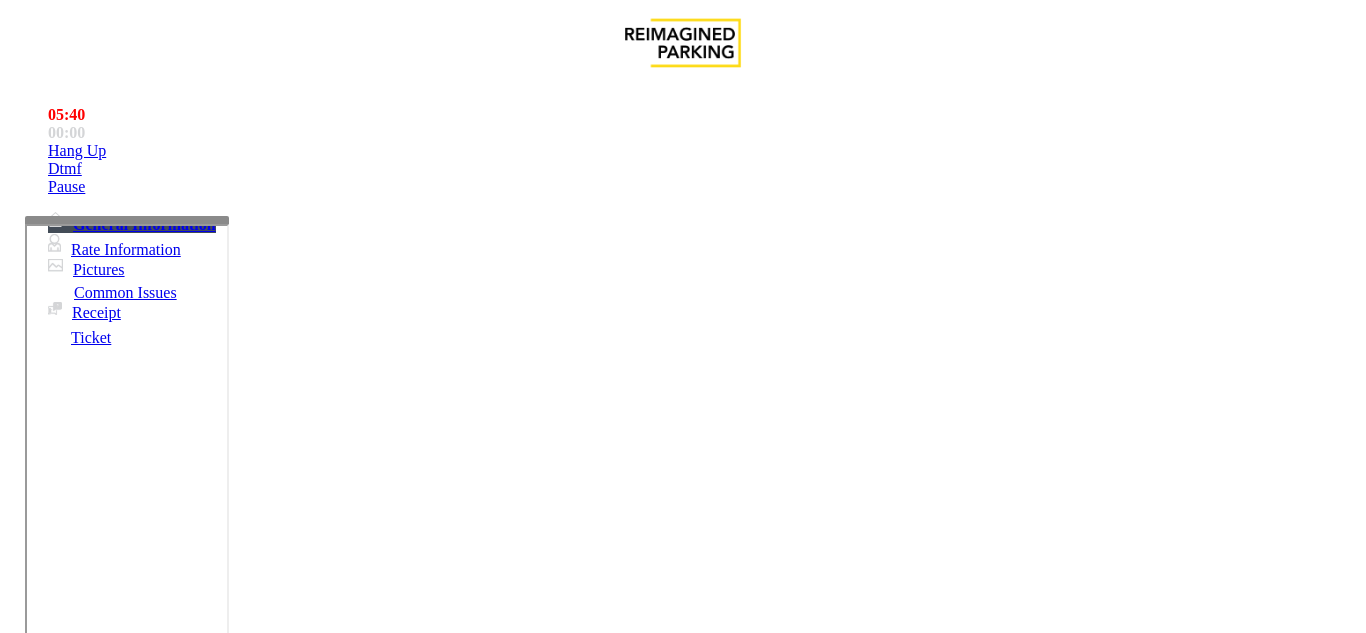 click at bounding box center (221, 1515) 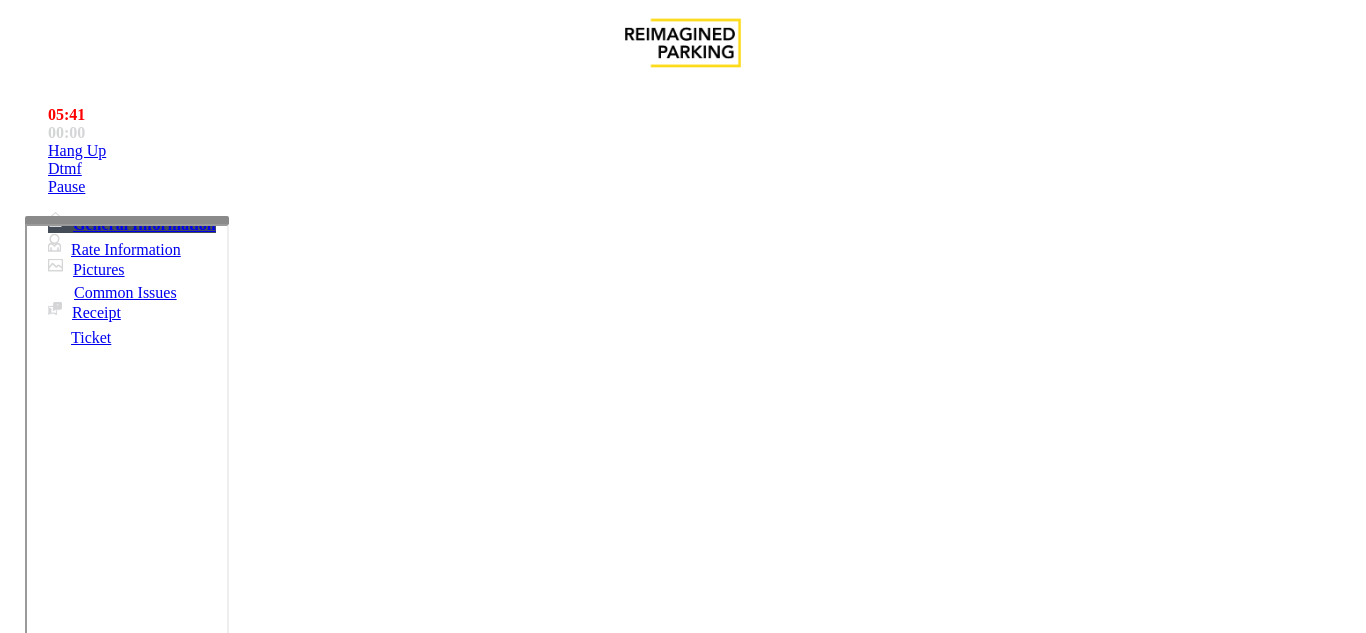 scroll, scrollTop: 36, scrollLeft: 0, axis: vertical 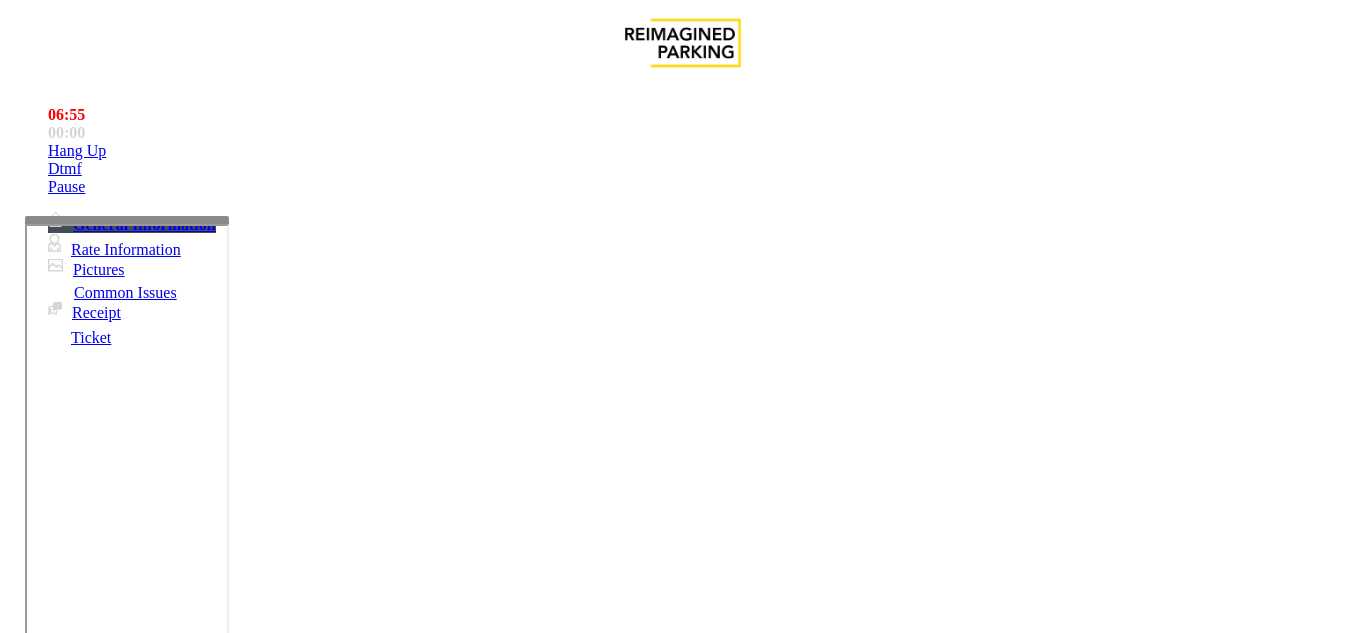 click on "Vend Gate" at bounding box center [69, 1608] 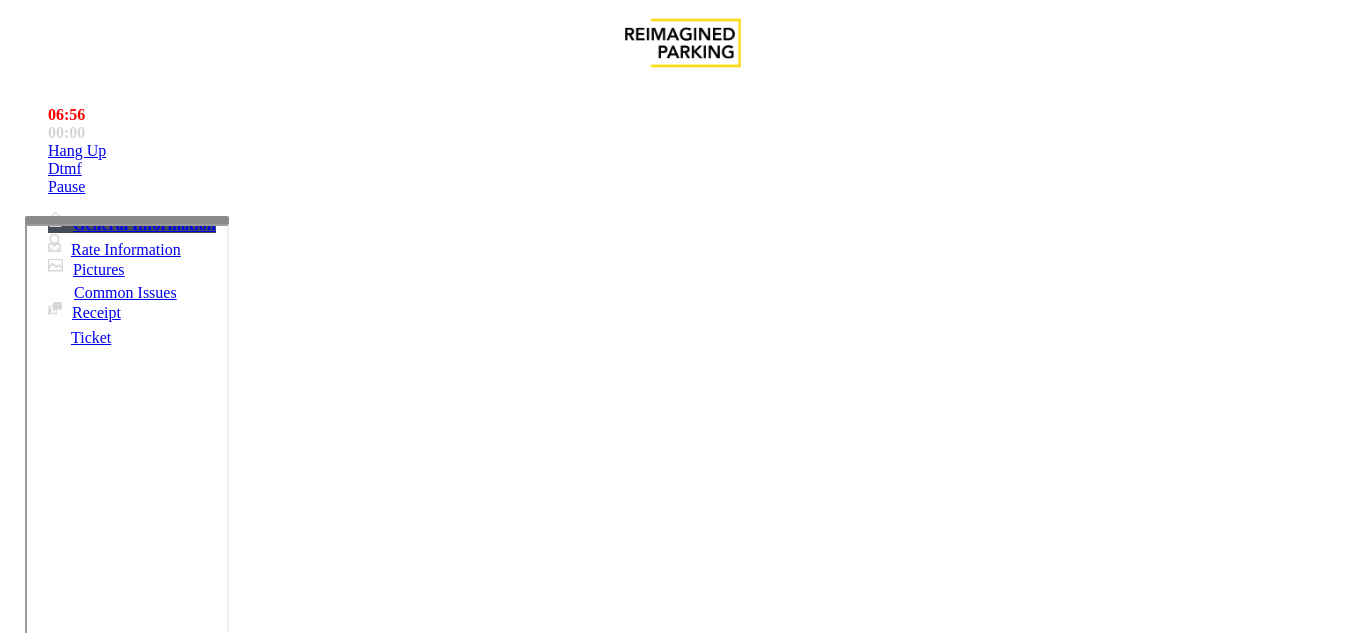 drag, startPoint x: 315, startPoint y: 442, endPoint x: 263, endPoint y: 437, distance: 52.23983 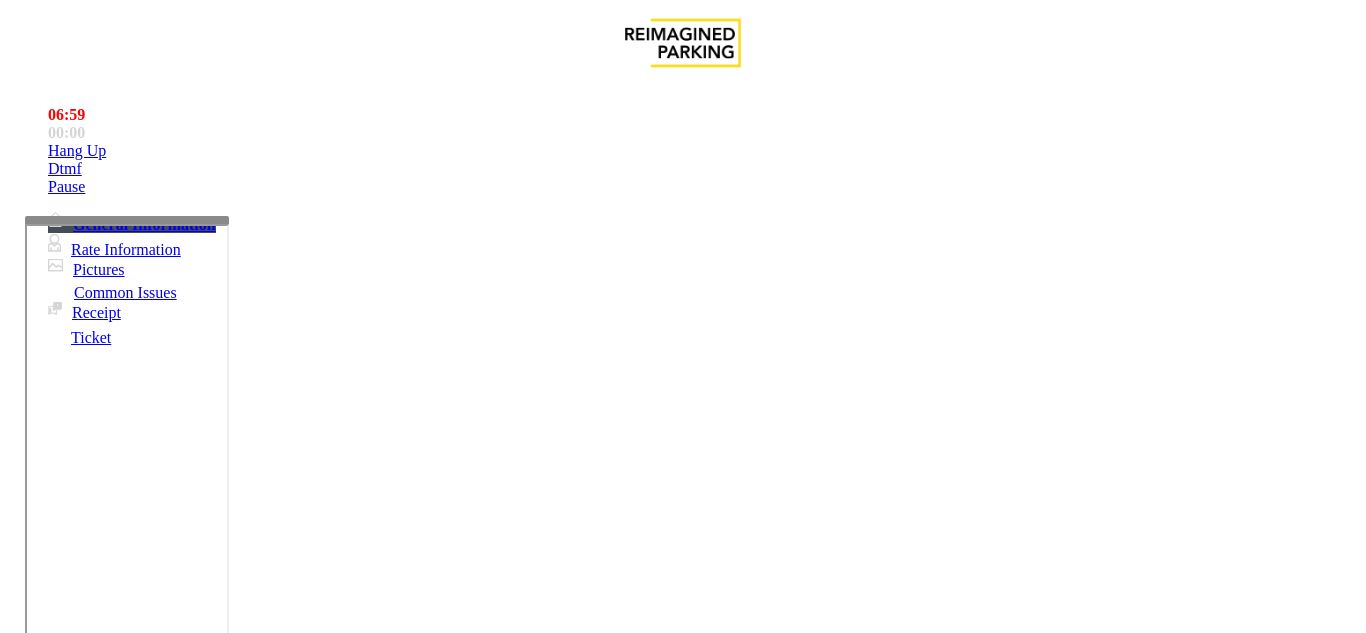 scroll, scrollTop: 0, scrollLeft: 0, axis: both 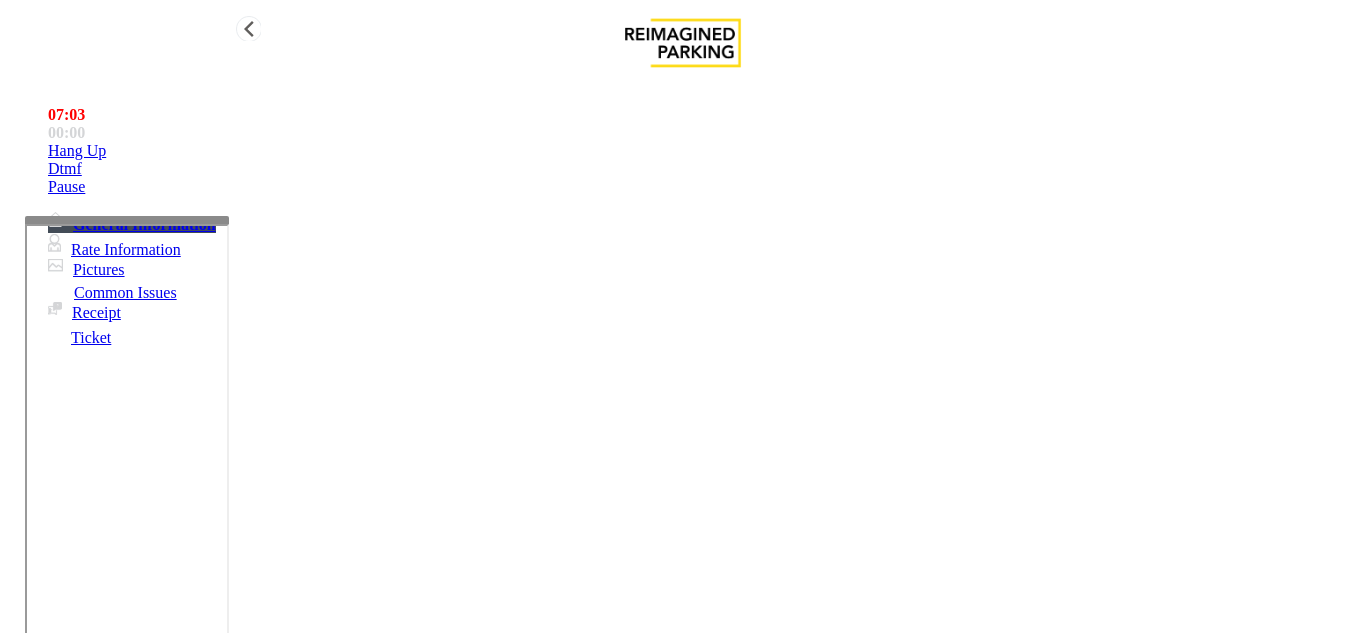 click on "Hang Up" at bounding box center [703, 151] 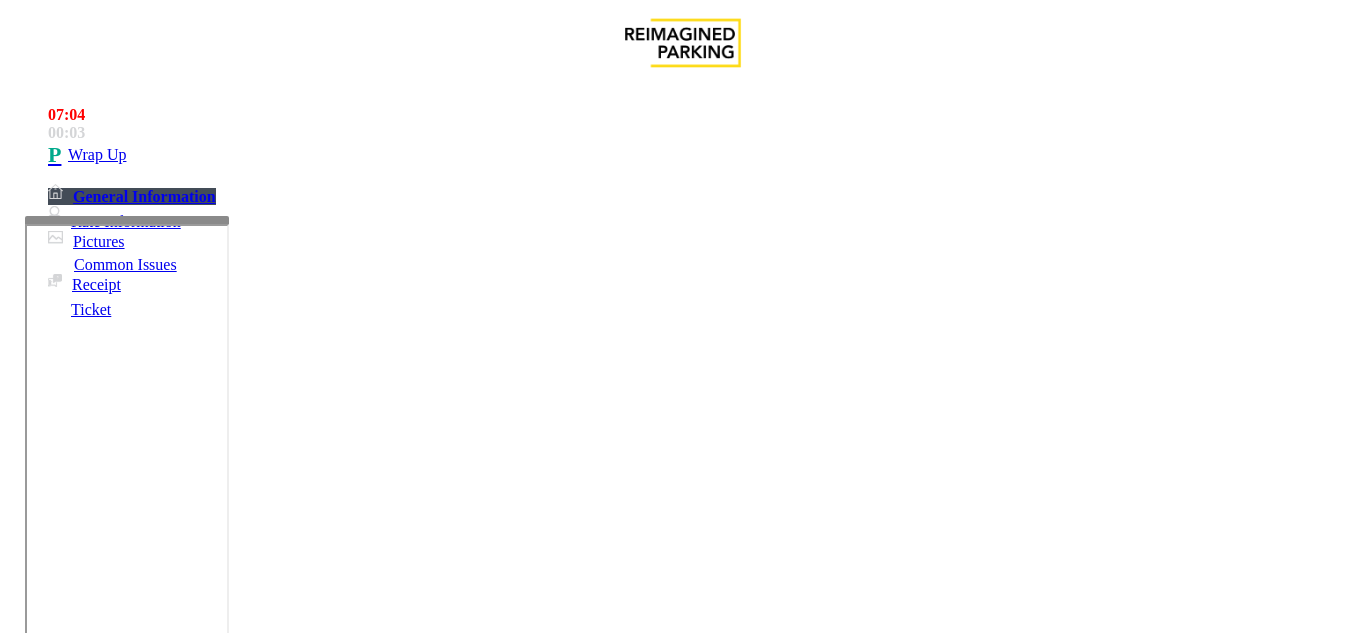 click at bounding box center (221, 1515) 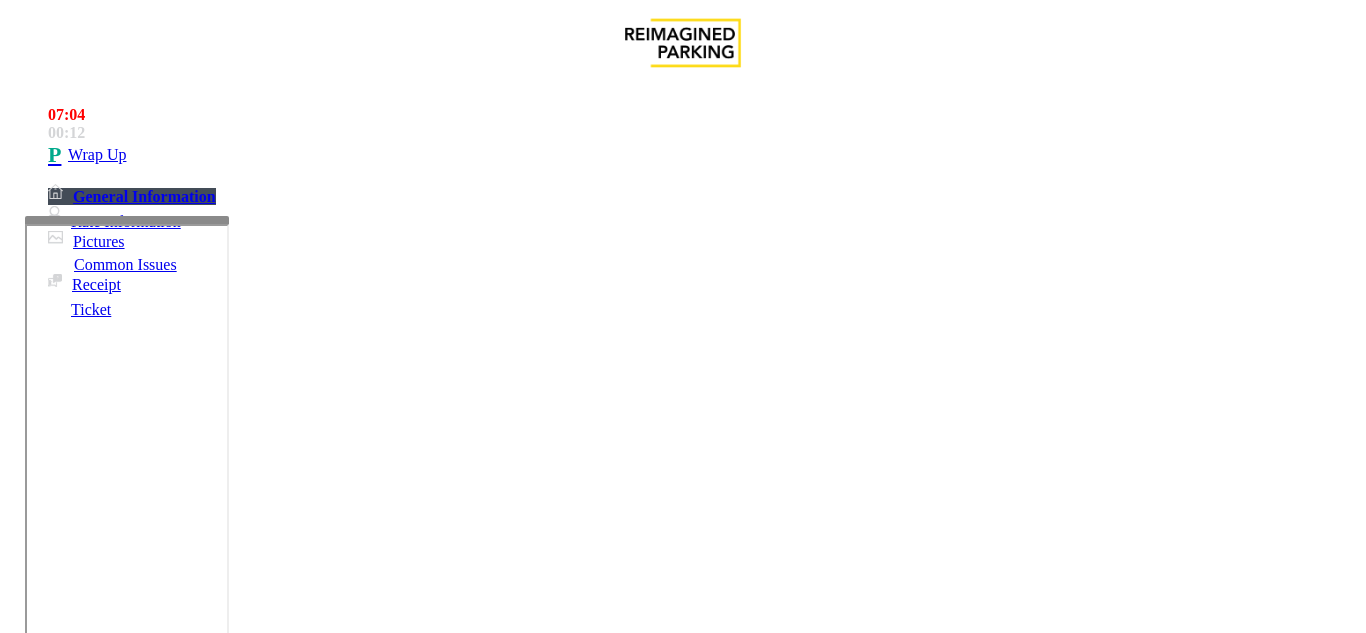 scroll, scrollTop: 63, scrollLeft: 0, axis: vertical 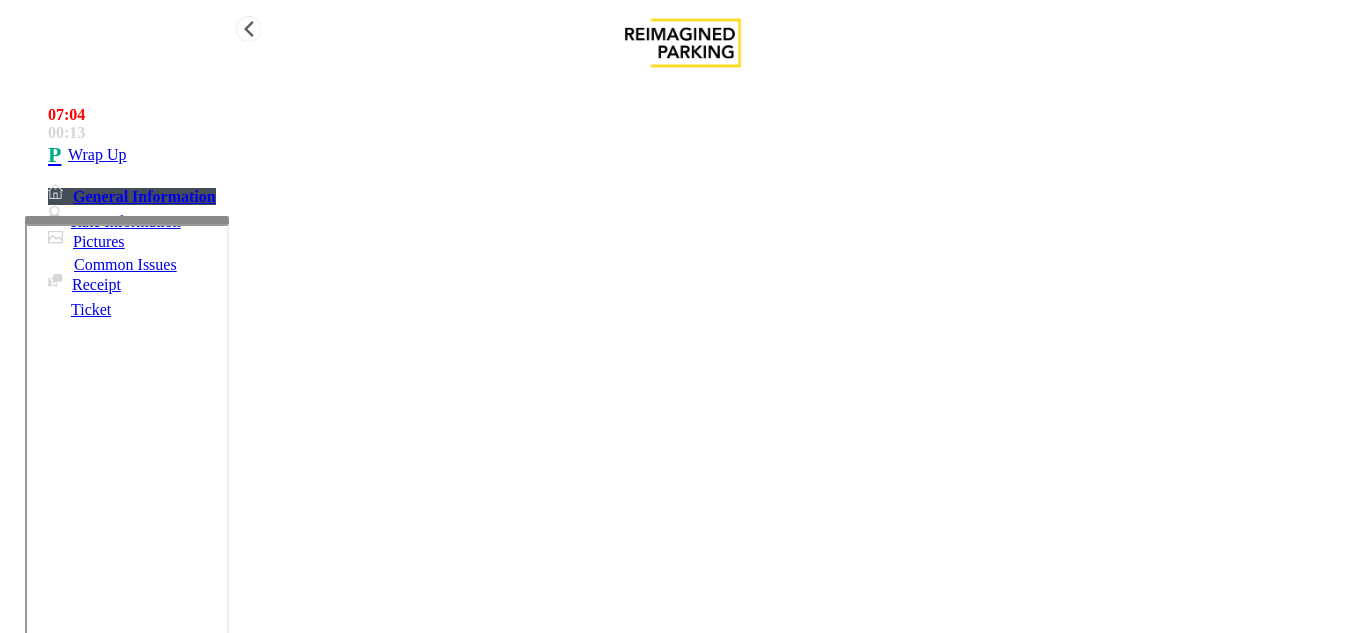 type on "**********" 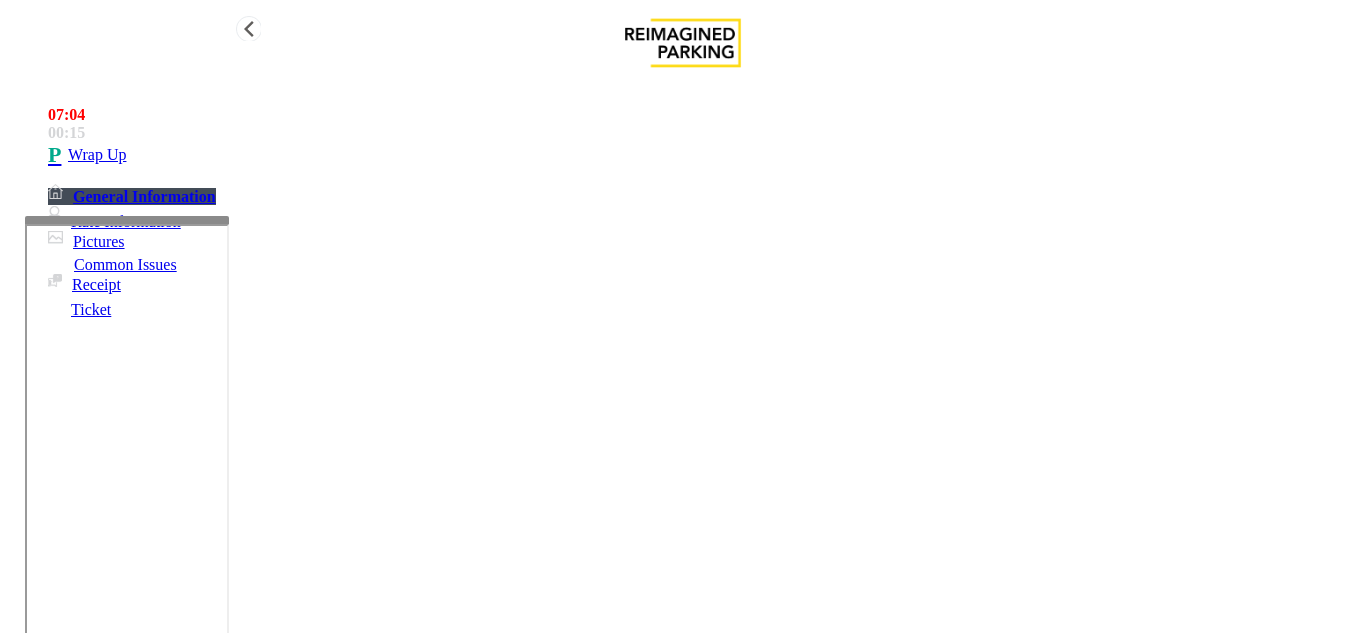 click on "Wrap Up" at bounding box center (703, 155) 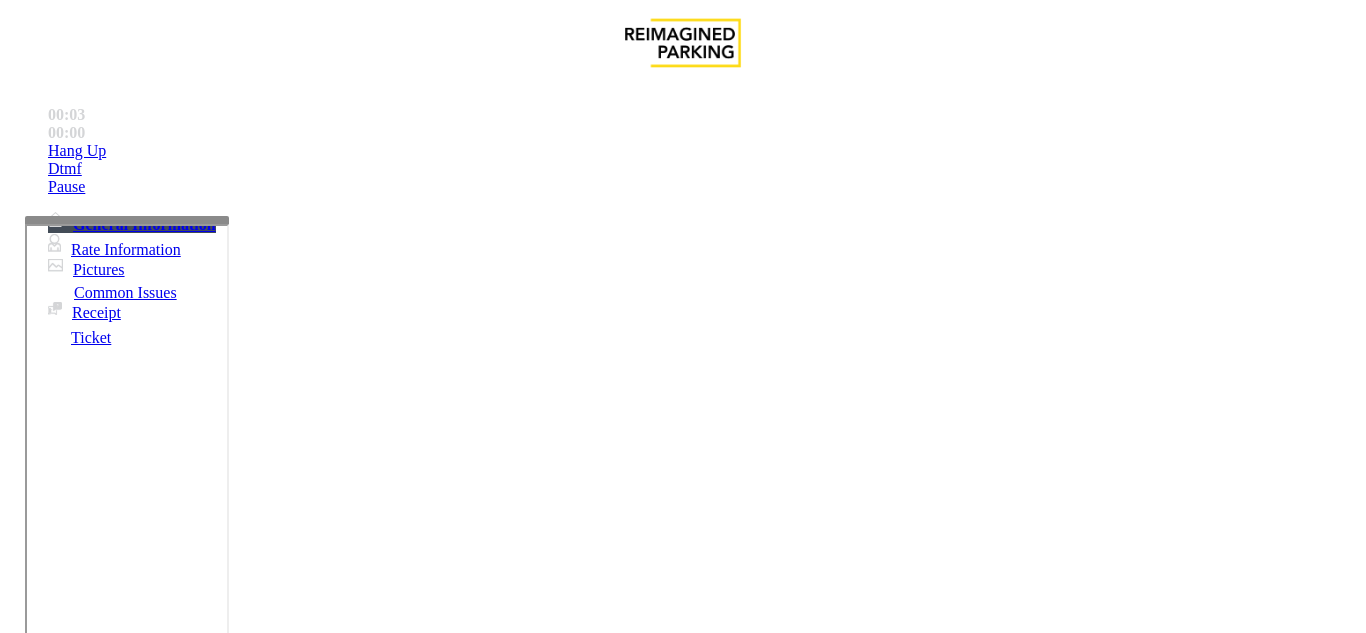 scroll, scrollTop: 1000, scrollLeft: 0, axis: vertical 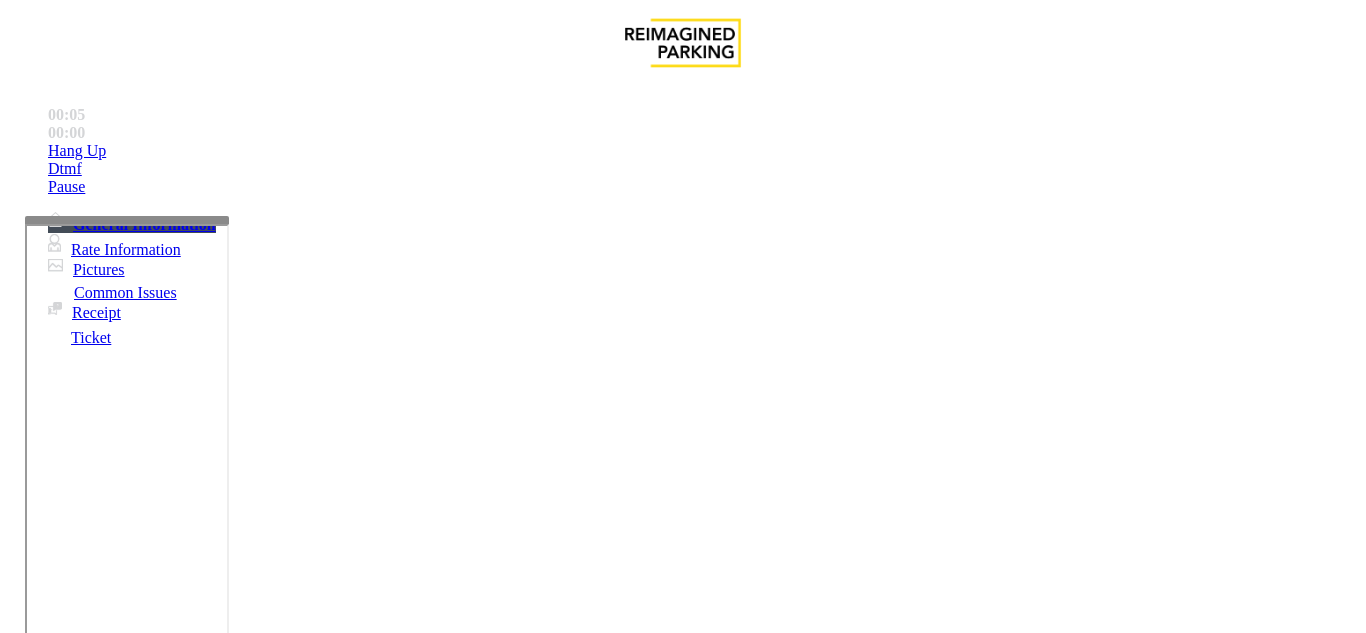drag, startPoint x: 452, startPoint y: 554, endPoint x: 461, endPoint y: 490, distance: 64.629715 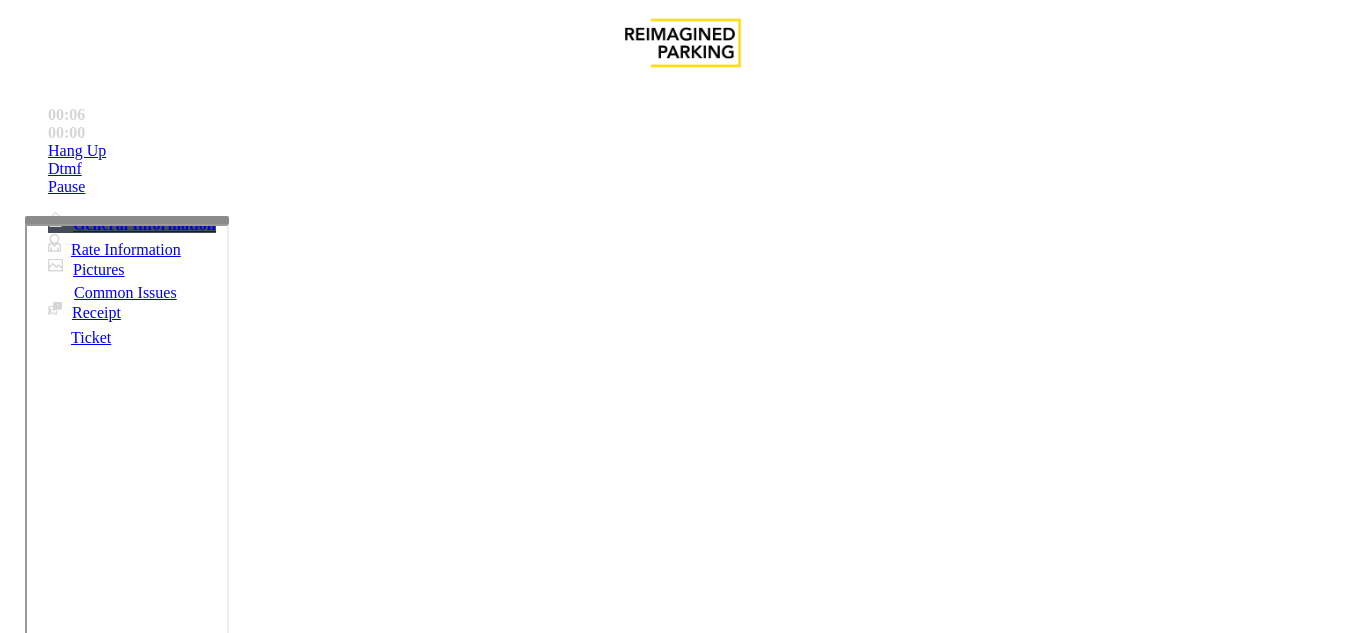 drag, startPoint x: 359, startPoint y: 549, endPoint x: 368, endPoint y: 535, distance: 16.643316 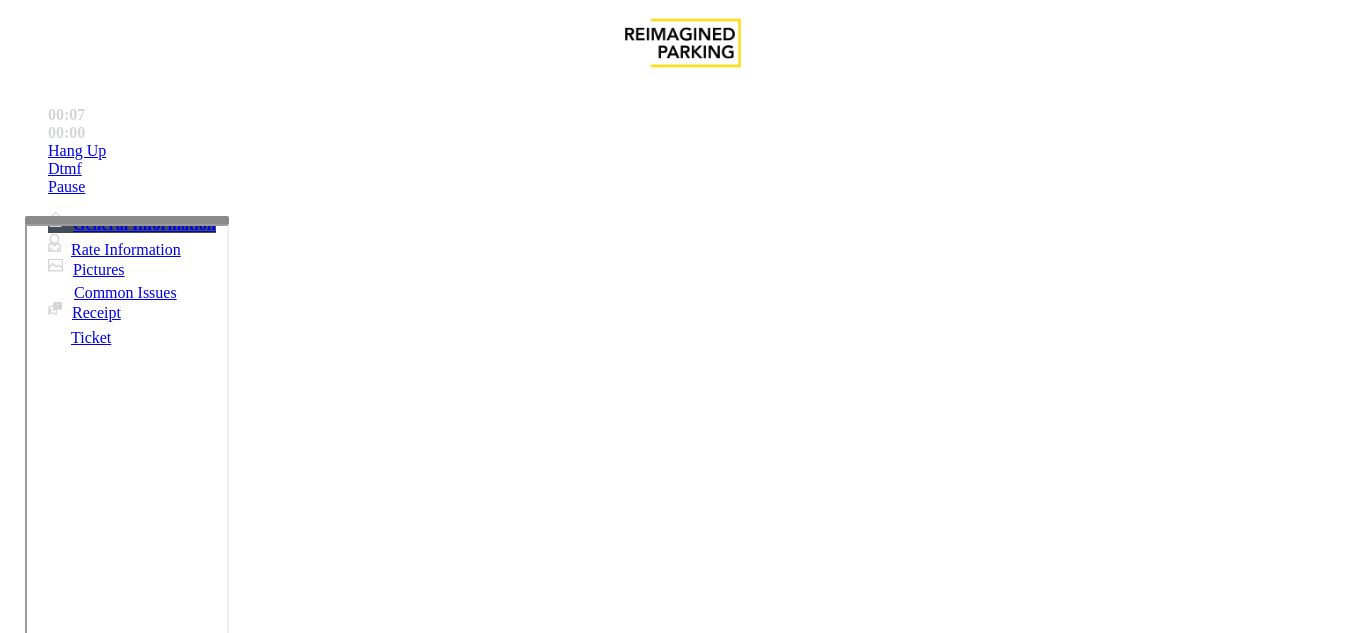 click on "No Response/Unable to hear parker" at bounding box center [142, 1286] 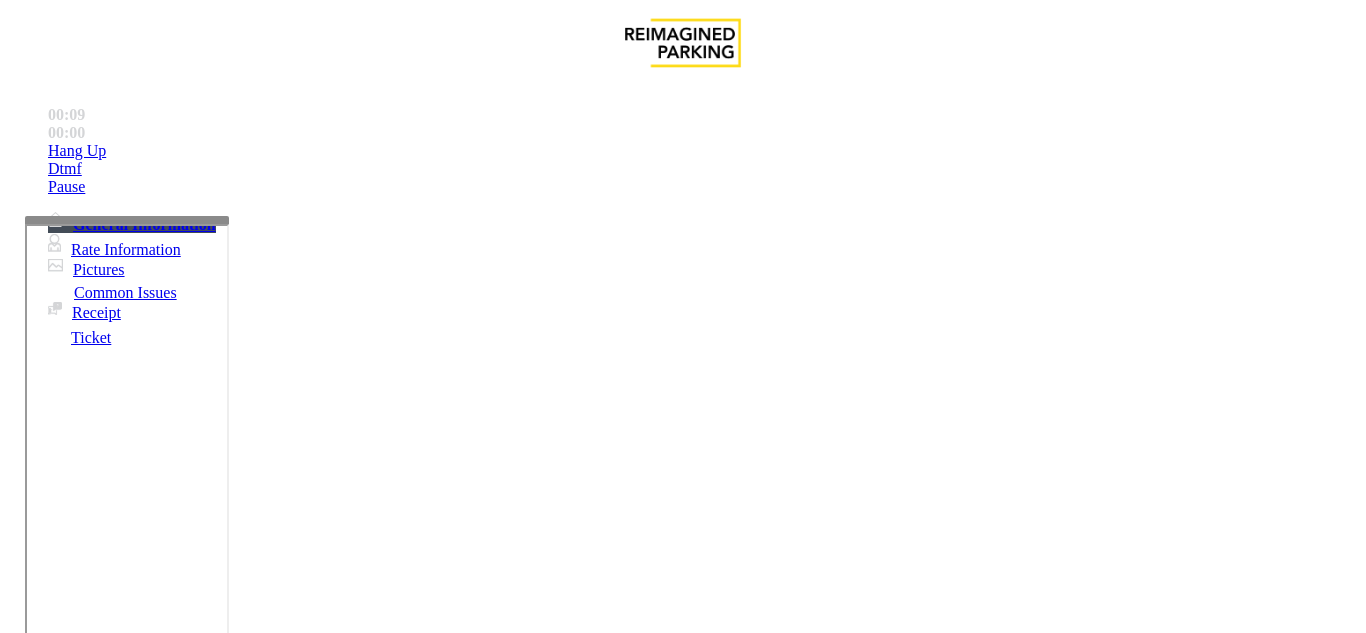 scroll, scrollTop: 500, scrollLeft: 0, axis: vertical 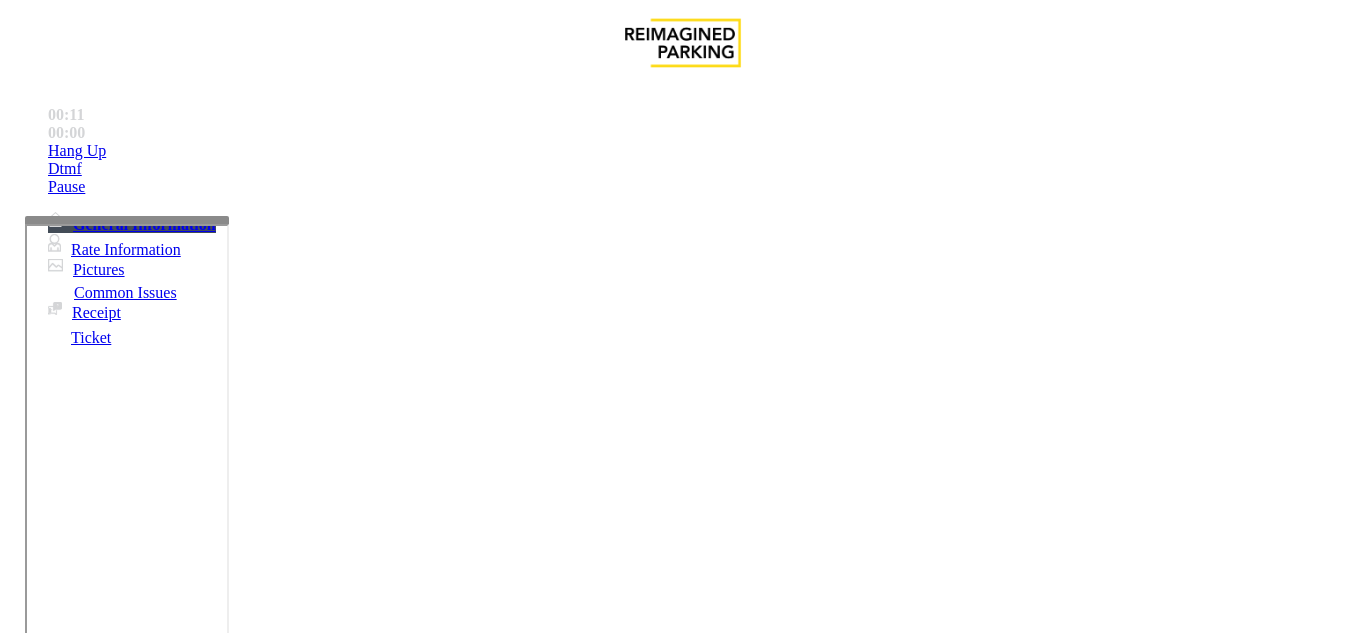 click on "Intercom Issue/No Response" at bounding box center [141, 1253] 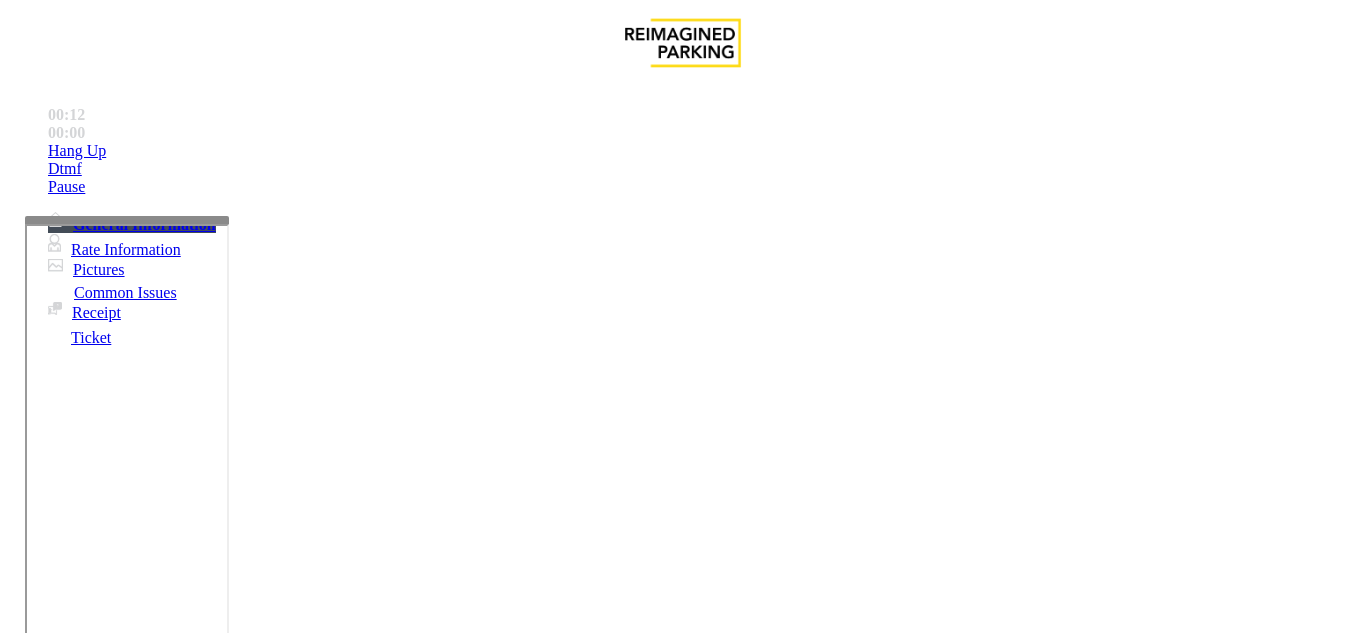 click on "Issue" at bounding box center [42, 1253] 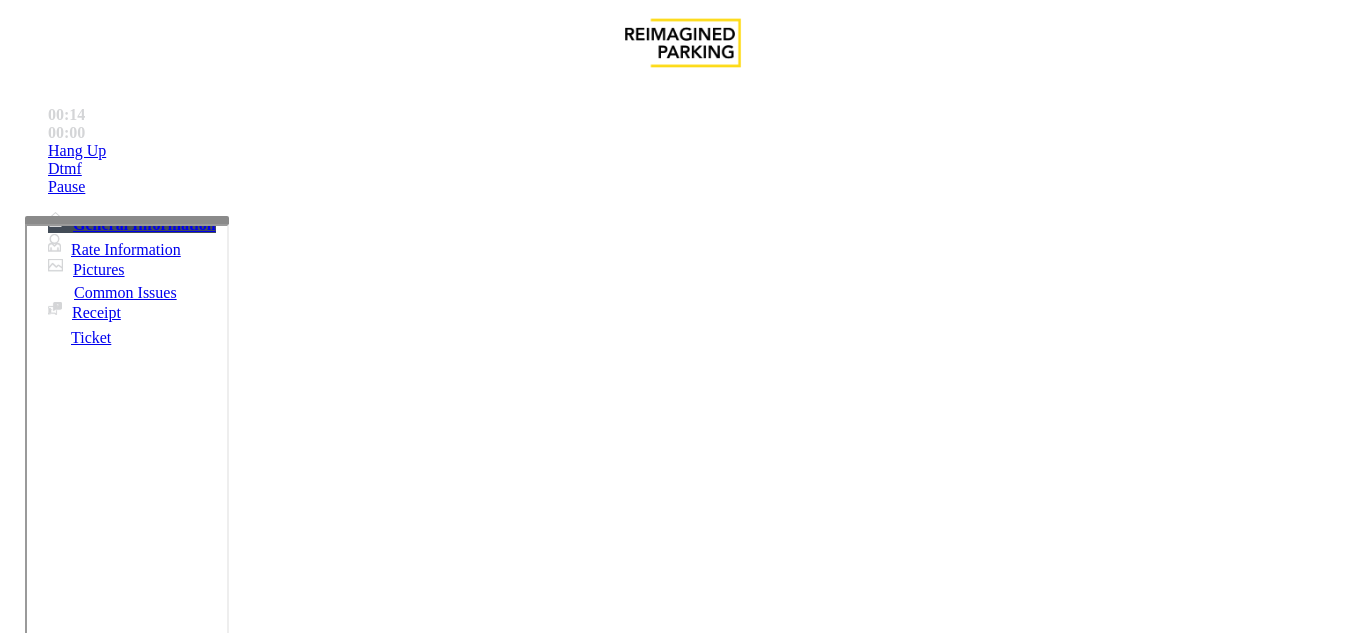 drag, startPoint x: 439, startPoint y: 300, endPoint x: 429, endPoint y: 289, distance: 14.866069 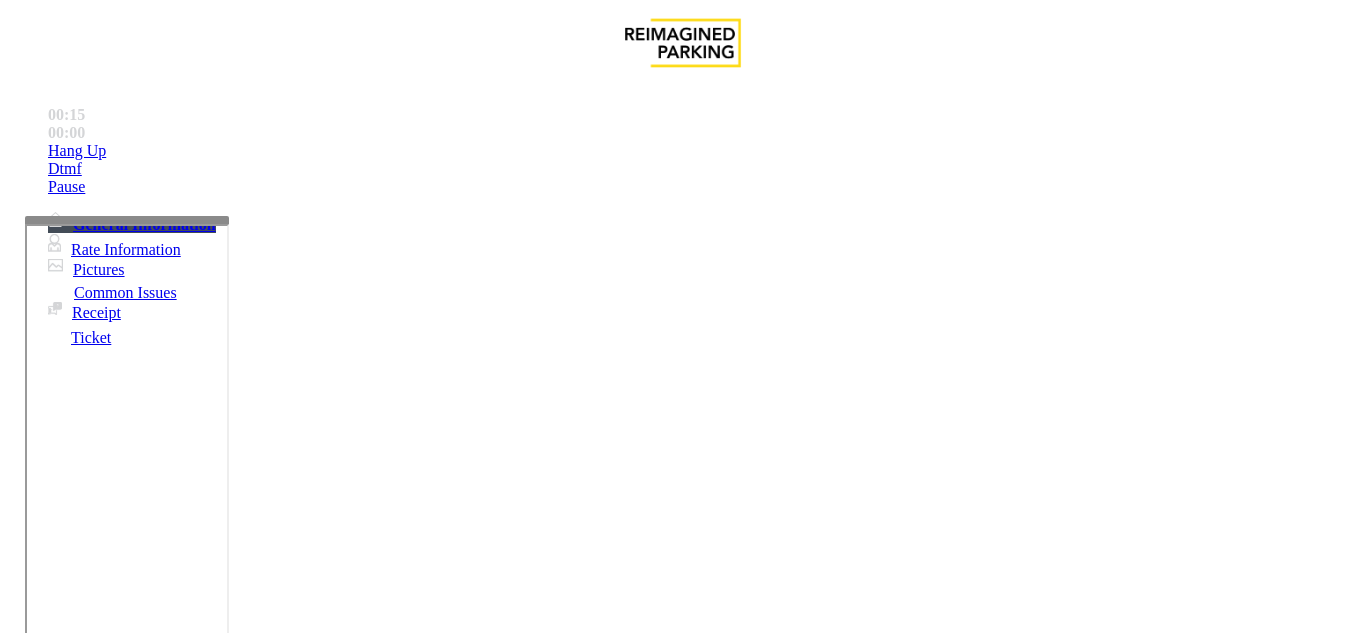 click on "Issue" at bounding box center (42, 1253) 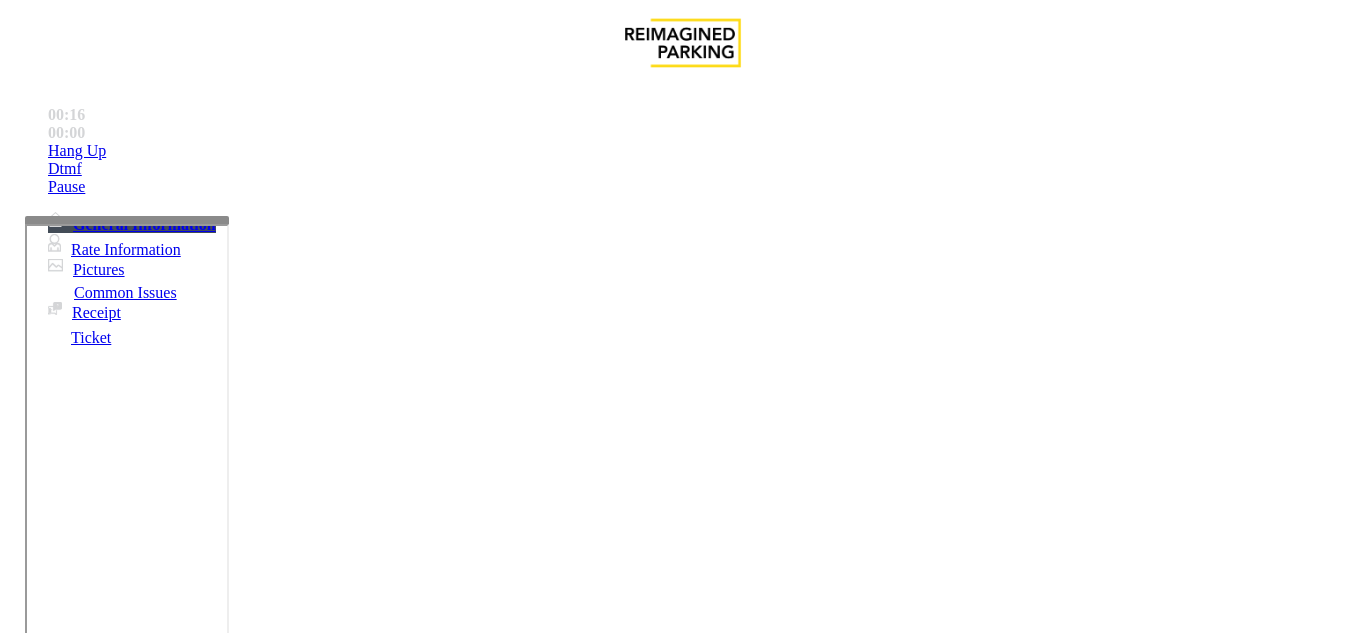 click on "Equipment Issue" at bounding box center [483, 1286] 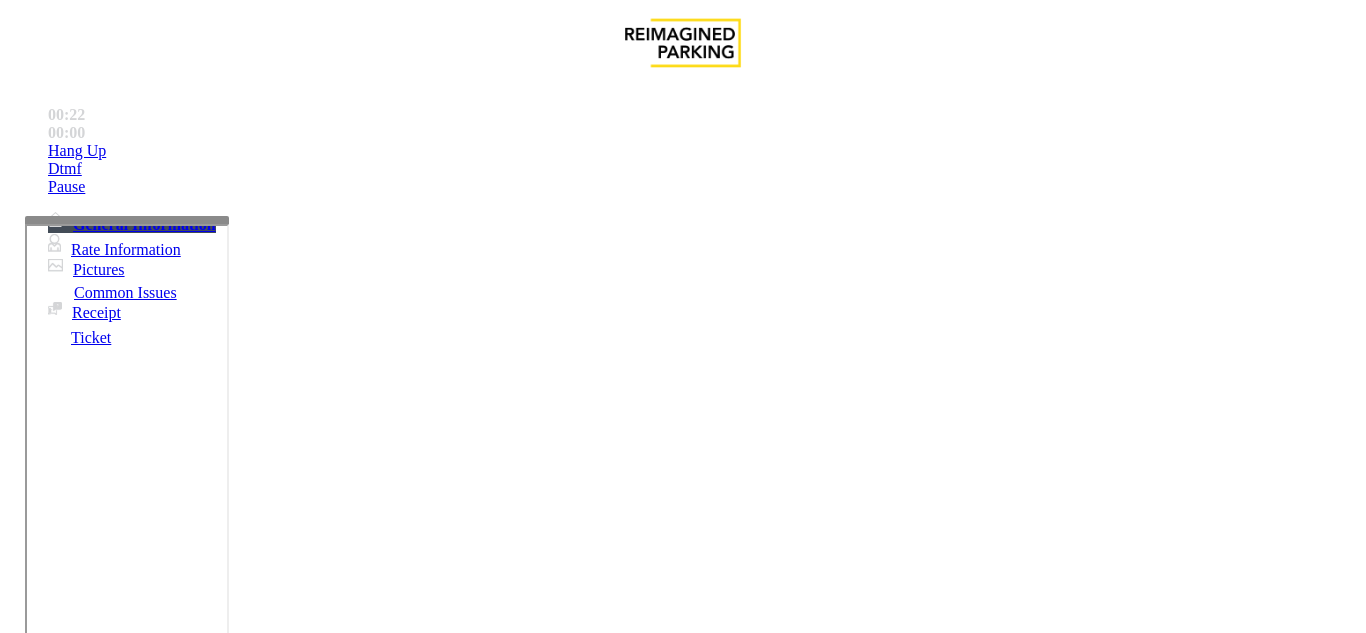 click on "Ticket Jam" at bounding box center [268, 1286] 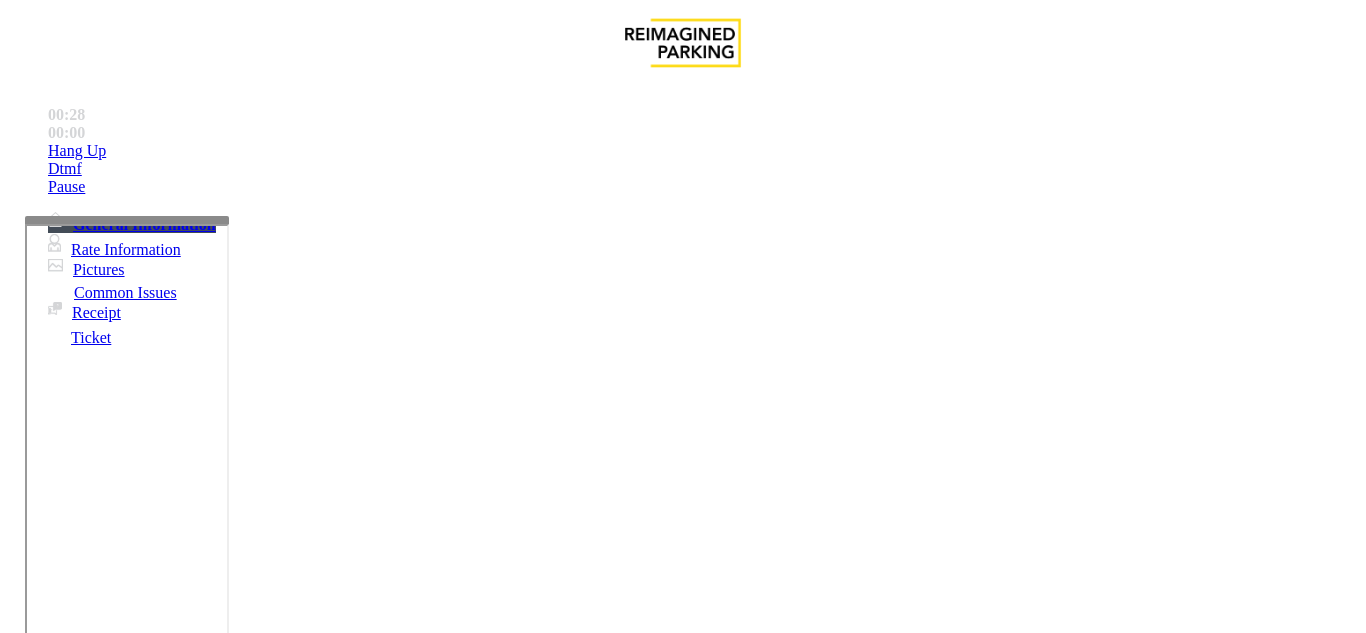 scroll, scrollTop: 800, scrollLeft: 0, axis: vertical 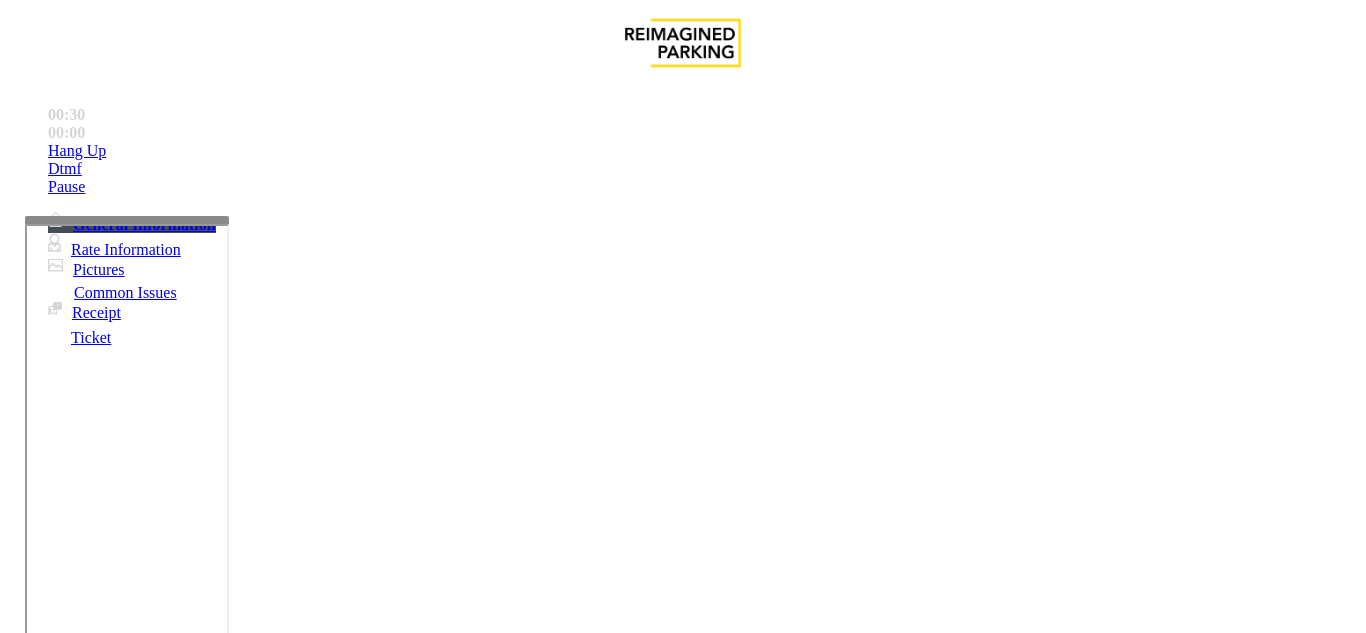 paste on "**********" 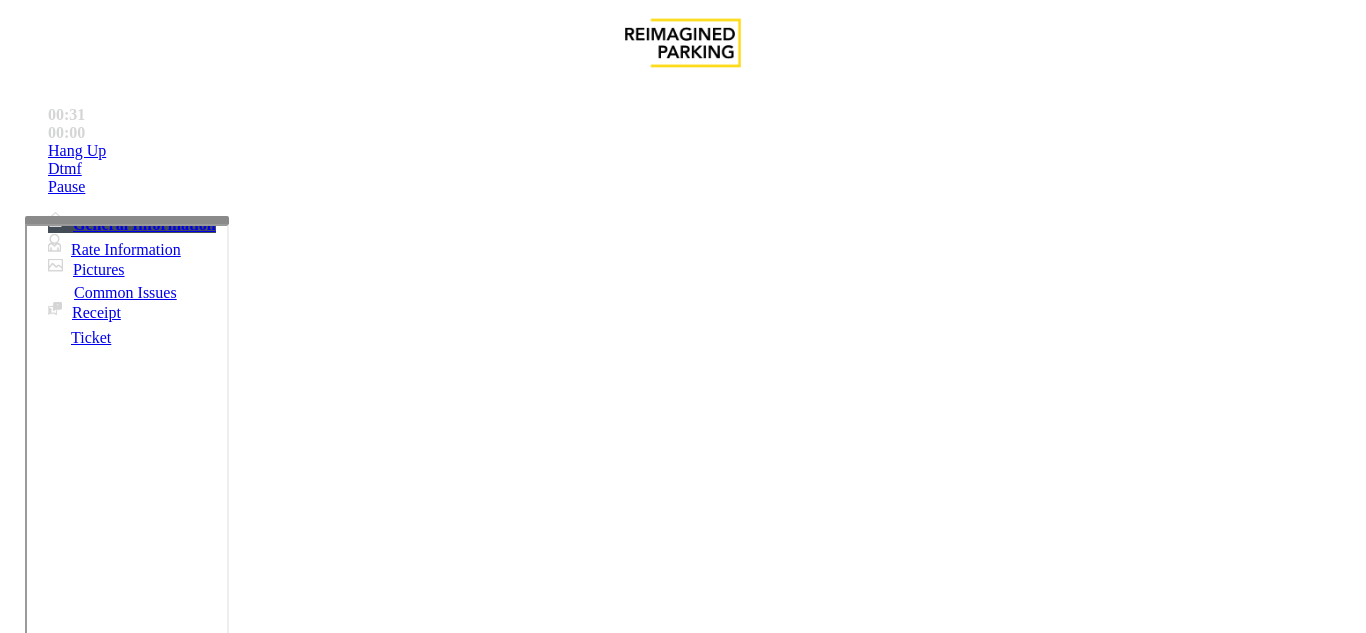 type on "**********" 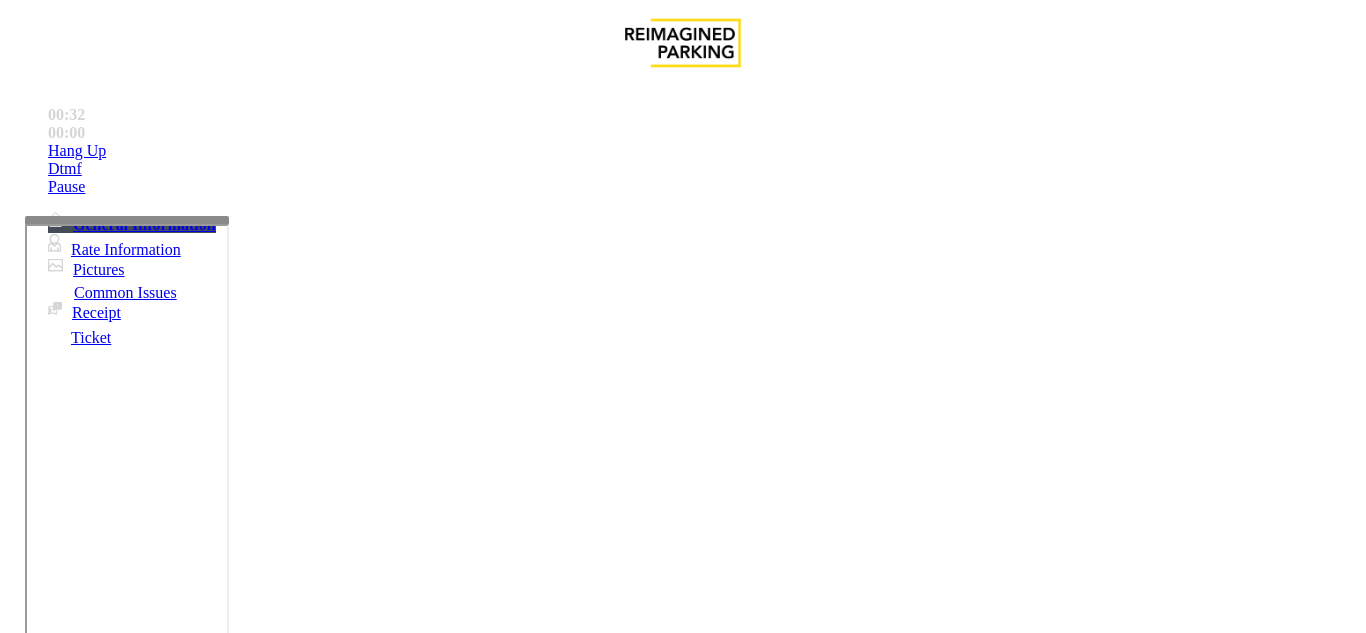 click on "Ticket Jam" at bounding box center (268, 1286) 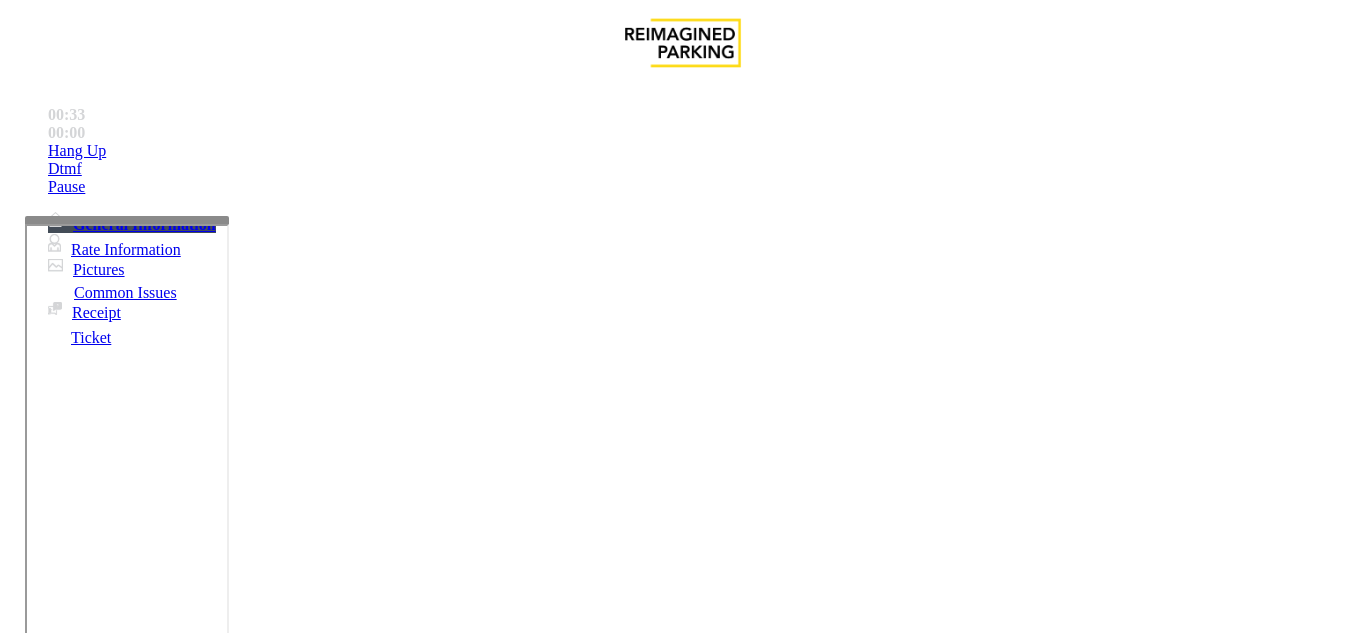 click on "Ticket Jam" at bounding box center [682, 1271] 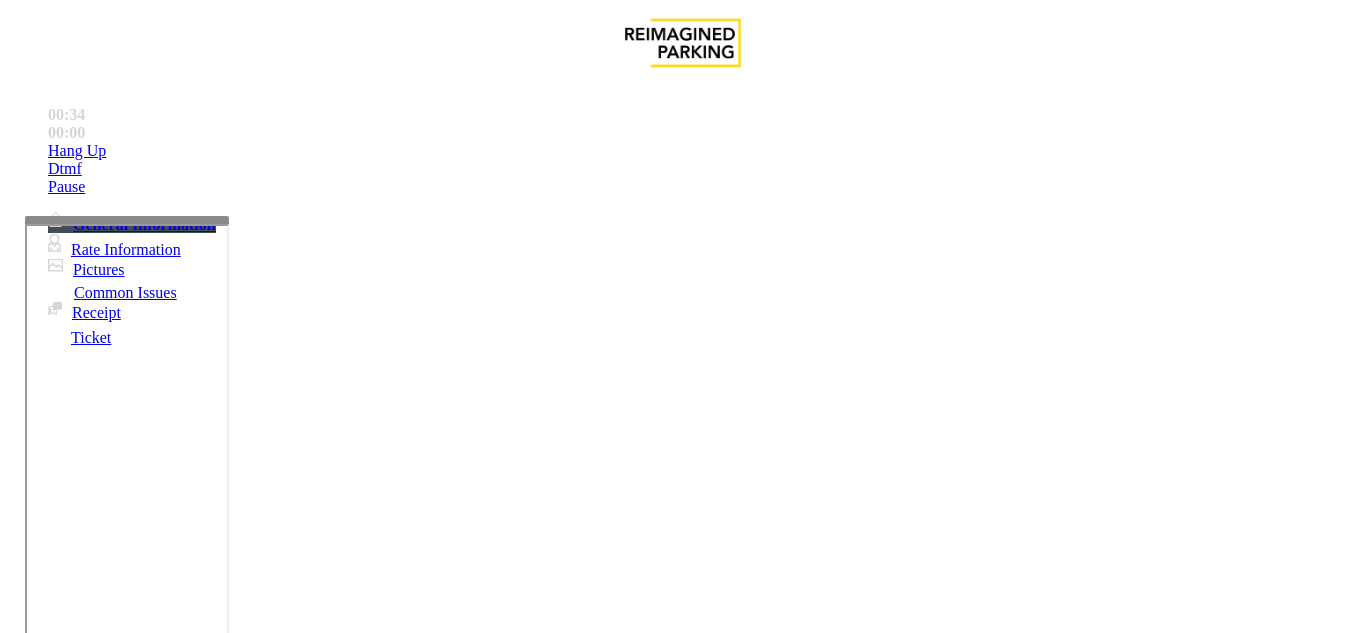 click on "Ticket Jam" at bounding box center (682, 1271) 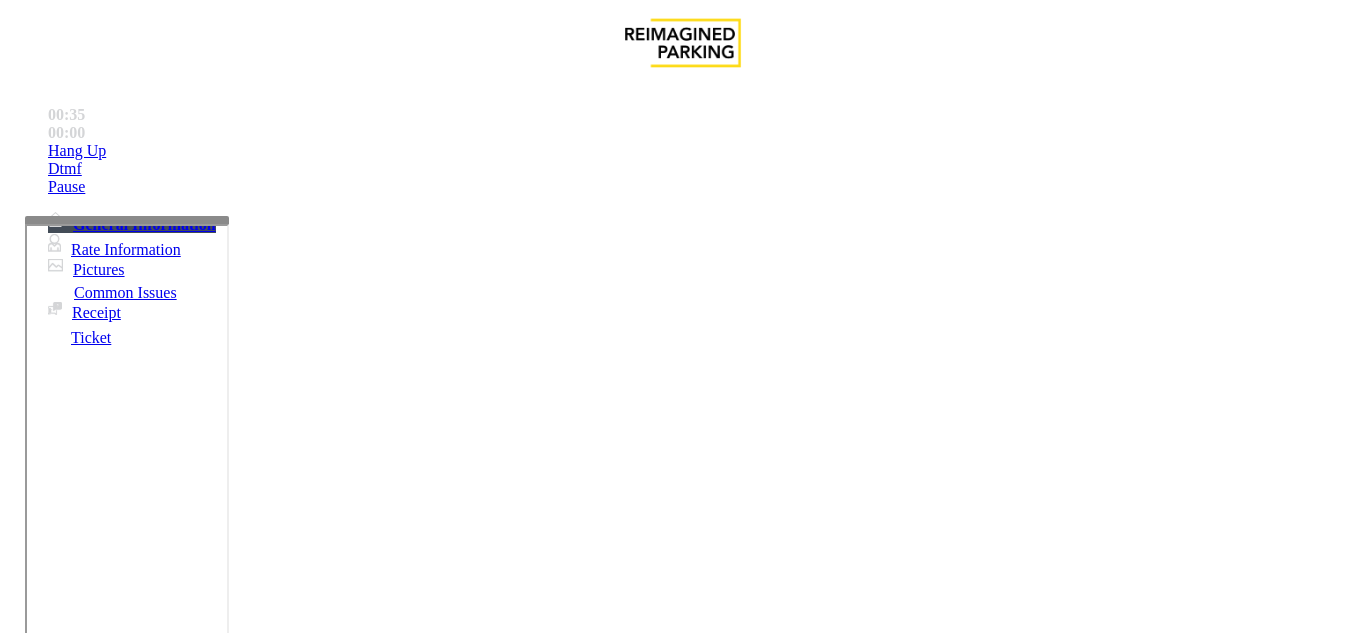 copy on "Ticket Jam" 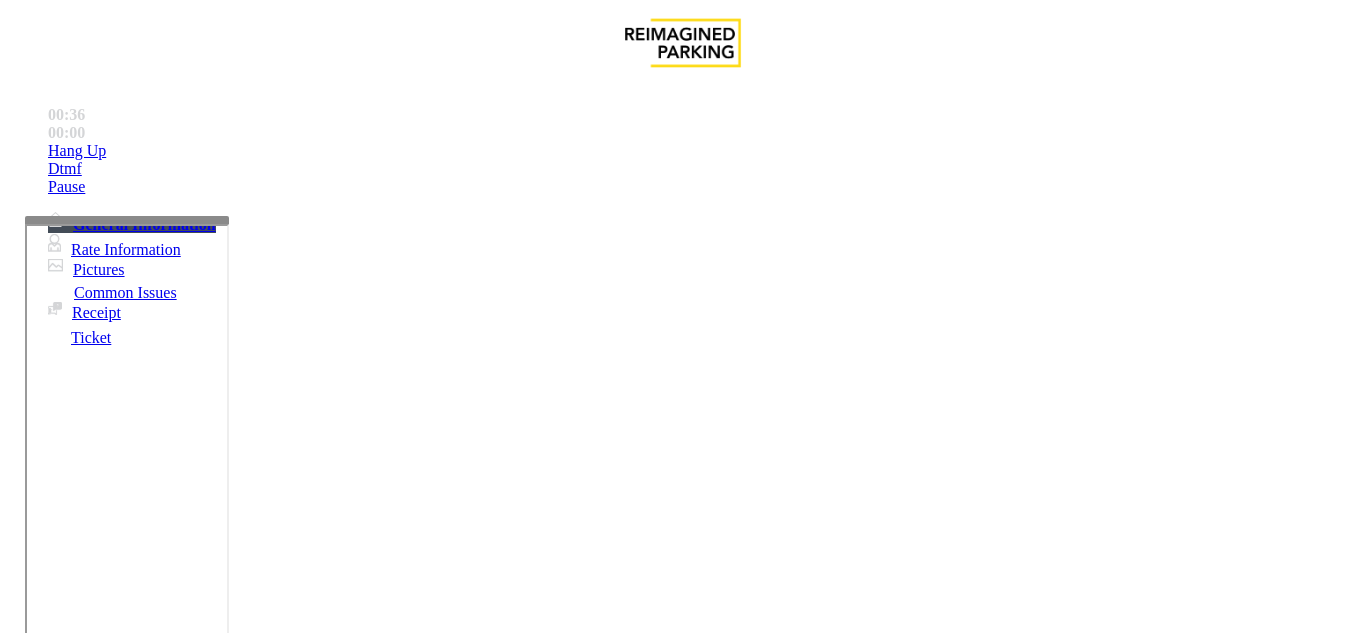 scroll, scrollTop: 200, scrollLeft: 0, axis: vertical 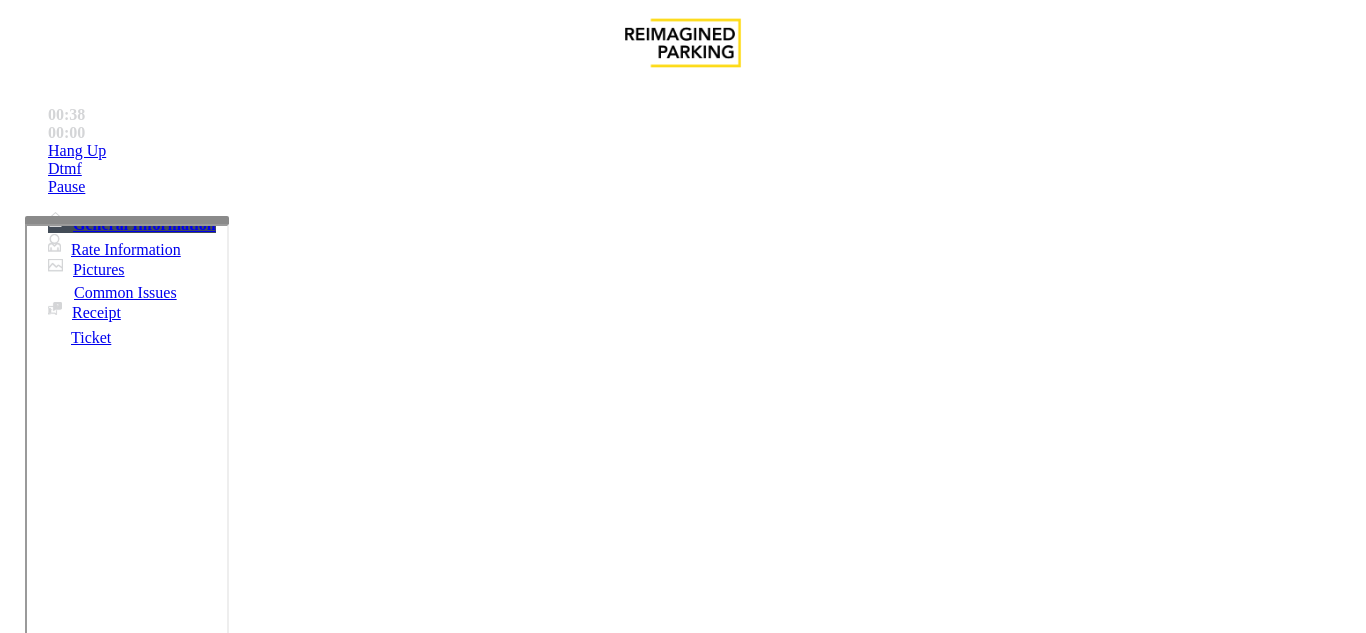 paste on "**********" 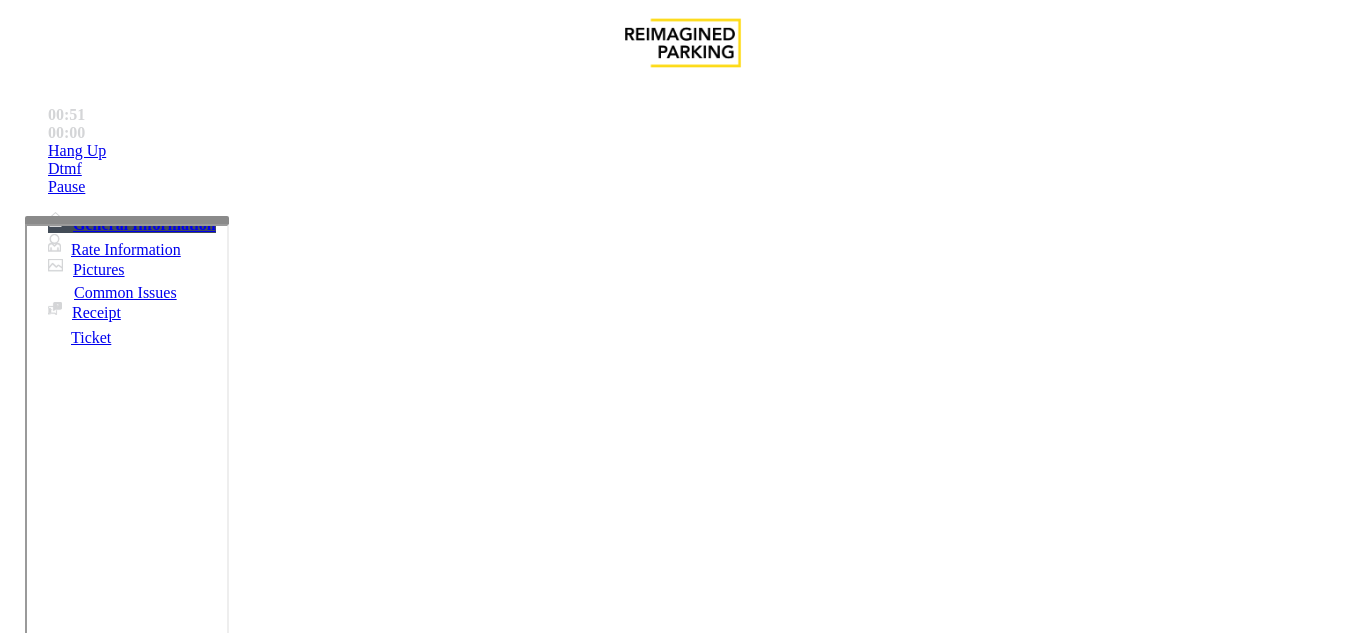 scroll, scrollTop: 300, scrollLeft: 0, axis: vertical 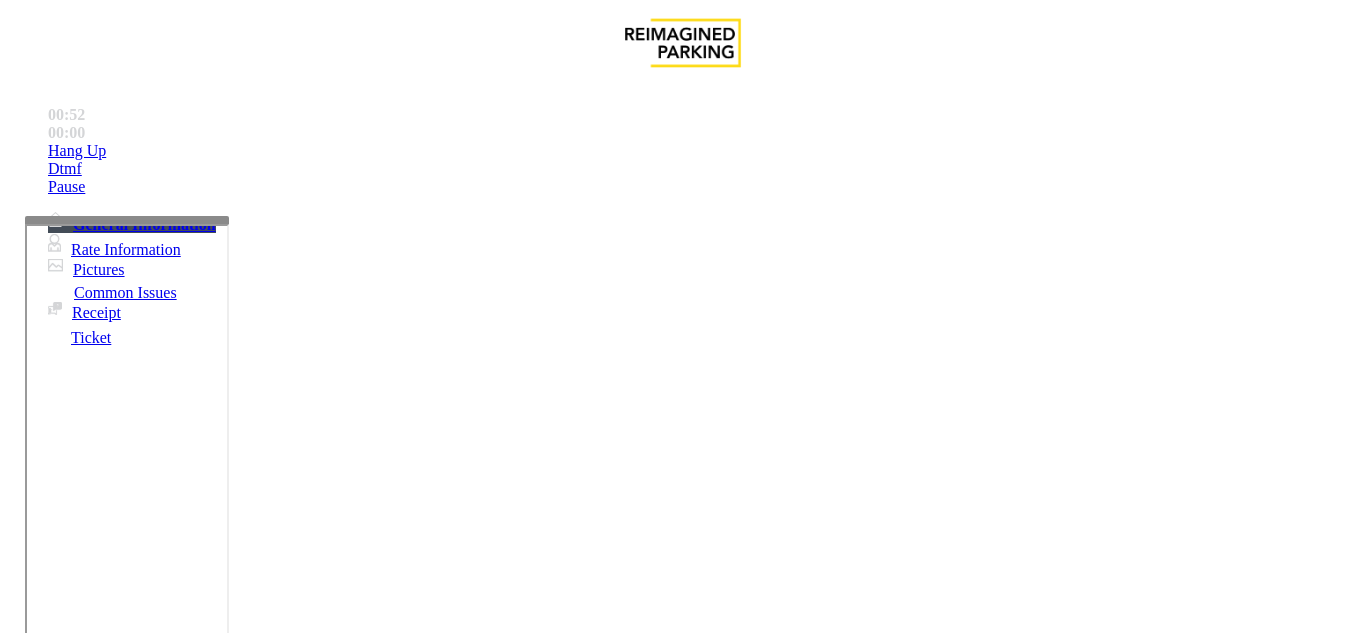 click at bounding box center (221, 1653) 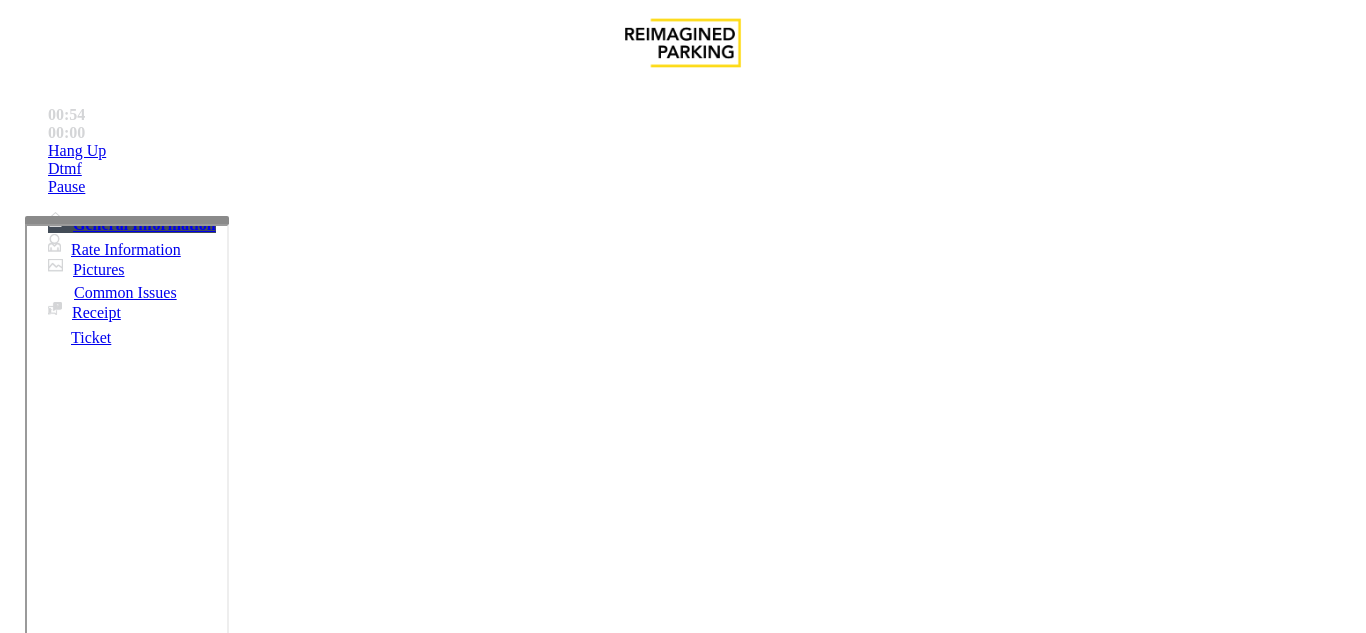 click at bounding box center (221, 1653) 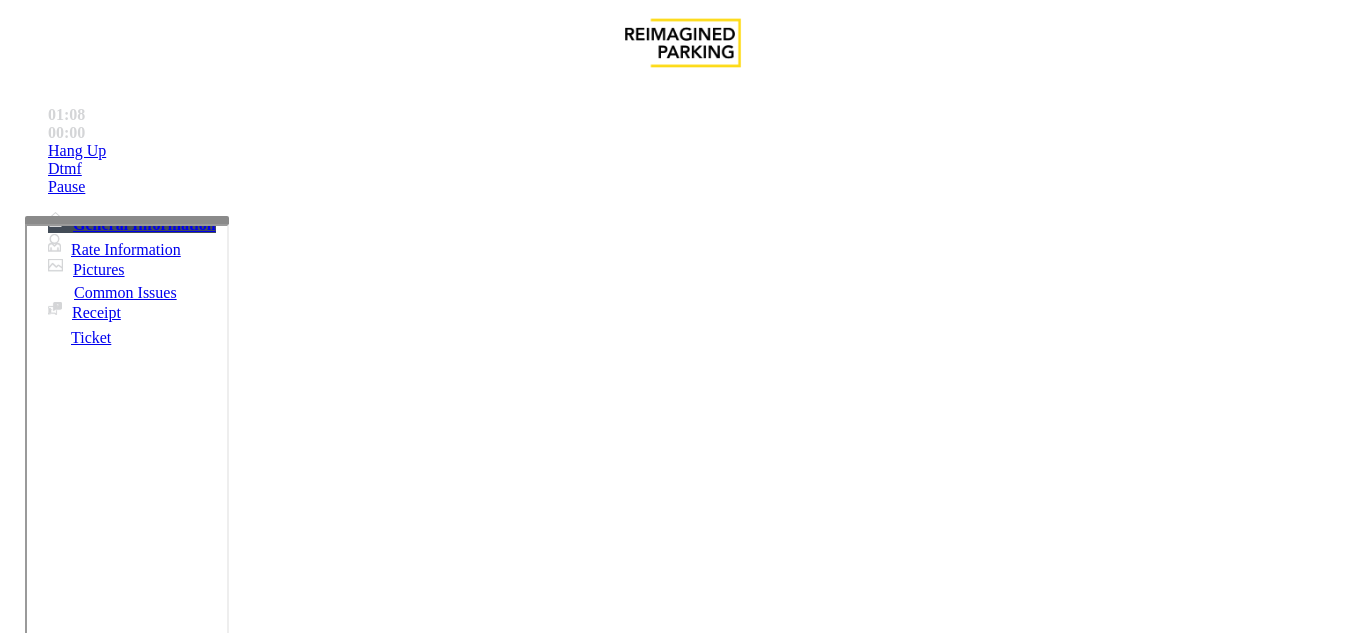 scroll, scrollTop: 400, scrollLeft: 0, axis: vertical 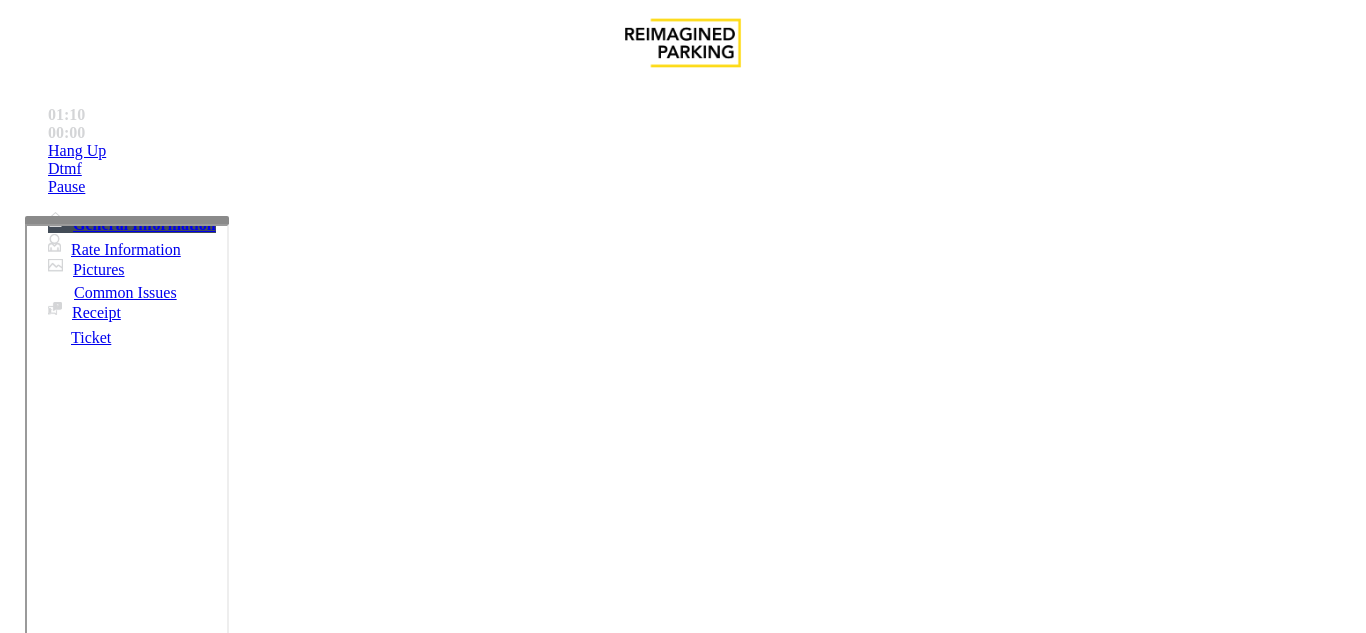 type on "**********" 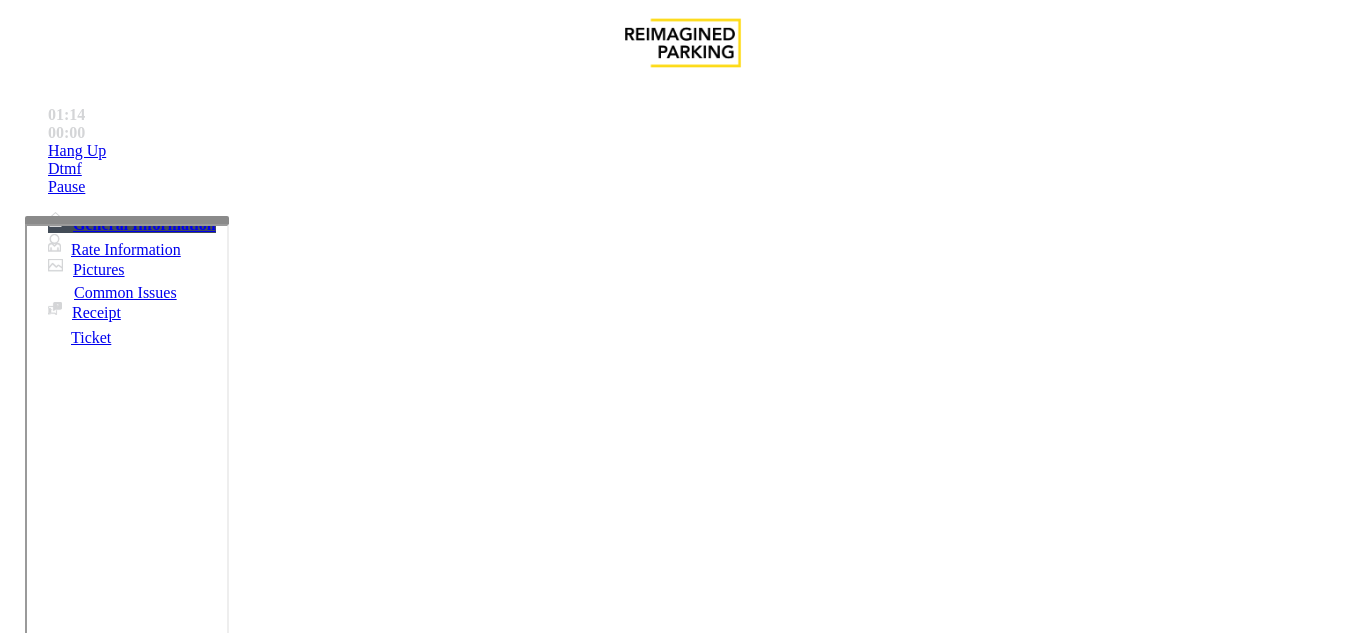 click on "Issue" at bounding box center [42, 1253] 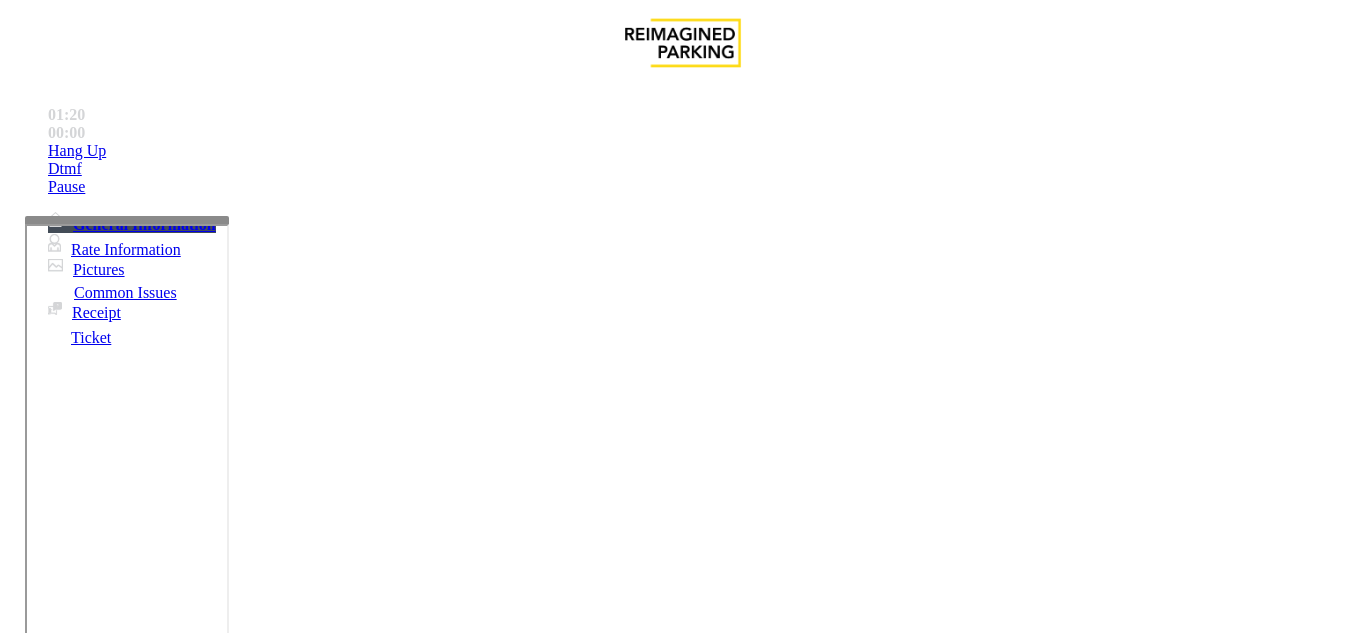 drag, startPoint x: 294, startPoint y: 159, endPoint x: 373, endPoint y: 164, distance: 79.15807 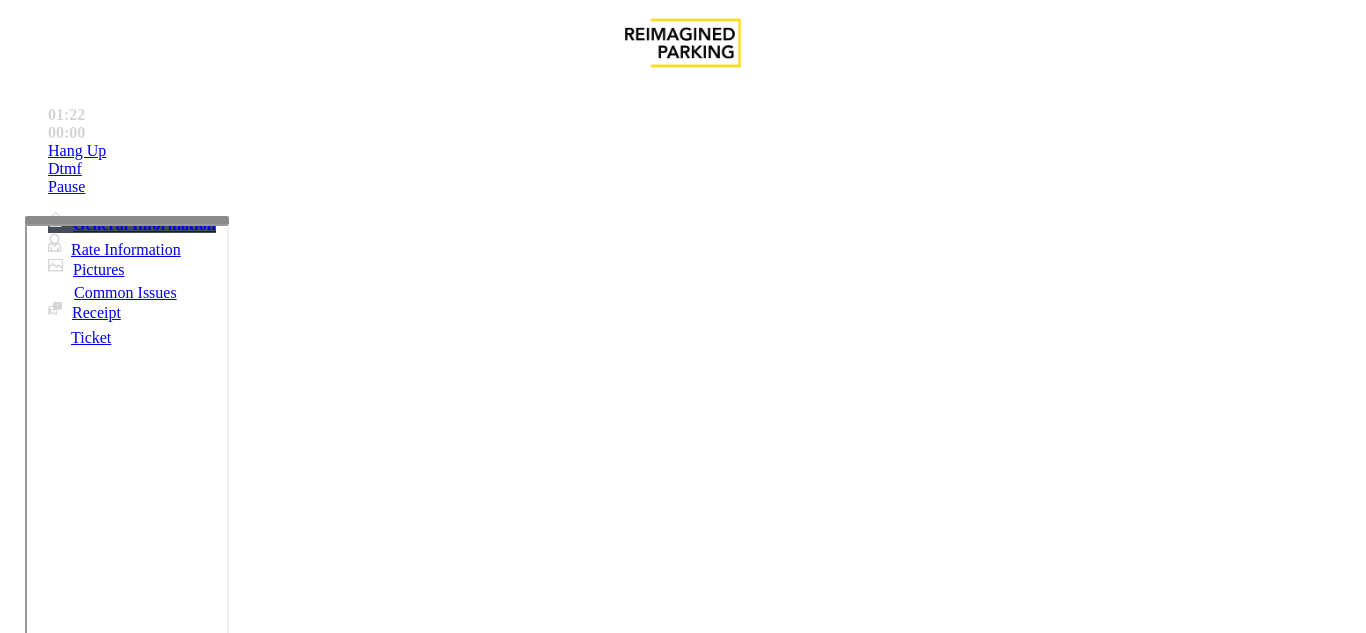 click on "Ticket will not return when pressing cancel" at bounding box center (576, 1286) 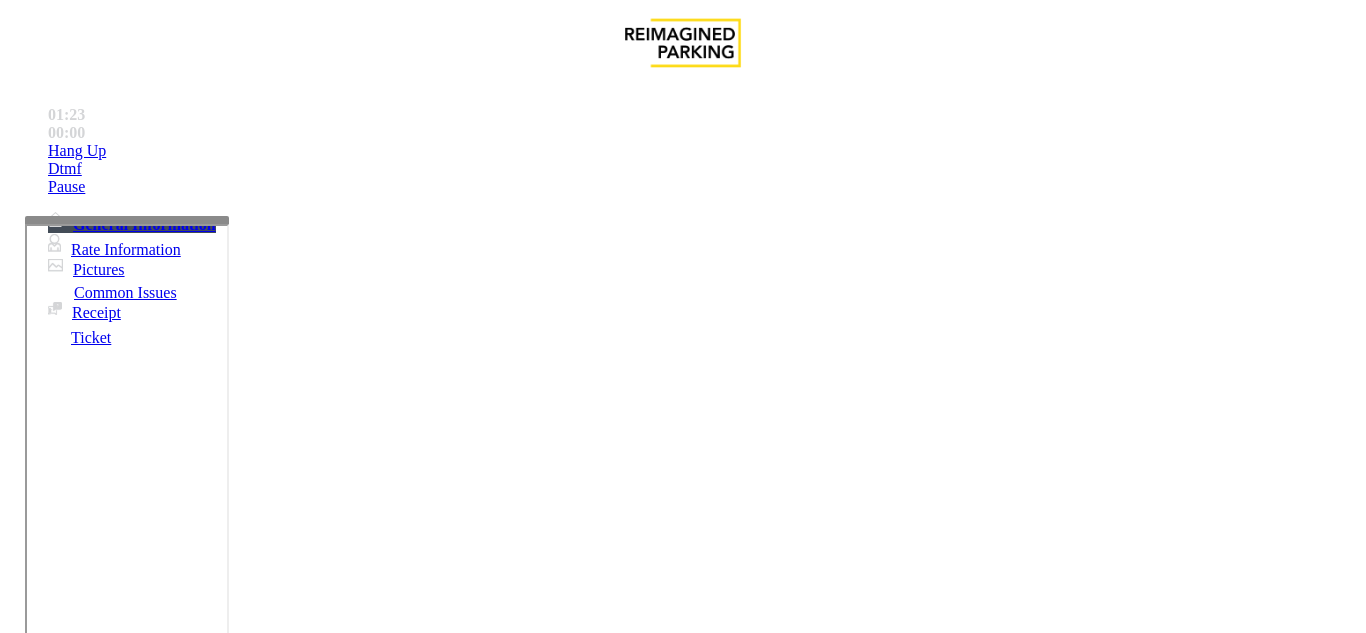 click on "Ticket will not return when pressing cancel" at bounding box center [682, 1271] 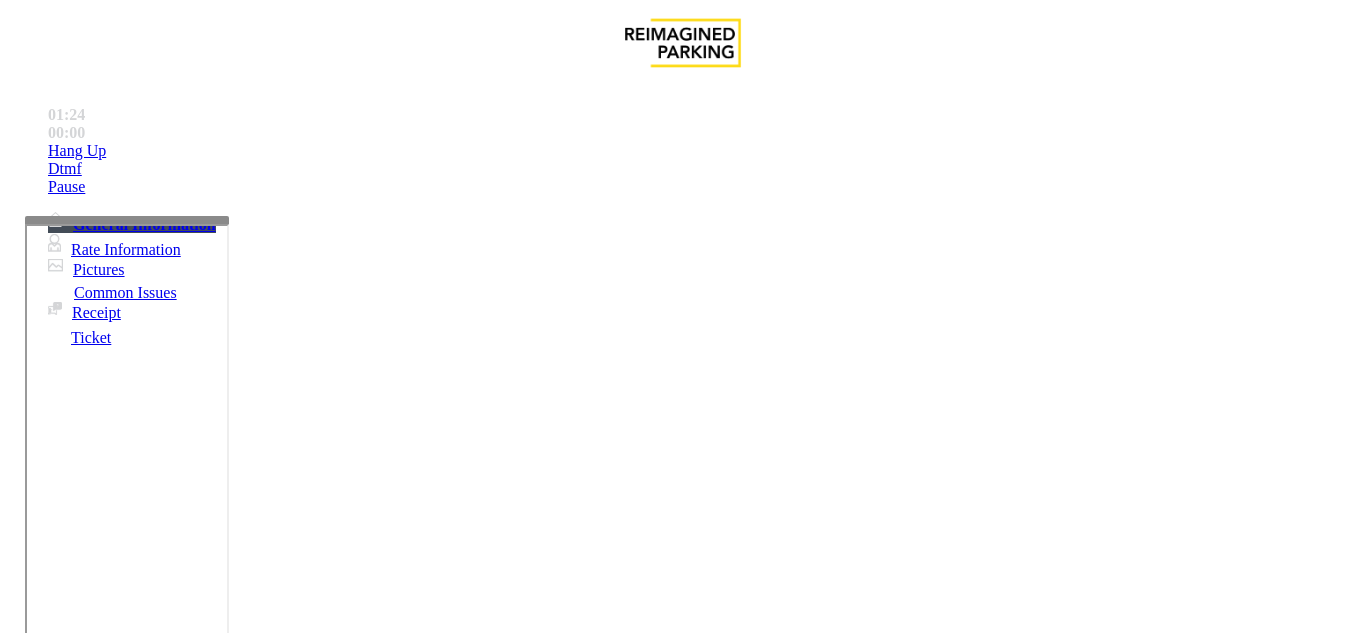 copy on "Ticket will not return when pressing cancel" 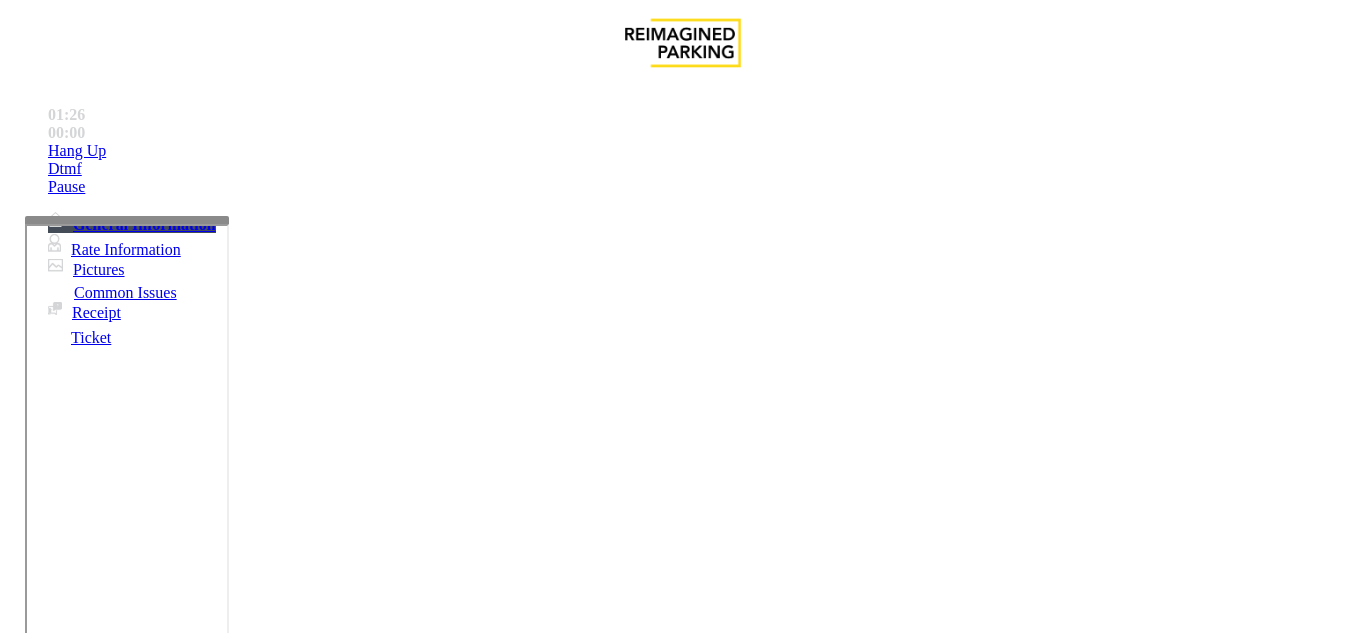 scroll, scrollTop: 0, scrollLeft: 0, axis: both 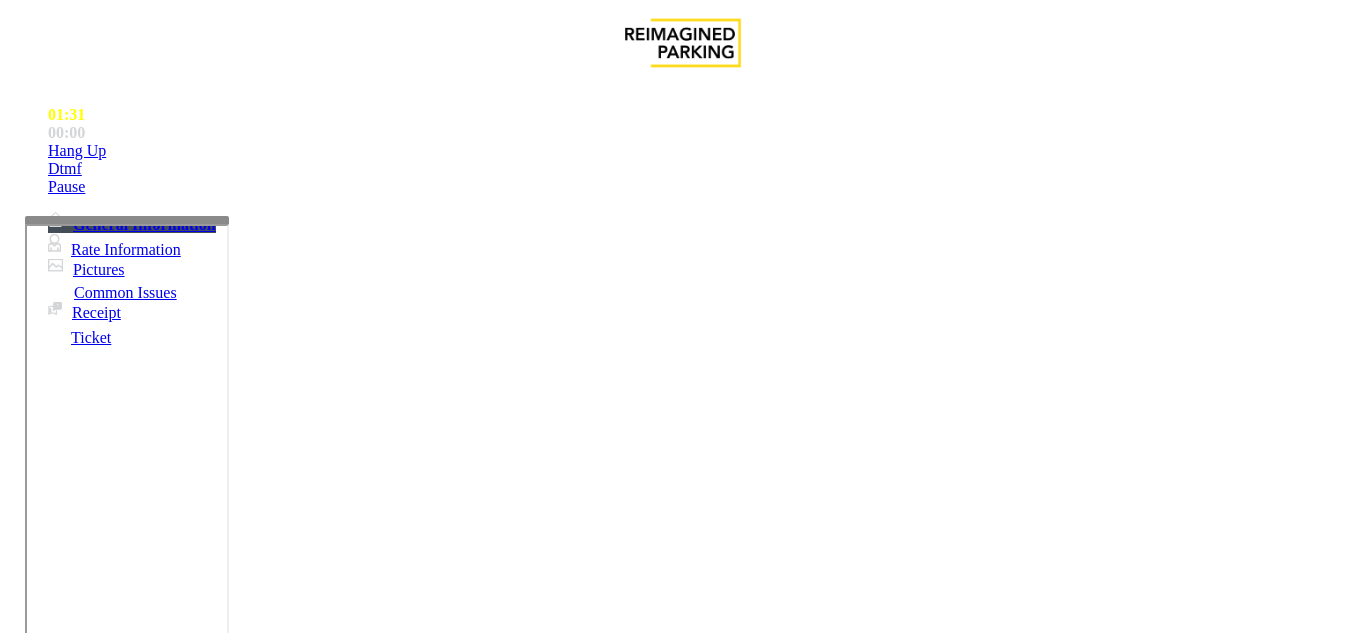 type on "****" 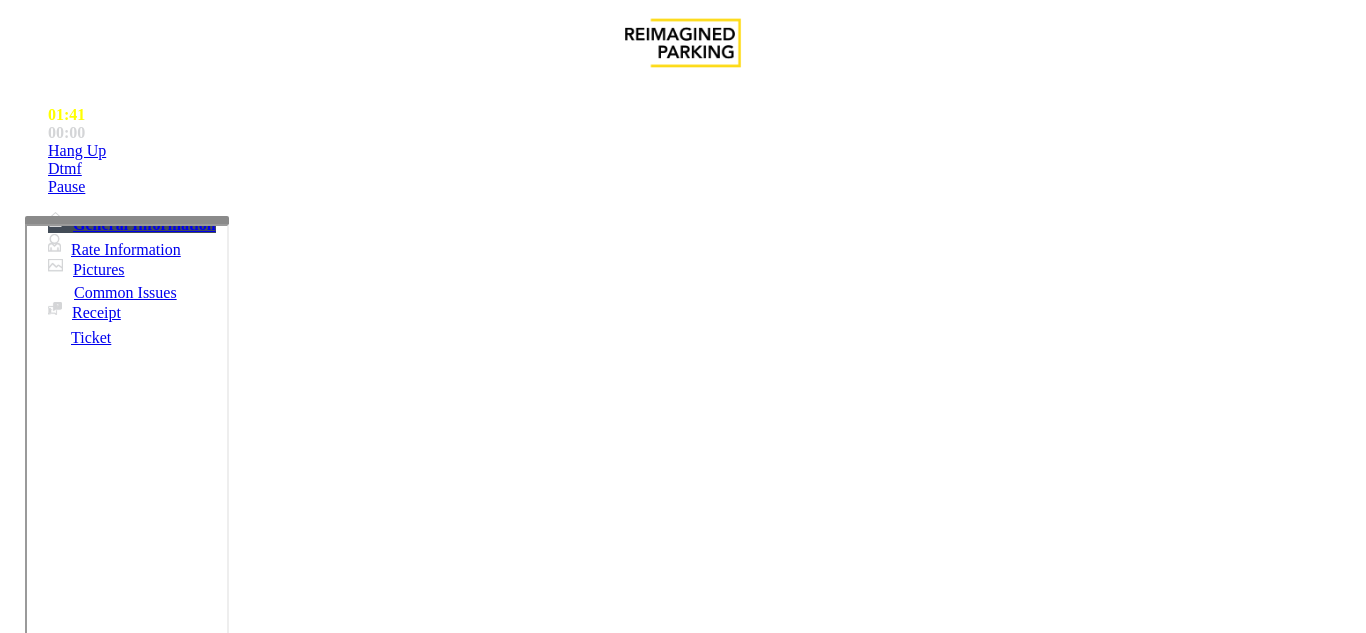scroll, scrollTop: 406, scrollLeft: 0, axis: vertical 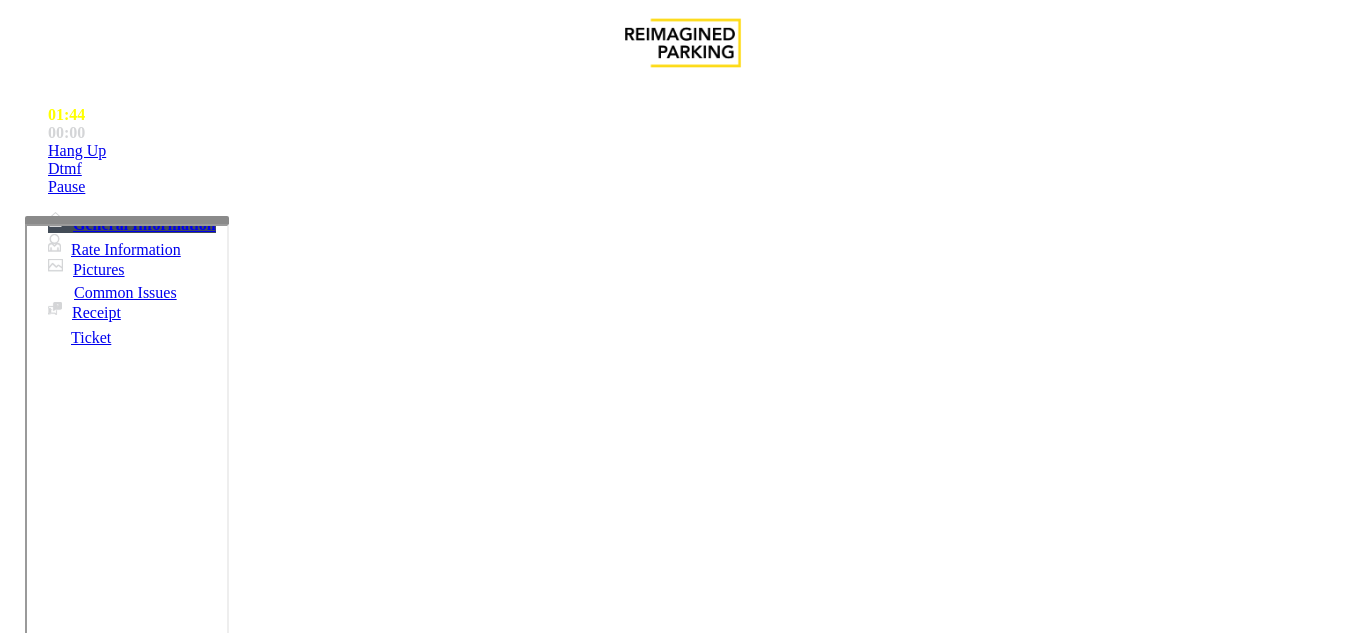 type on "**********" 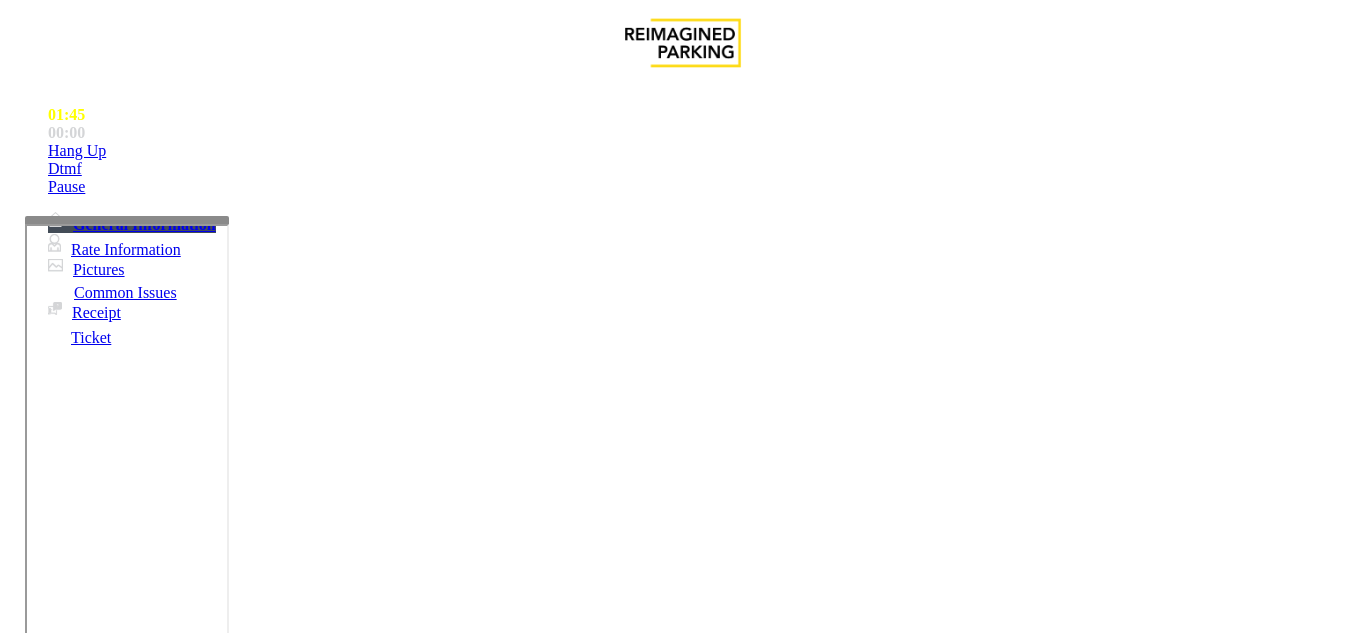 click on "Ticket Issue" at bounding box center [95, 1253] 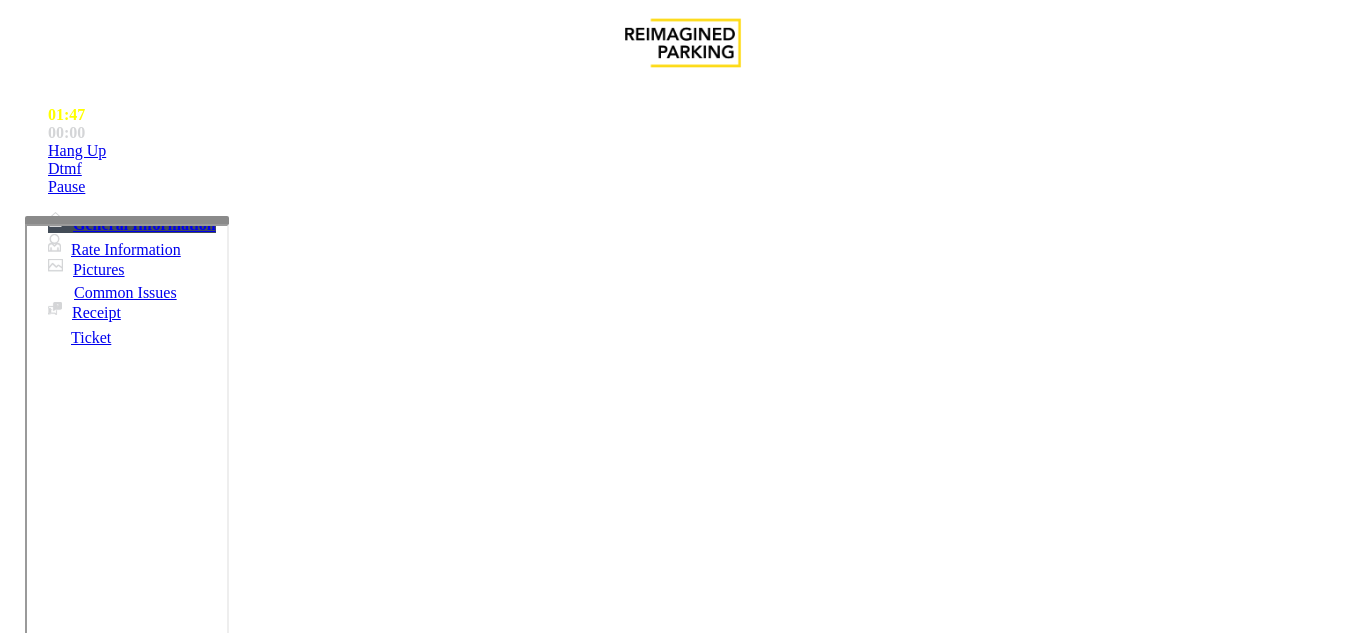 click on "Equipment Issue" at bounding box center (483, 1286) 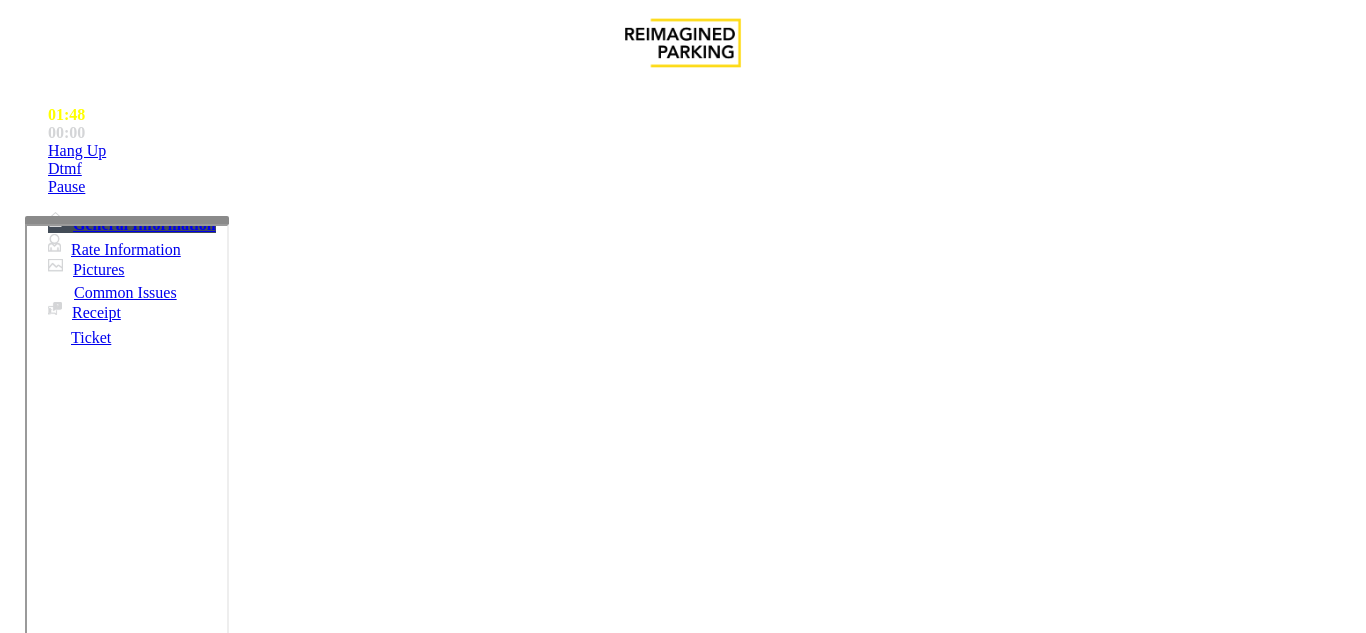 click on "Ticket Jam" at bounding box center (268, 1286) 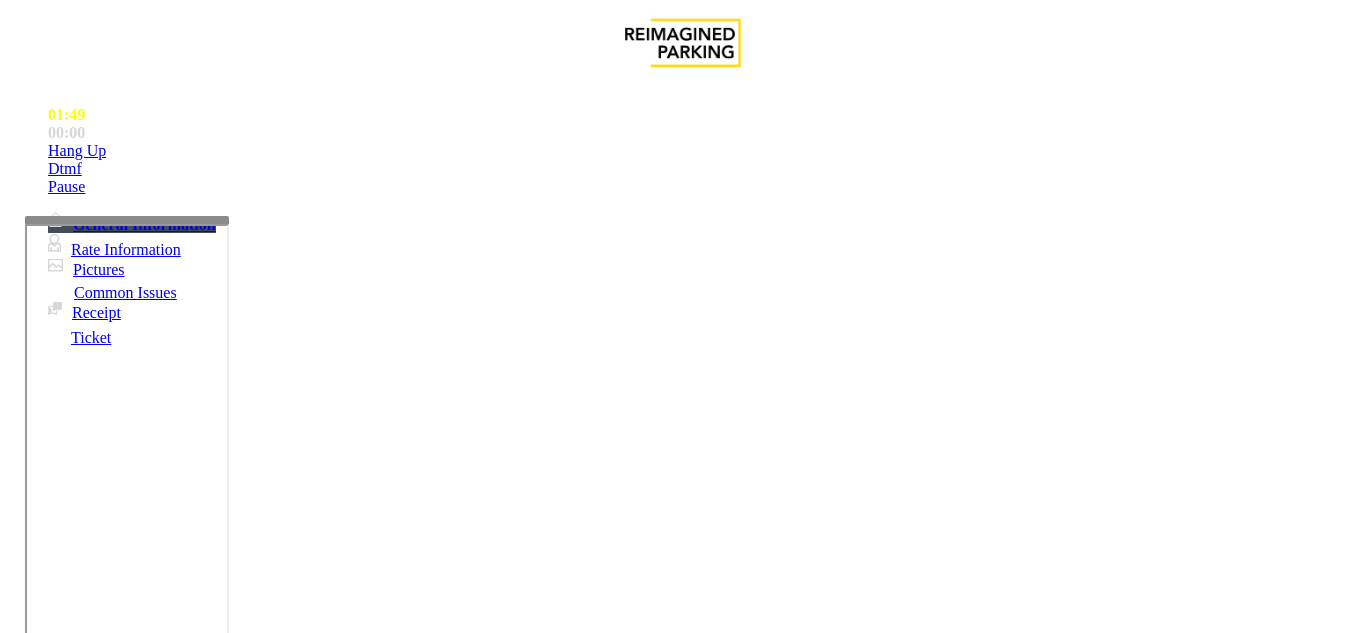 click on "Ticket Jam" at bounding box center (682, 1271) 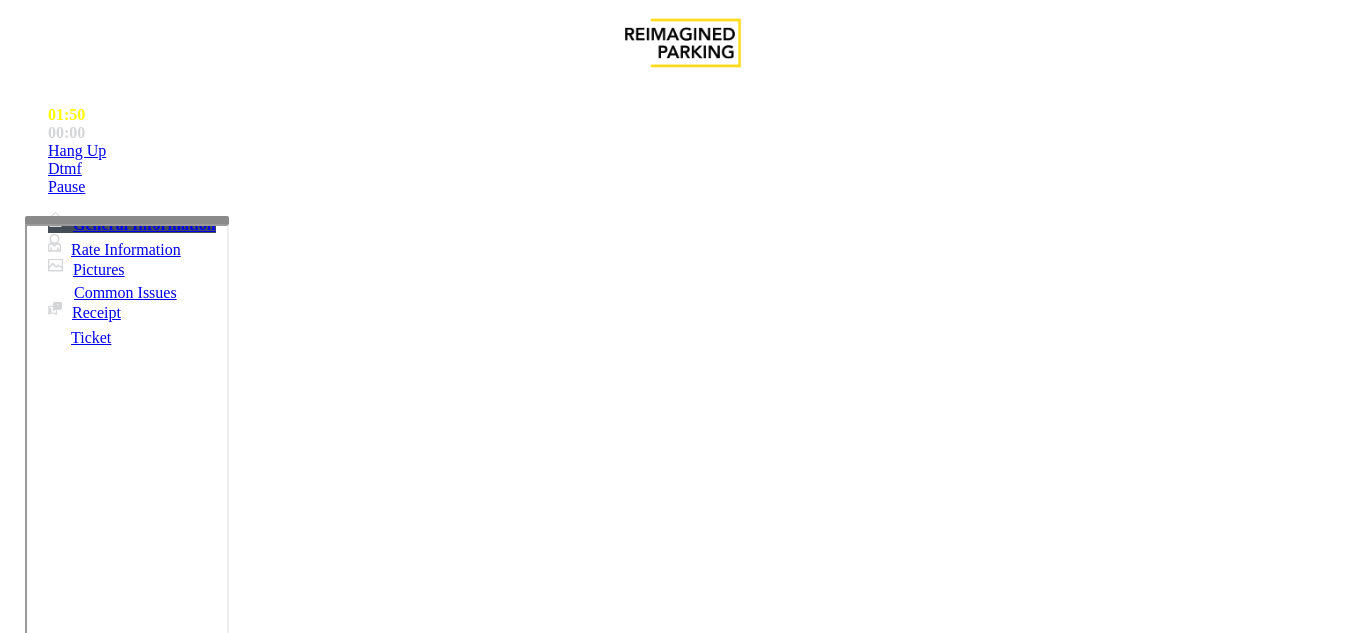 click on "Ticket Jam" at bounding box center (682, 1271) 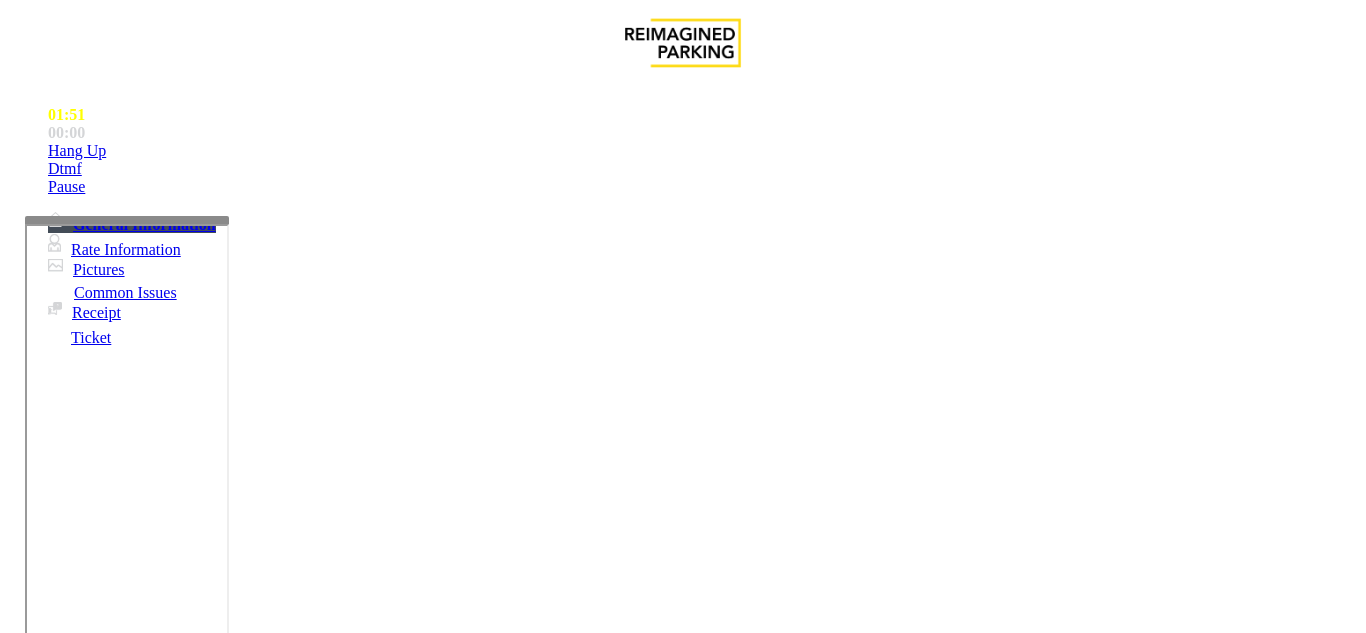 click on "Ticket Jam" at bounding box center (682, 1271) 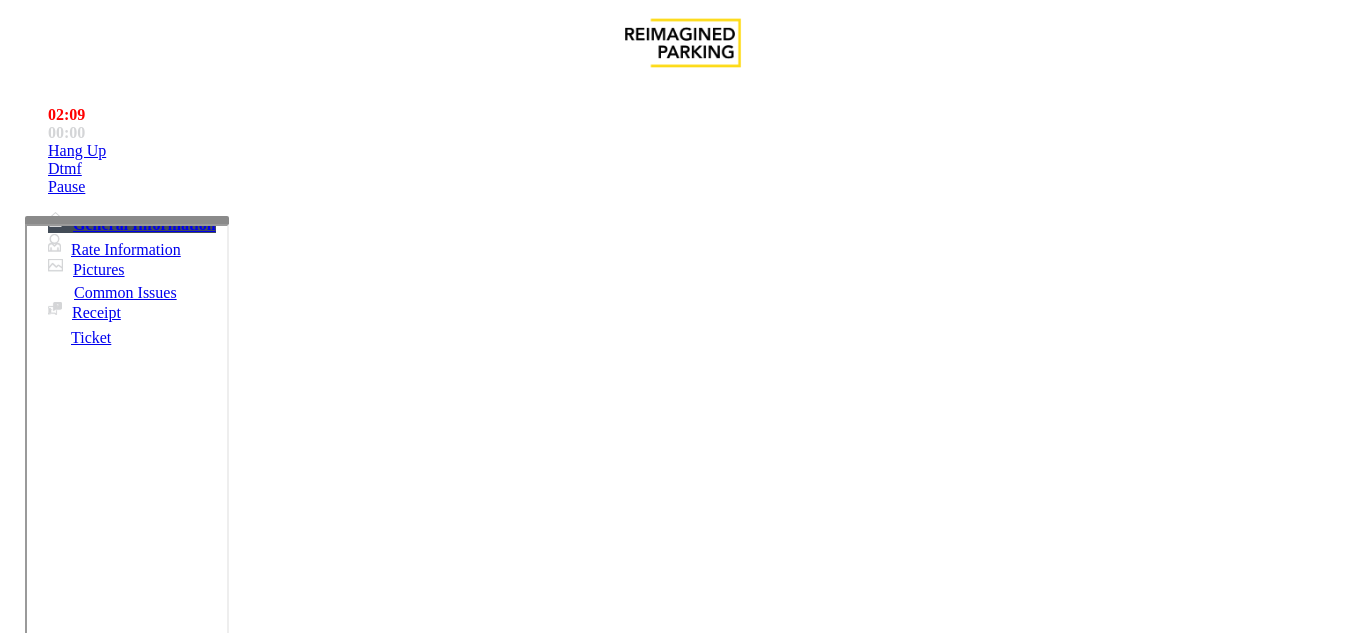 scroll, scrollTop: 400, scrollLeft: 0, axis: vertical 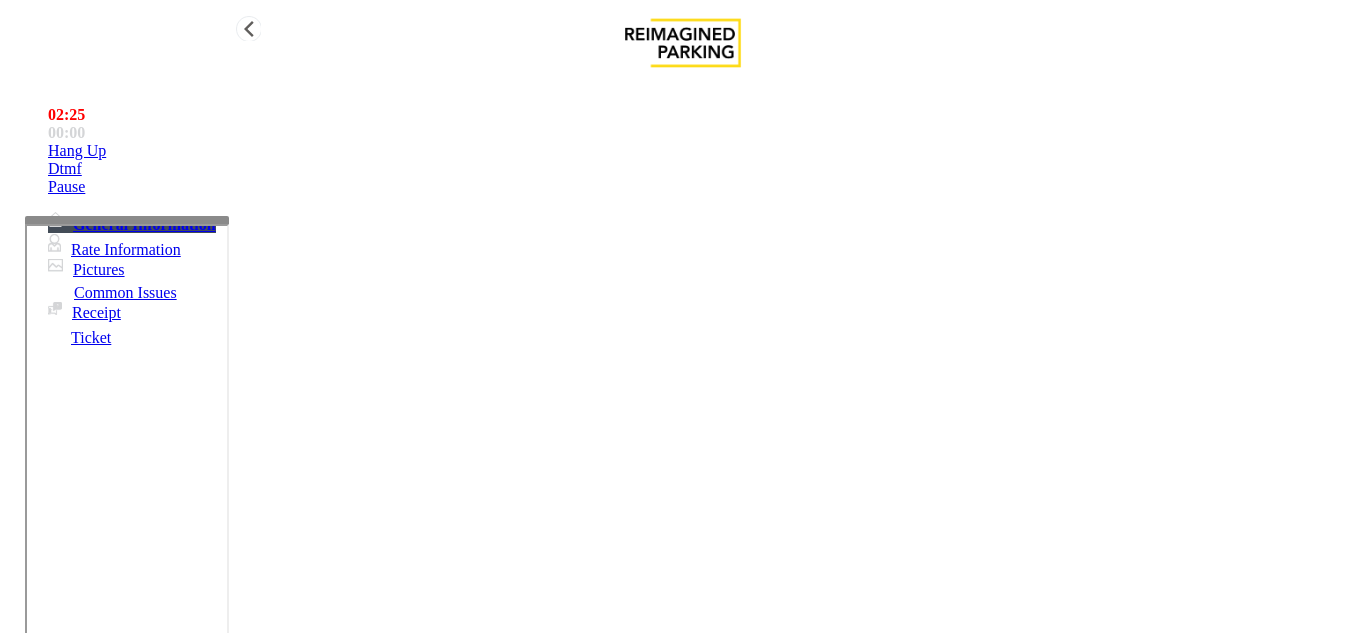 click on "Hang Up" at bounding box center (703, 151) 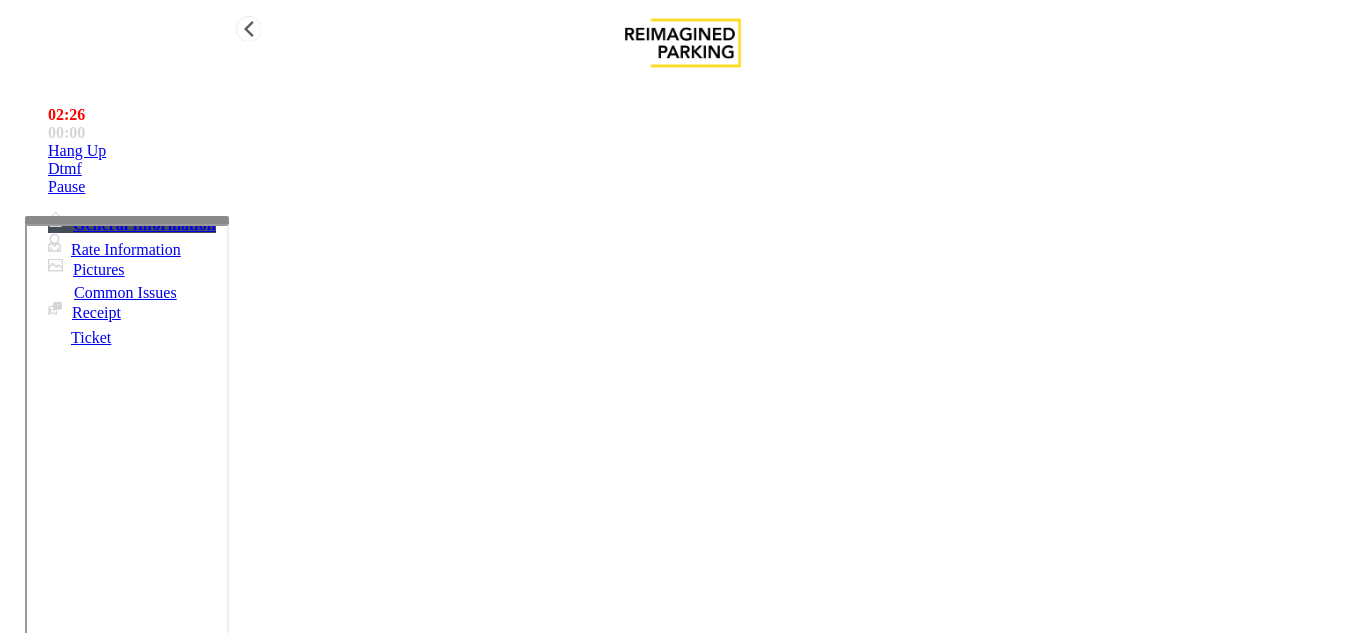 click on "Hang Up" at bounding box center [703, 151] 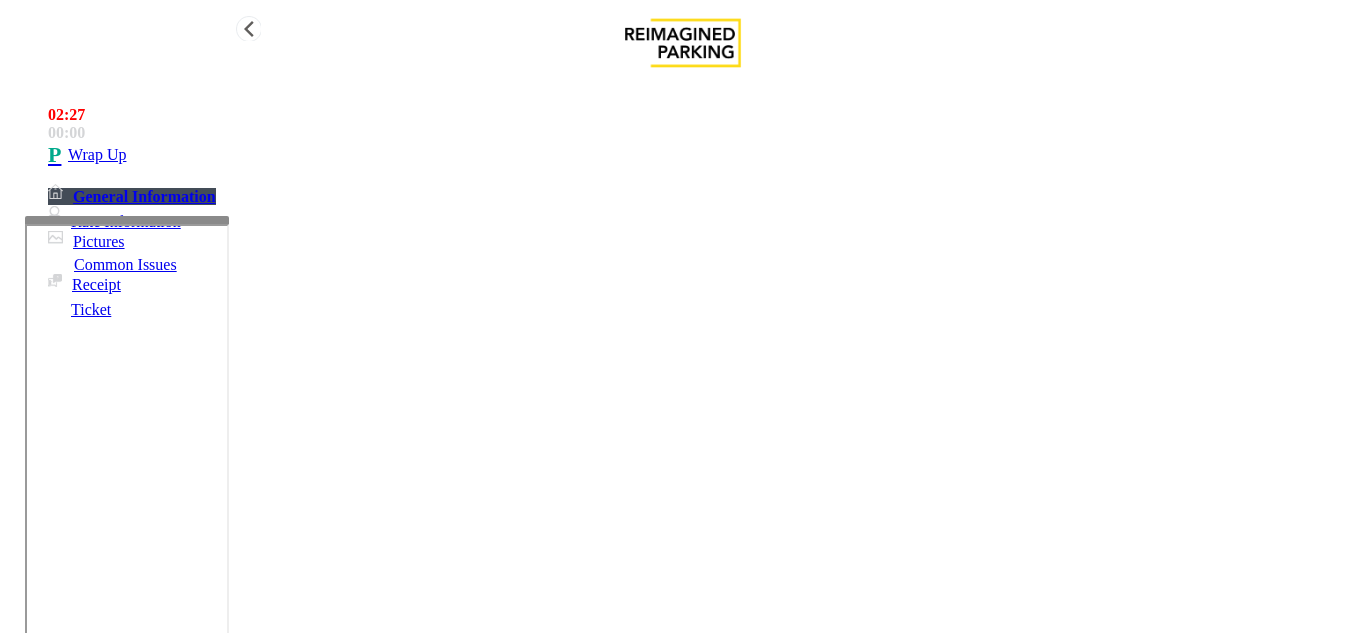 click on "Wrap Up" at bounding box center [703, 155] 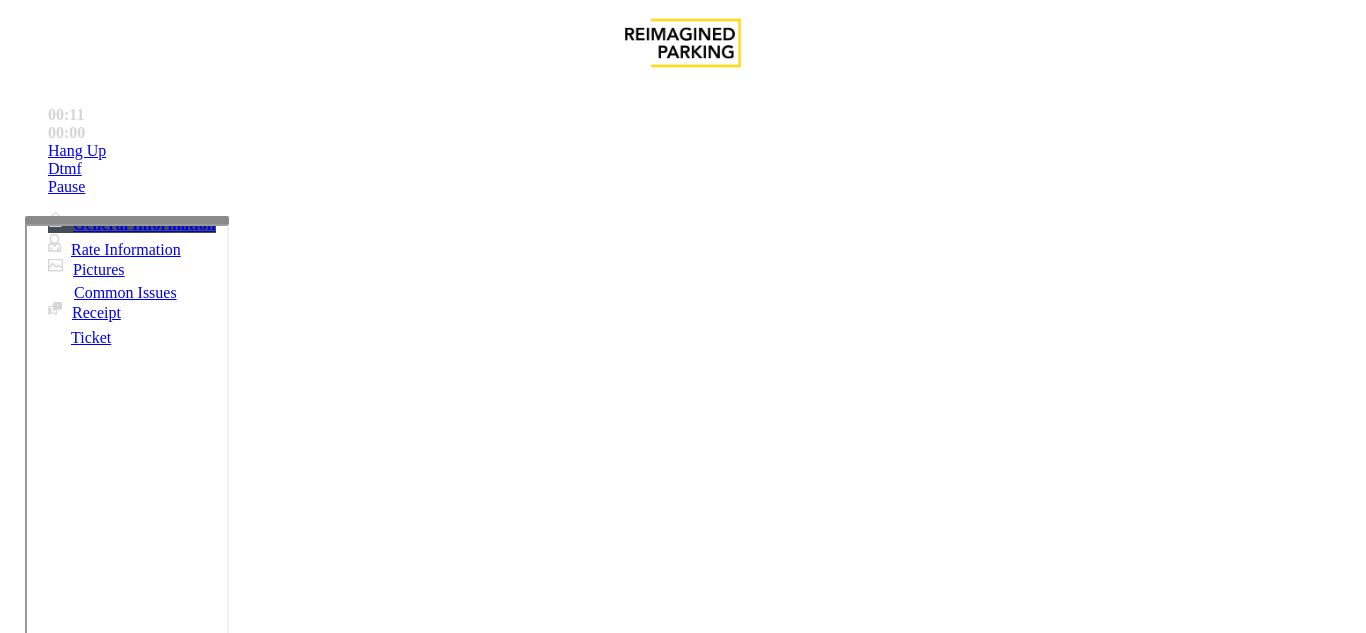 click on "Intercom Issue/No Response" at bounding box center (929, 1286) 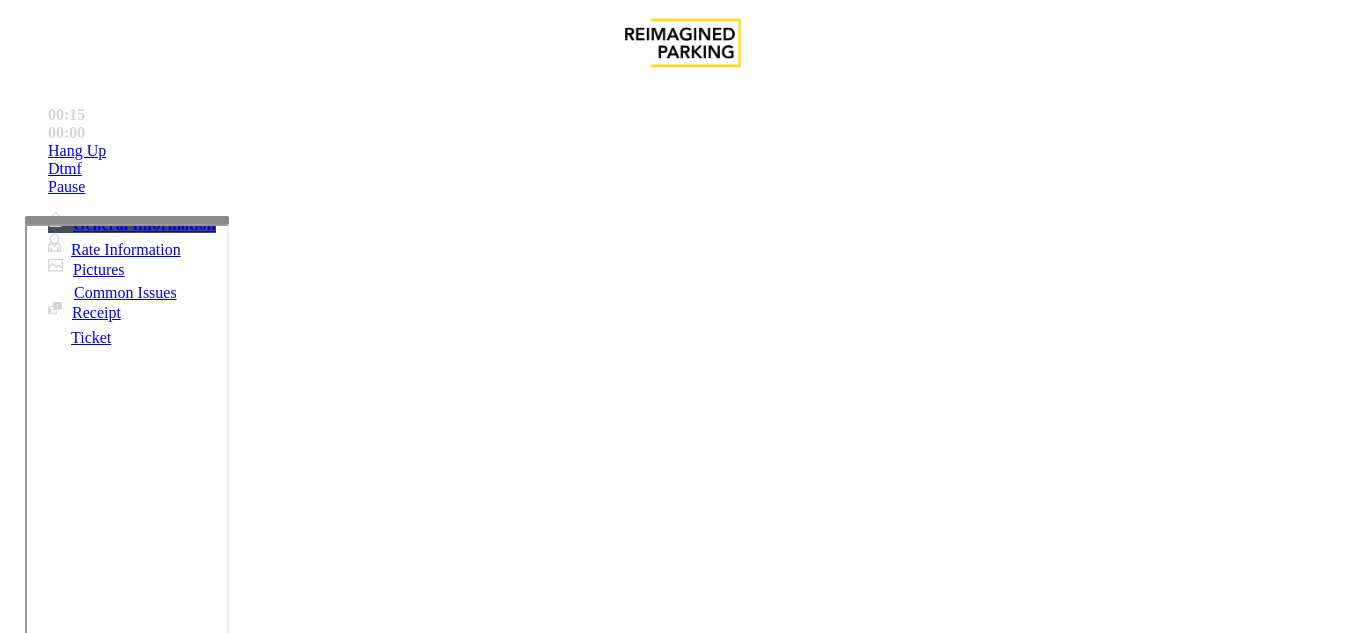 click on "Issue" at bounding box center [42, 1253] 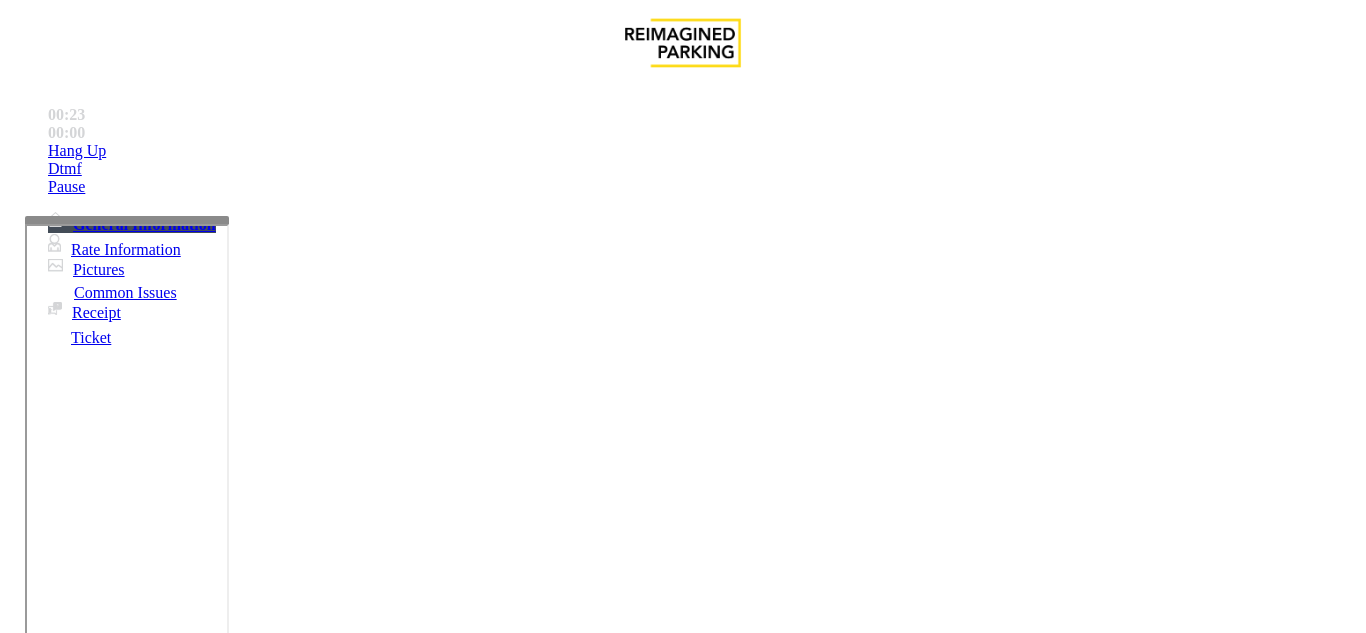 click on "Monthly Issue" at bounding box center [268, 1286] 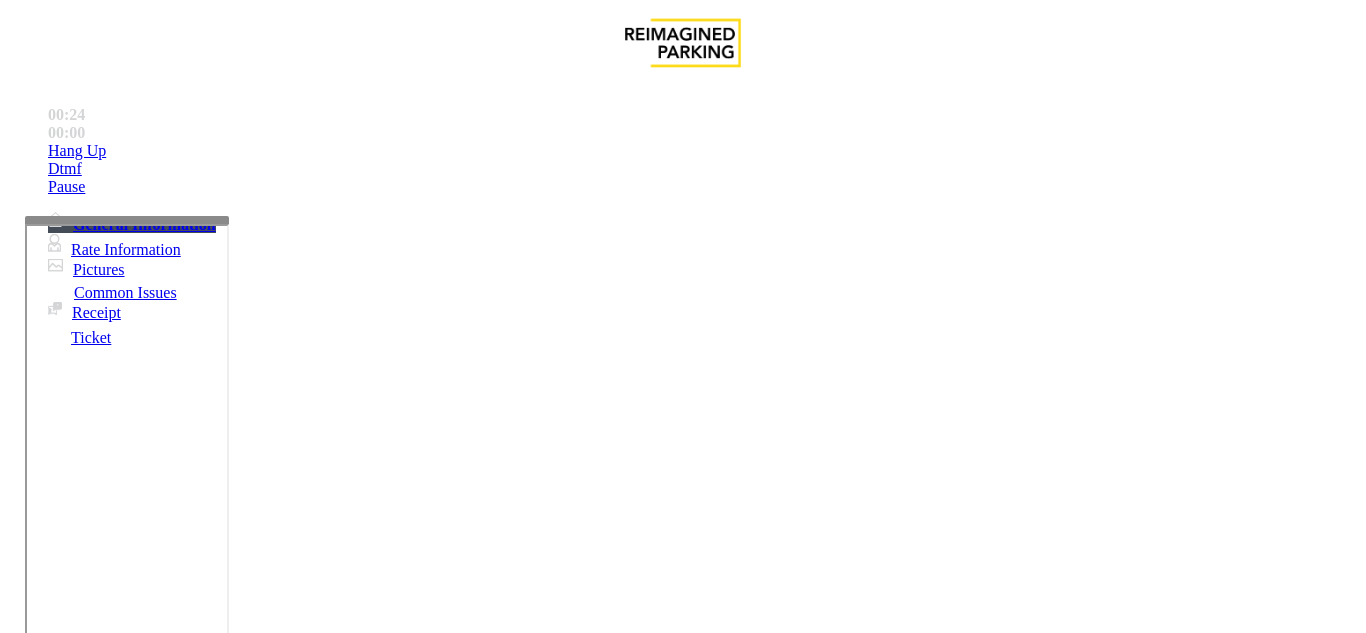 click on "Disabled Card   Passback   Forgot Card / Transponder / KeyFob   Monthly Parker with Rented Vehicle" at bounding box center (682, 1289) 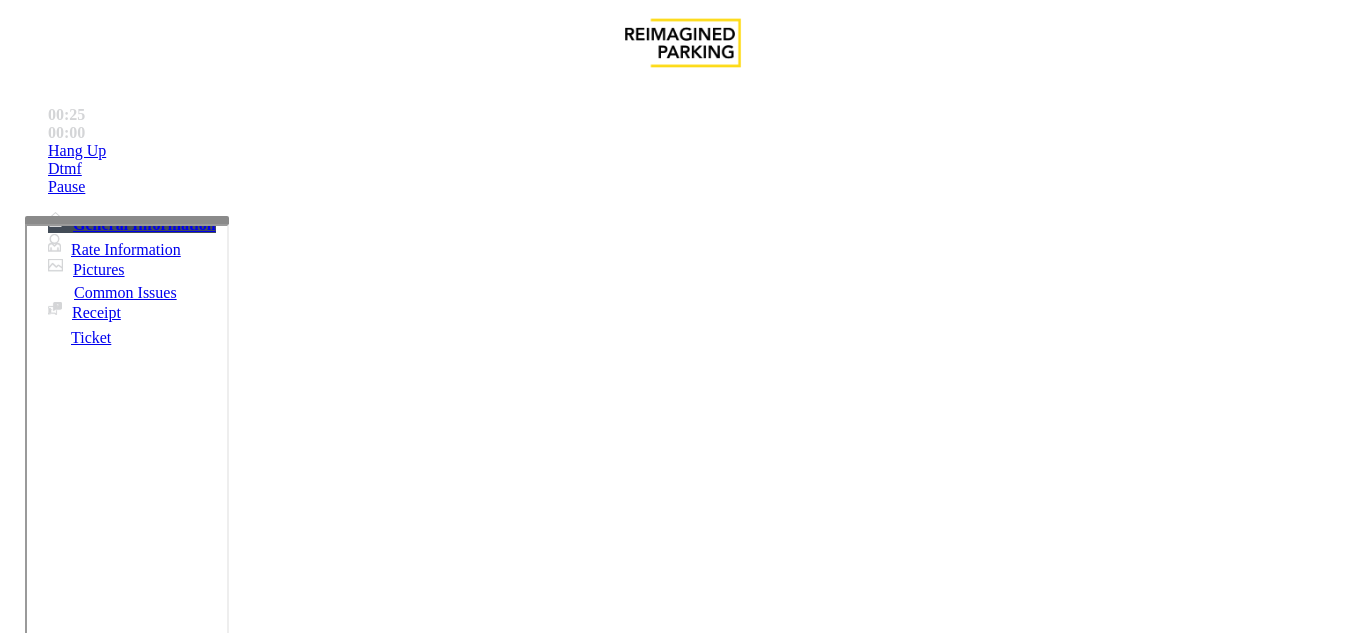 click on "Disabled Card" at bounding box center (78, 1286) 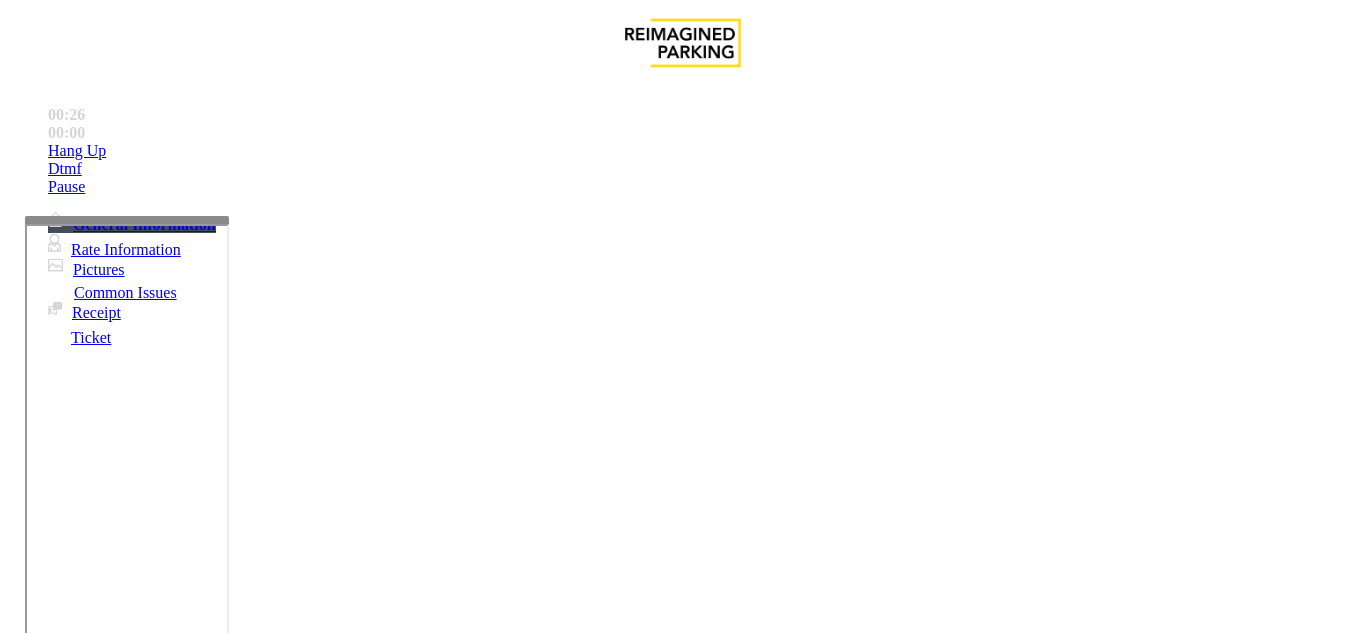 scroll, scrollTop: 200, scrollLeft: 0, axis: vertical 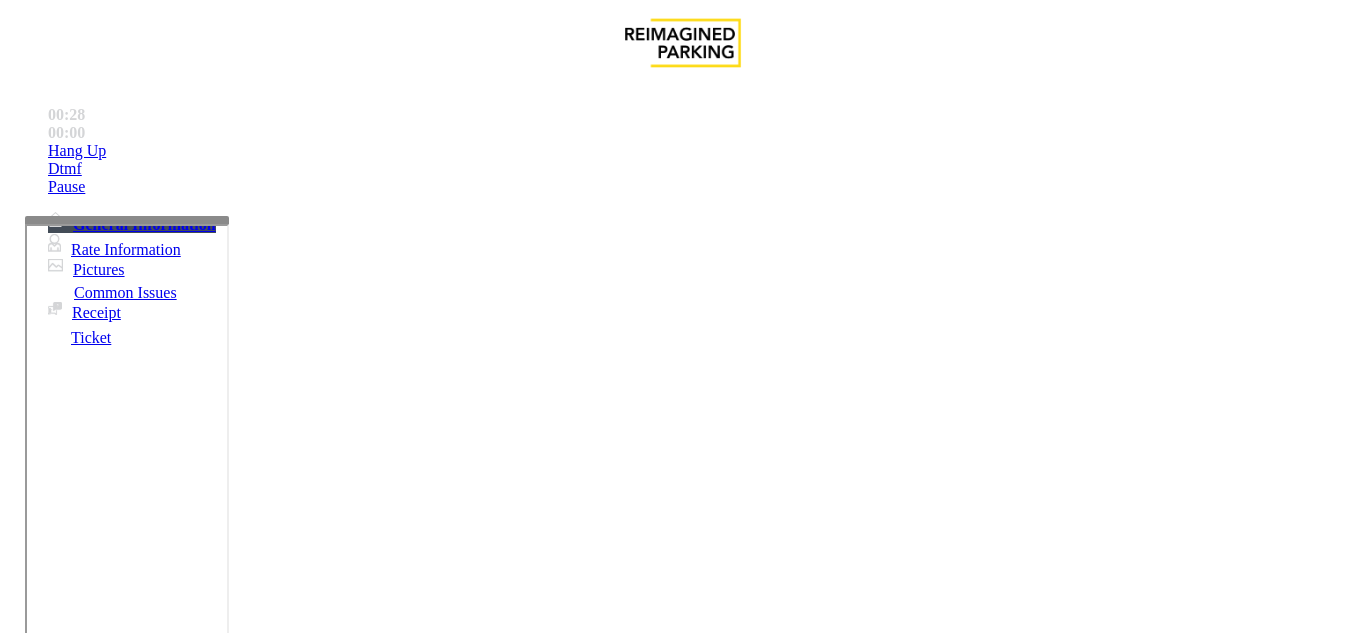 paste on "**********" 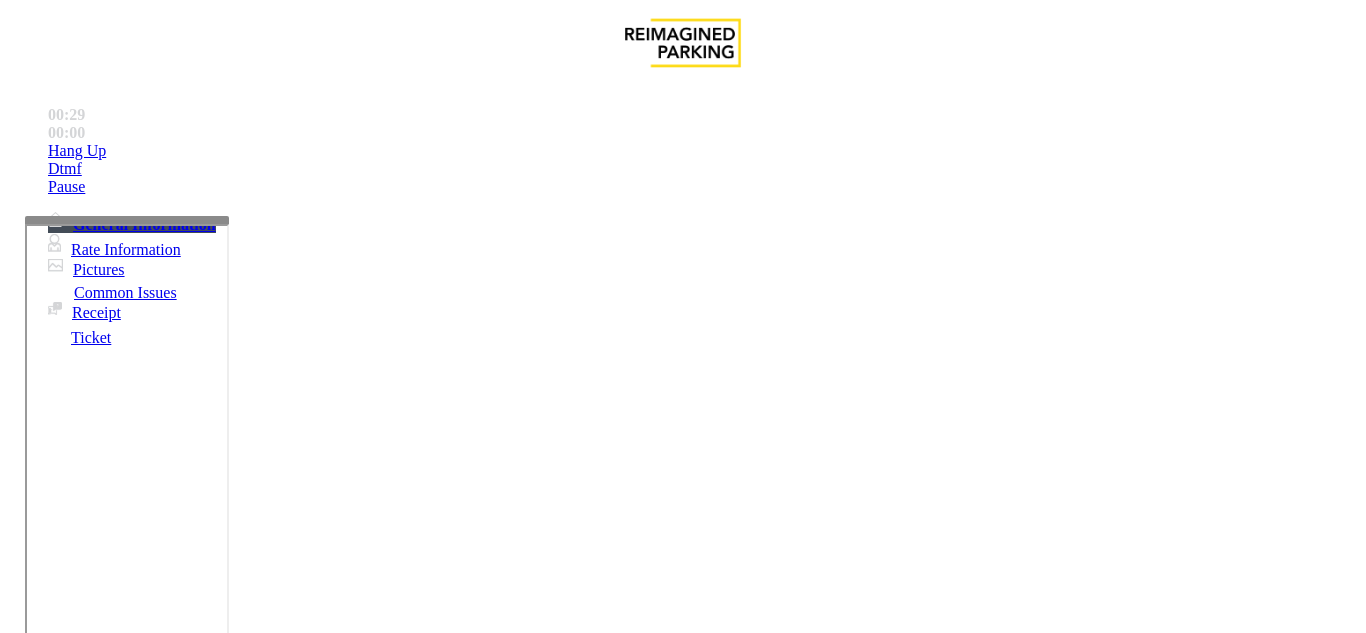 type on "**********" 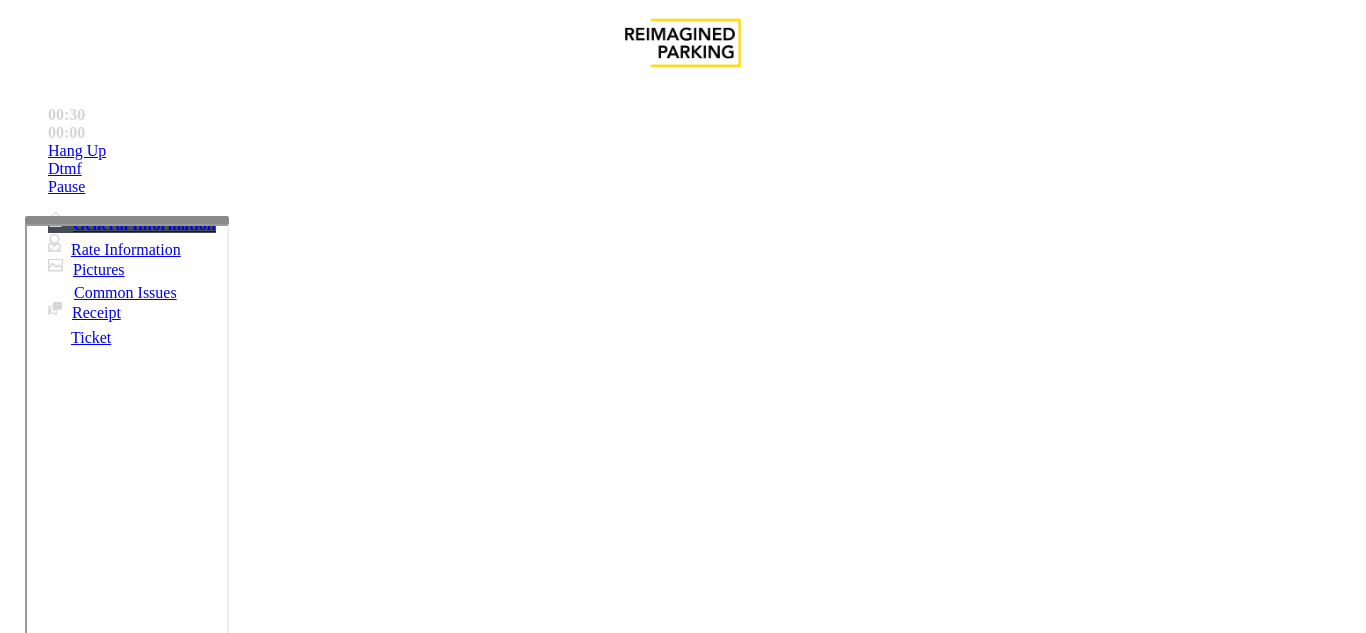 copy on "Disabled Card" 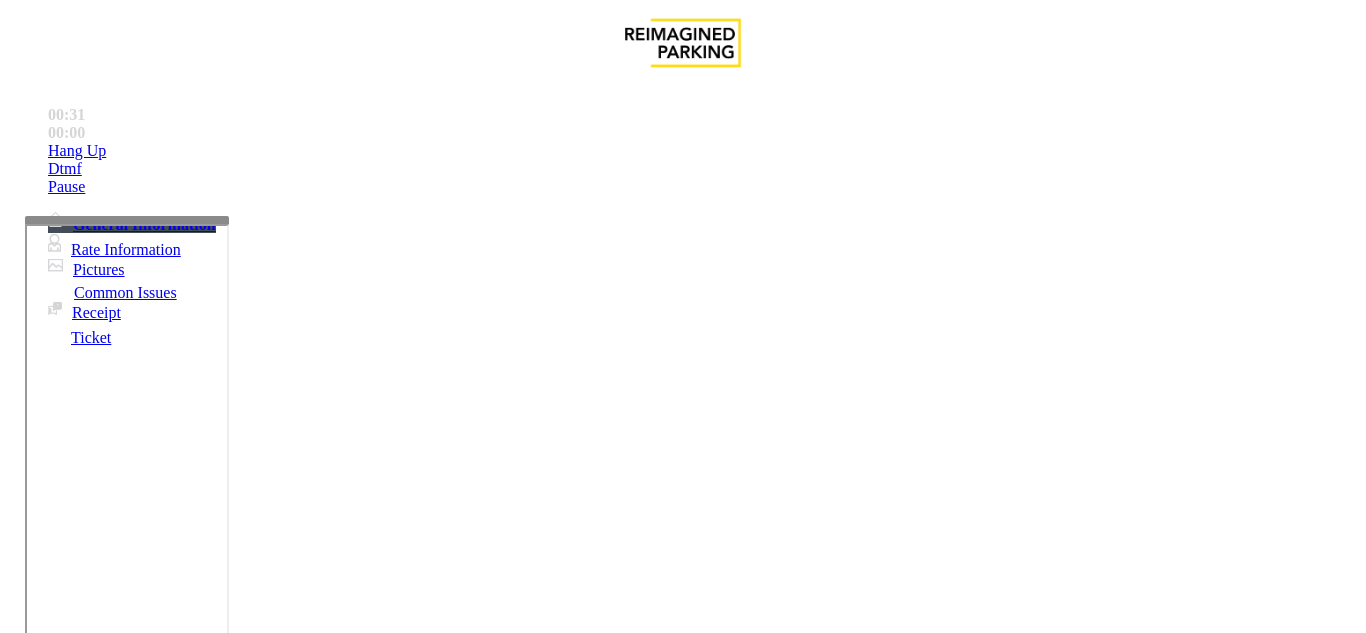click on "**********" at bounding box center [682, 1504] 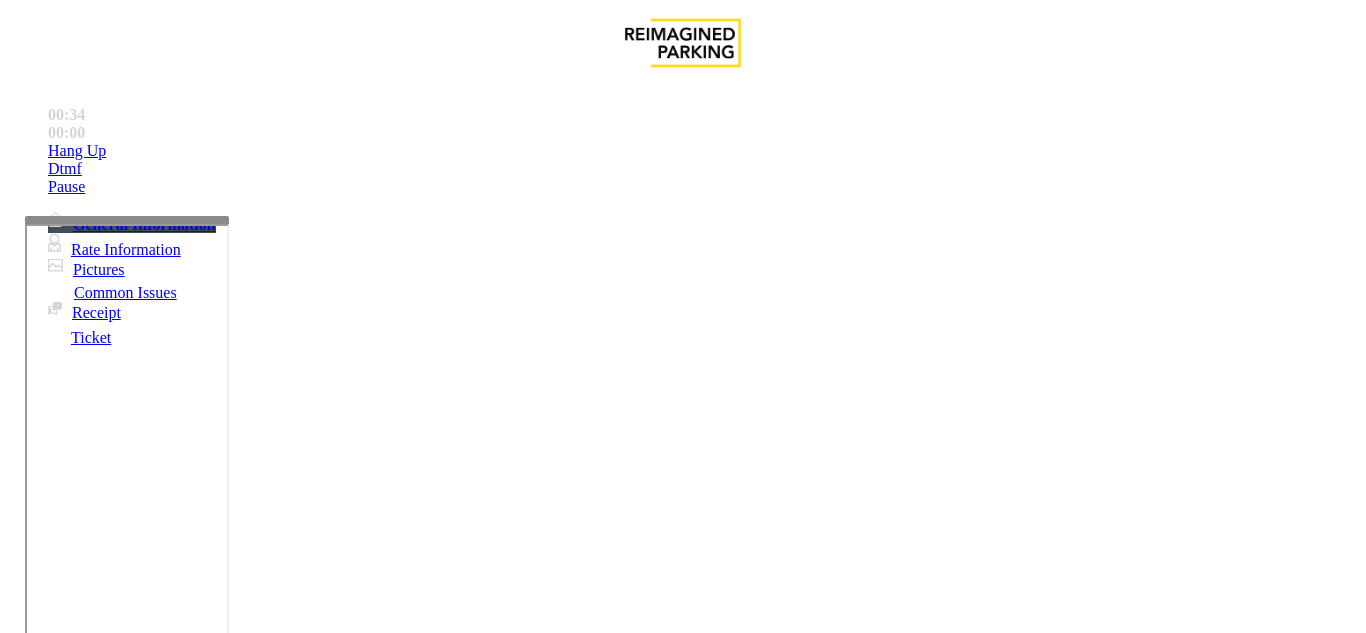 scroll, scrollTop: 200, scrollLeft: 0, axis: vertical 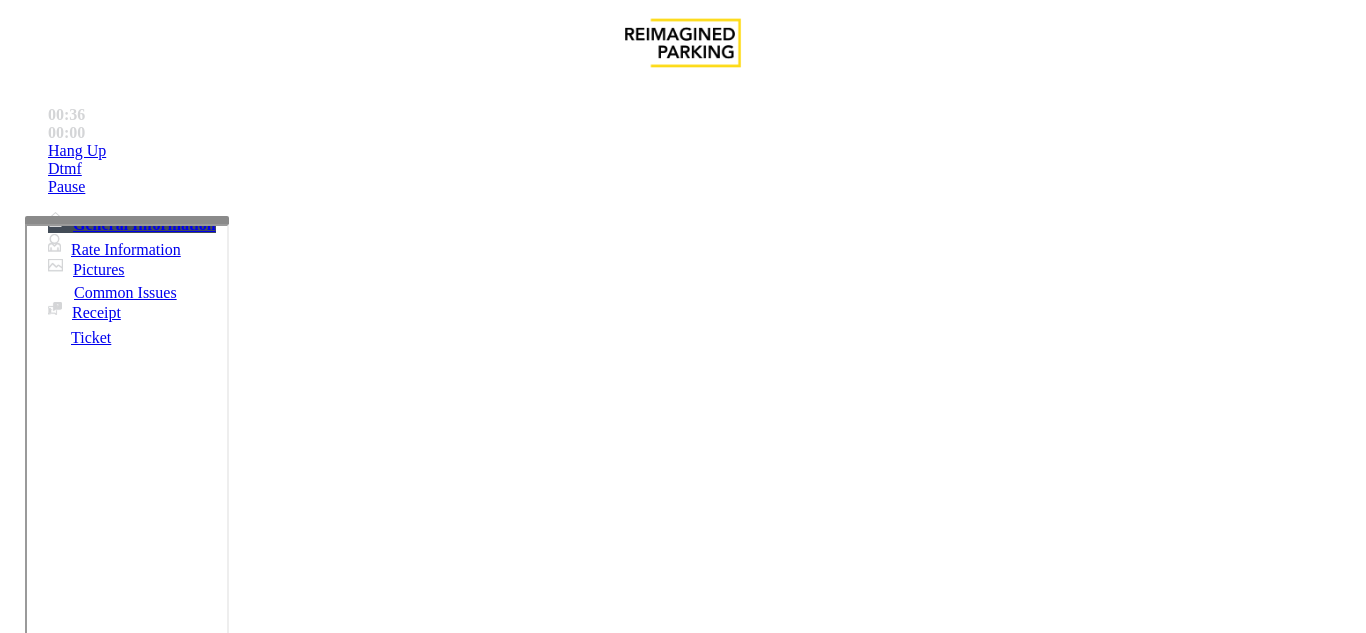 type on "****" 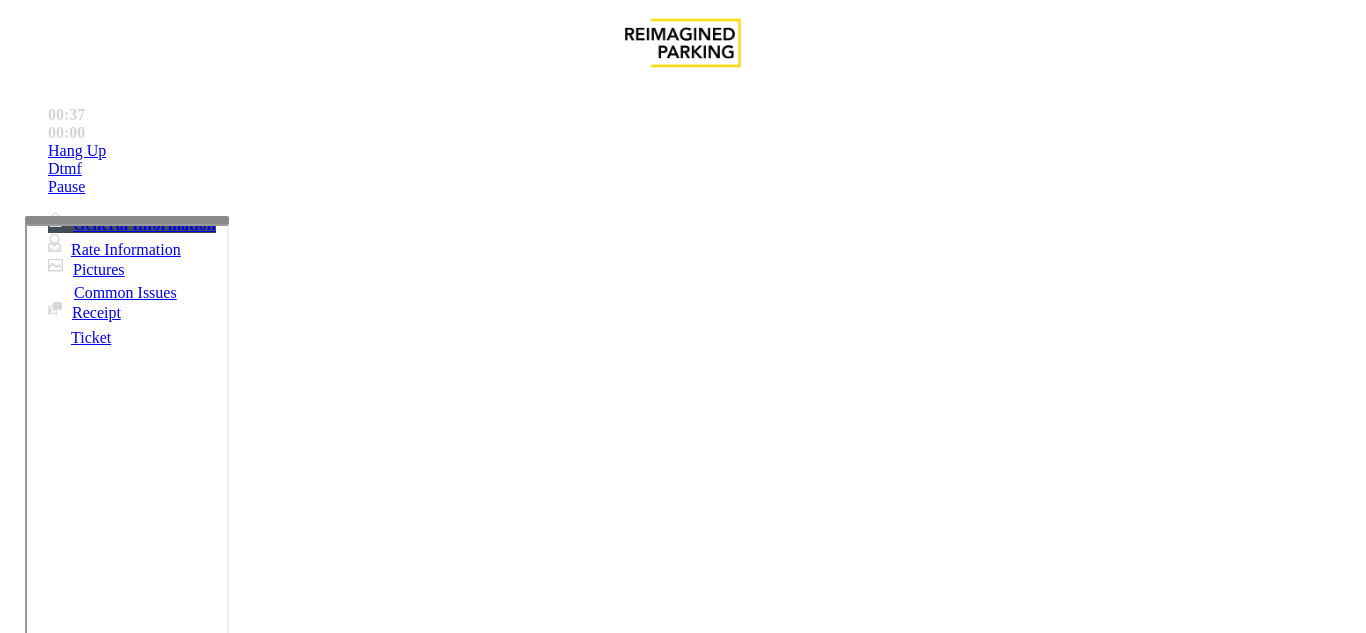 paste on "**********" 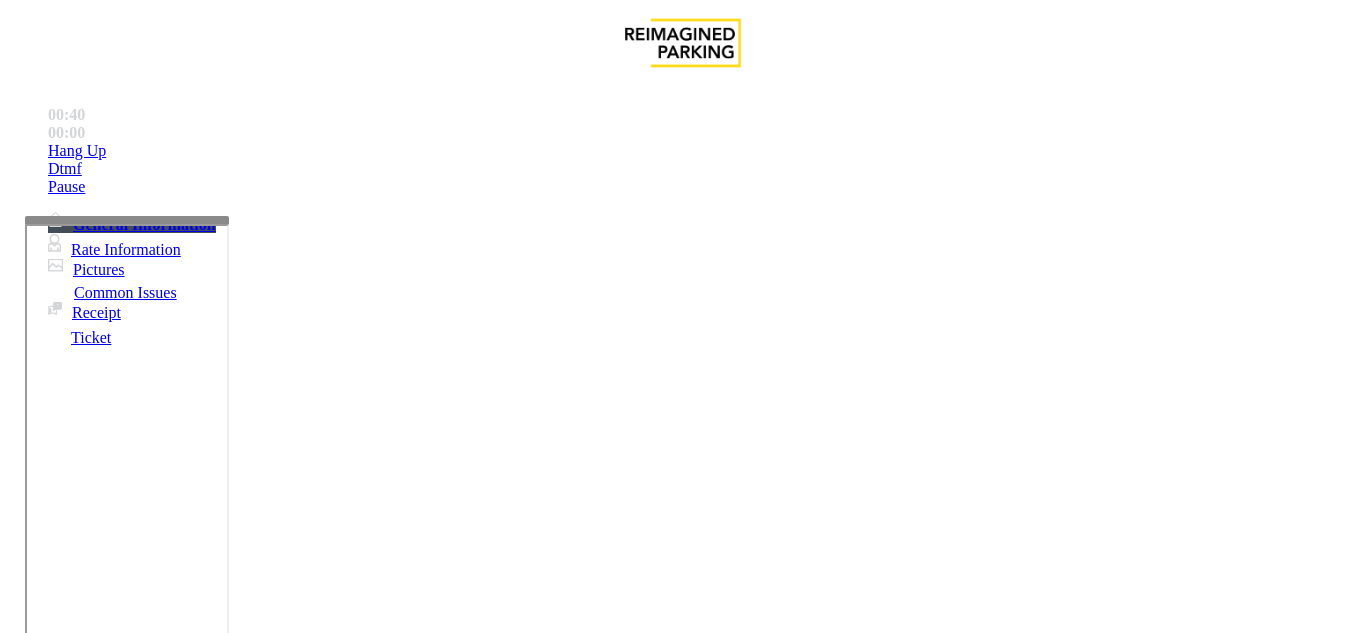 scroll, scrollTop: 300, scrollLeft: 0, axis: vertical 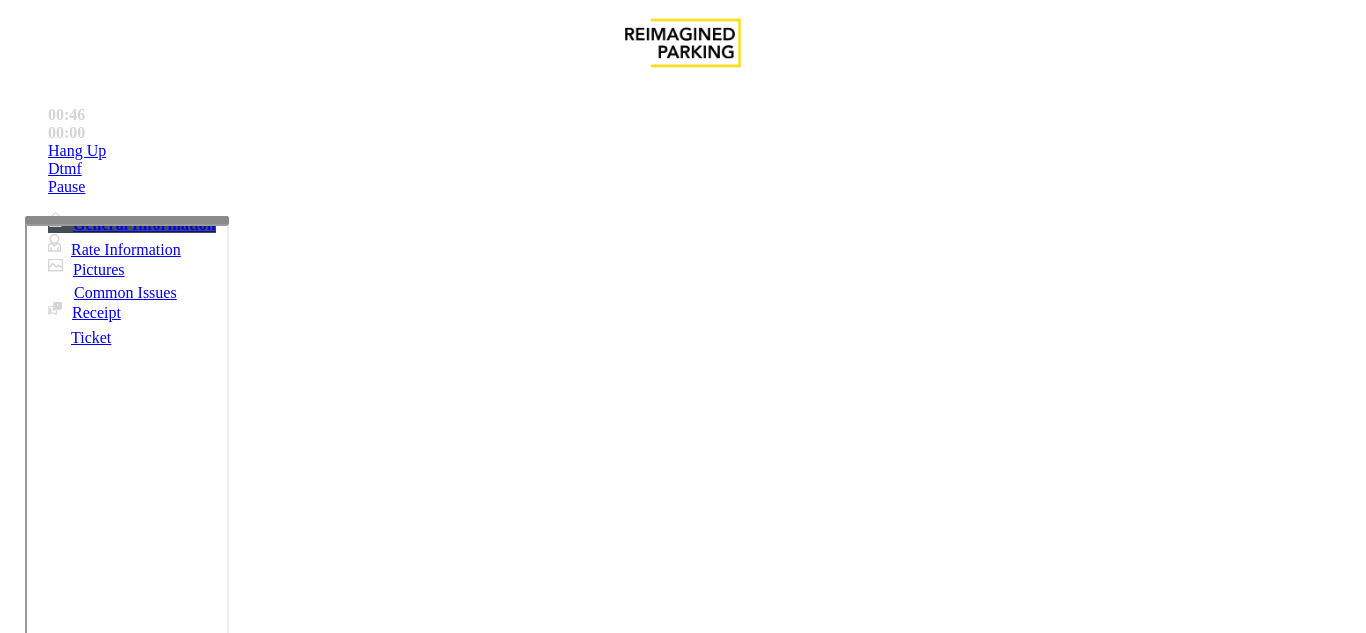 click at bounding box center [221, 1588] 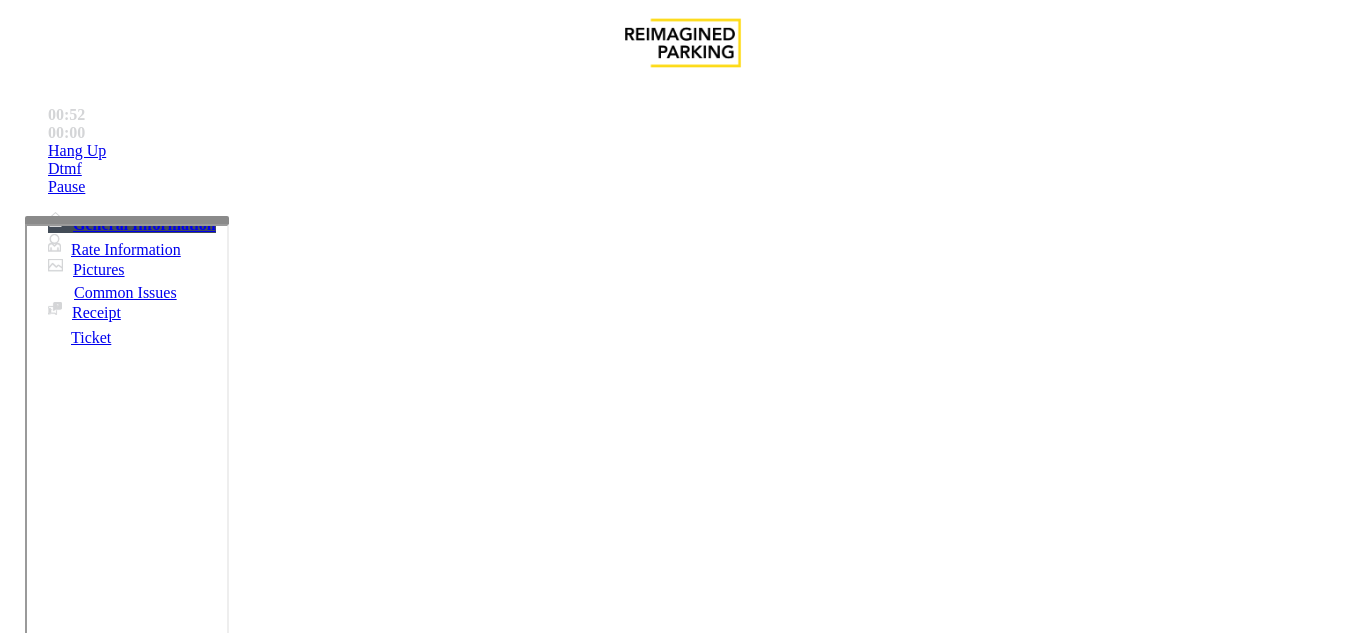 scroll, scrollTop: 0, scrollLeft: 0, axis: both 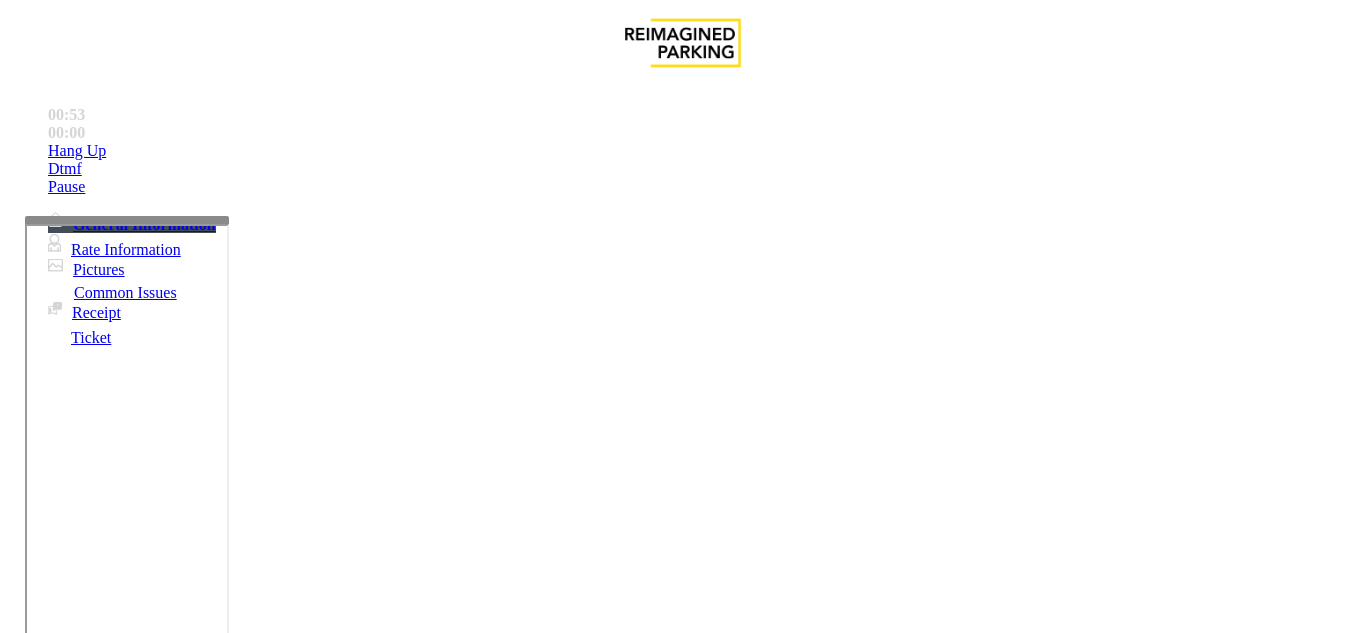 type on "**********" 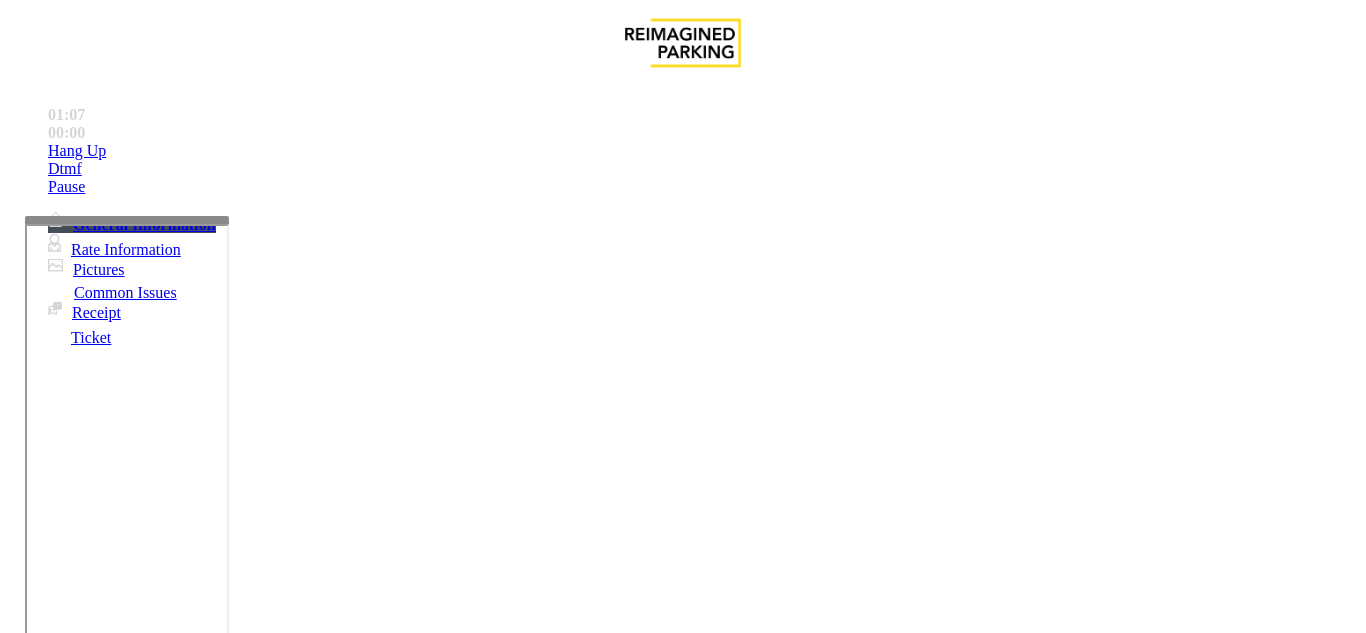 click on "******" at bounding box center [96, 1308] 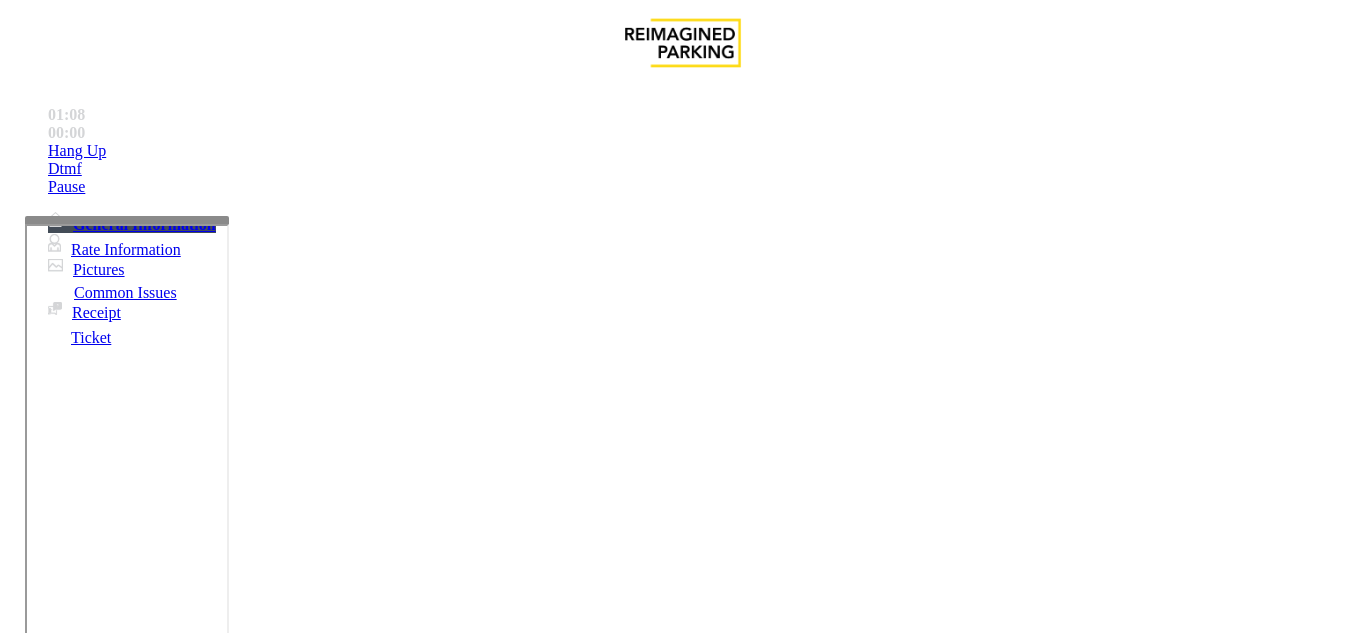 click on "******" at bounding box center (96, 1308) 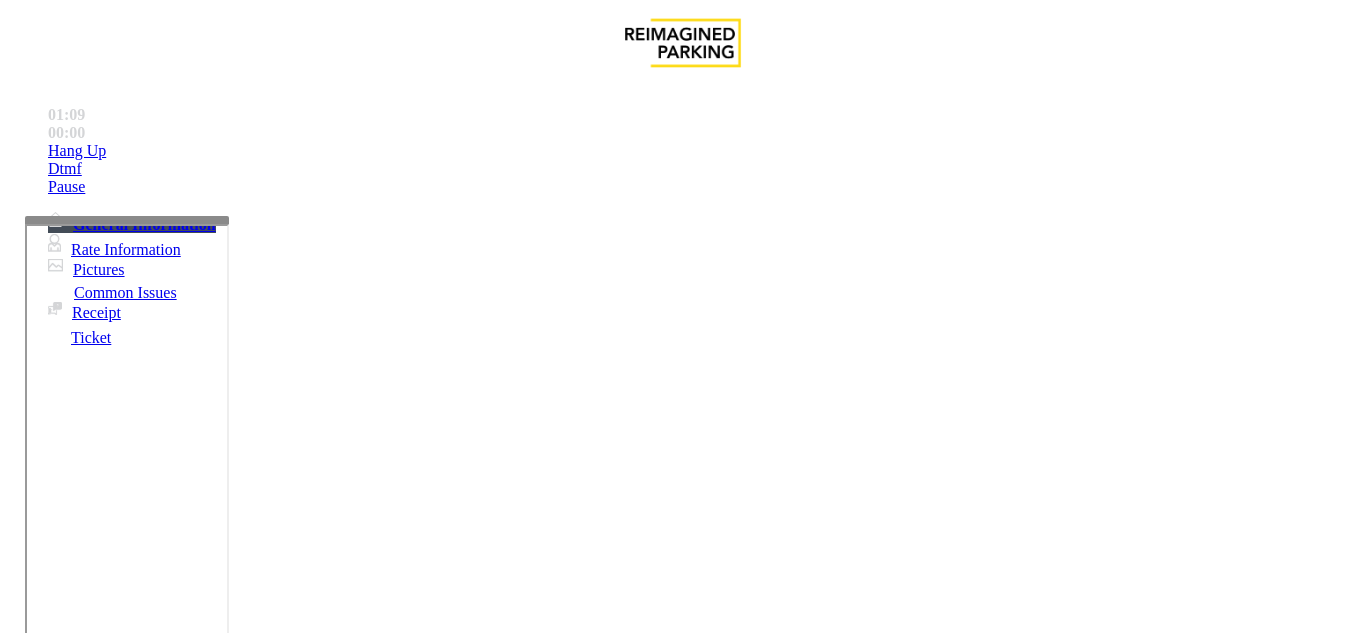 scroll, scrollTop: 300, scrollLeft: 0, axis: vertical 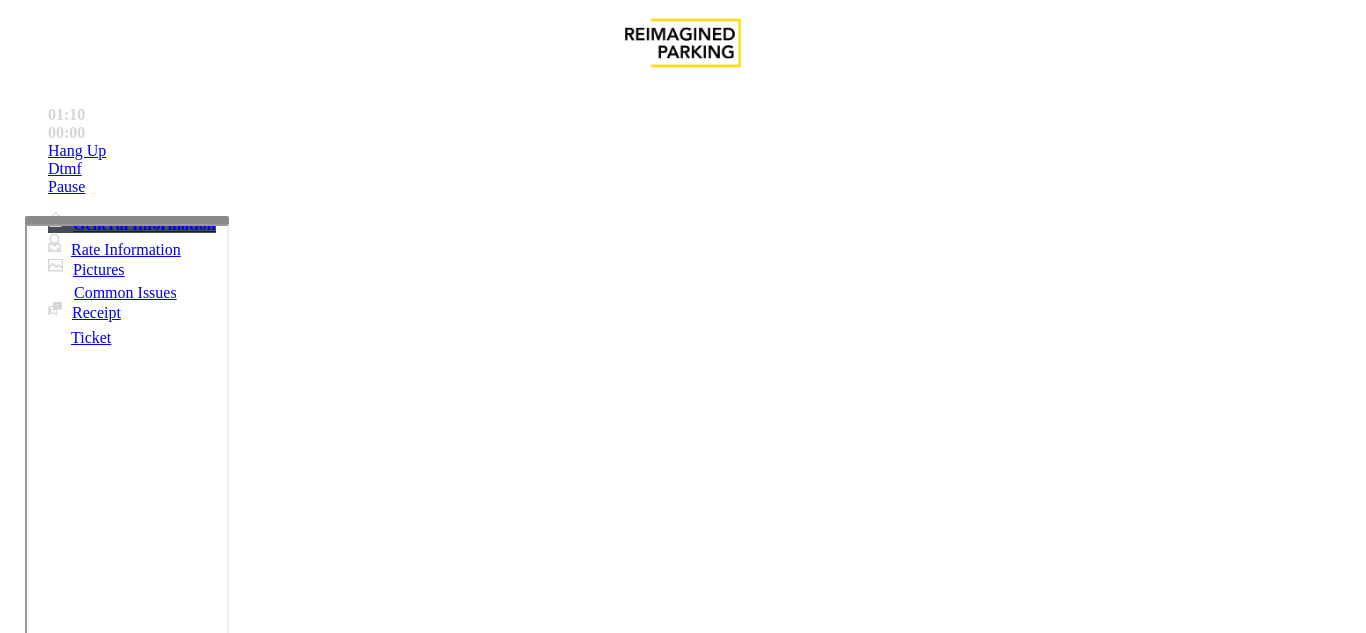 type on "******" 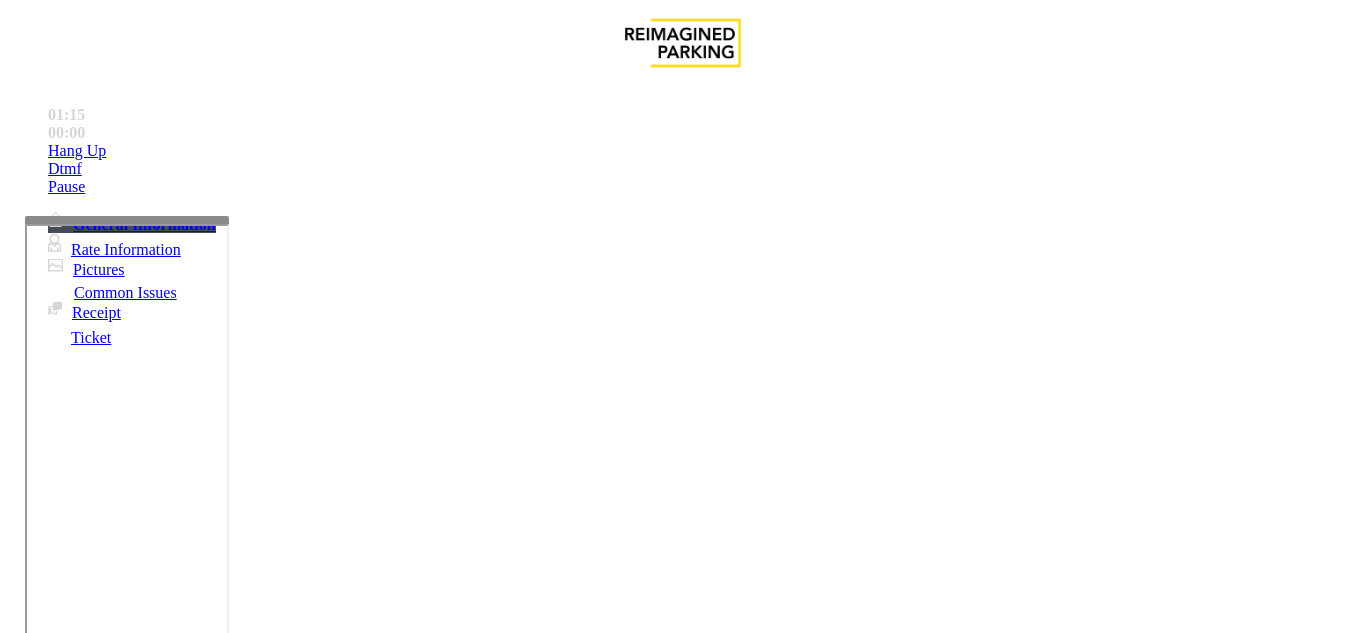 scroll, scrollTop: 200, scrollLeft: 0, axis: vertical 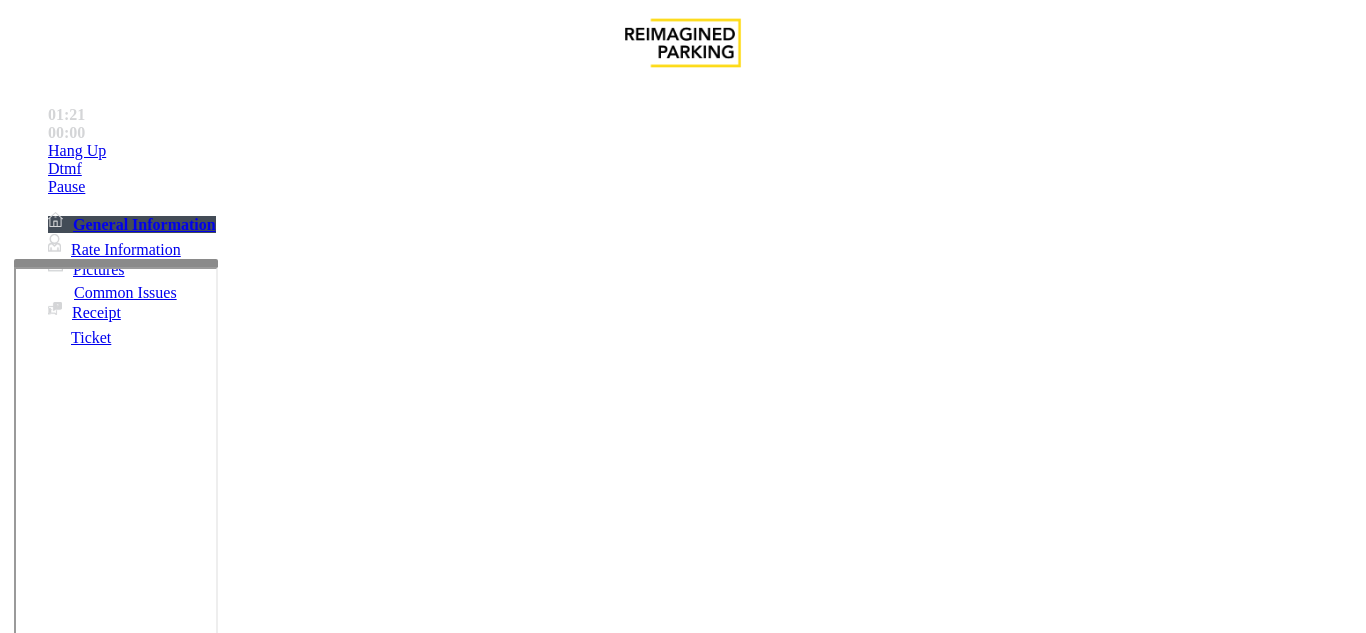 click at bounding box center [116, 263] 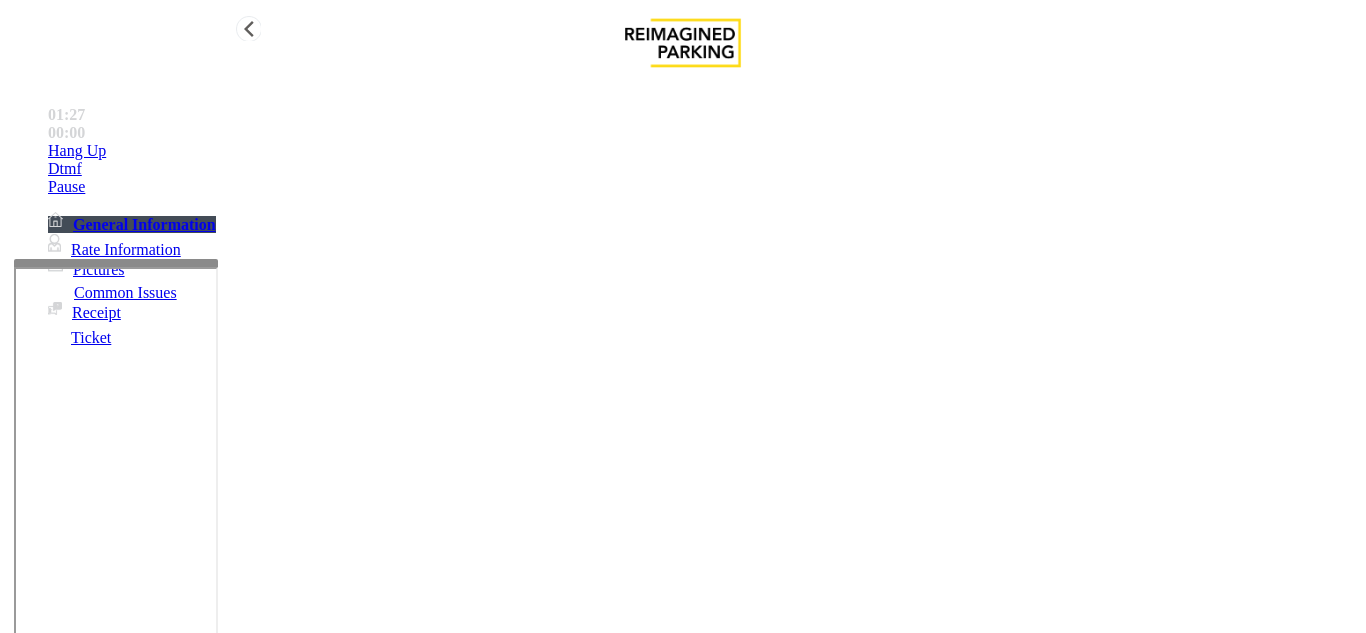 click on "Hang Up" at bounding box center [703, 151] 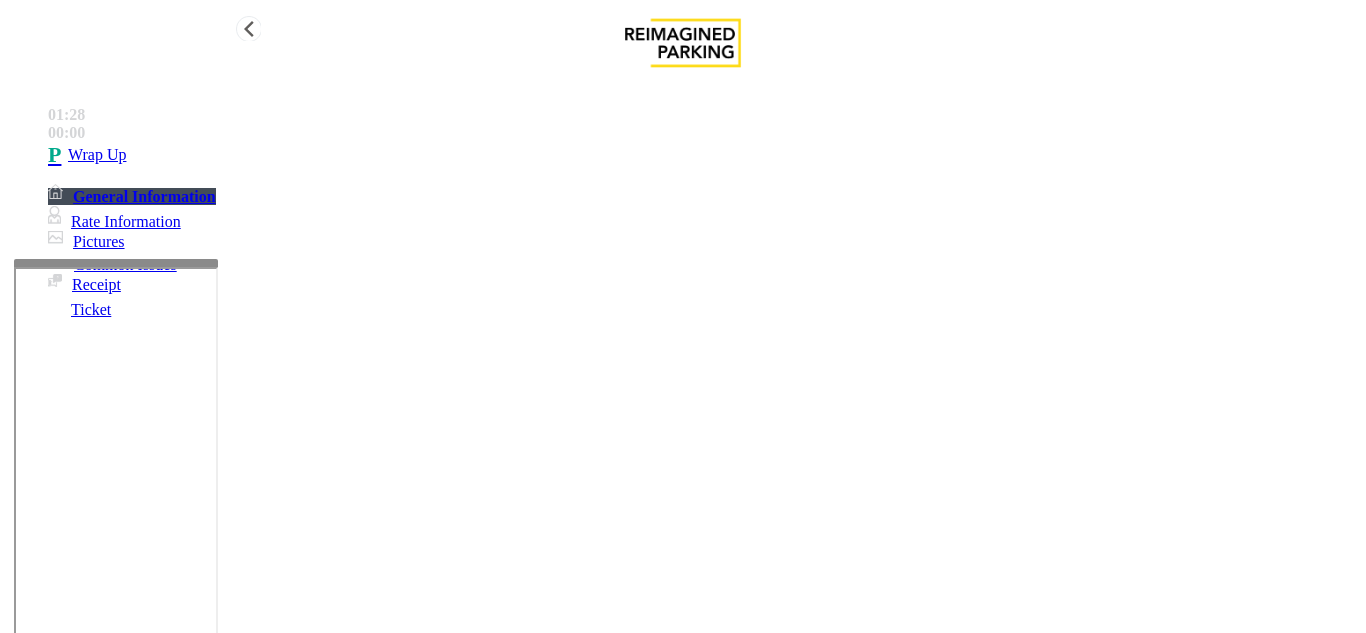 click on "Wrap Up" at bounding box center (703, 155) 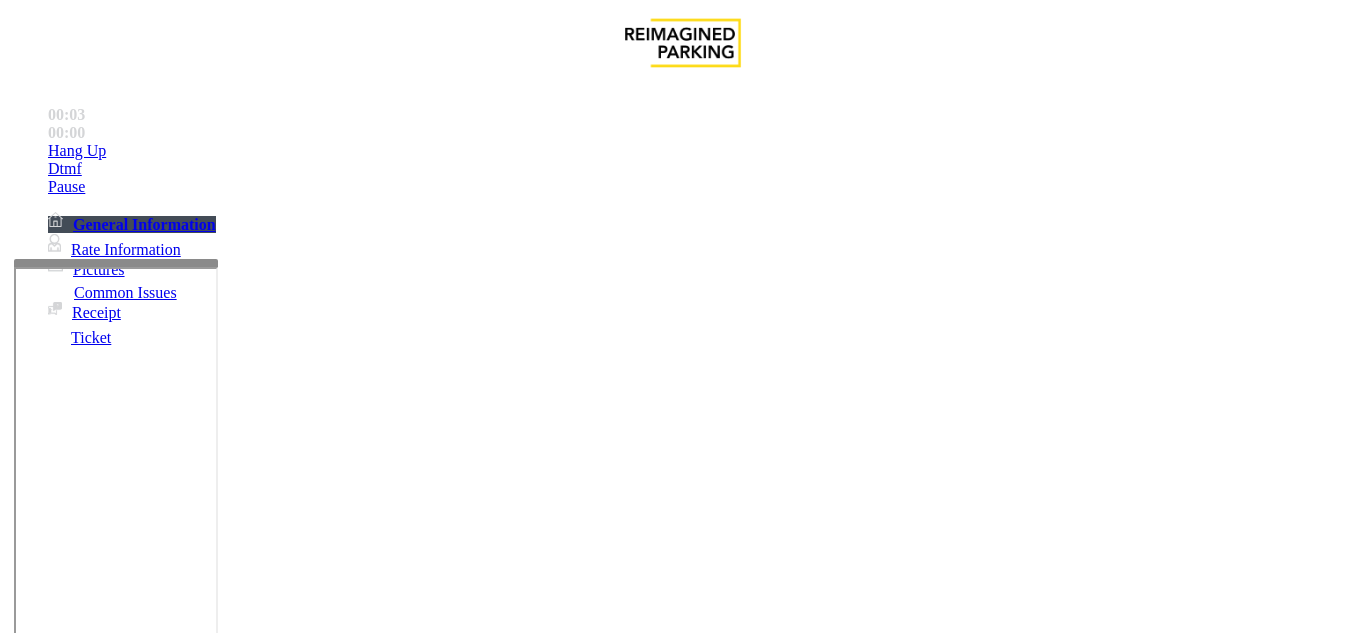 click on "Intercom Issue/No Response" at bounding box center (929, 1286) 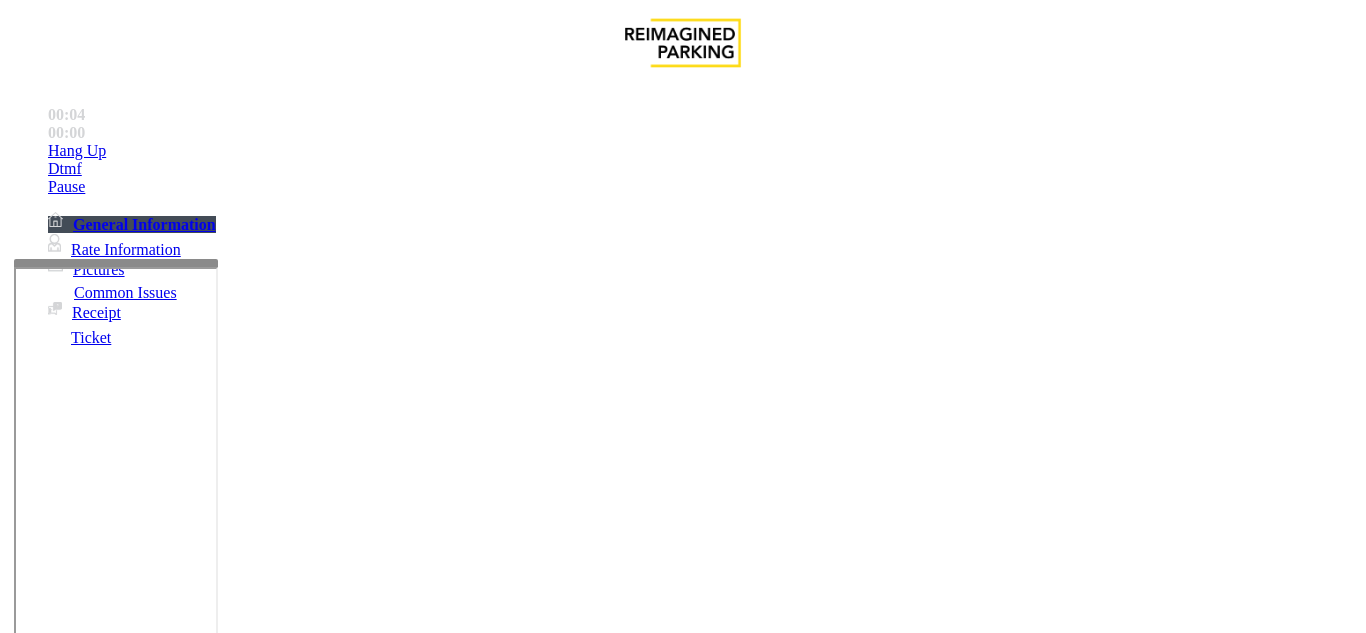 click on "No Response/Unable to hear parker" at bounding box center [682, 1271] 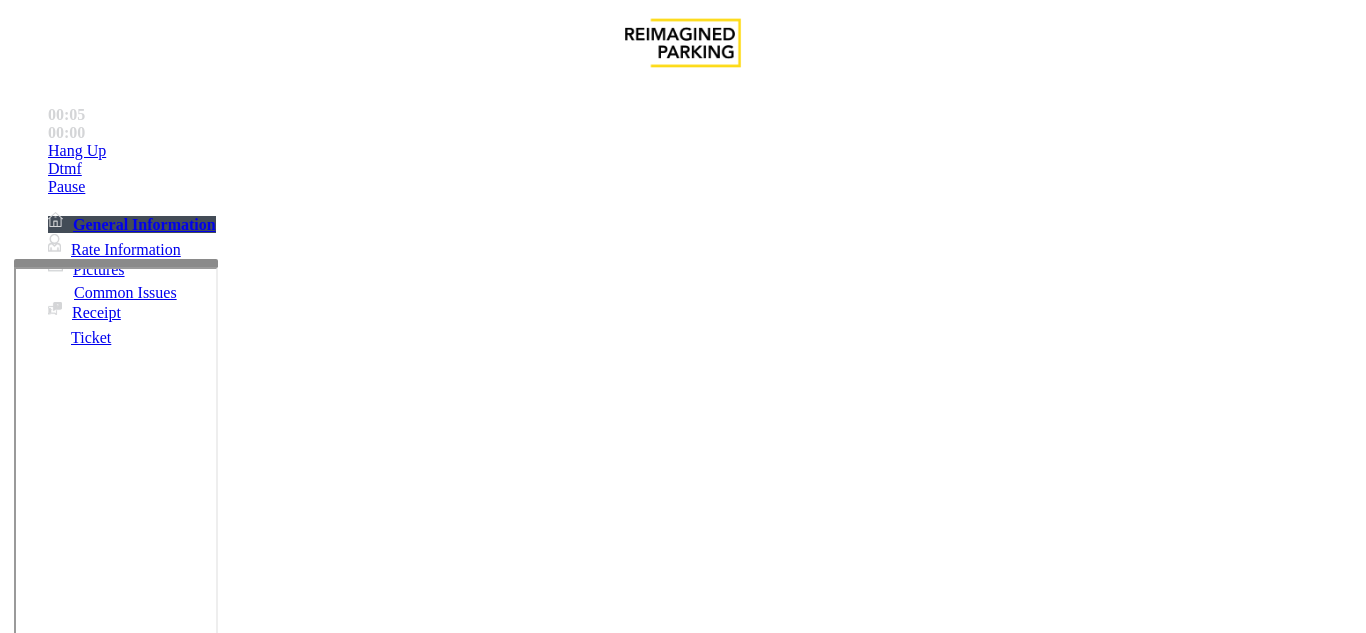 click on "No Response/Unable to hear parker" at bounding box center (682, 1271) 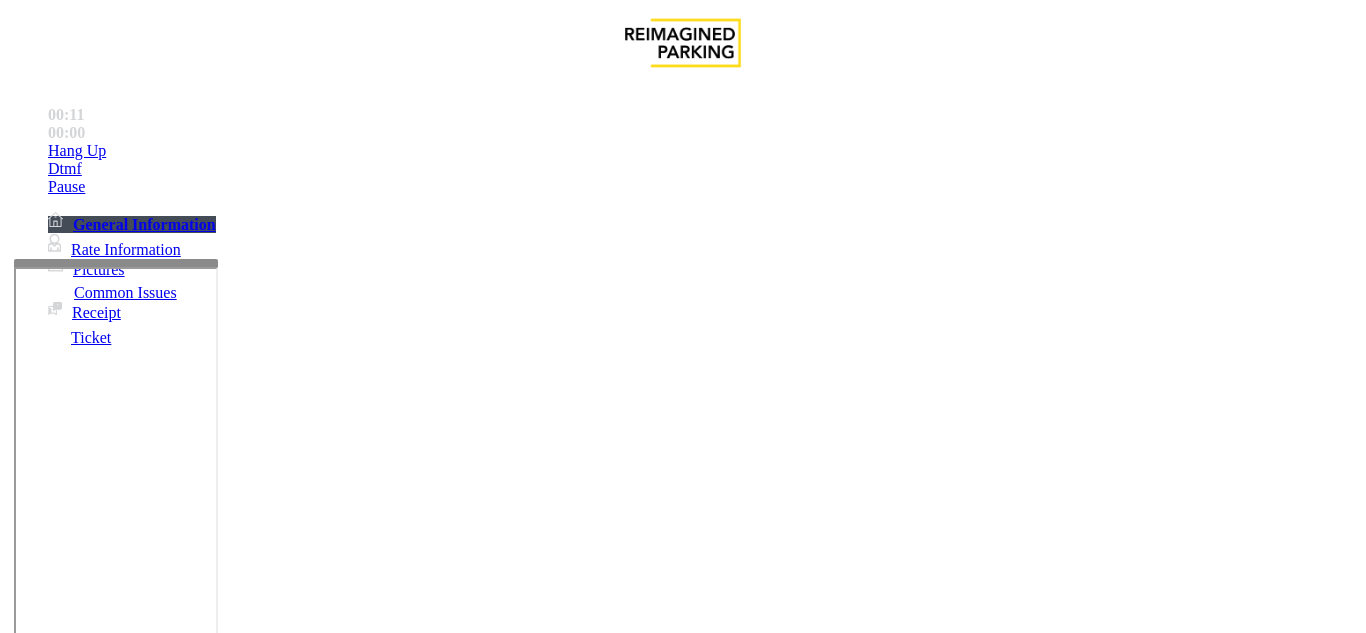 scroll, scrollTop: 1500, scrollLeft: 0, axis: vertical 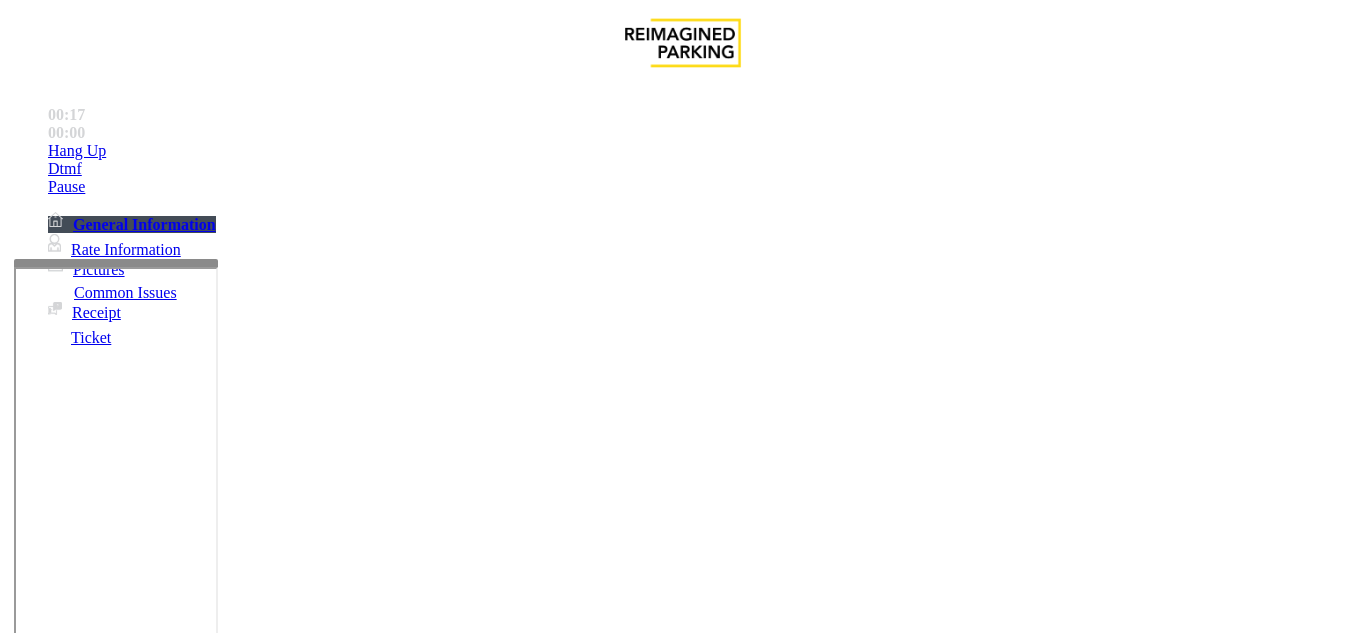 click on "Intercom Issue/No Response" at bounding box center (141, 1253) 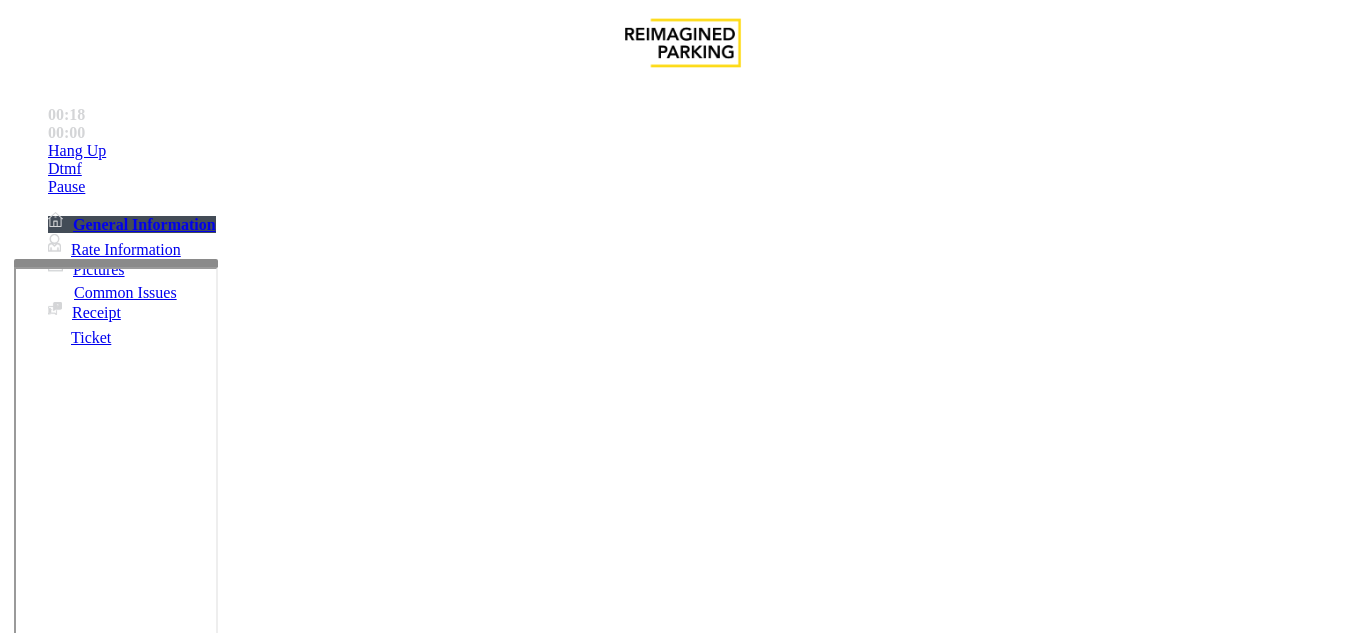 click on "Issue" at bounding box center [682, 1253] 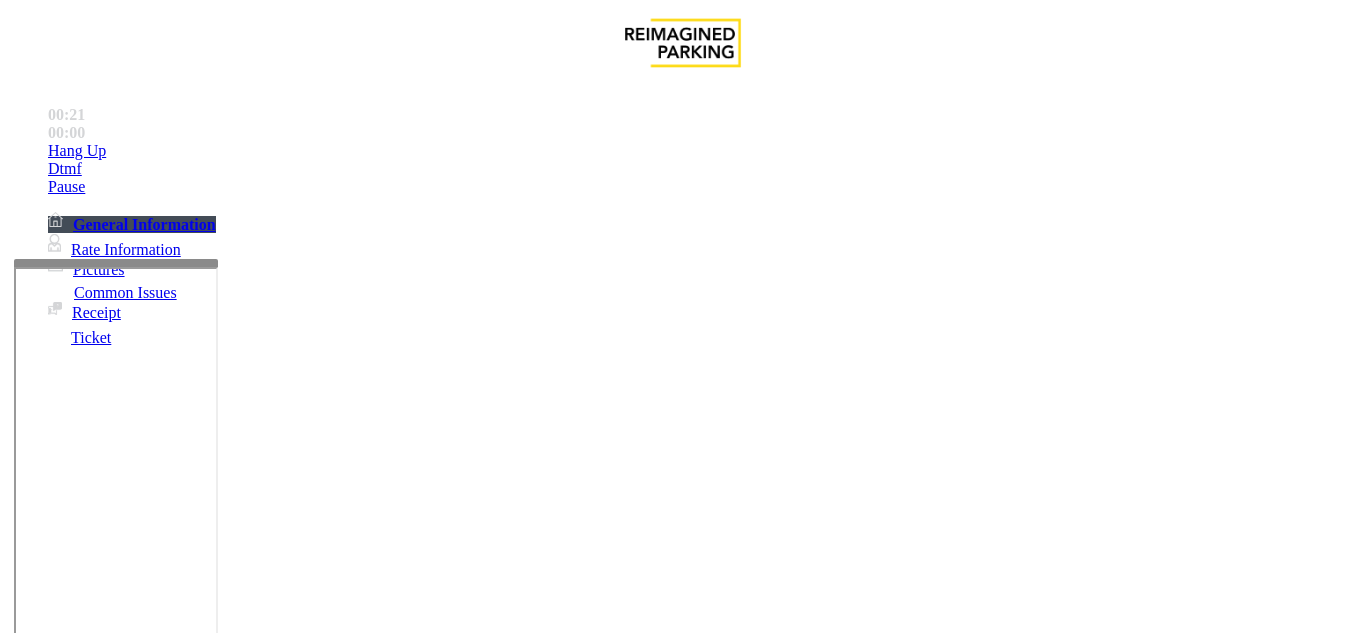 drag, startPoint x: 483, startPoint y: 596, endPoint x: 454, endPoint y: 389, distance: 209.02153 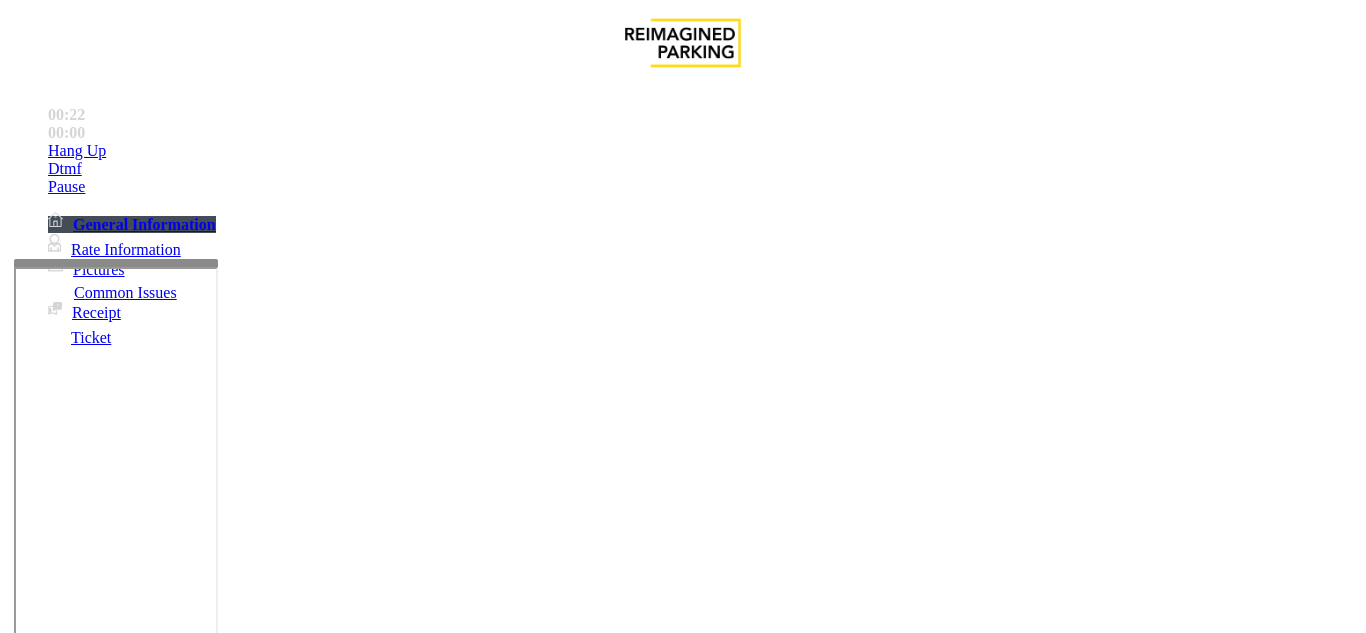 click on "No assistance needed" at bounding box center [682, 1271] 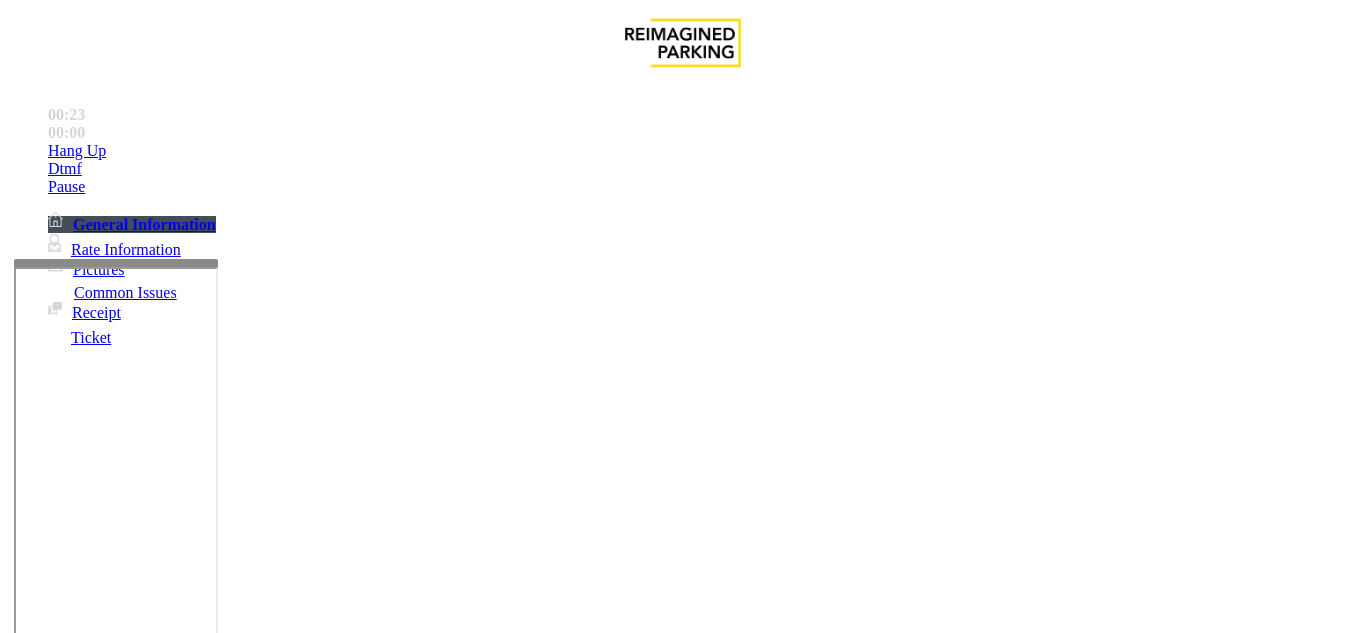 click on "No assistance needed" at bounding box center (682, 1271) 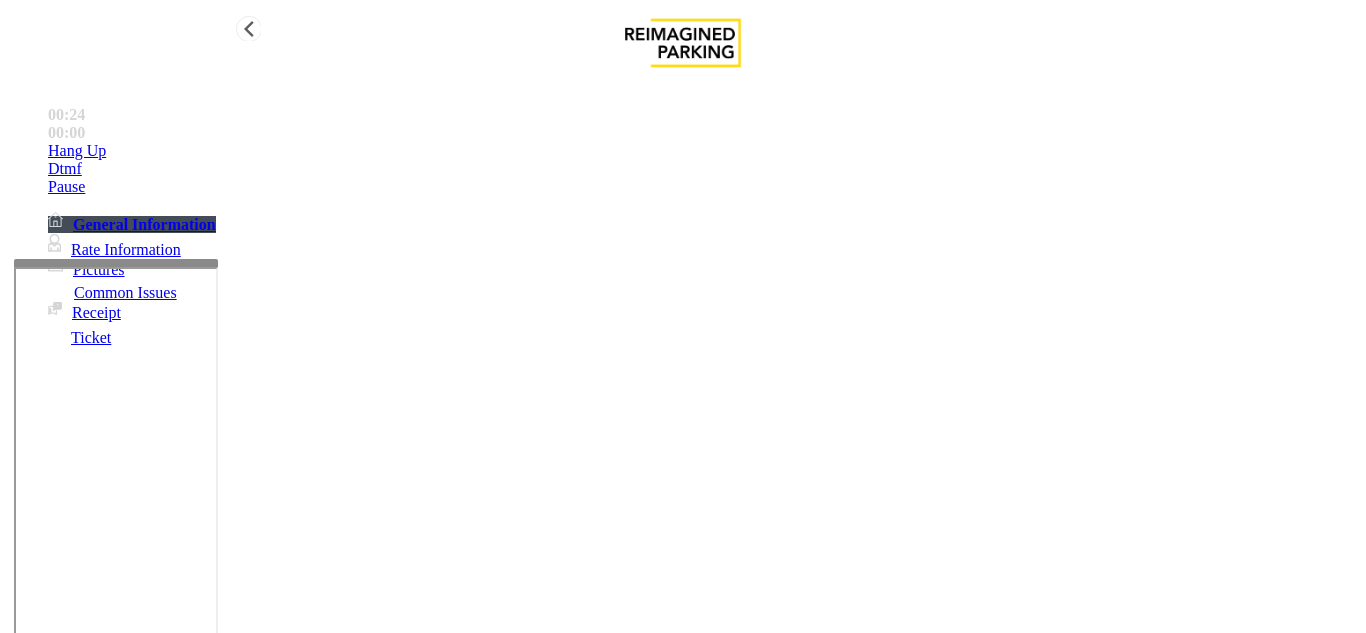 click on "Hang Up" at bounding box center (703, 151) 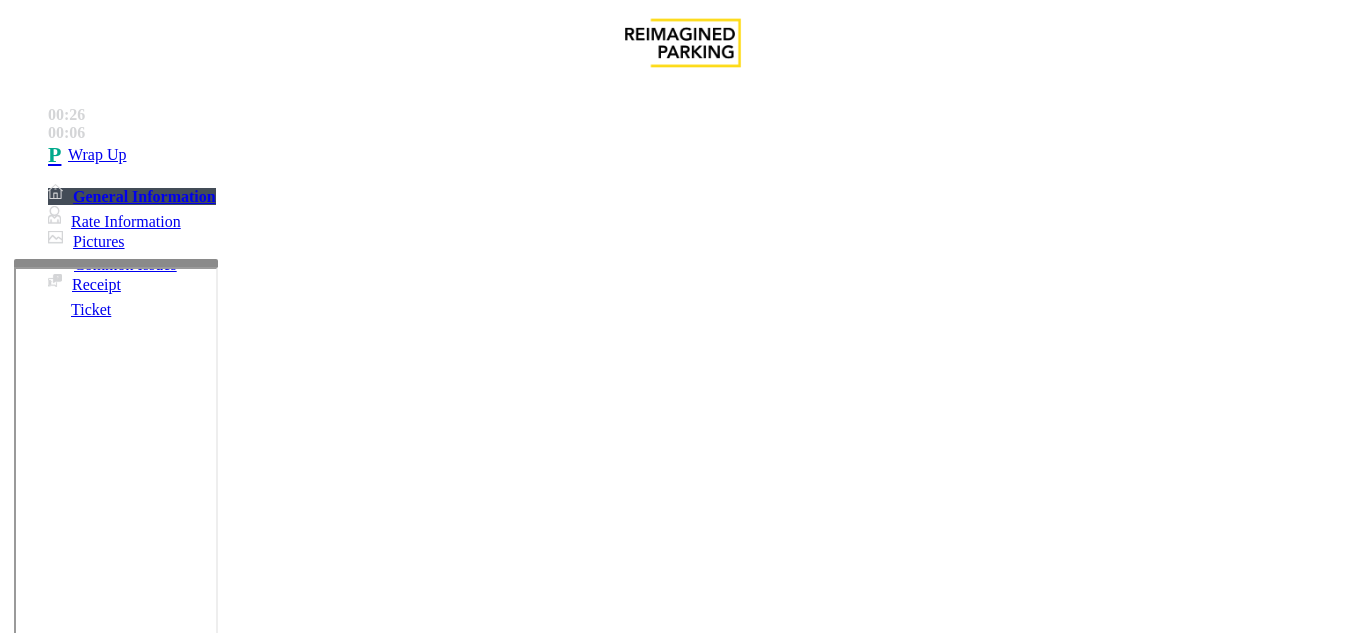 click at bounding box center (229, 1334) 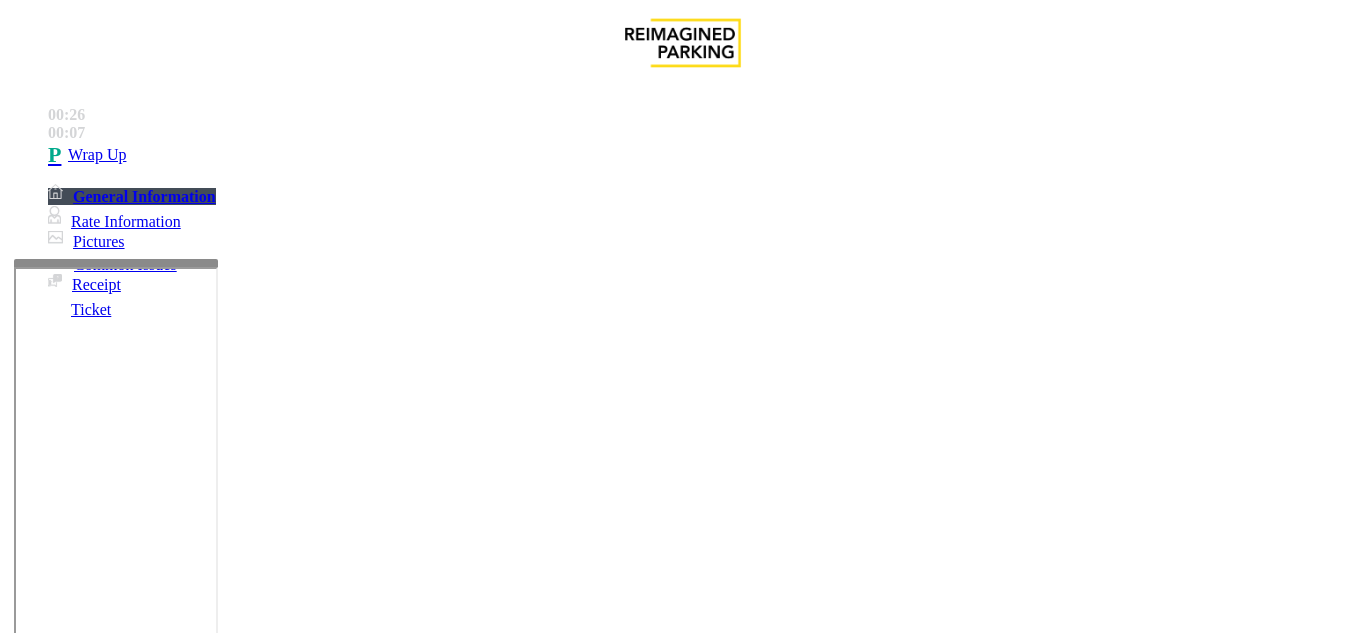 paste on "**********" 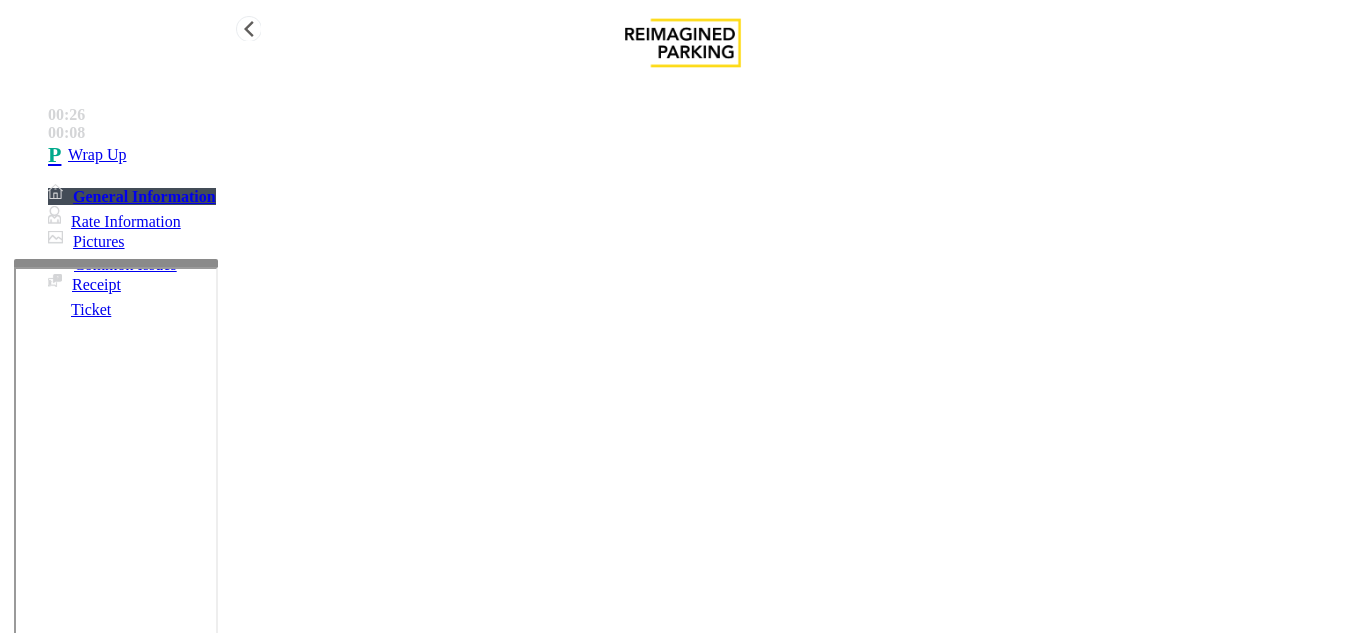 type on "**********" 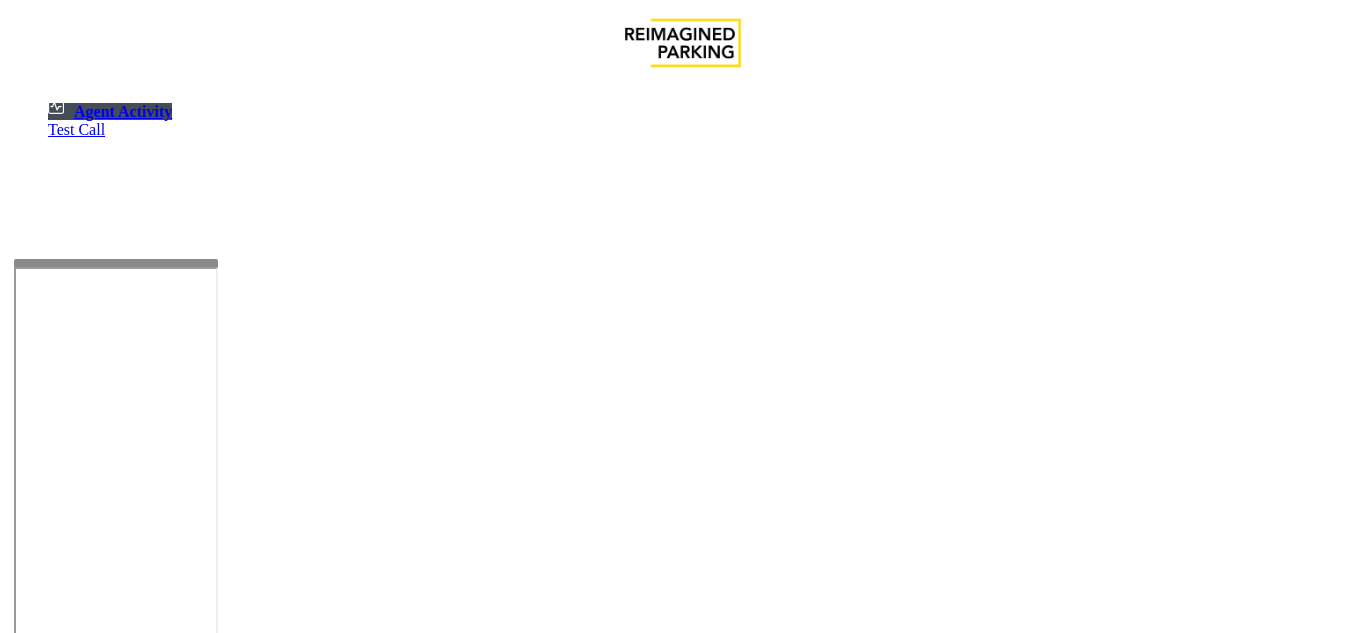 drag, startPoint x: 1047, startPoint y: 44, endPoint x: 174, endPoint y: 527, distance: 997.70636 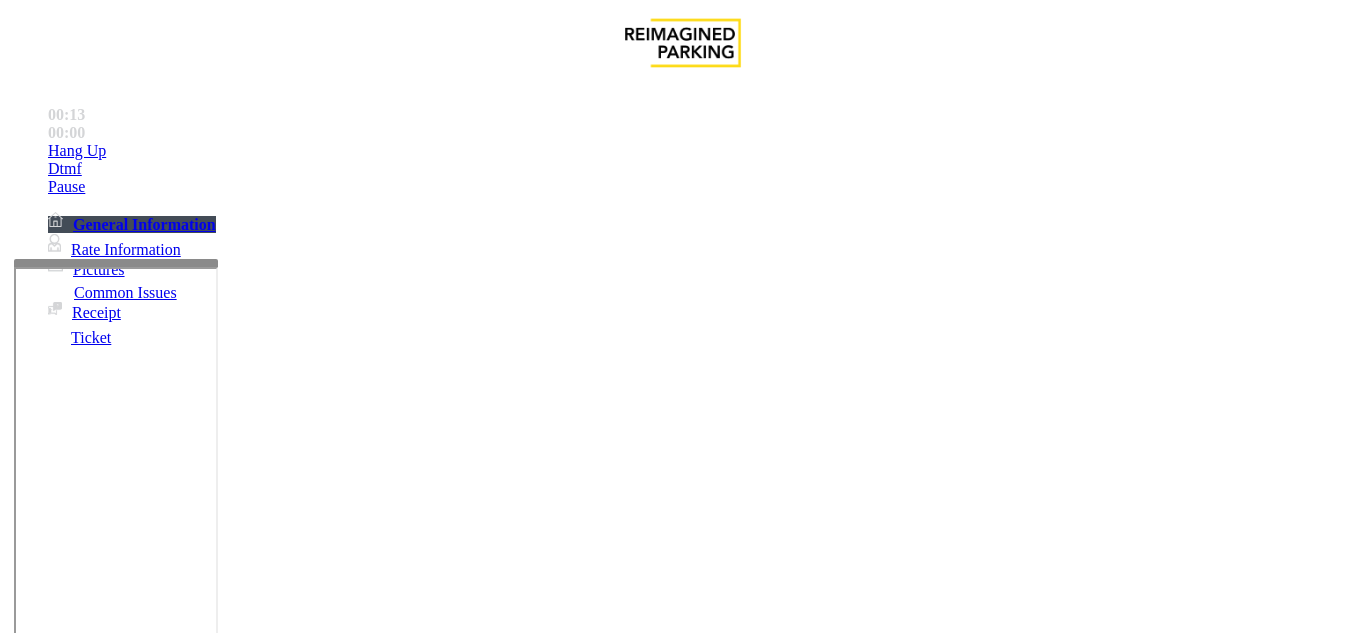 click on "Ticket Issue" at bounding box center [71, 1286] 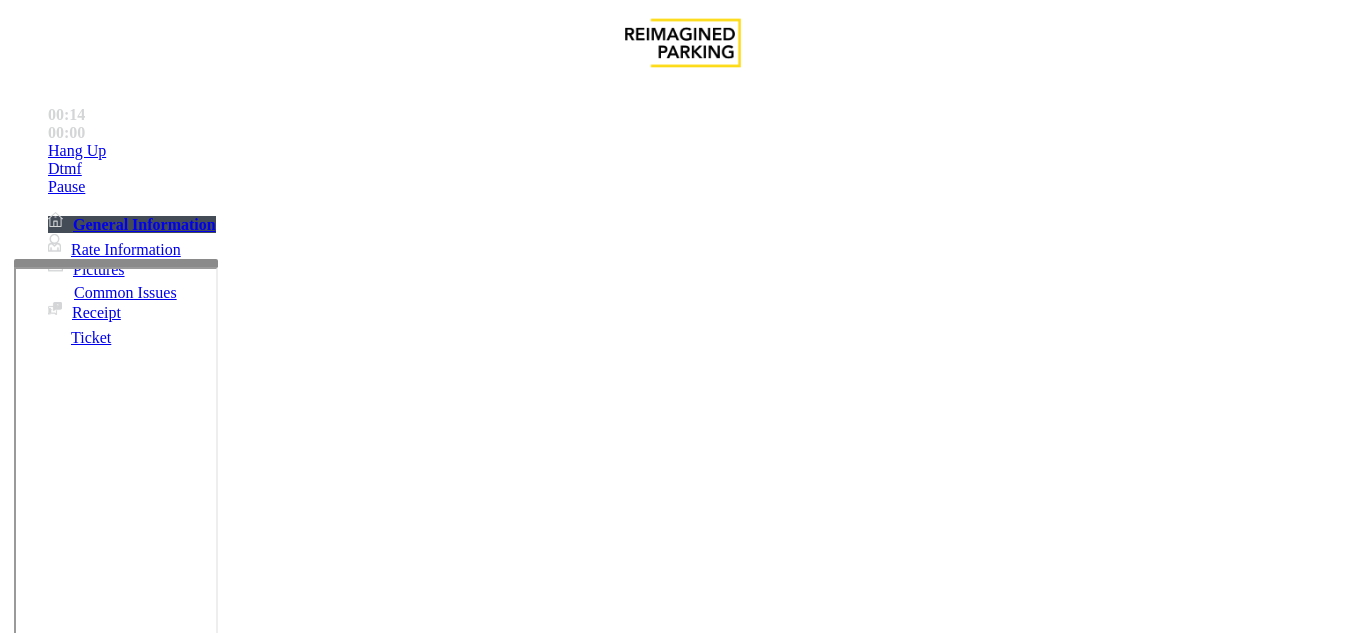 click on "Ticket Unreadable" at bounding box center (300, 1286) 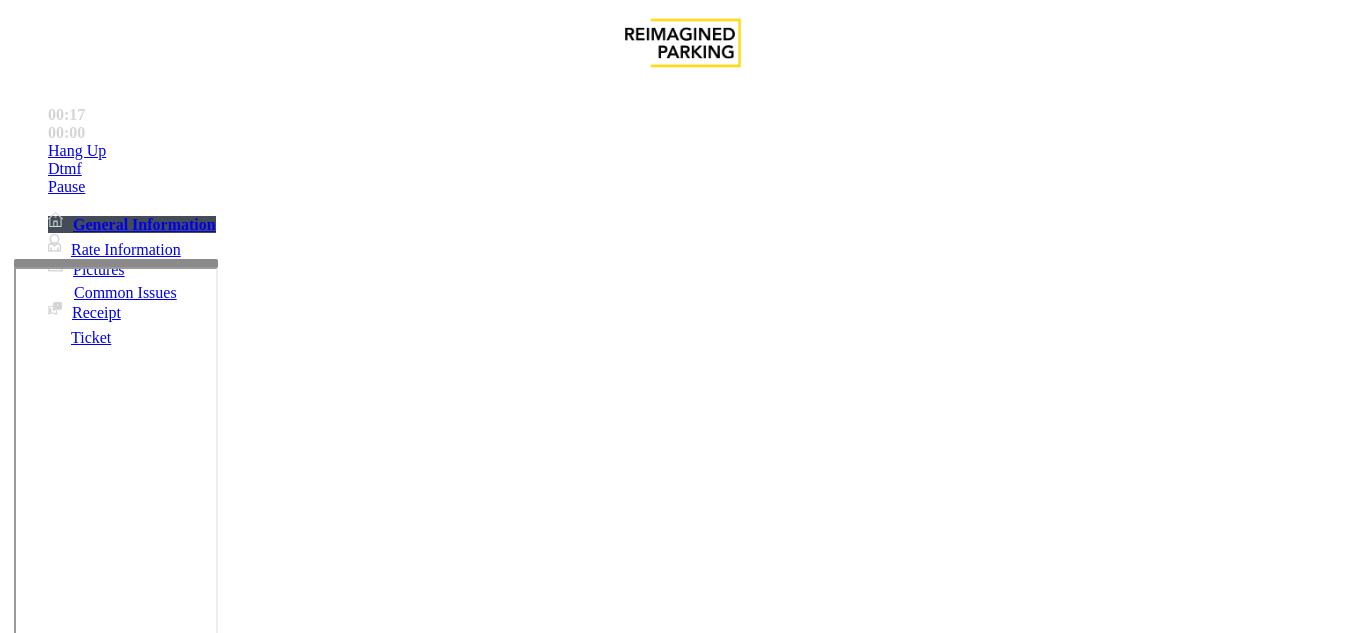 click on "Ticket Issue" at bounding box center (95, 1253) 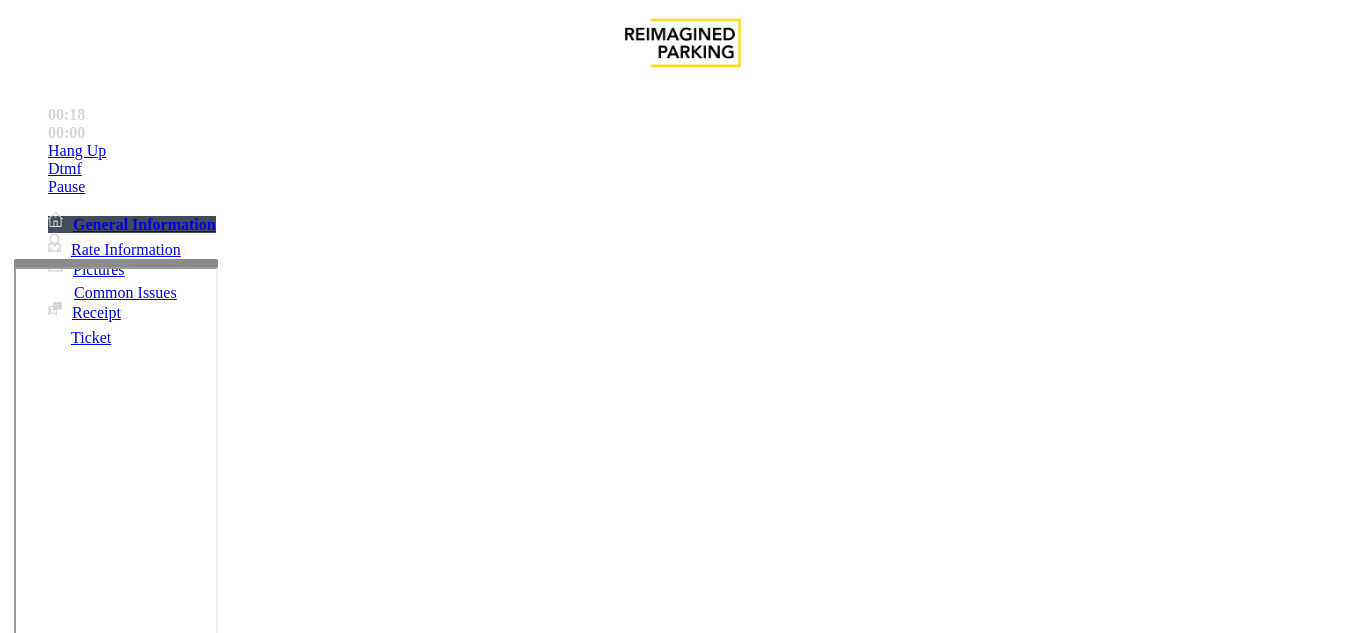 click on "Issue" at bounding box center (42, 1253) 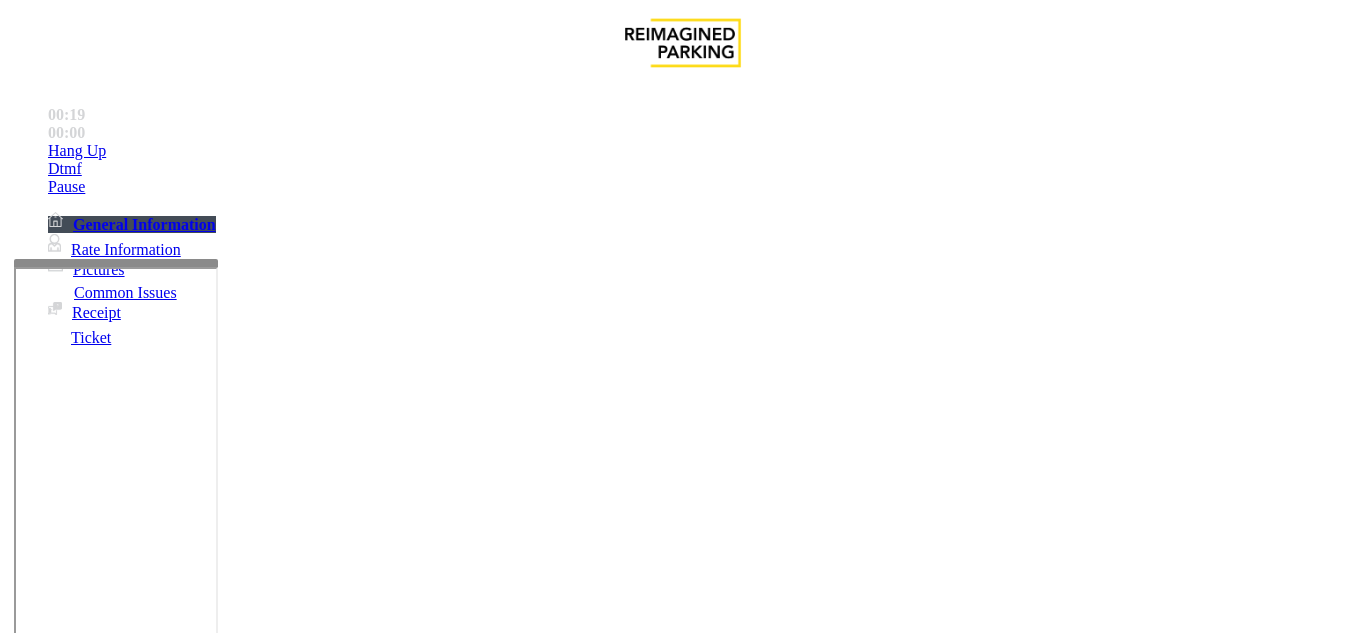 click on "Validation Issue" at bounding box center (371, 1286) 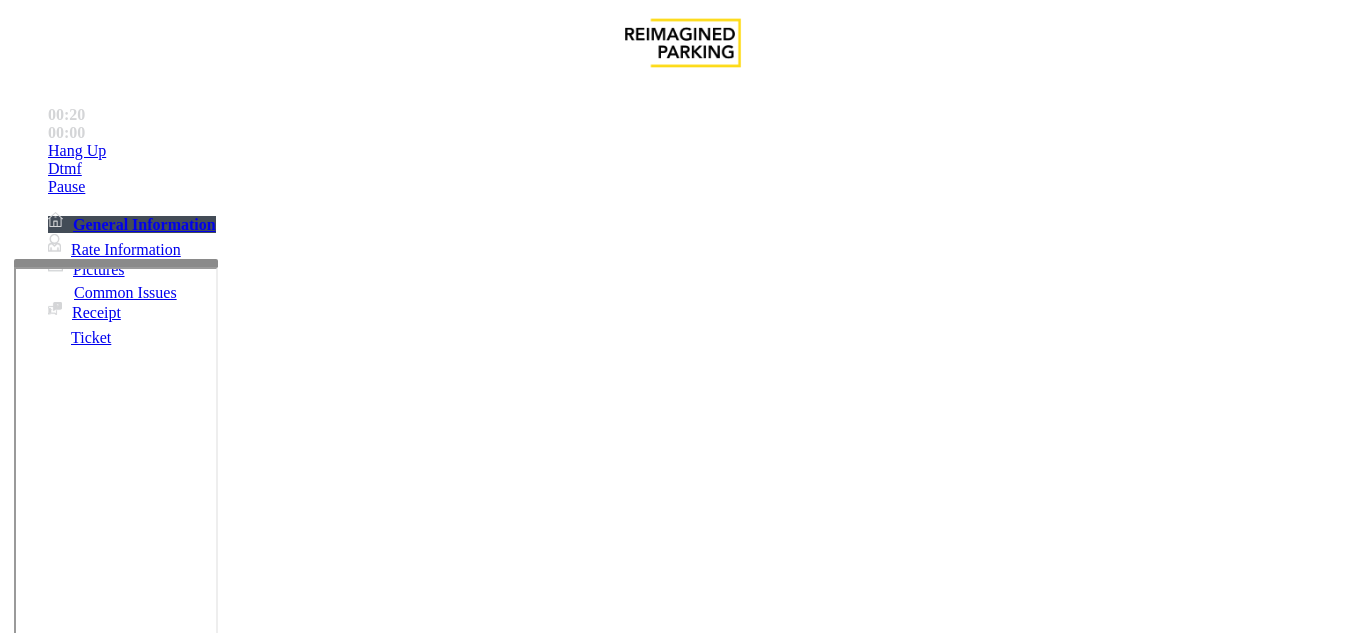 click on "Validation Error" at bounding box center [262, 1286] 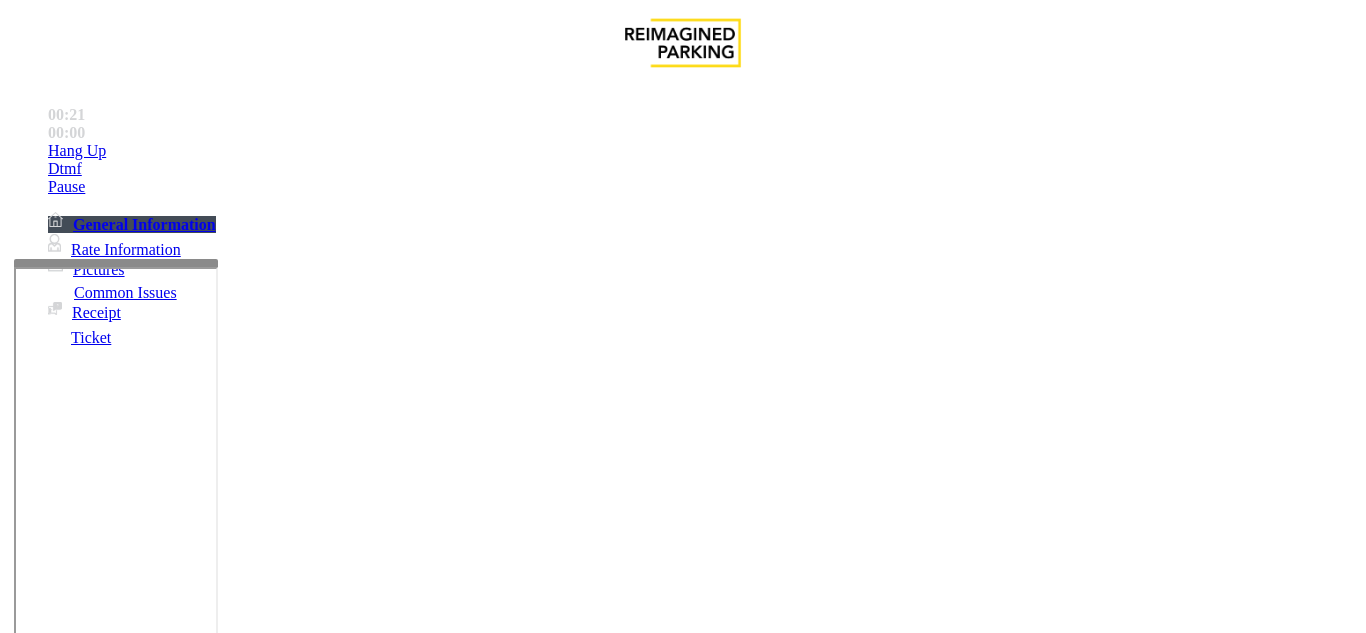 click at bounding box center (96, 1362) 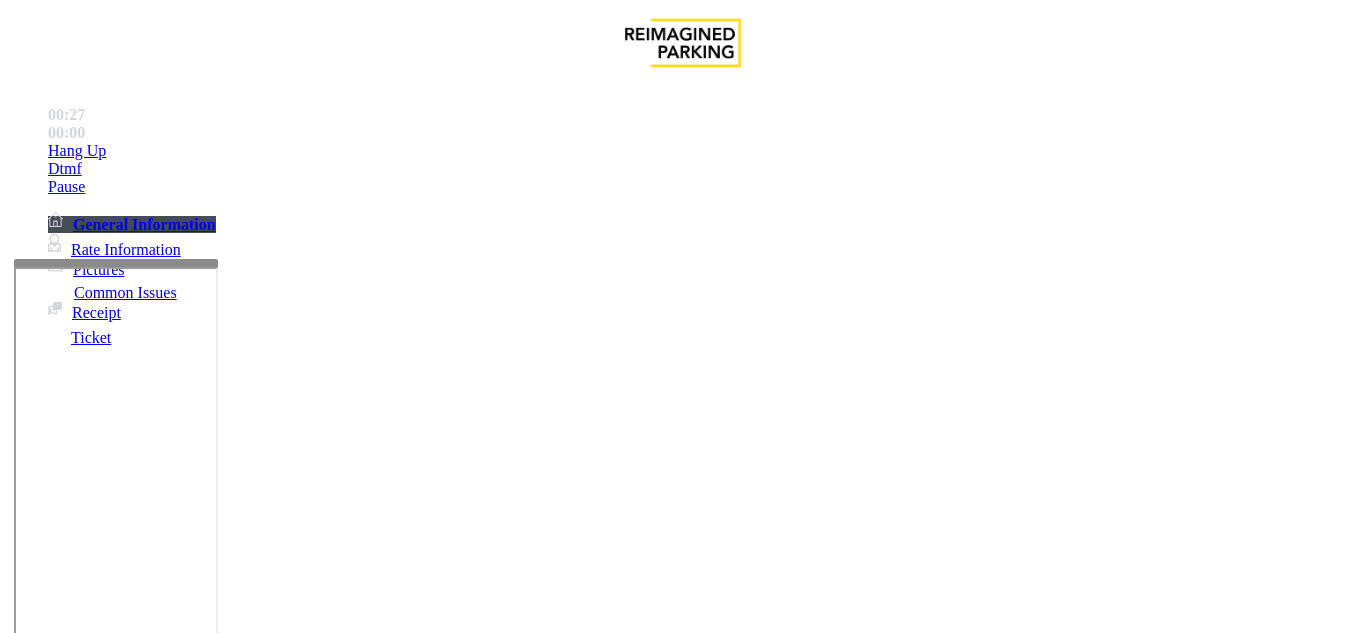 type on "******" 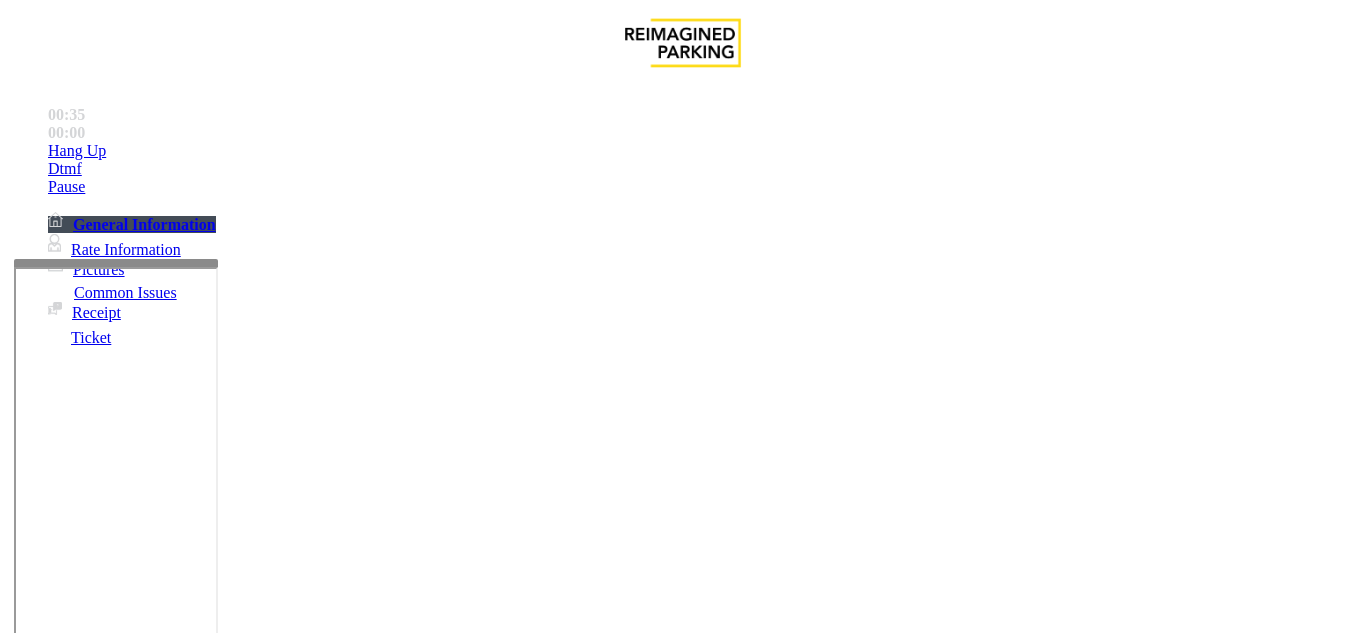 scroll, scrollTop: 300, scrollLeft: 0, axis: vertical 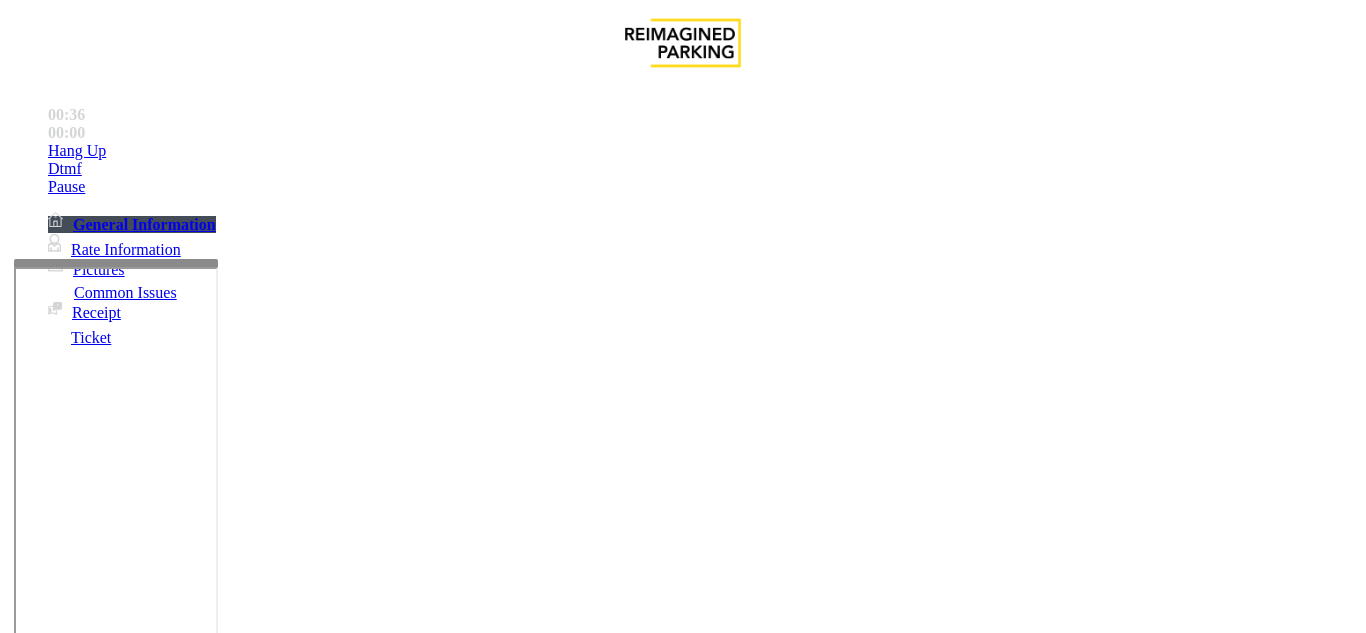 paste on "**********" 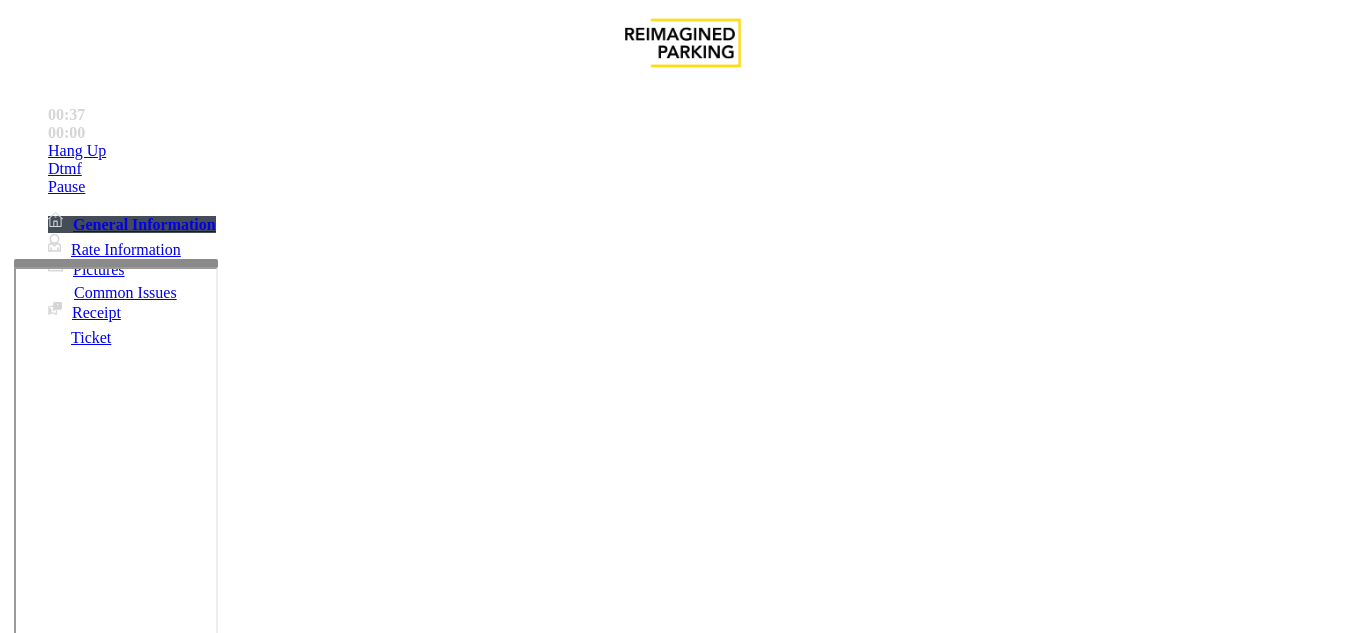 scroll, scrollTop: 0, scrollLeft: 0, axis: both 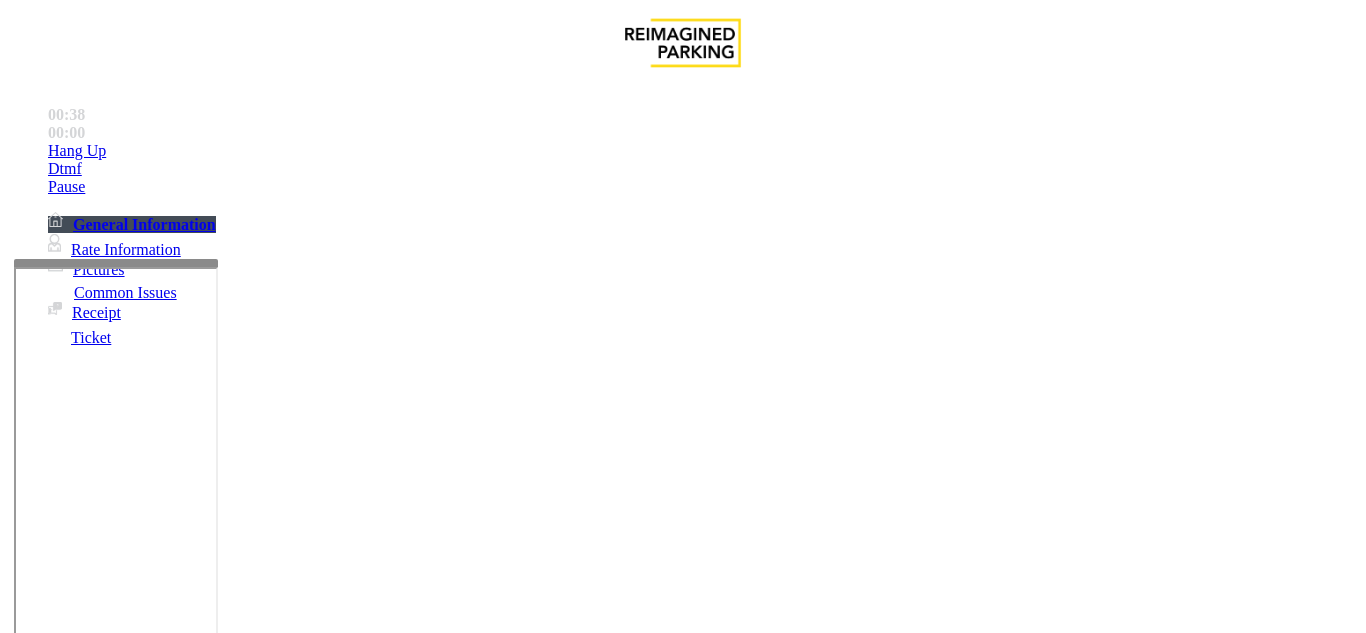 type on "**********" 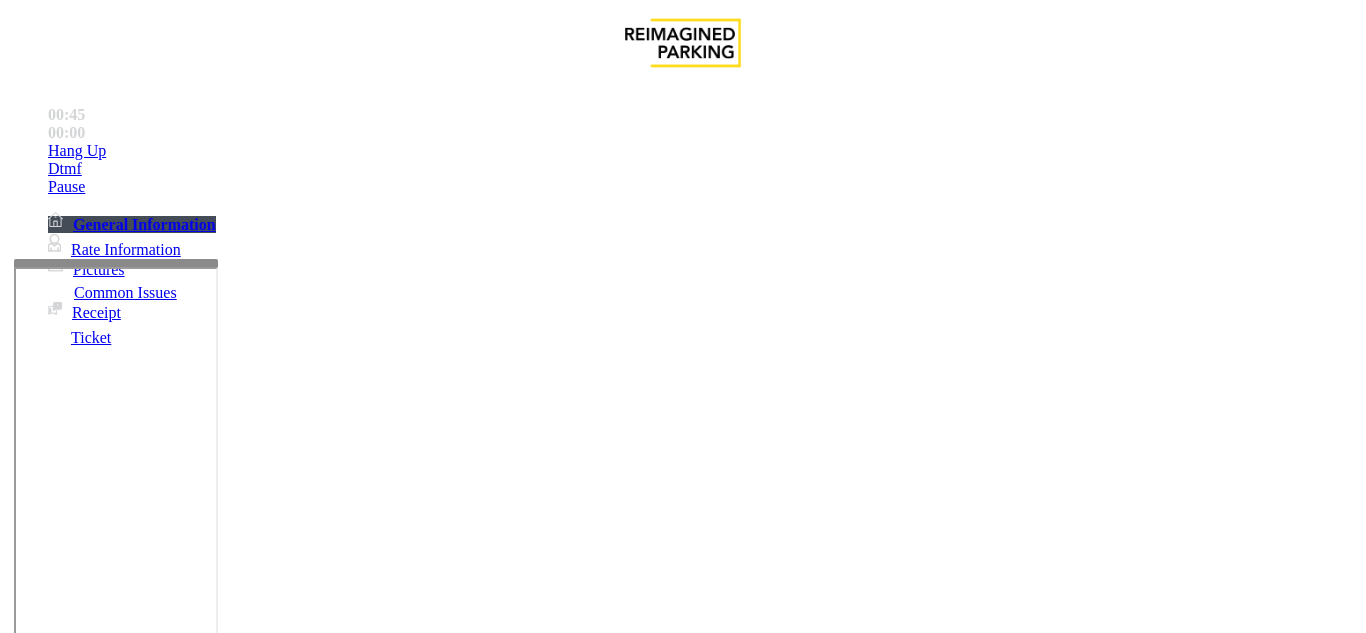 type on "********" 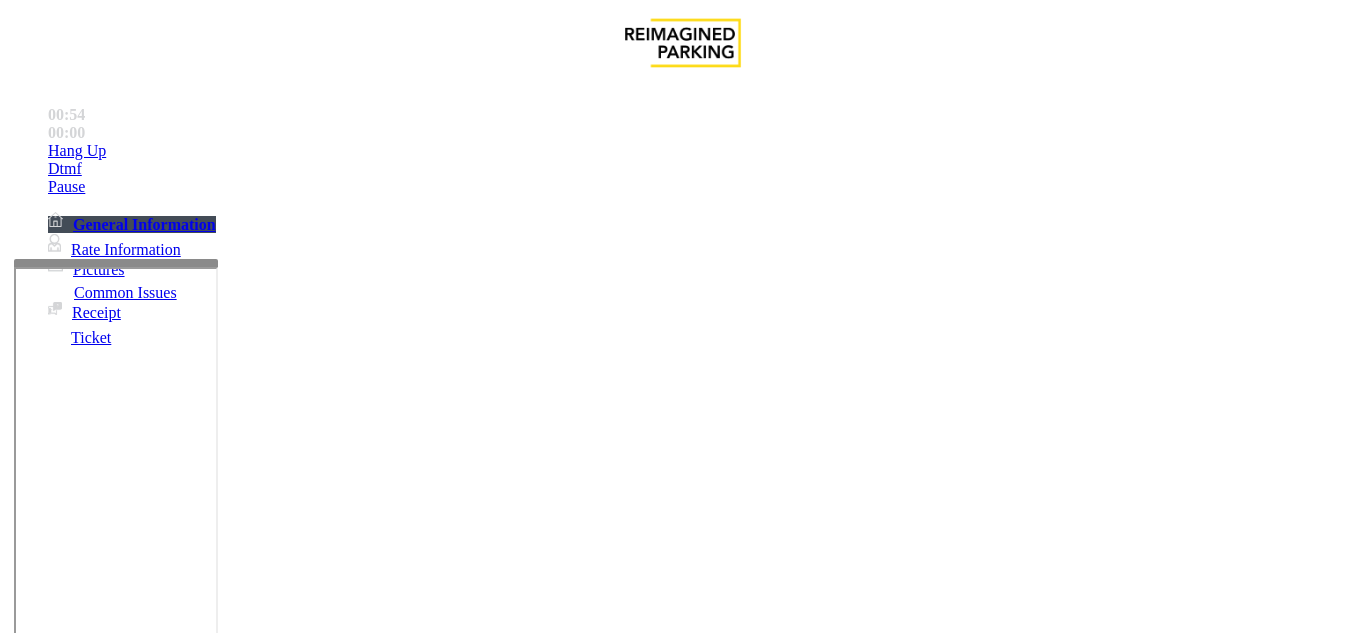 scroll, scrollTop: 100, scrollLeft: 0, axis: vertical 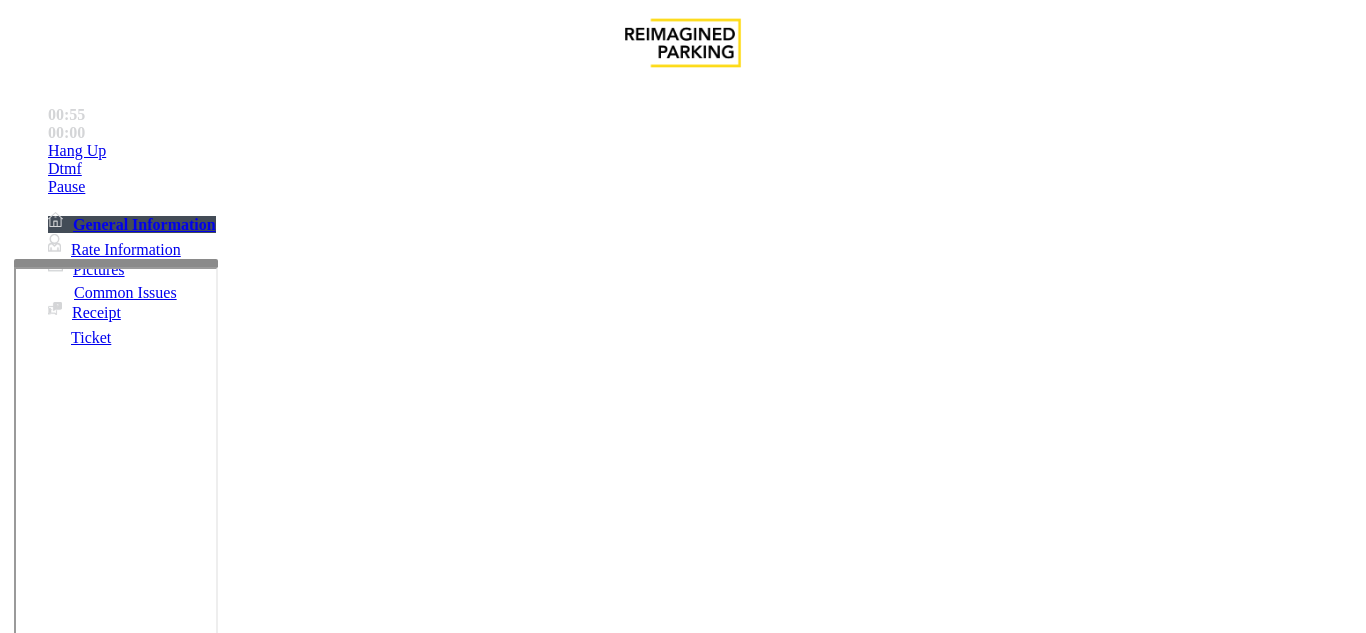 click at bounding box center (96, 1308) 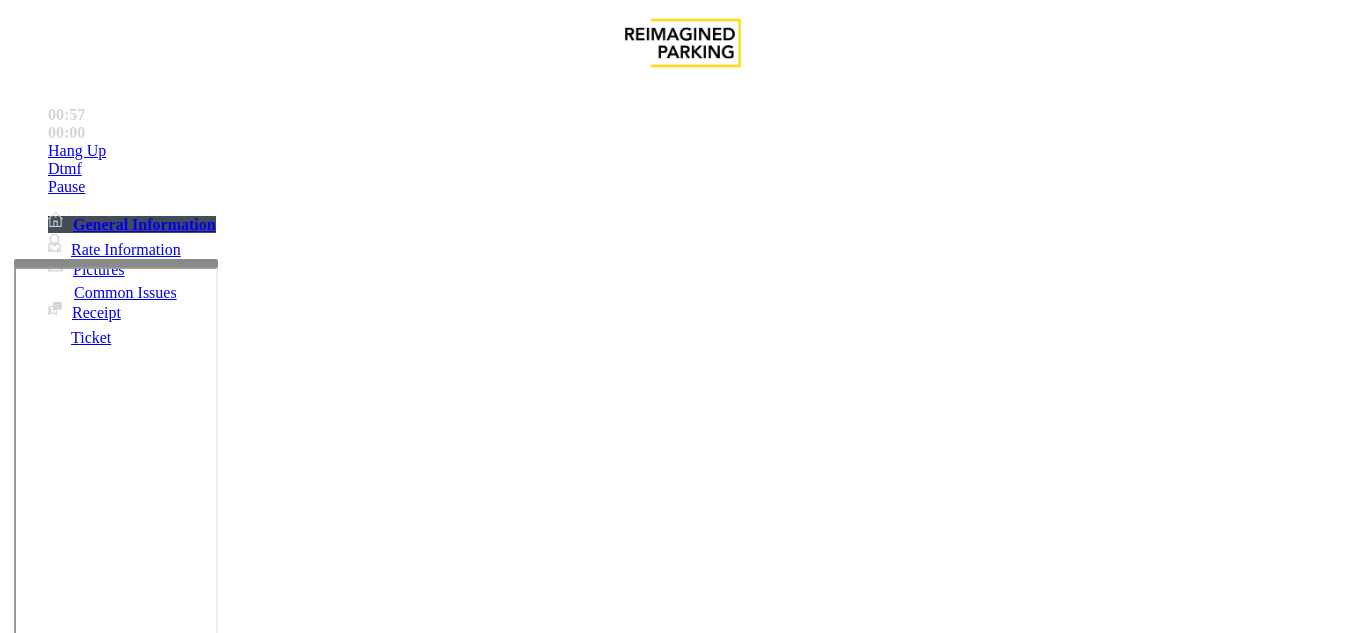 scroll, scrollTop: 0, scrollLeft: 0, axis: both 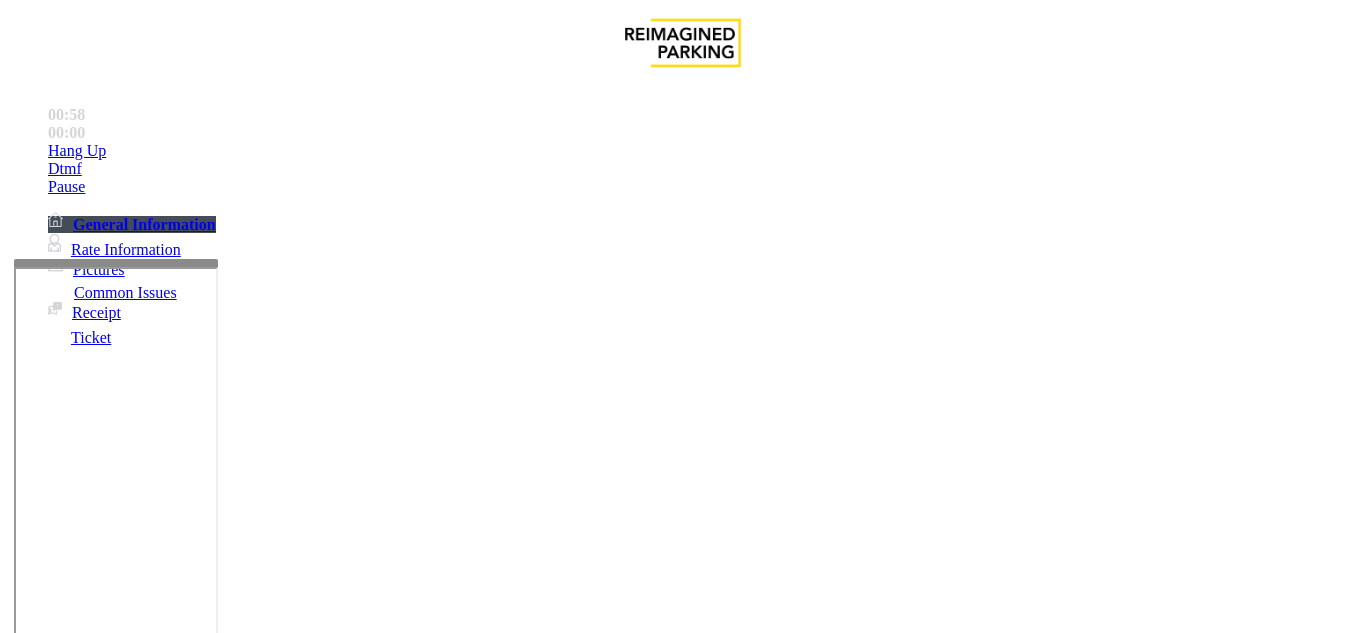copy on "Validation Error" 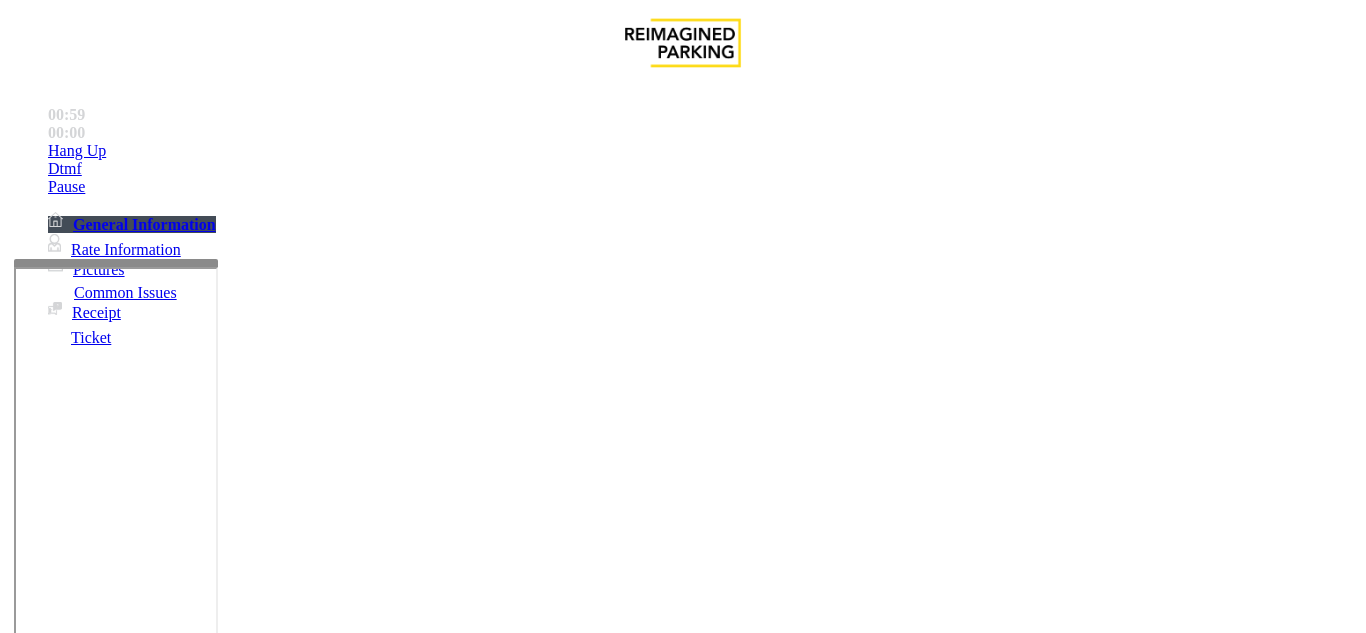 scroll, scrollTop: 200, scrollLeft: 0, axis: vertical 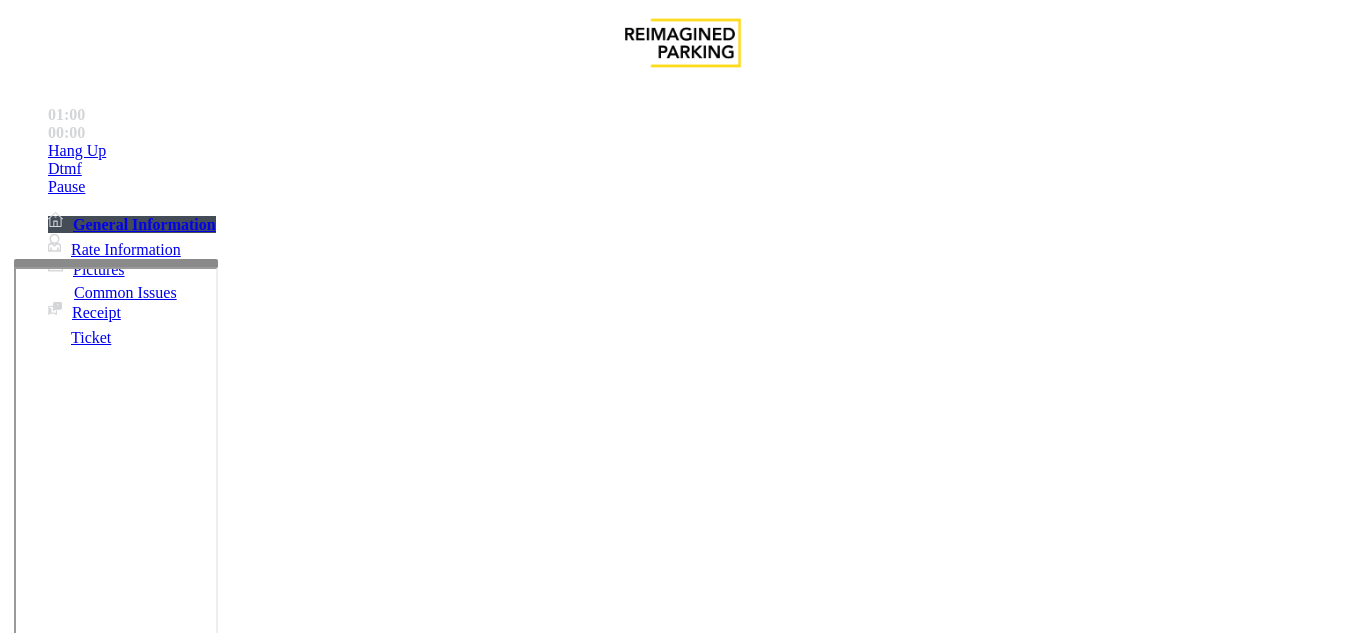 paste on "**********" 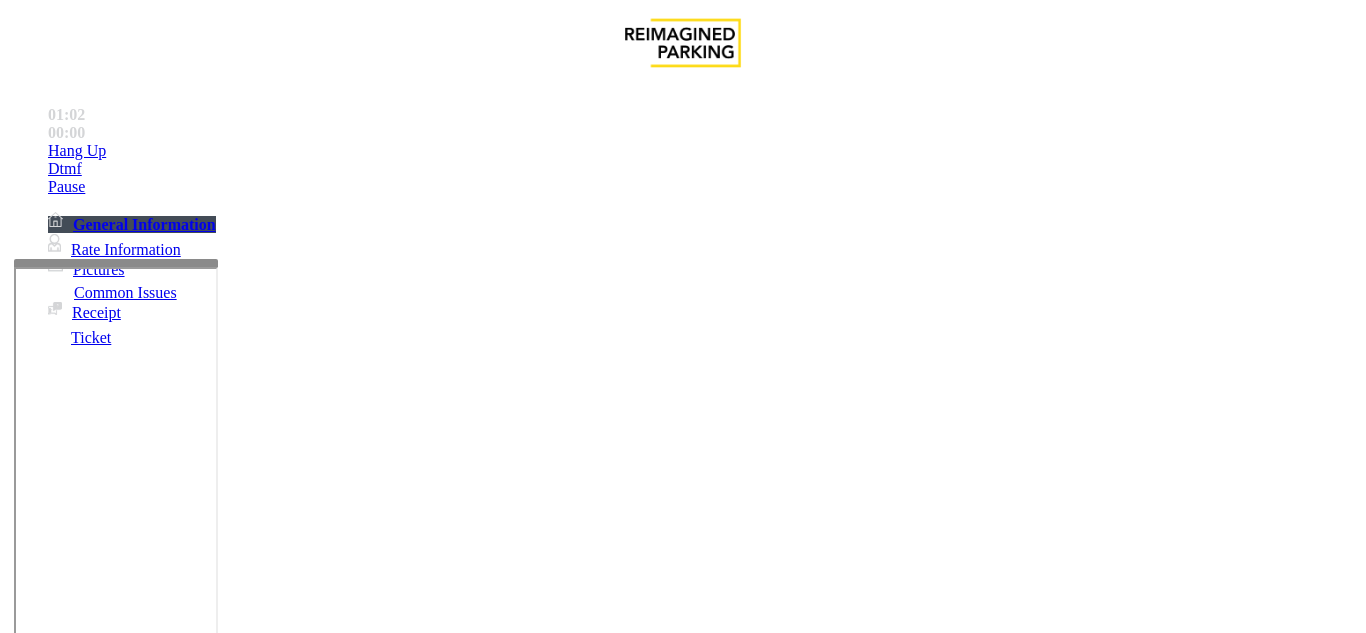 scroll, scrollTop: 200, scrollLeft: 0, axis: vertical 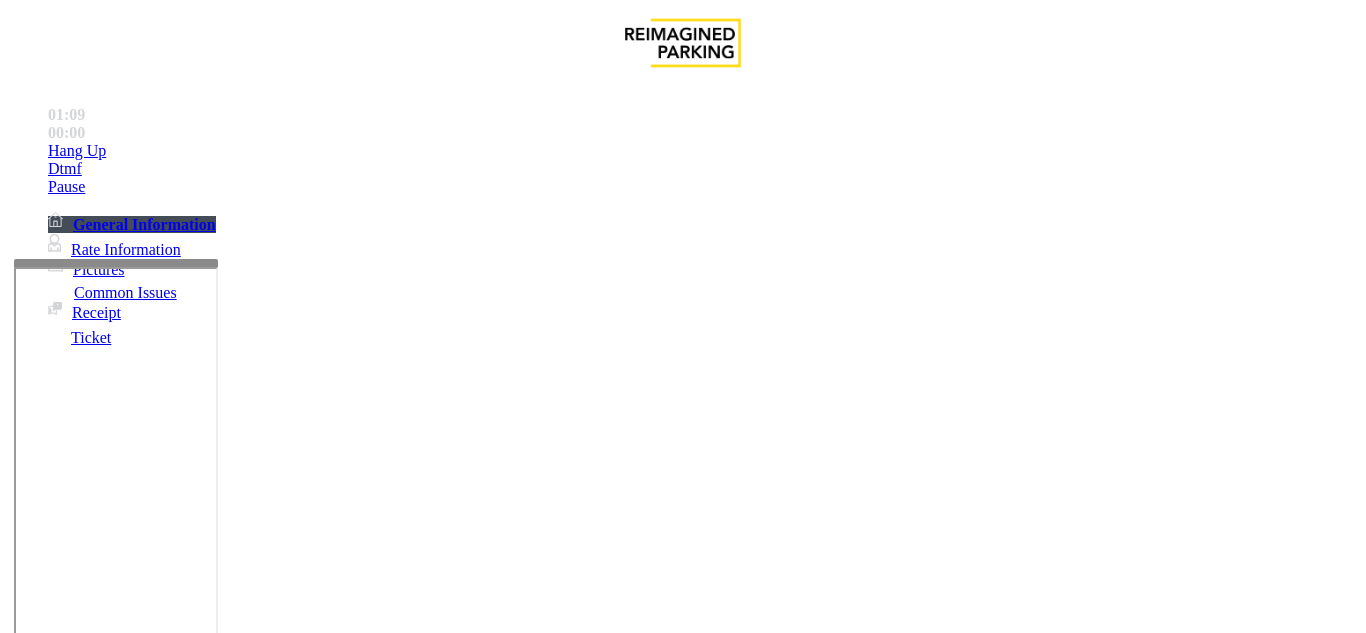 type on "**********" 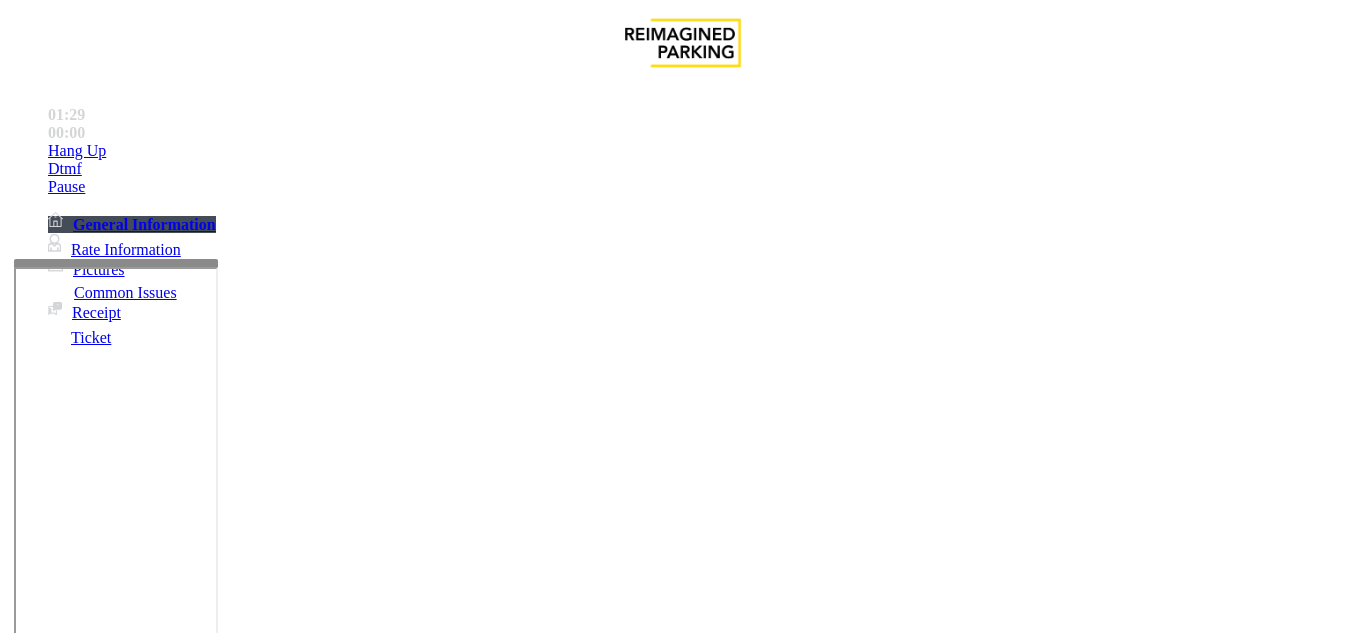 scroll, scrollTop: 200, scrollLeft: 0, axis: vertical 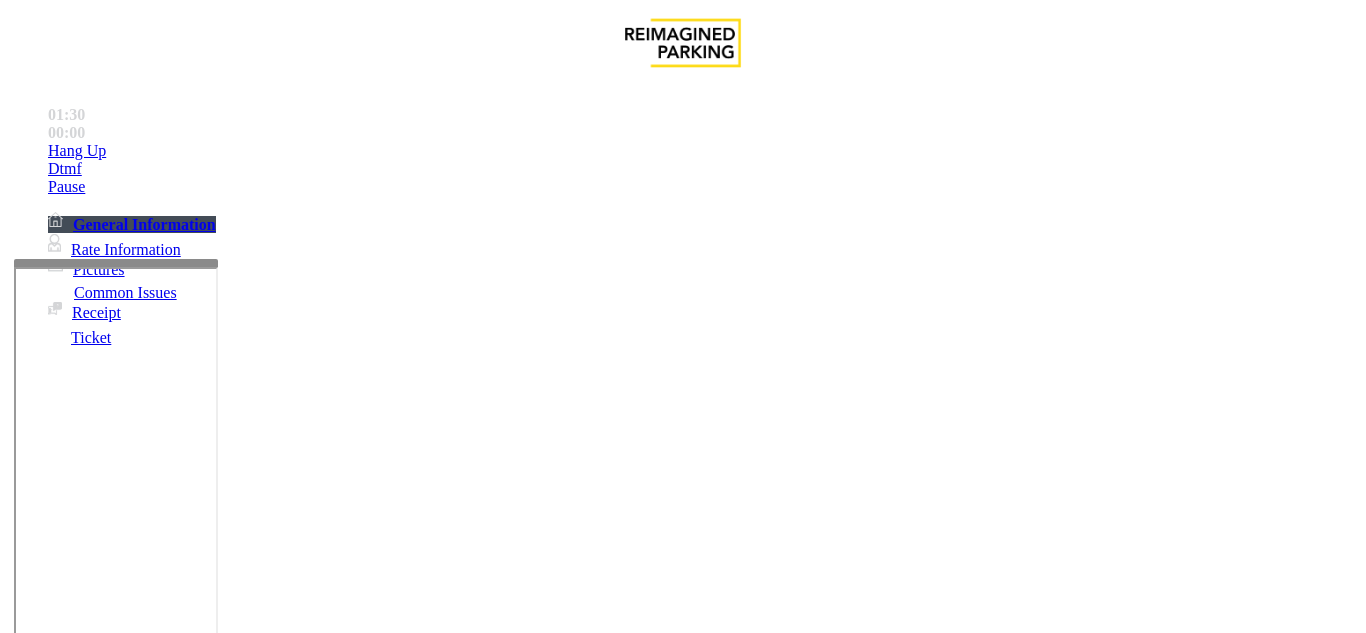 type on "*****" 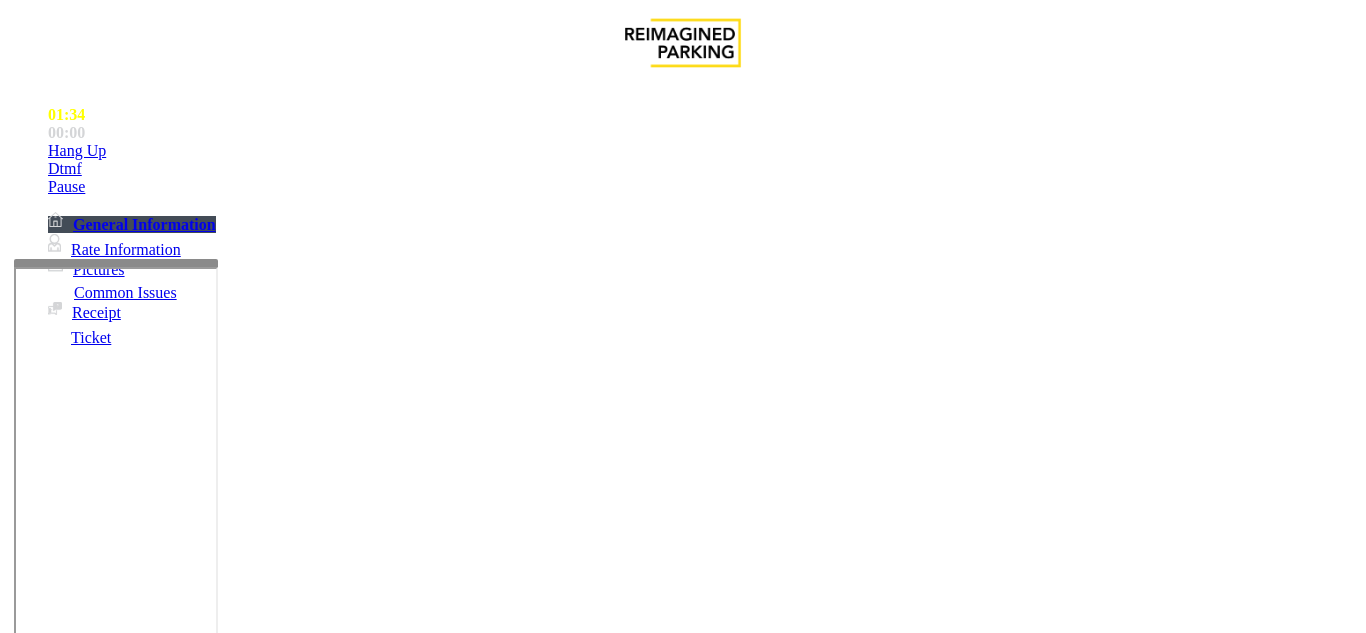 click on "Mount Royal Village" at bounding box center (703, 3276) 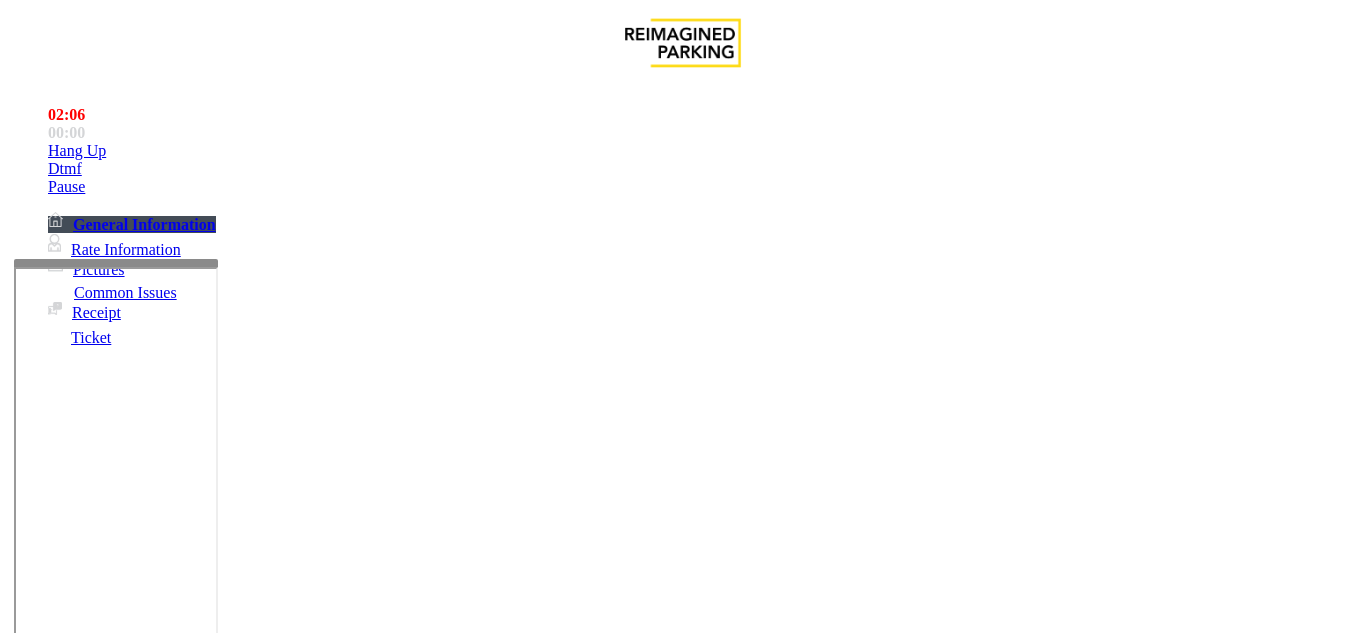 scroll, scrollTop: 100, scrollLeft: 0, axis: vertical 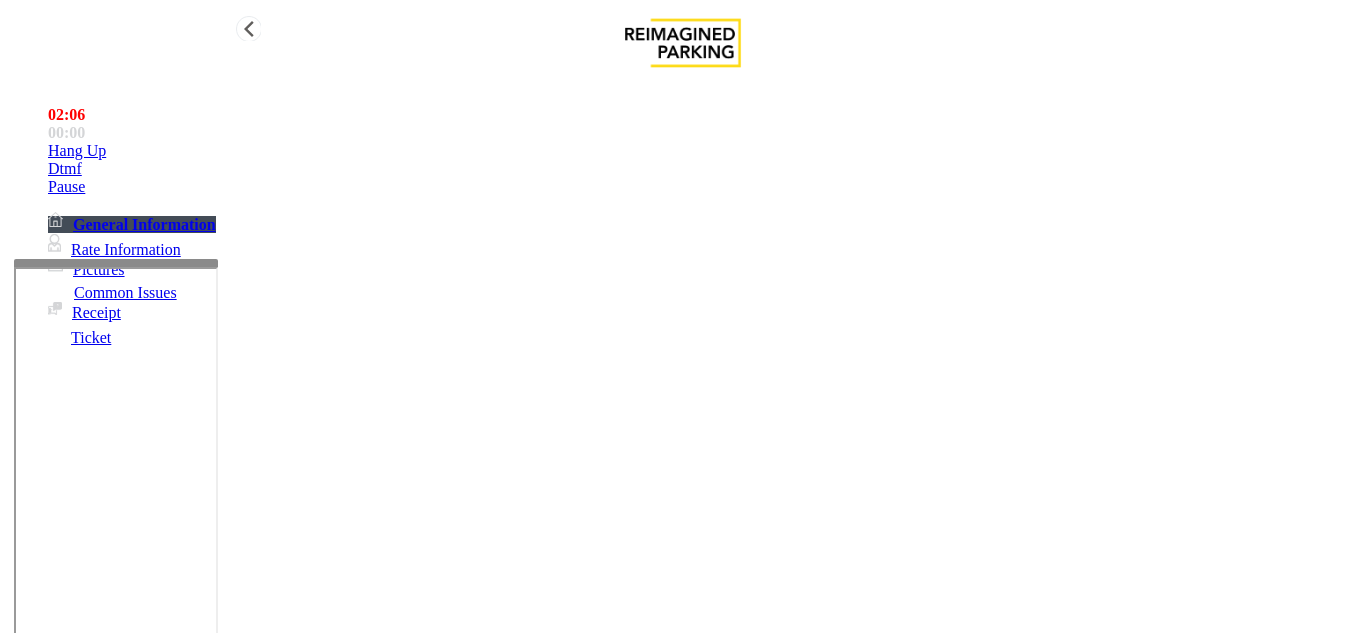 click on "Dtmf" at bounding box center [703, 151] 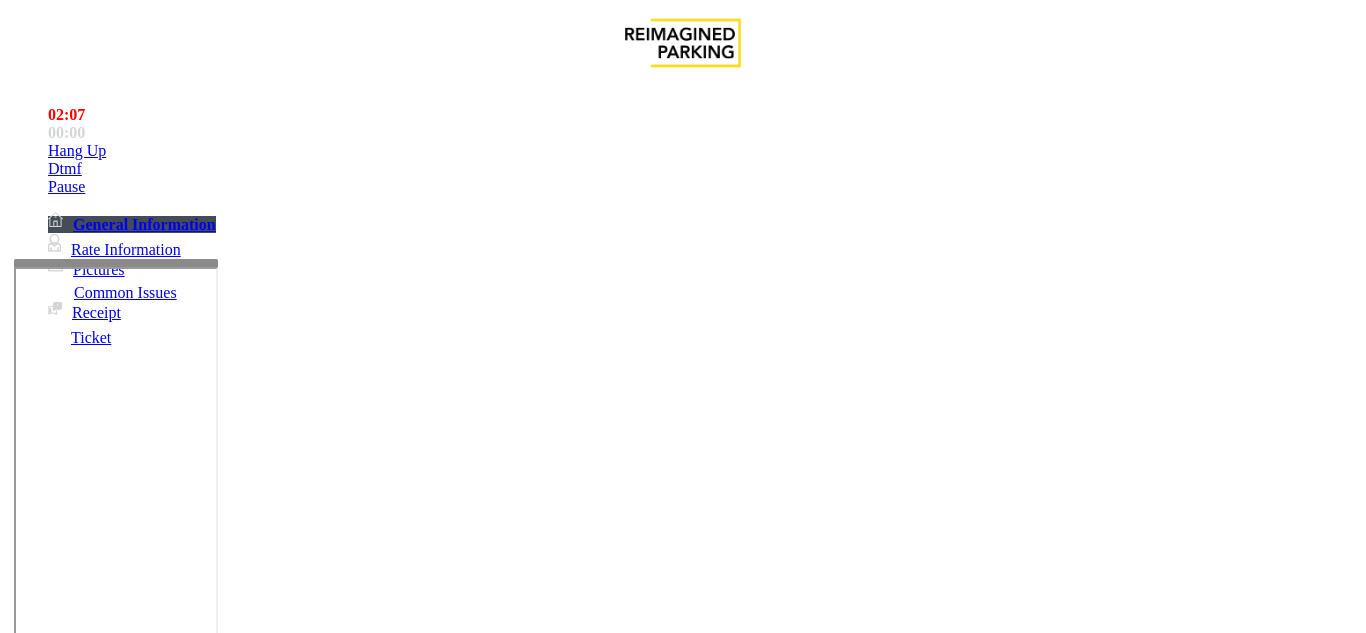 click on "MNO" at bounding box center (159, 3807) 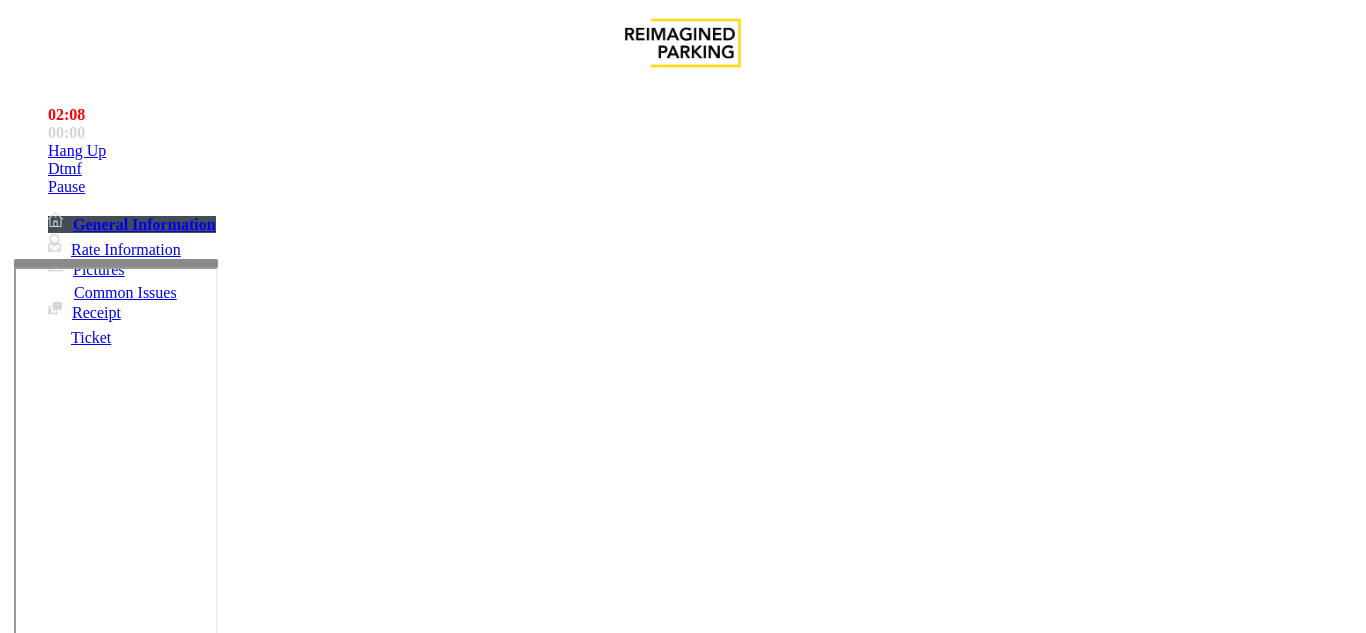 click on "× * 1 2 ABC 3 DEF 4 GHI 5 JKL 6 MNO 7 PQRS 8 TUV 9 WXYZ * 0 #" at bounding box center (683, 4049) 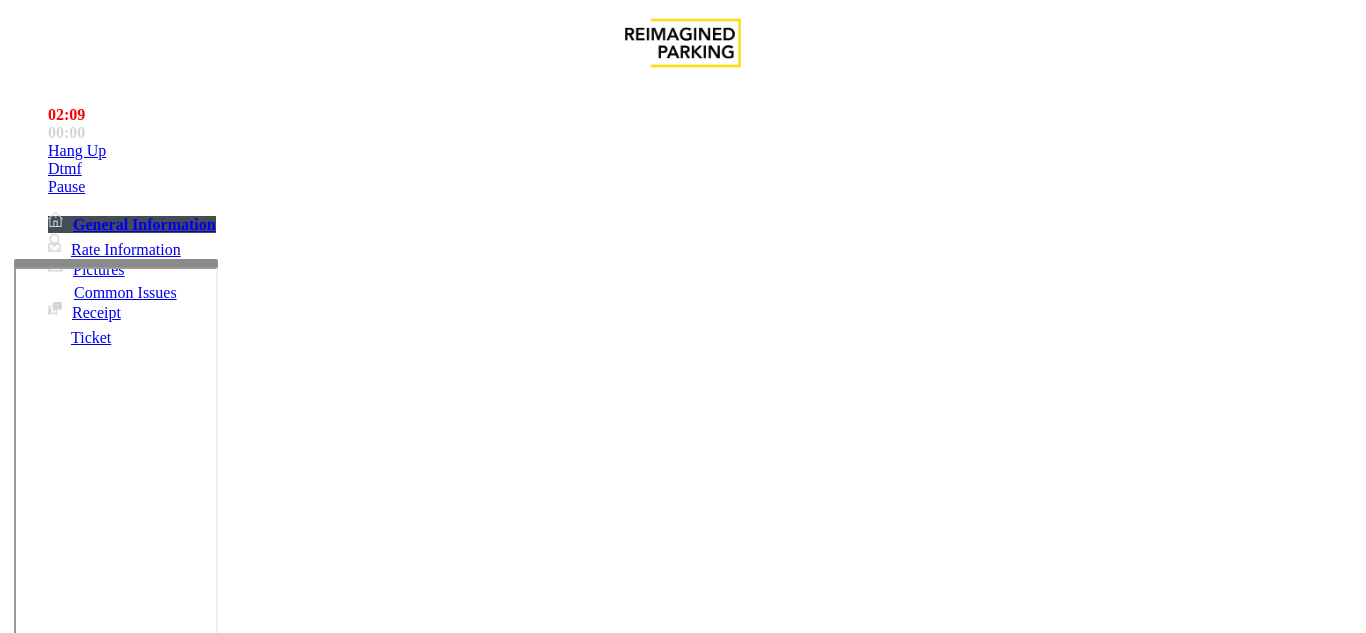 scroll, scrollTop: 0, scrollLeft: 0, axis: both 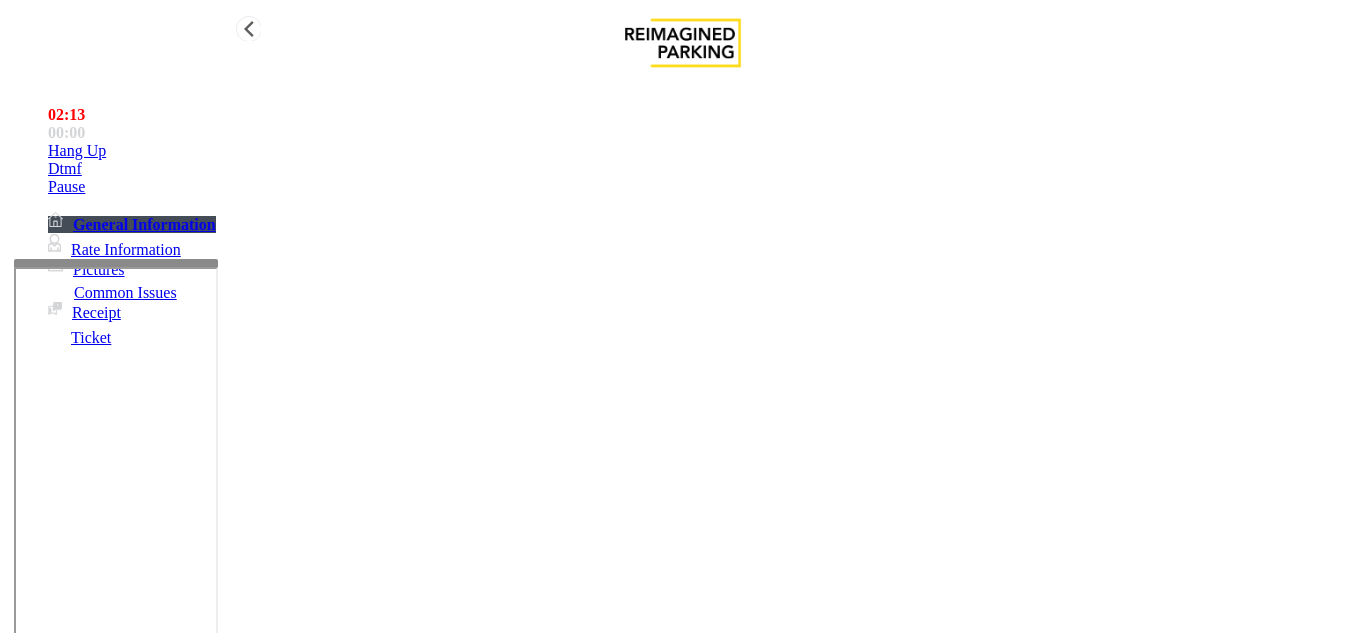 click on "Hang Up" at bounding box center [703, 151] 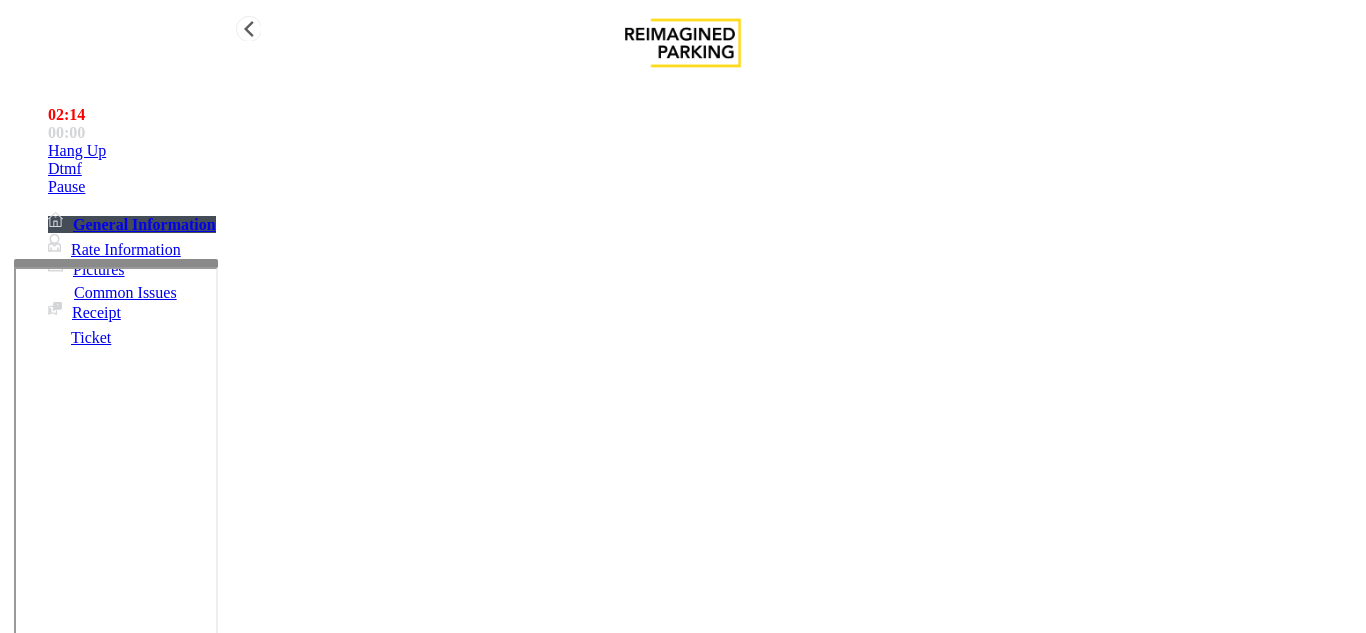 click on "Hang Up" at bounding box center [703, 151] 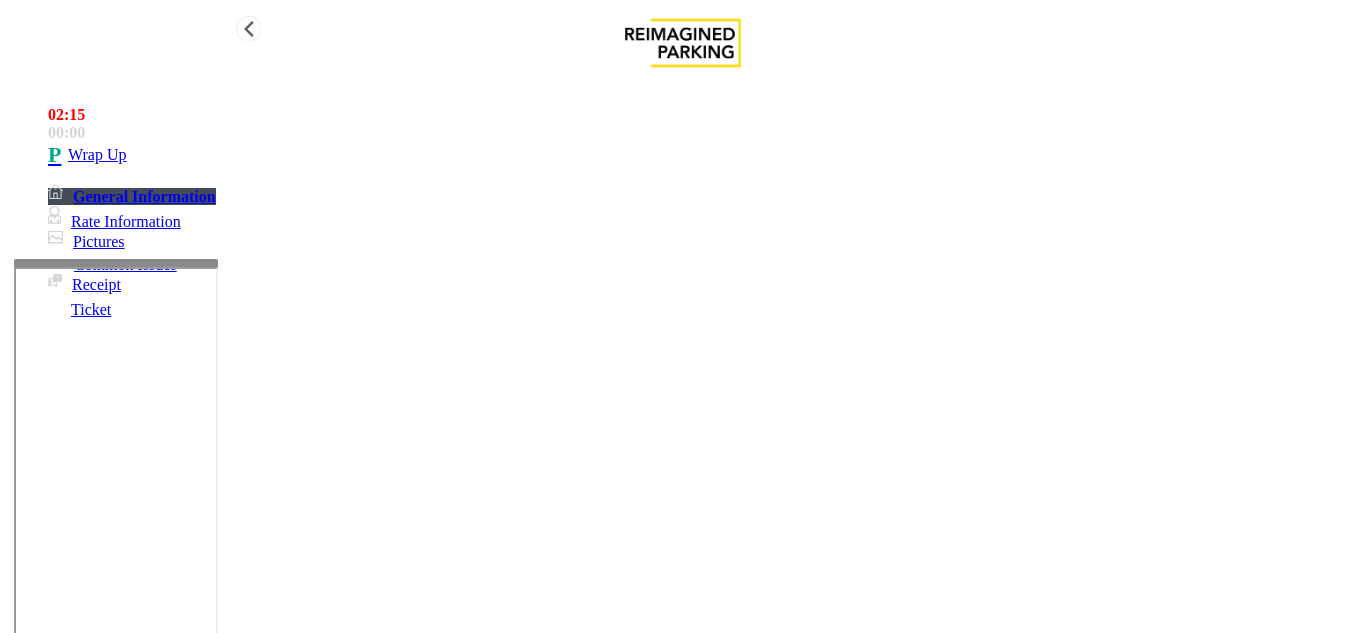 click on "Wrap Up" at bounding box center (703, 155) 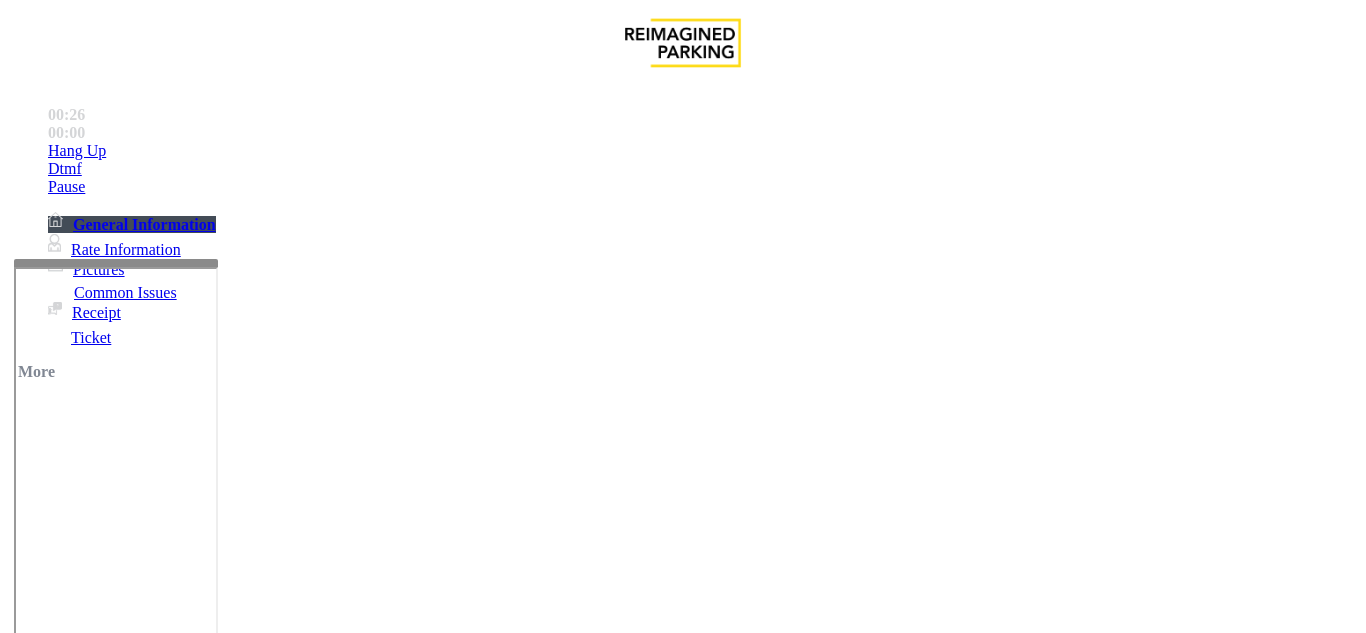 scroll, scrollTop: 400, scrollLeft: 0, axis: vertical 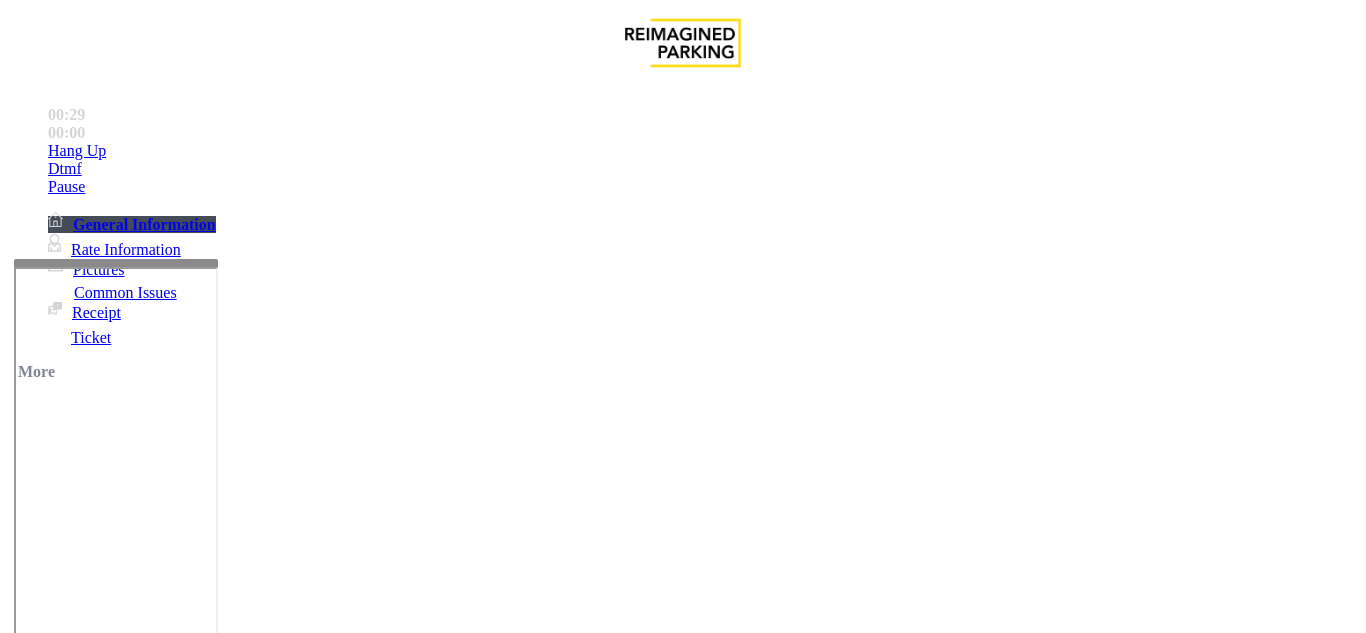 click on "Equipment Issue" at bounding box center (483, 1286) 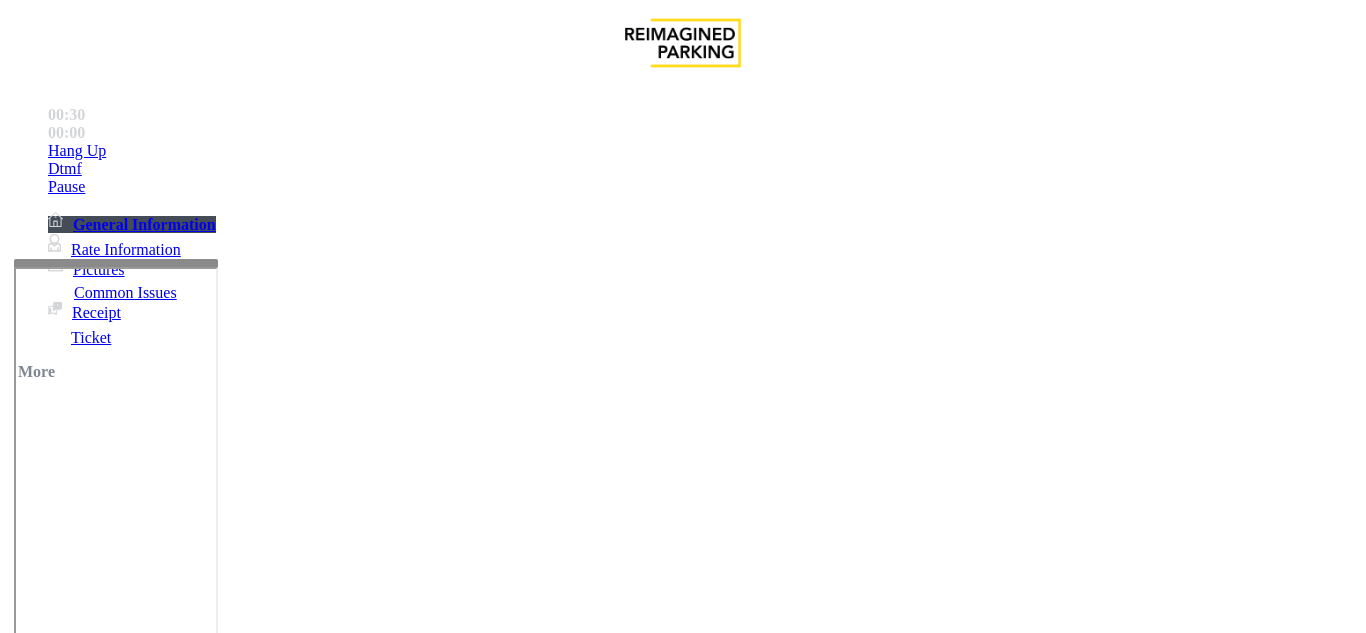 click on "Gate / Door Won't Open" at bounding box center [575, 1286] 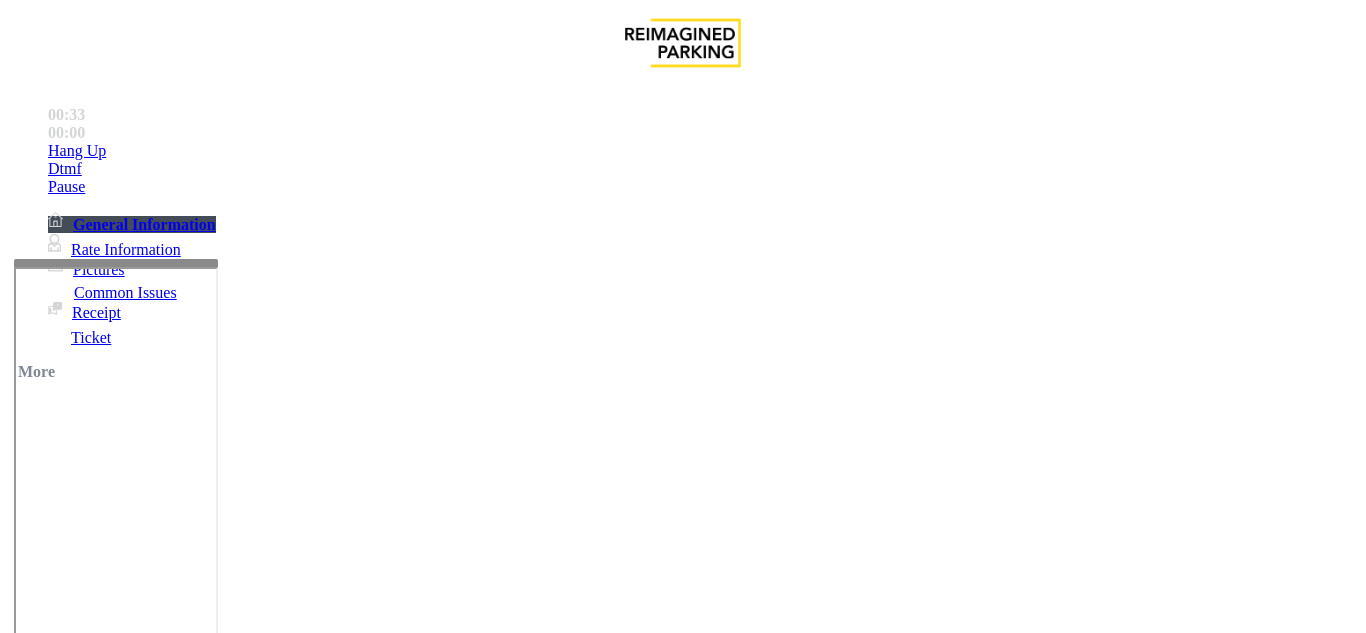 scroll, scrollTop: 700, scrollLeft: 0, axis: vertical 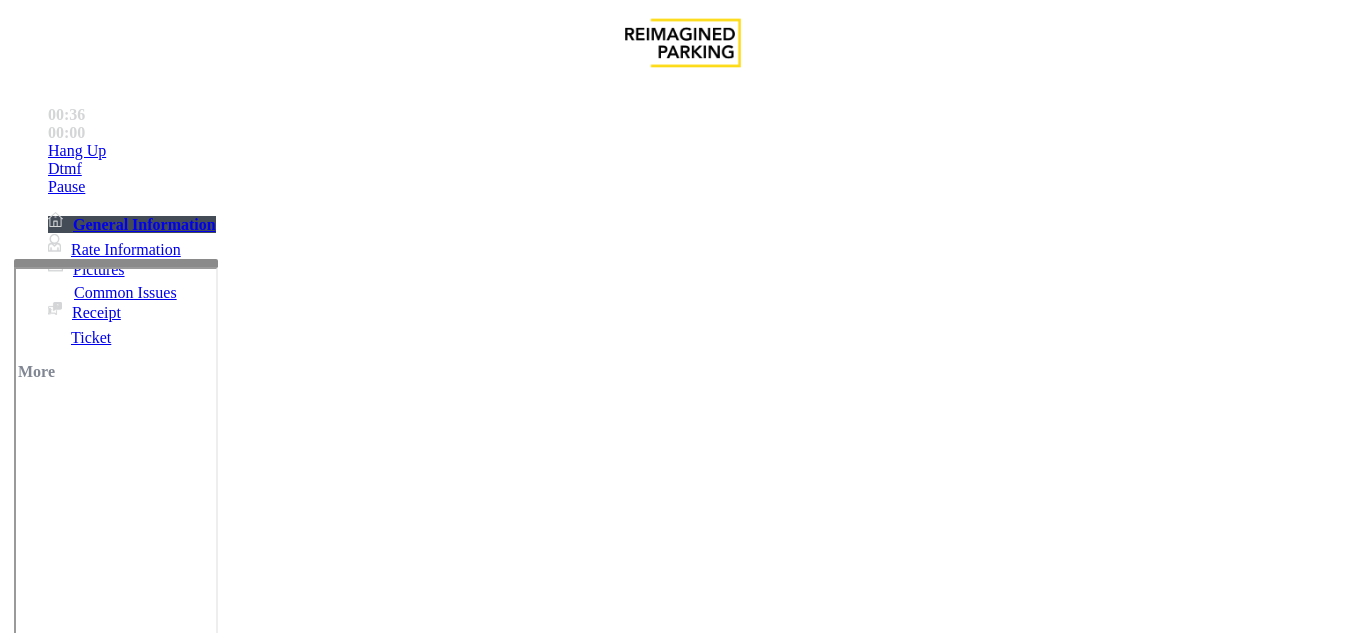 paste on "**********" 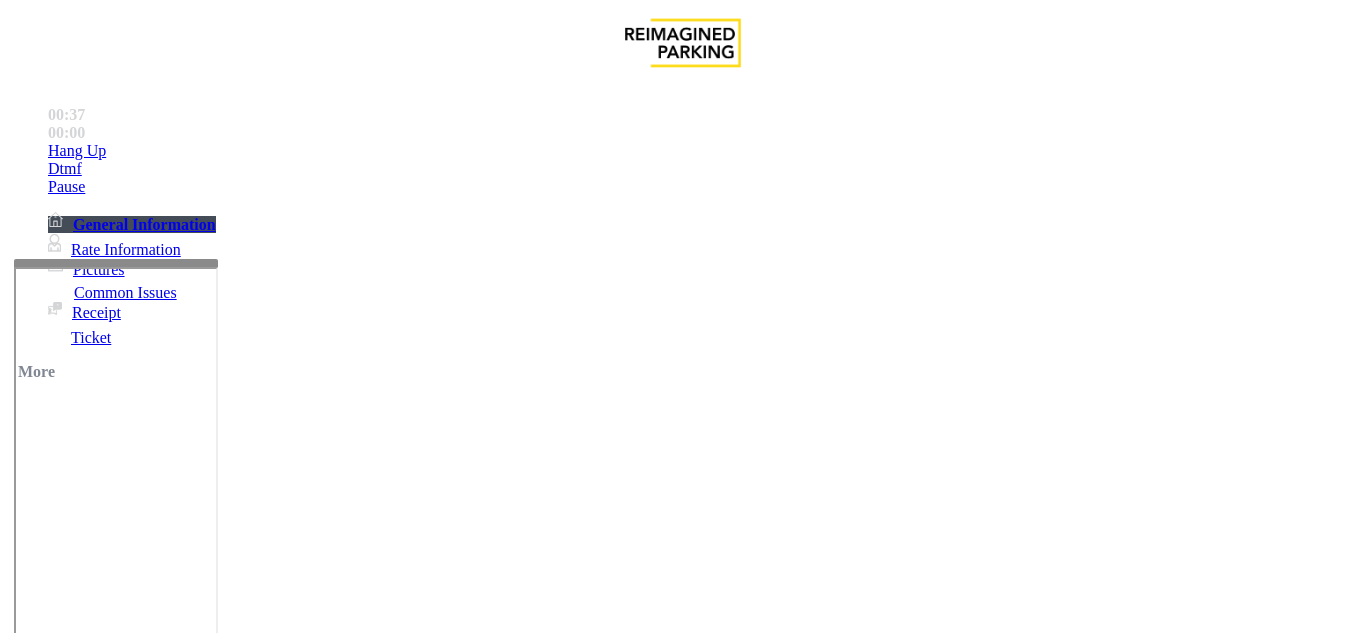 click on "Gate / Door Won't Open" at bounding box center [682, 1271] 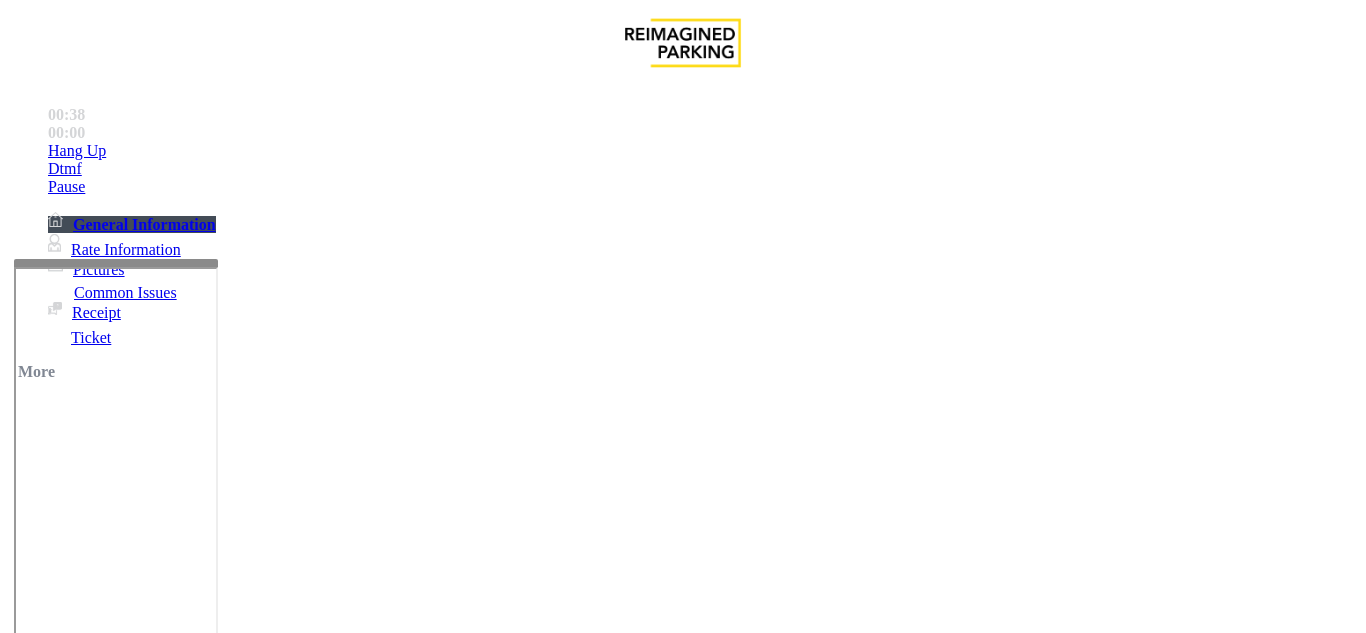 click on "Gate / Door Won't Open" at bounding box center (682, 1271) 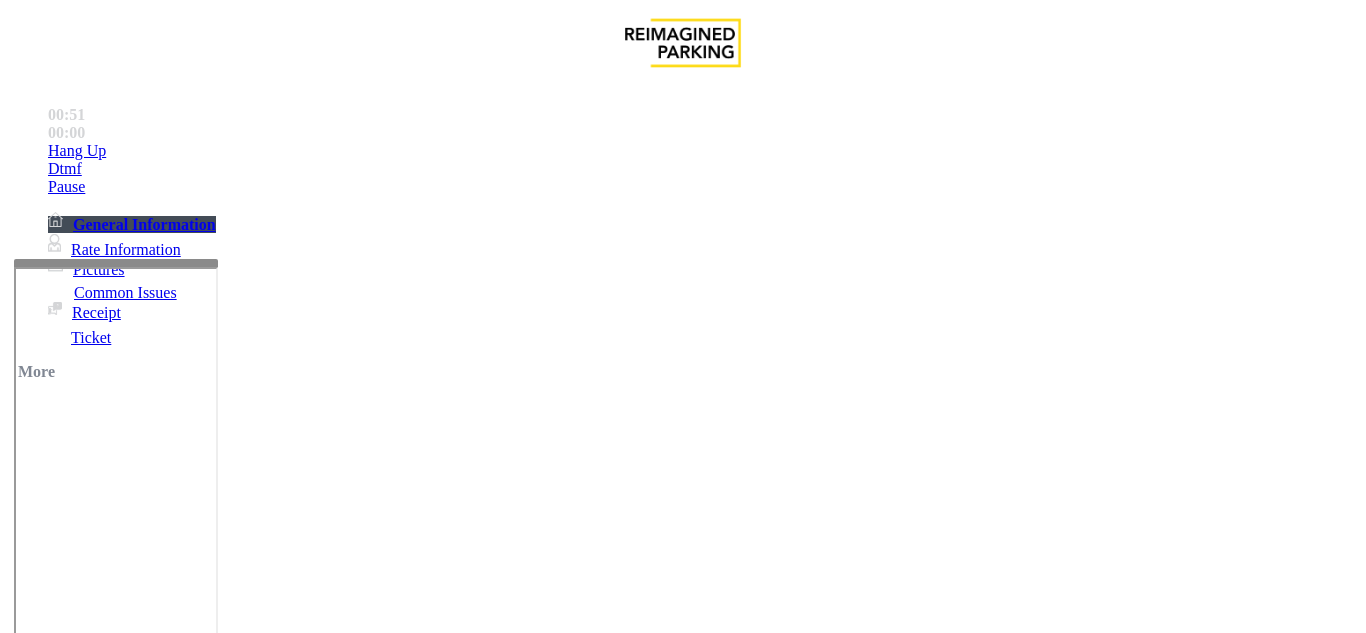scroll, scrollTop: 542, scrollLeft: 0, axis: vertical 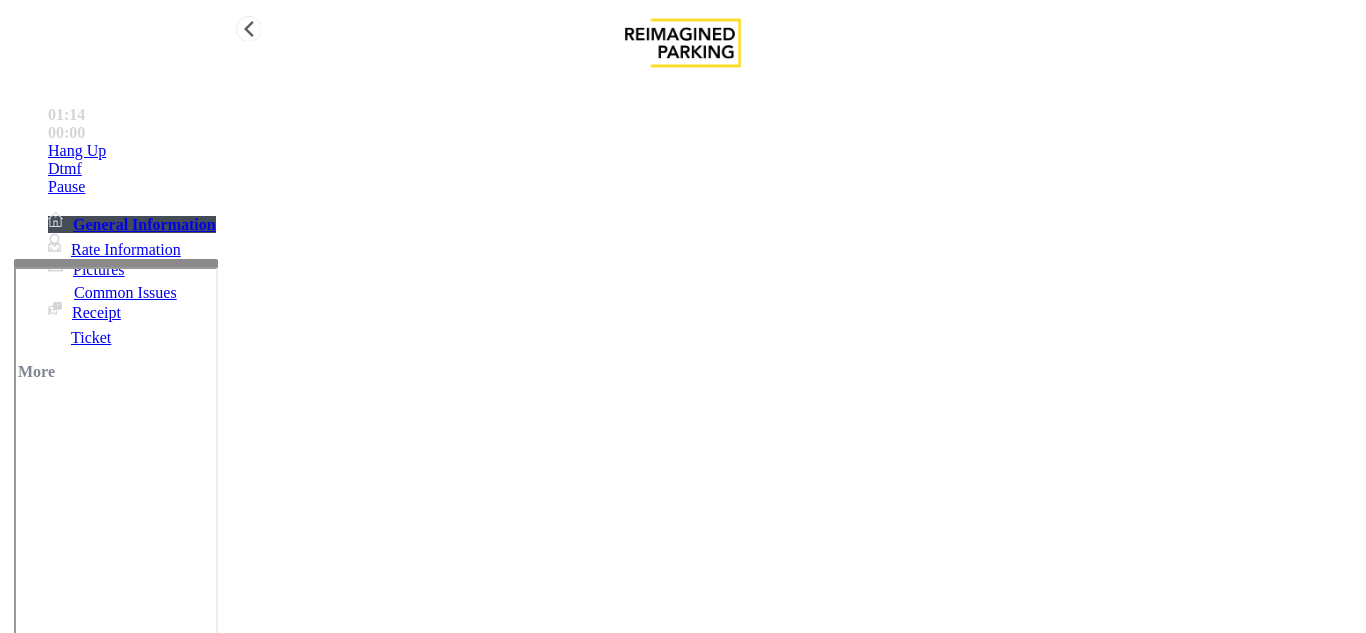 type on "**********" 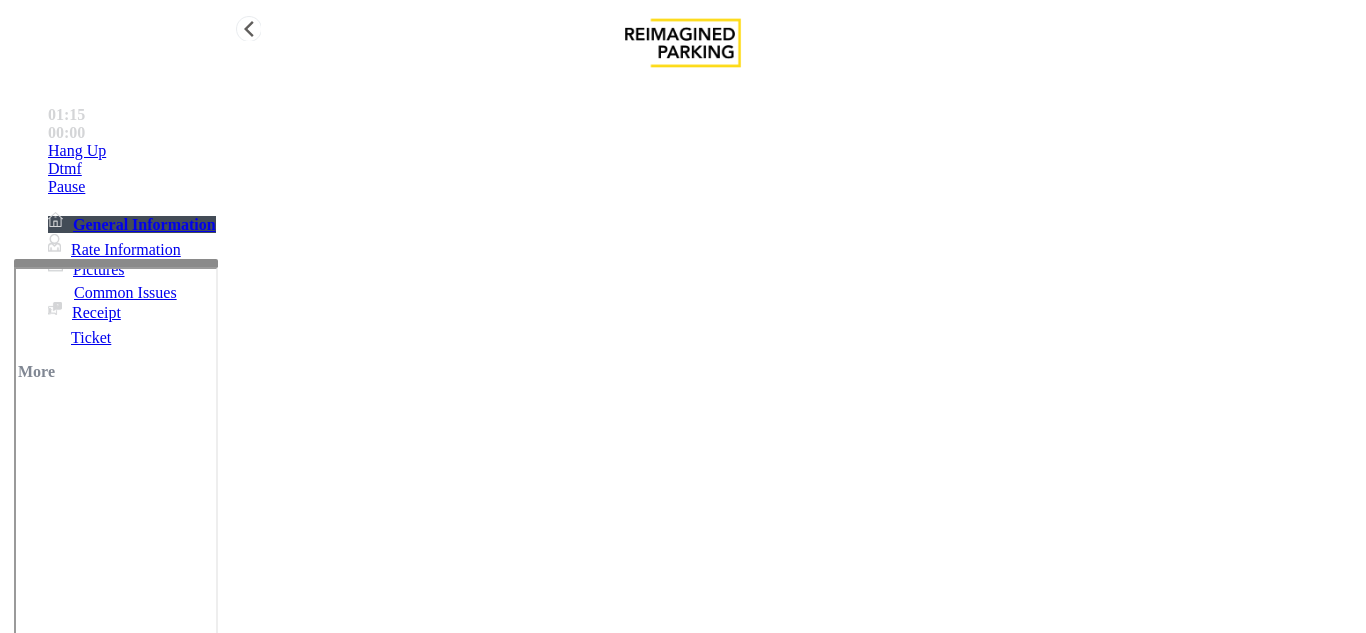 click on "Hang Up" at bounding box center [703, 151] 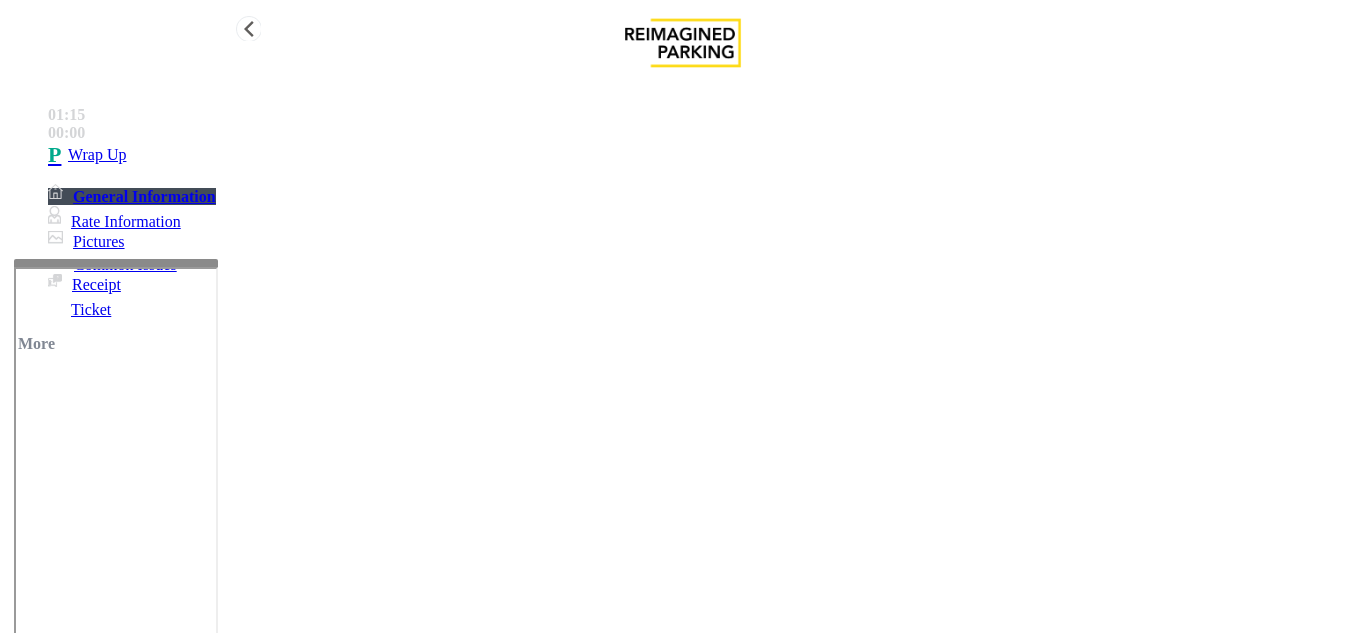 click on "Wrap Up" at bounding box center [97, 155] 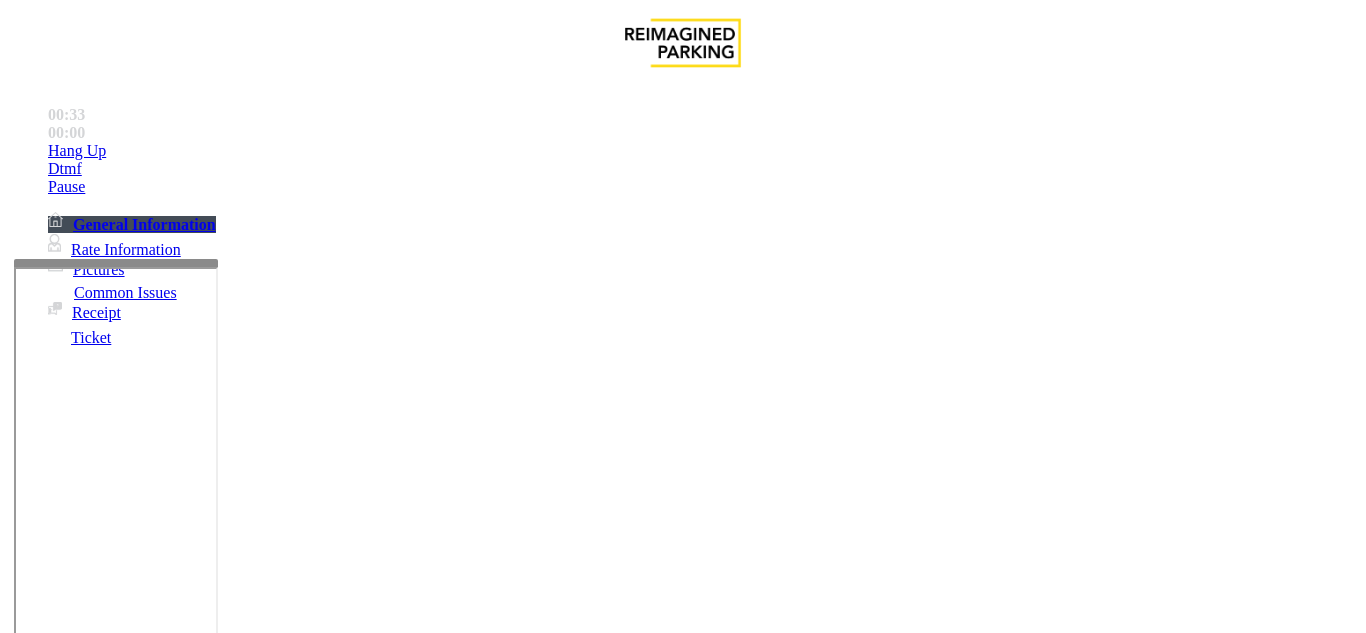 scroll, scrollTop: 800, scrollLeft: 0, axis: vertical 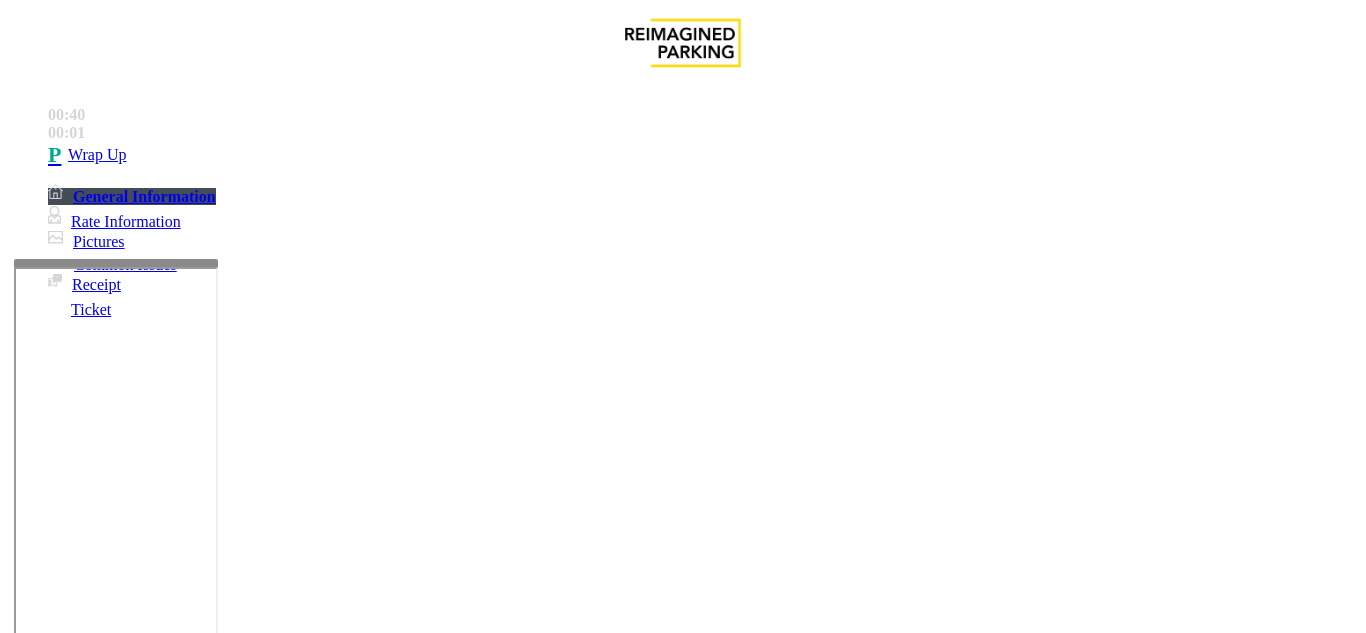click on "Equipment Issue" at bounding box center [483, 1286] 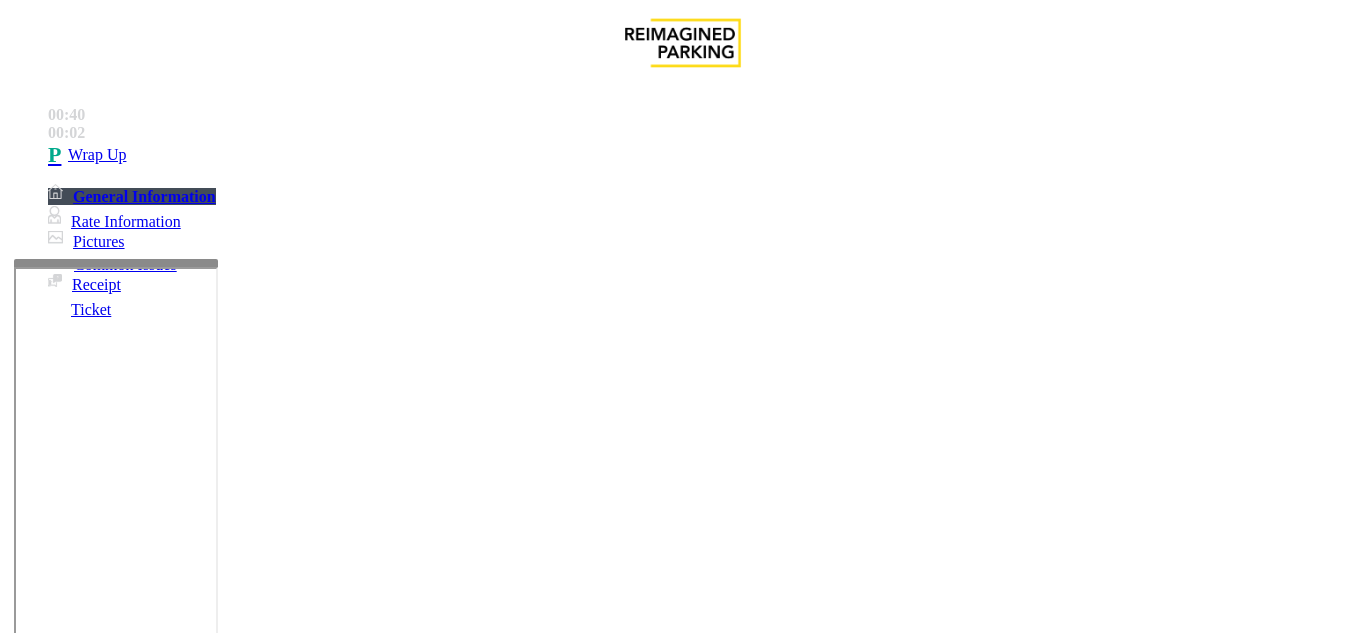 click on "Gate / Door Won't Open" at bounding box center [575, 1286] 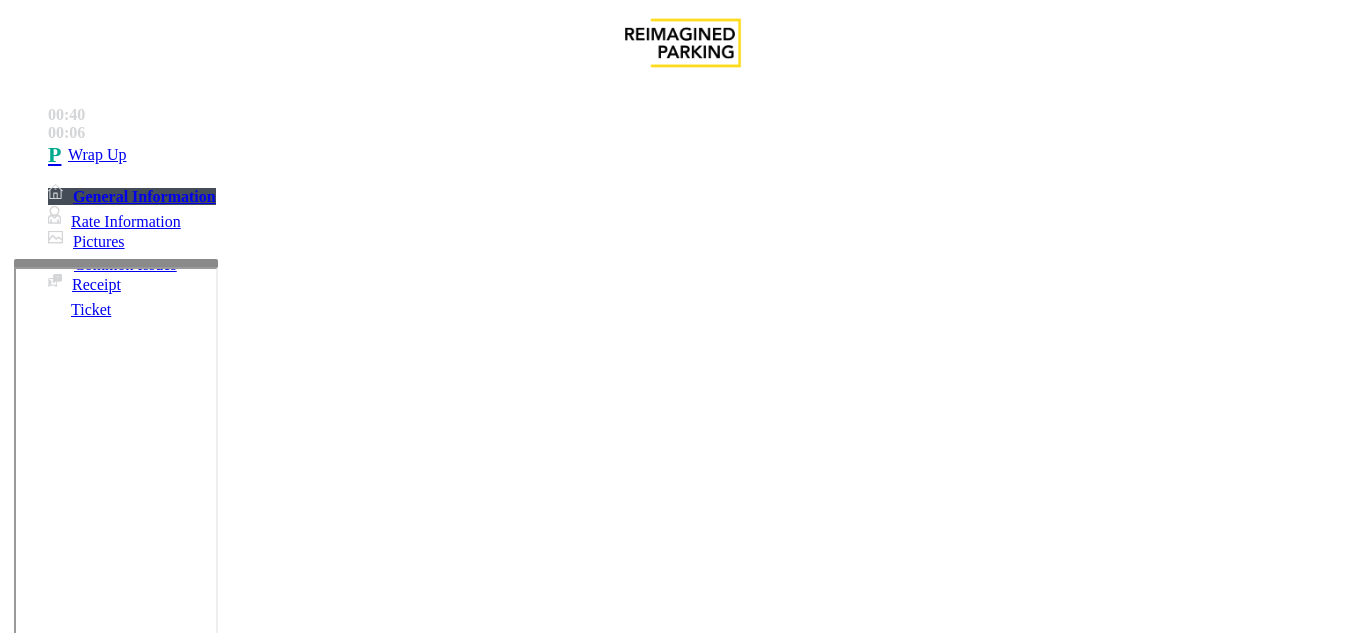 scroll, scrollTop: 200, scrollLeft: 0, axis: vertical 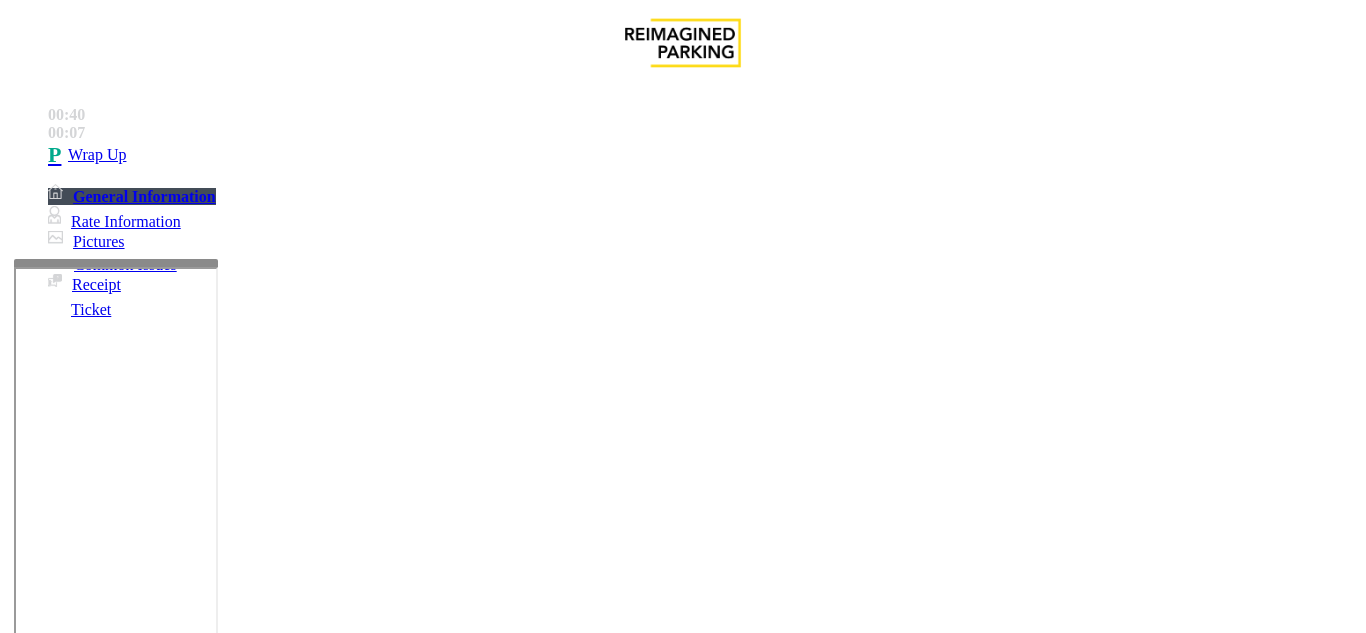 click on "Gate / Door Won't Open" at bounding box center (682, 1271) 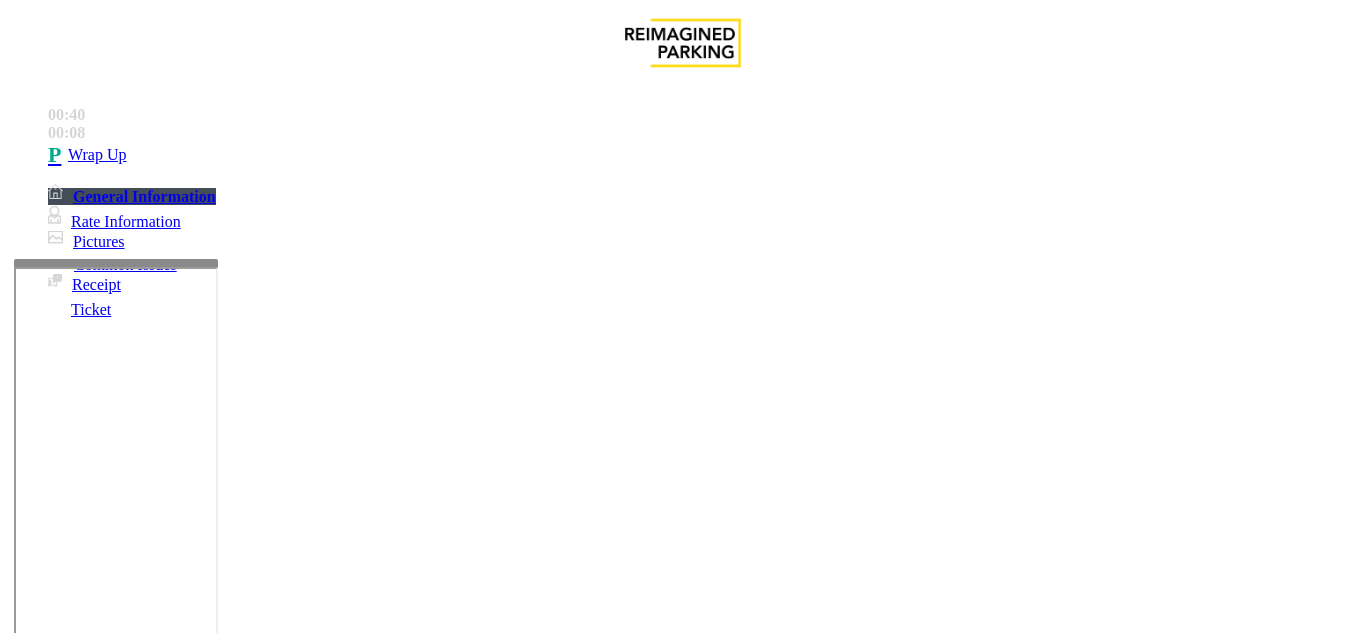 click on "Gate / Door Won't Open" at bounding box center [682, 1271] 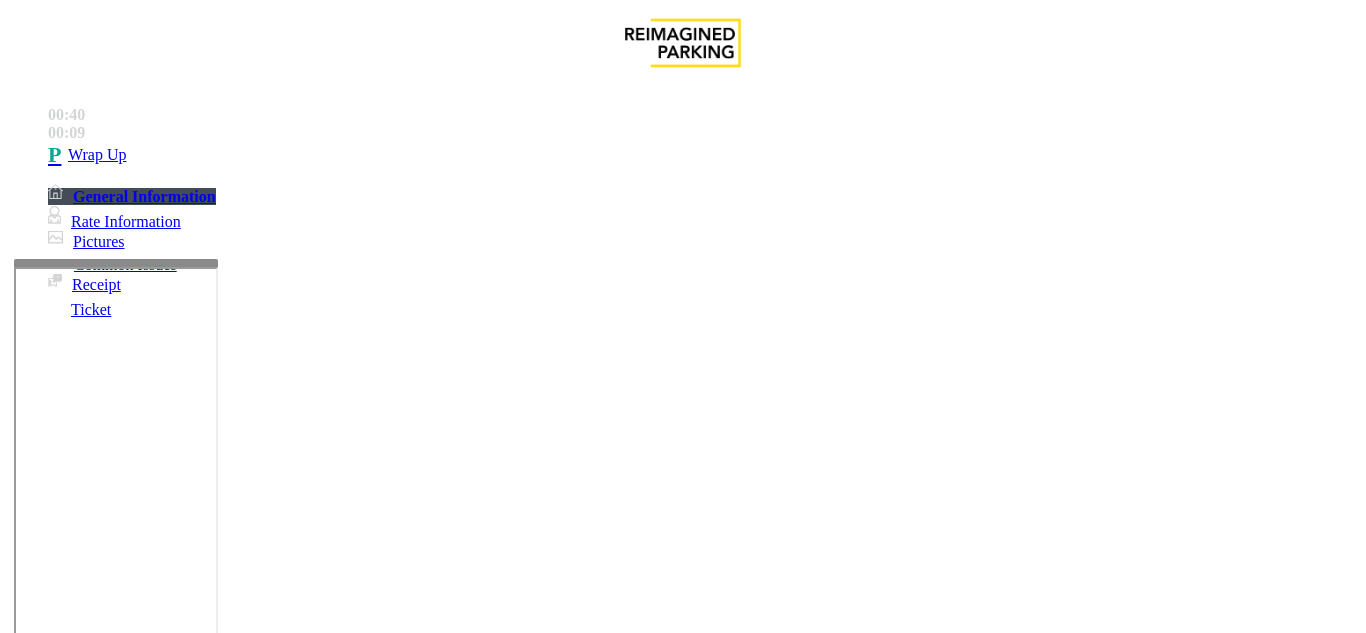 copy on "Gate / Door Won't Open" 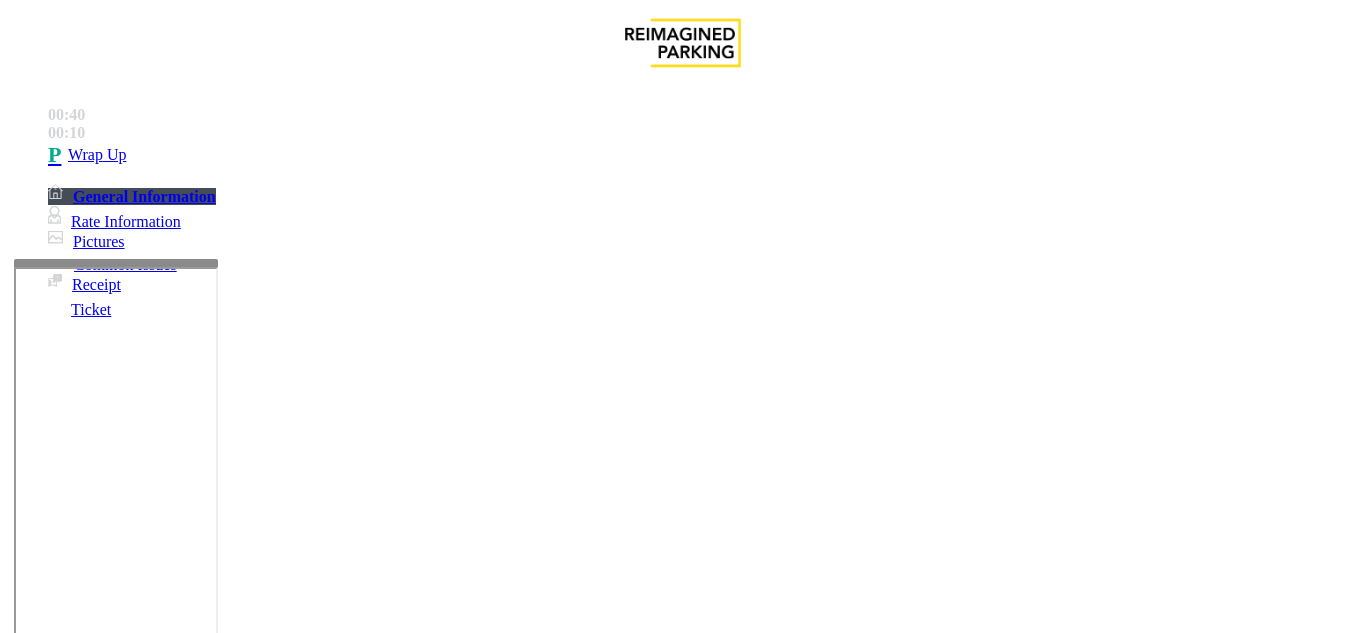 scroll, scrollTop: 100, scrollLeft: 0, axis: vertical 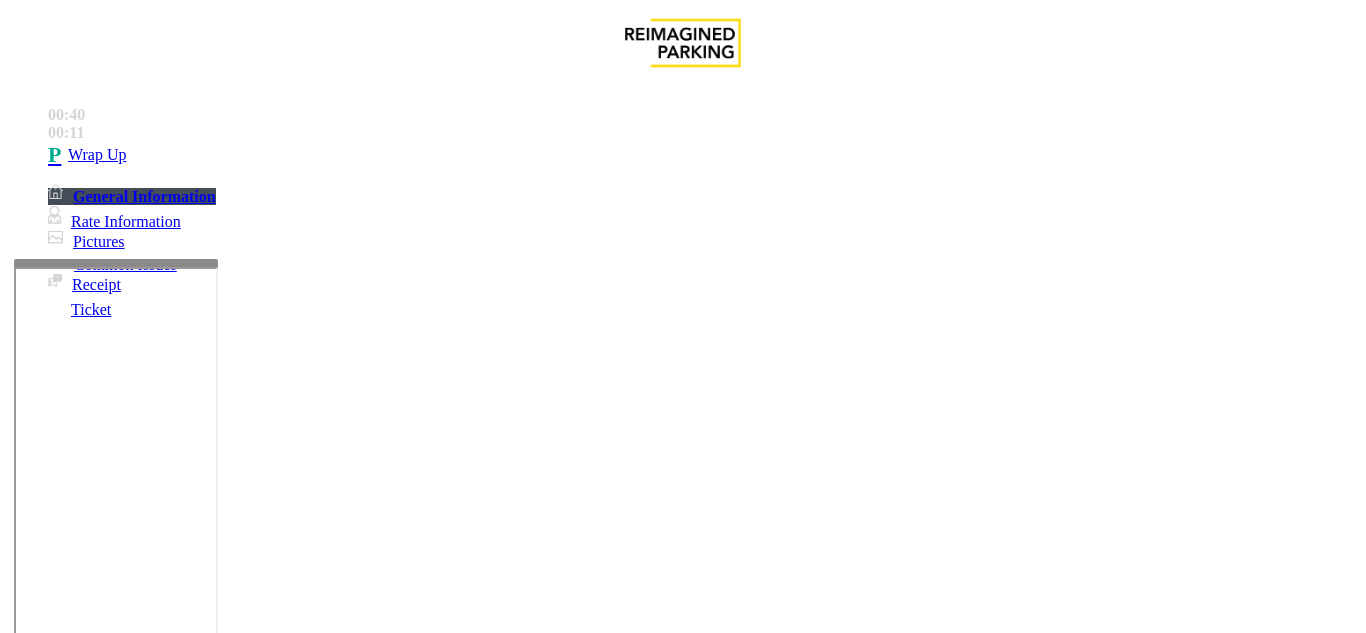 click at bounding box center [221, 1642] 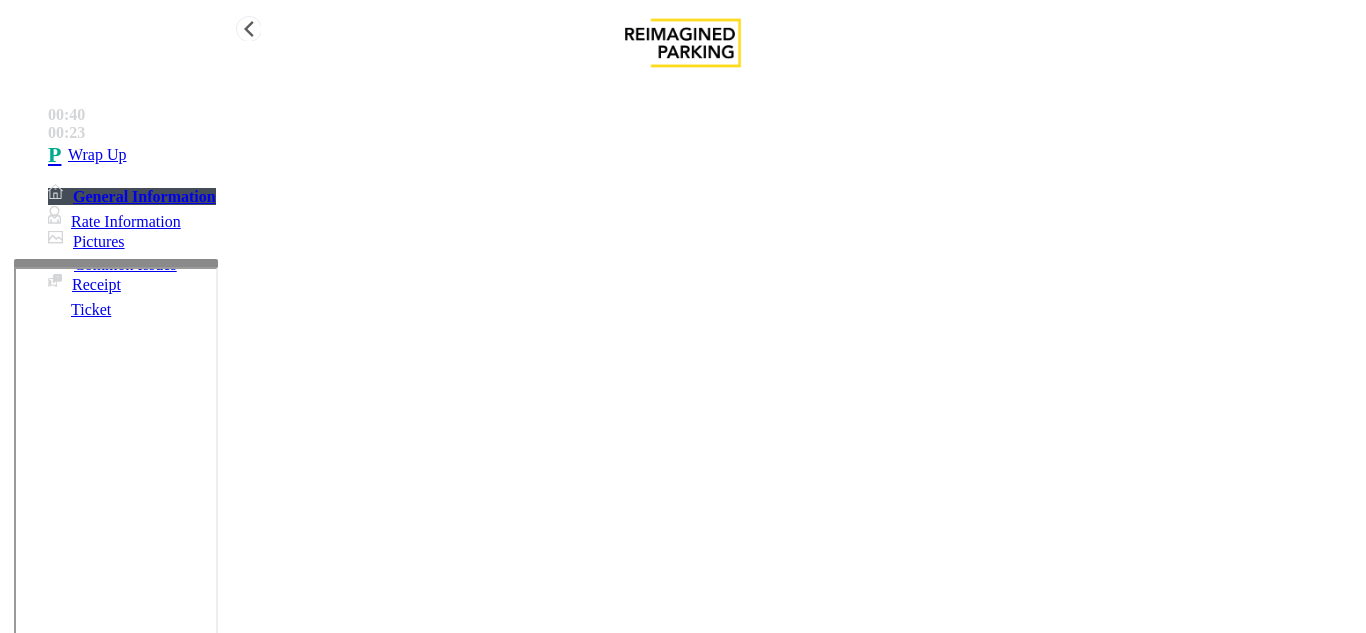 type on "**********" 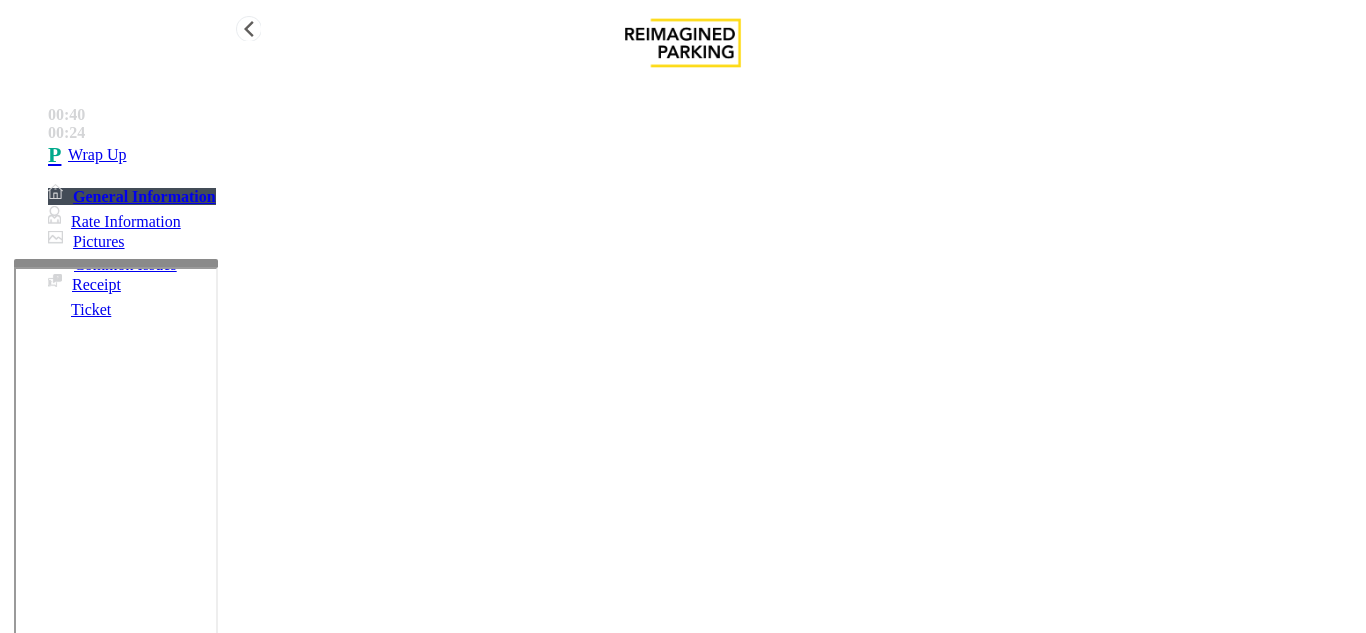 click on "Wrap Up" at bounding box center [703, 155] 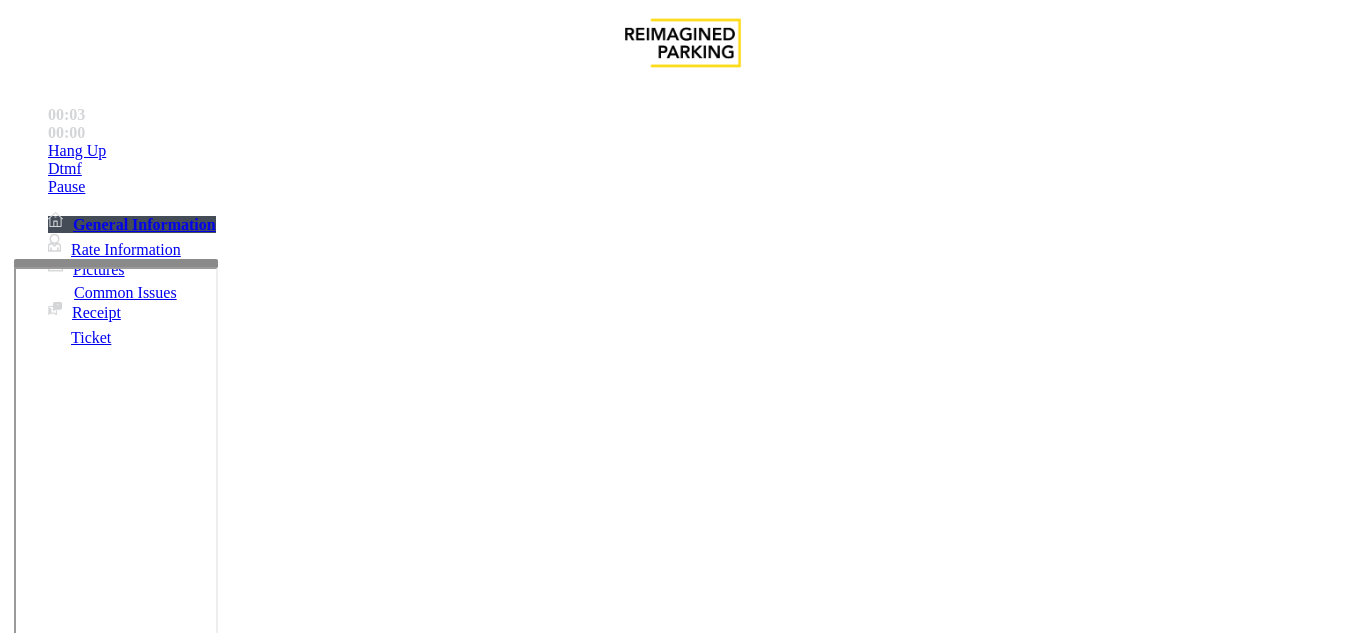click on "Ticket Issue   Payment Issue   Monthly Issue   Validation Issue   Equipment Issue   General   Other   Services   Paystation Issue   Intercom Issue/No Response   No Assistance Needed" at bounding box center [682, 1289] 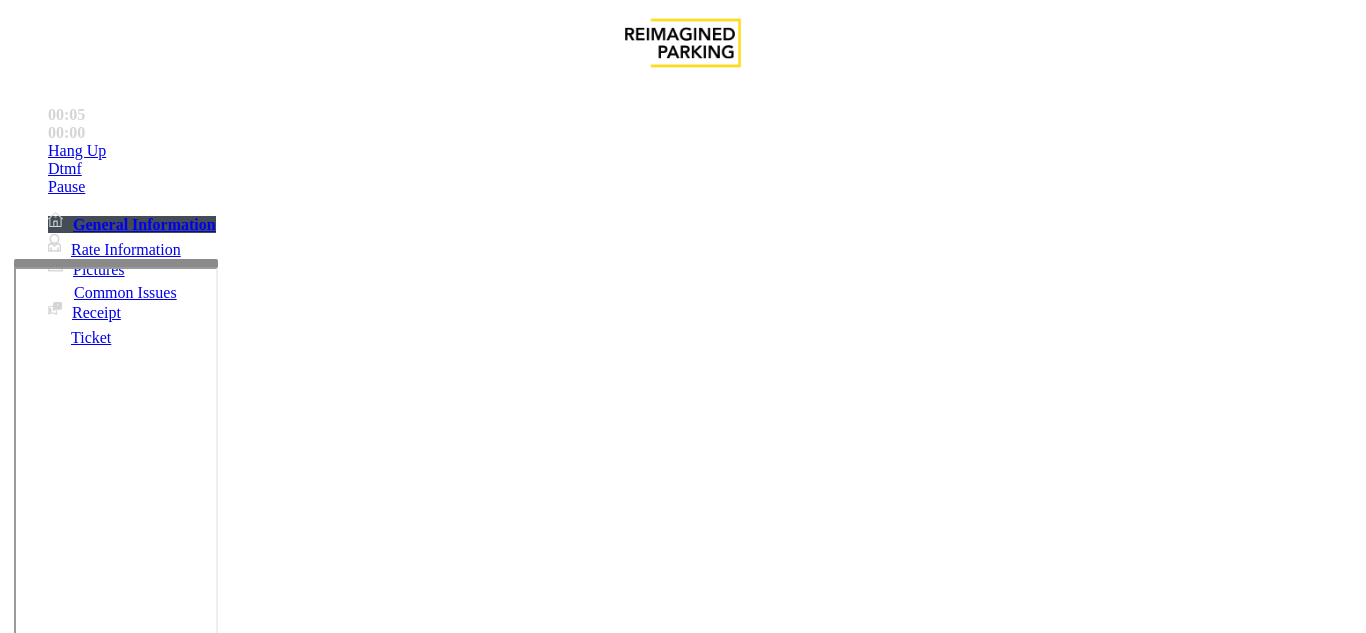 click on "No Response/Unable to hear parker" at bounding box center (142, 1286) 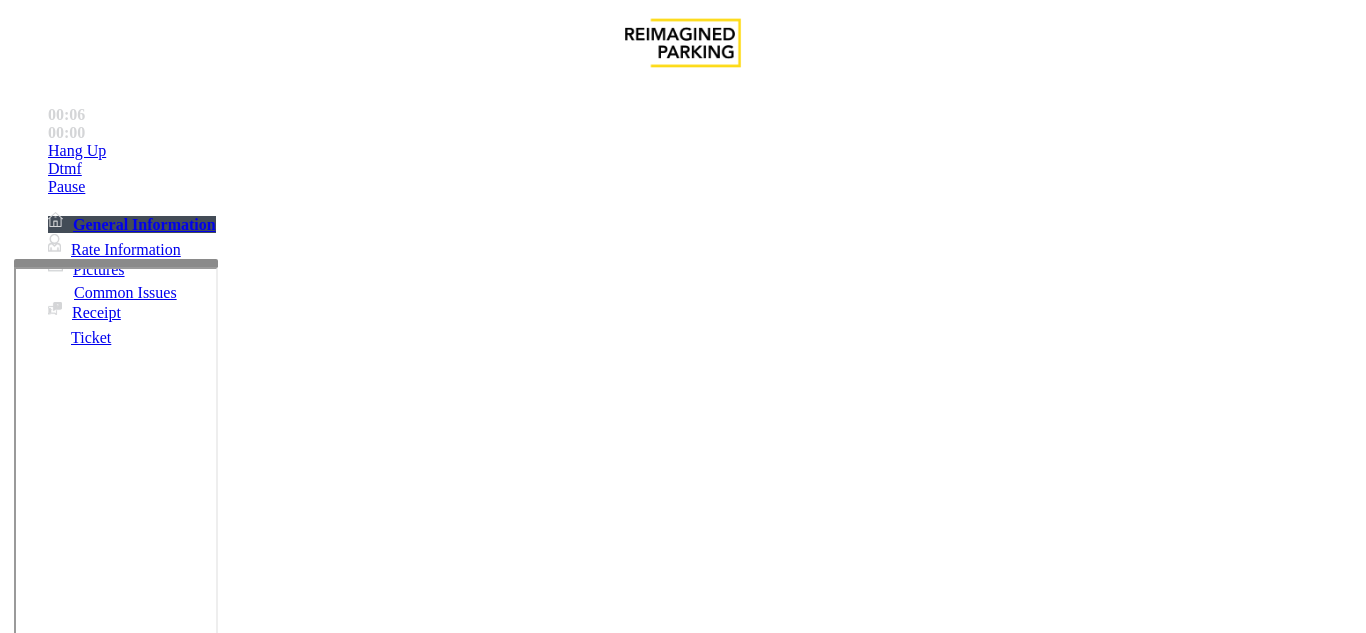 click on "No Response/Unable to hear parker" at bounding box center (682, 1271) 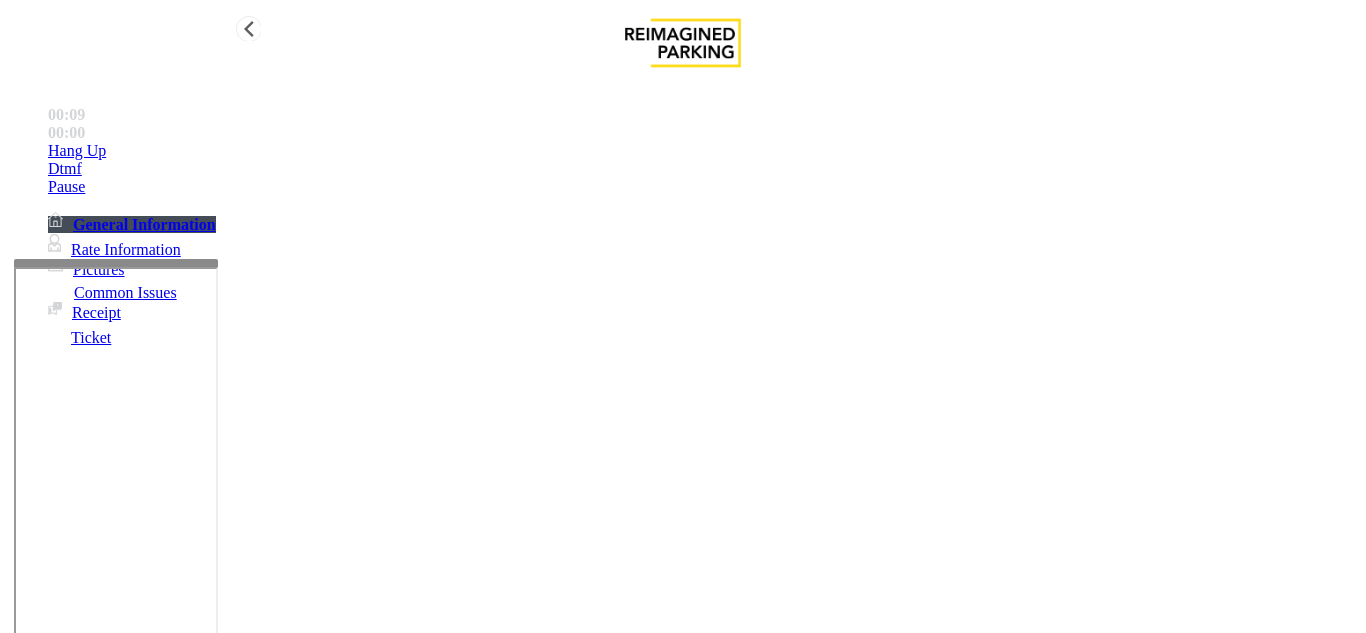 type on "**********" 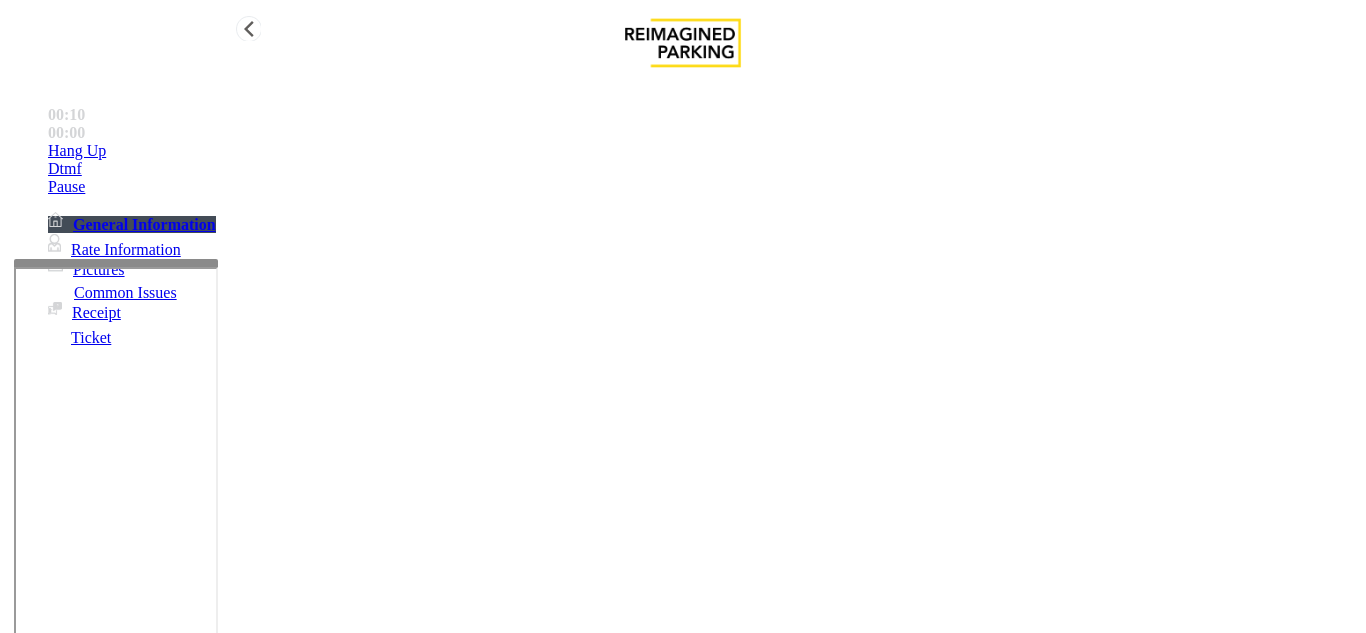 click on "Hang Up" at bounding box center (703, 151) 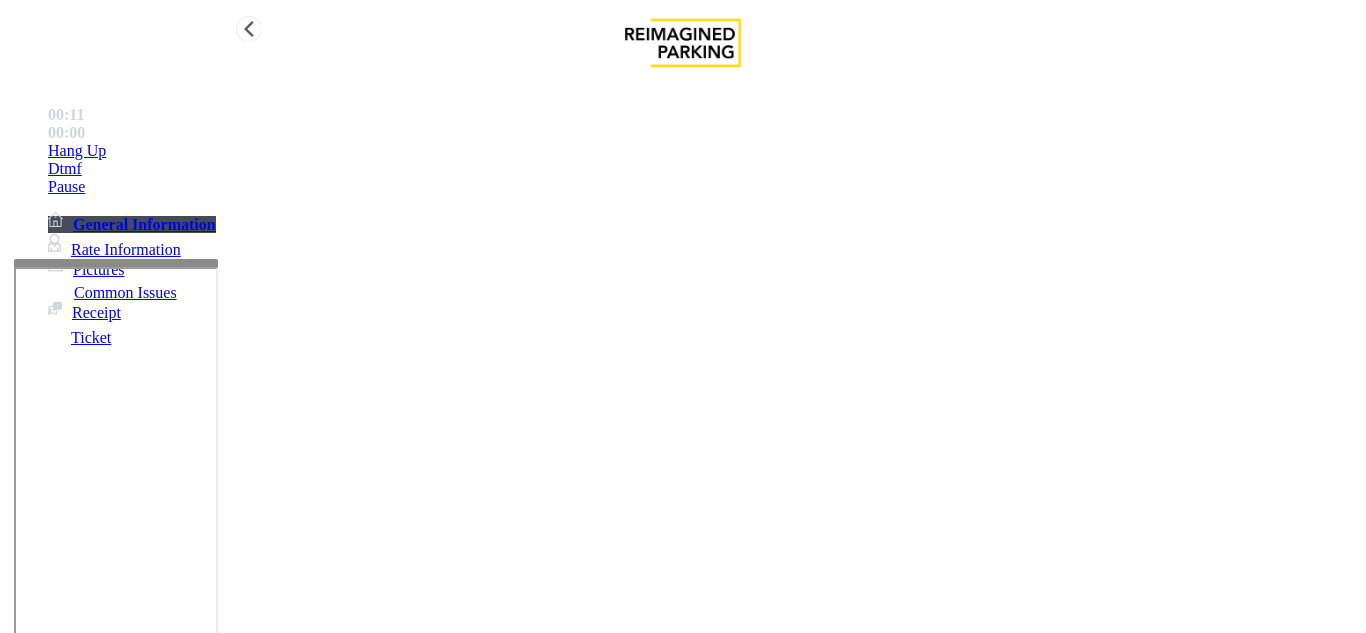 click on "Hang Up" at bounding box center [703, 151] 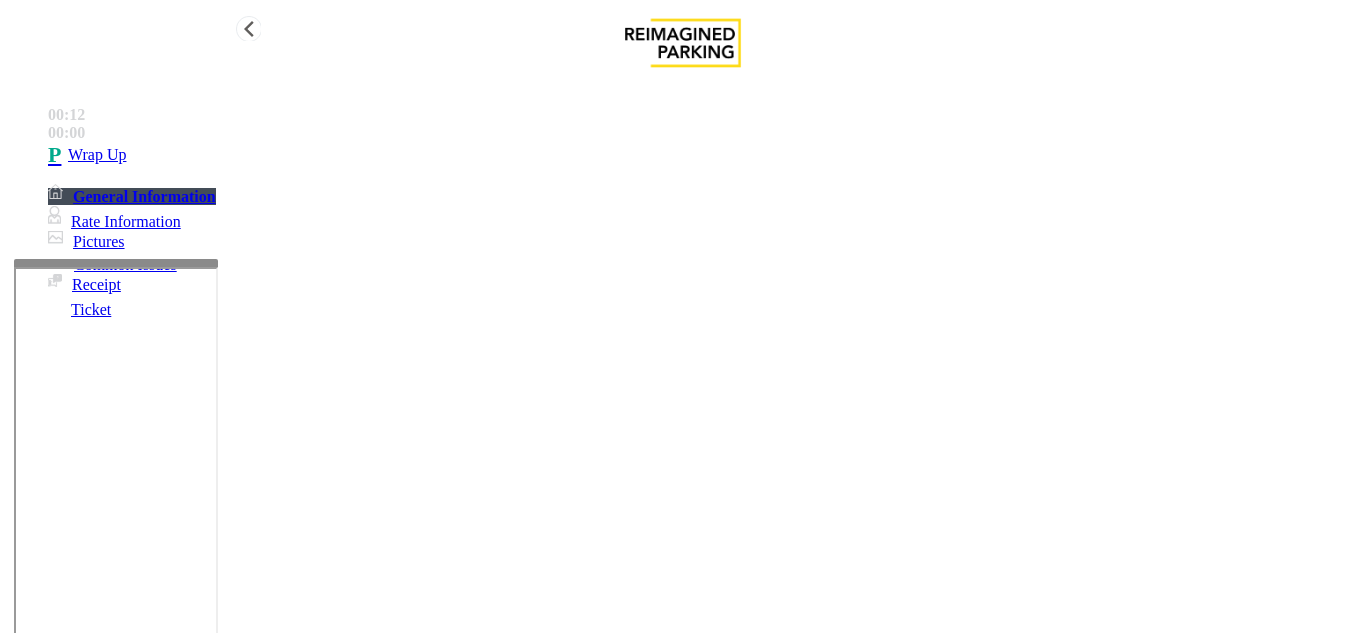 click on "Wrap Up" at bounding box center [703, 155] 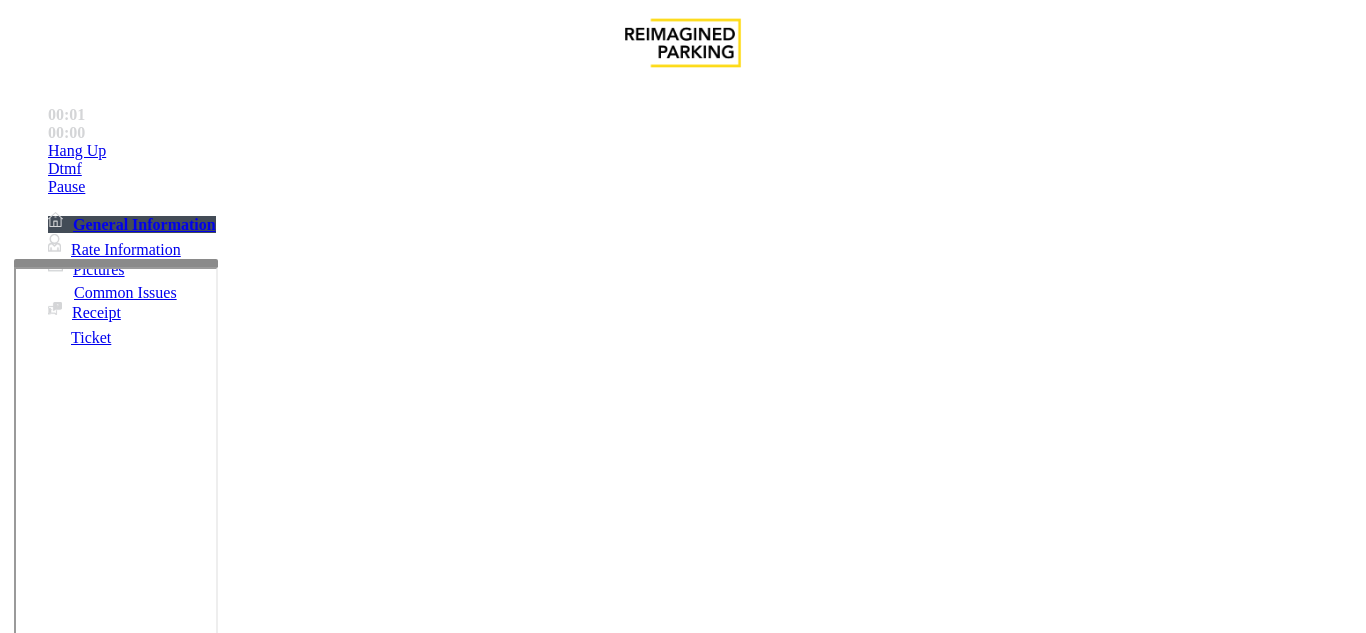 scroll, scrollTop: 900, scrollLeft: 0, axis: vertical 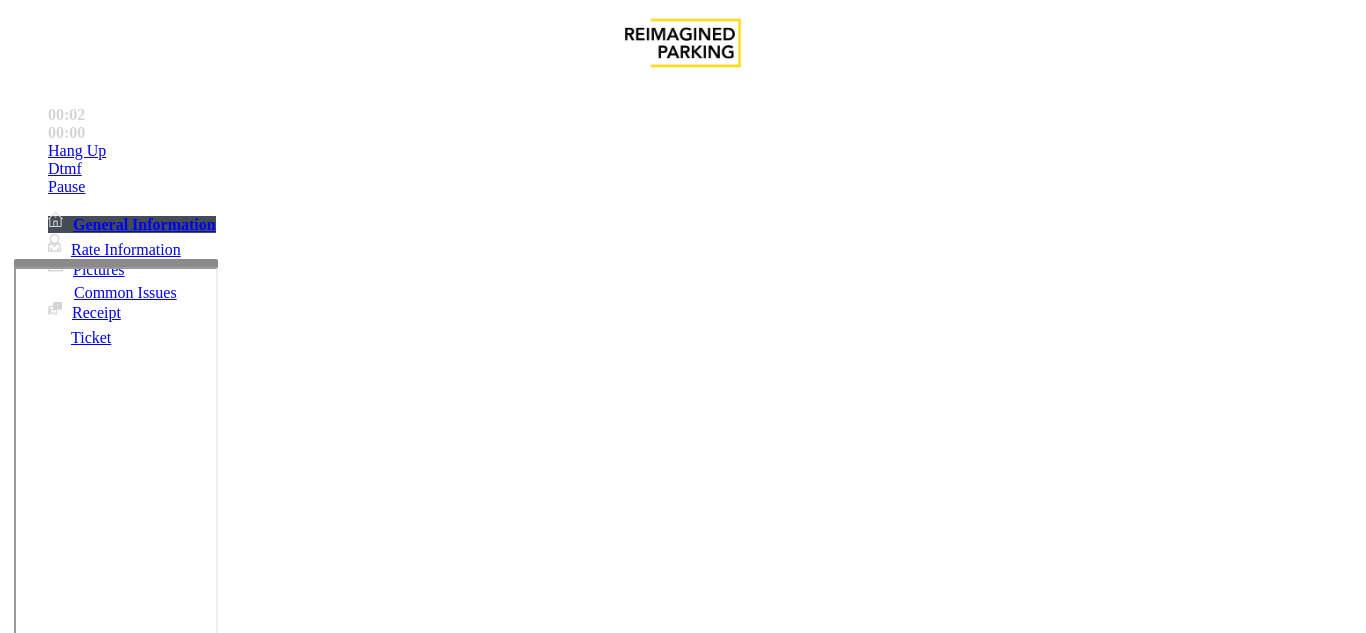 drag, startPoint x: 482, startPoint y: 566, endPoint x: 481, endPoint y: 553, distance: 13.038404 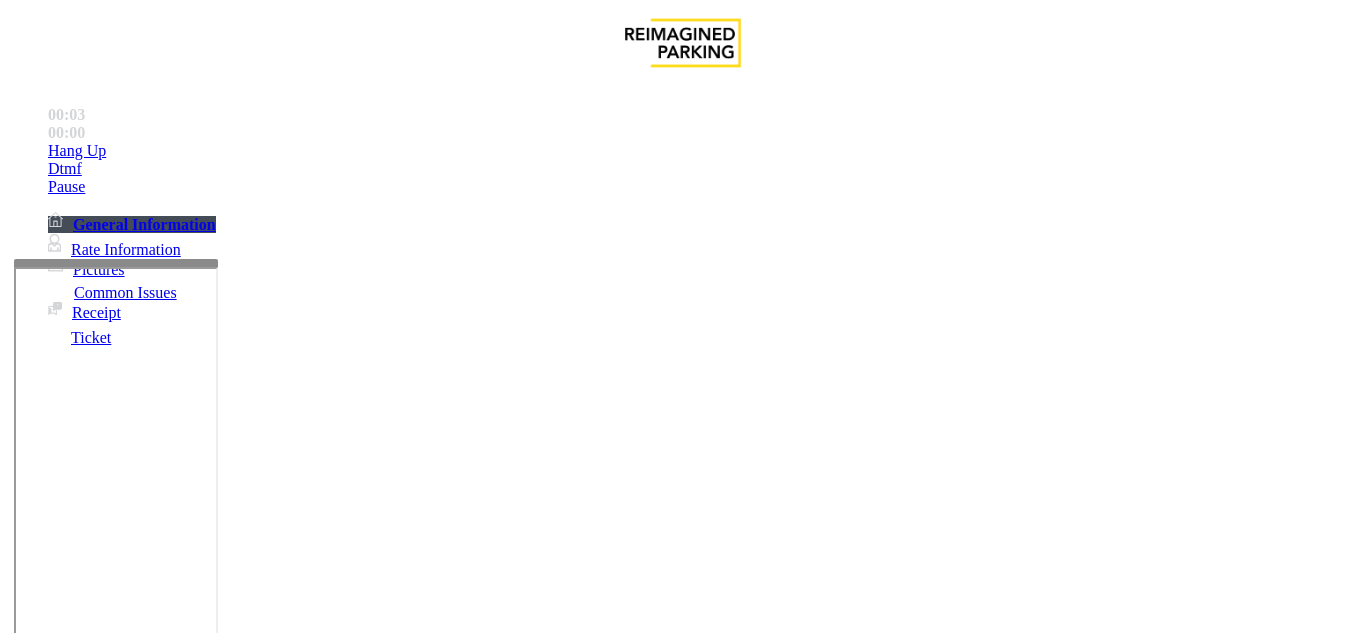 click on "No Response/Unable to hear parker" at bounding box center [142, 1286] 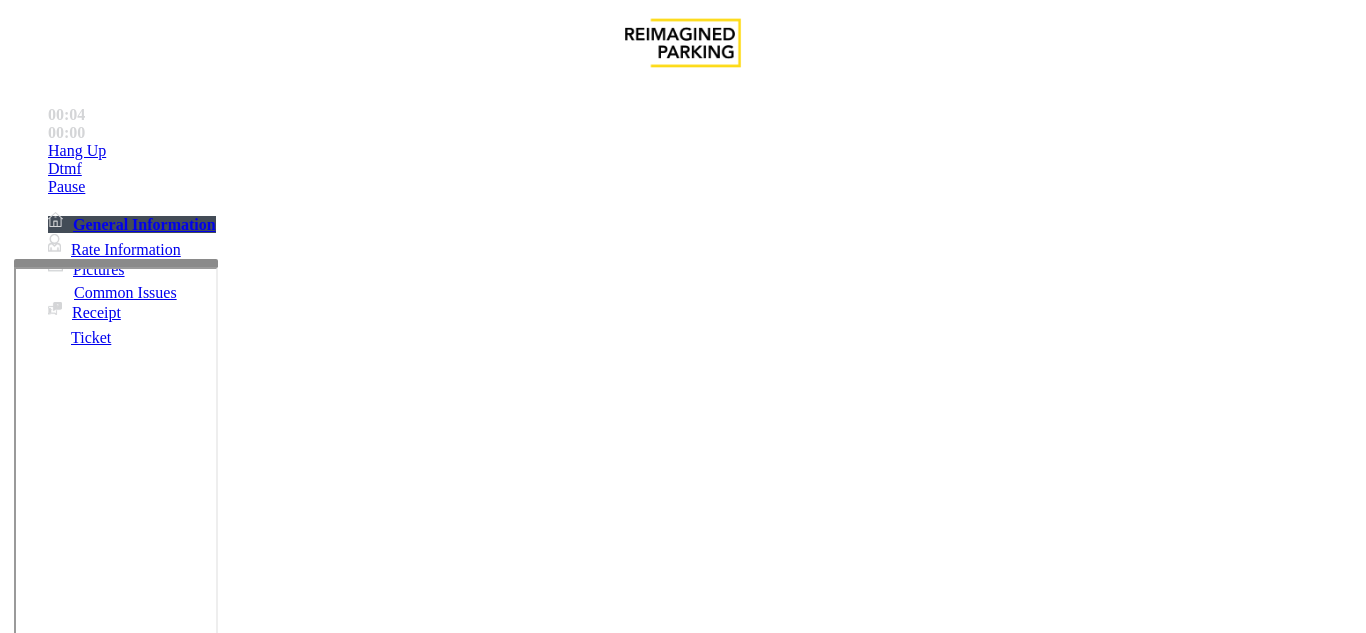 click on "No Response/Unable to hear parker" at bounding box center (682, 1271) 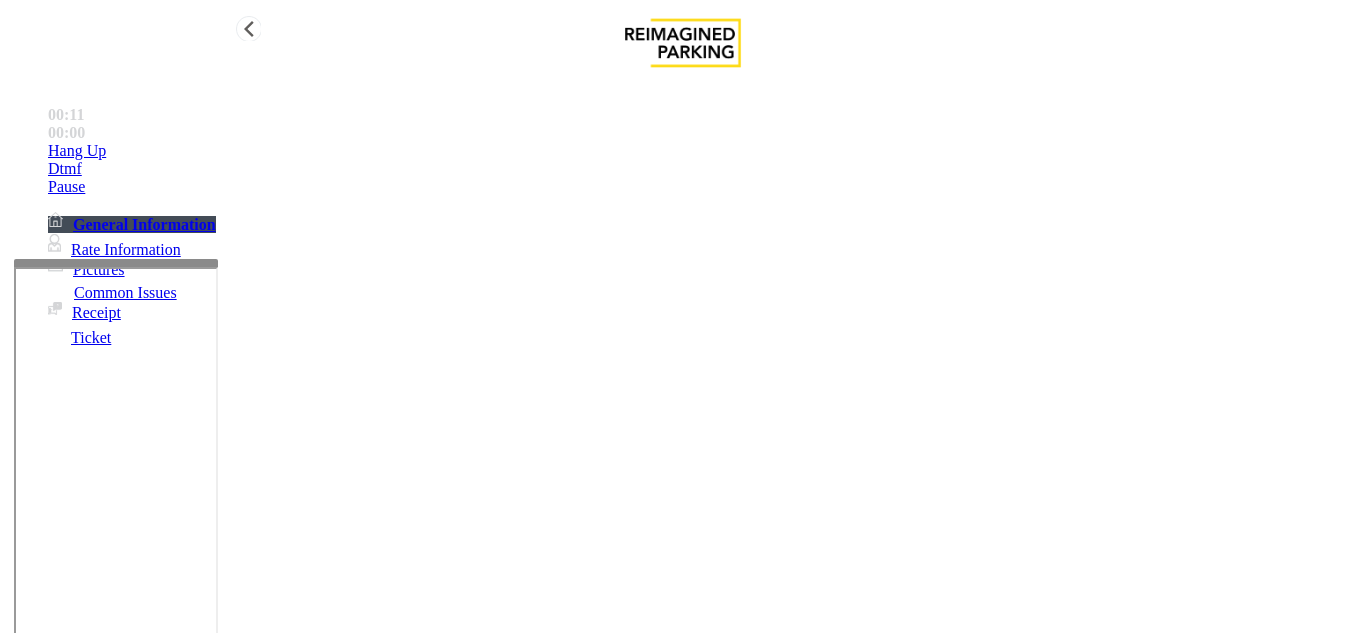 type on "**********" 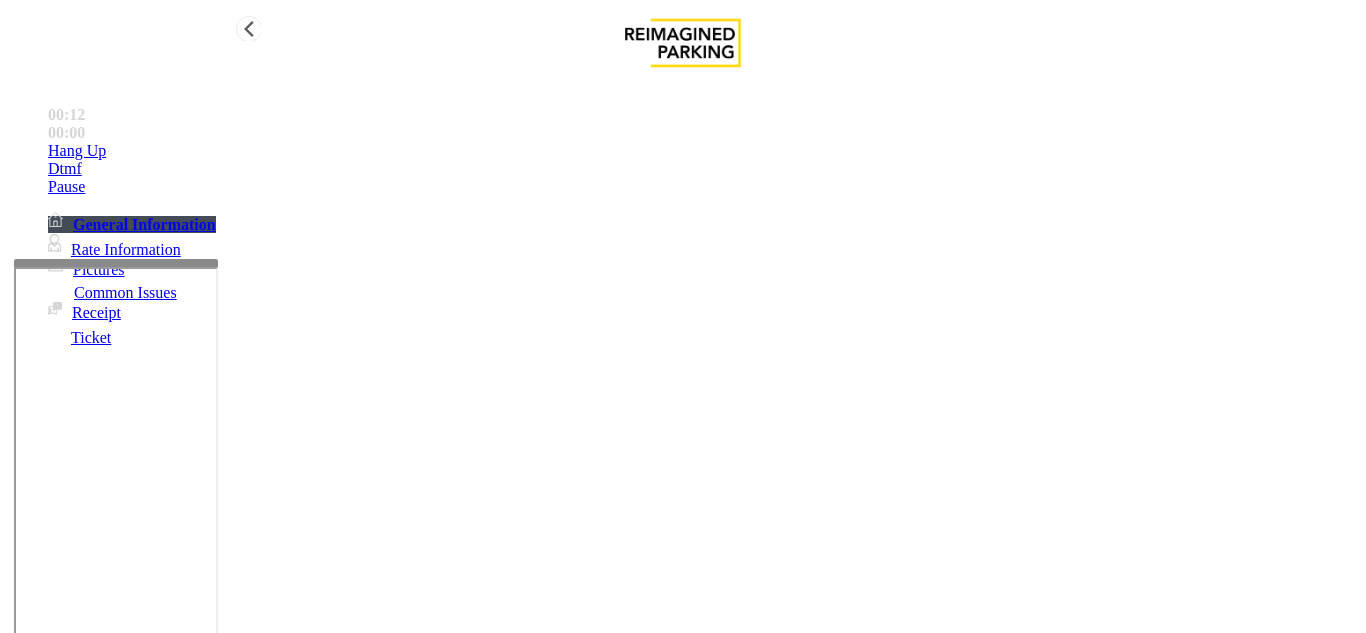 click on "Dtmf" at bounding box center [703, 151] 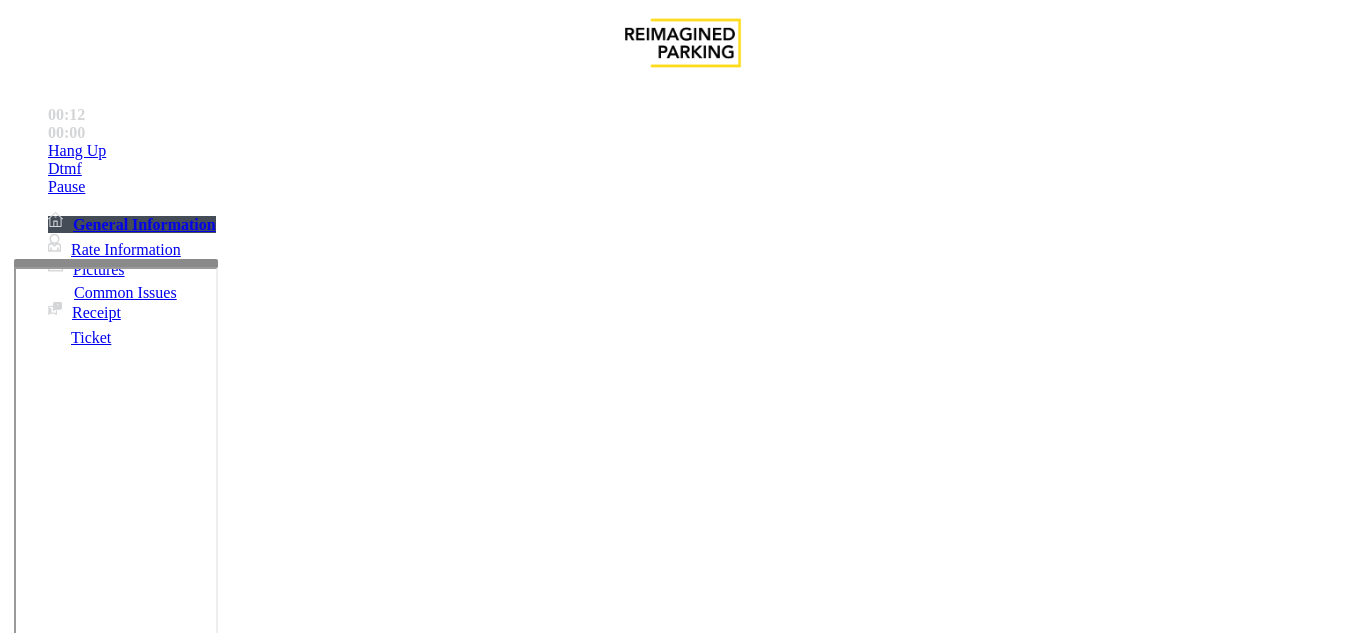 click on "[NUMBER] [STREET], [CITY], [STATE]" at bounding box center (683, 2324) 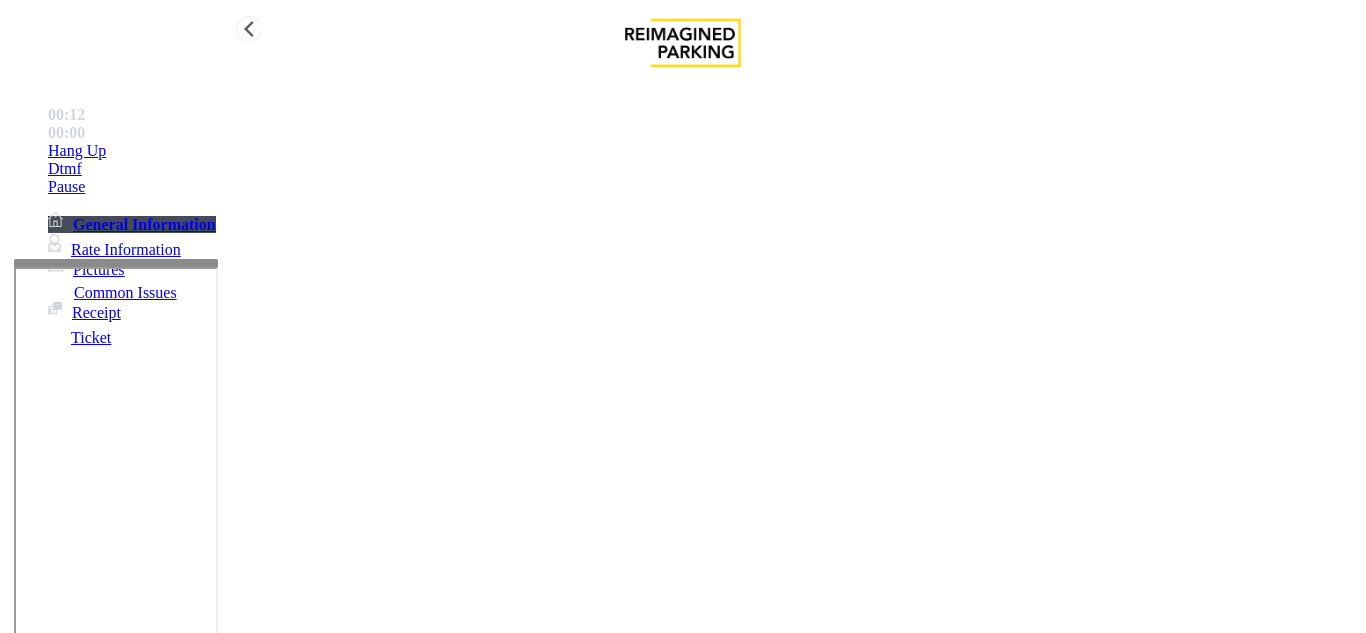click on "Hang Up" at bounding box center (703, 151) 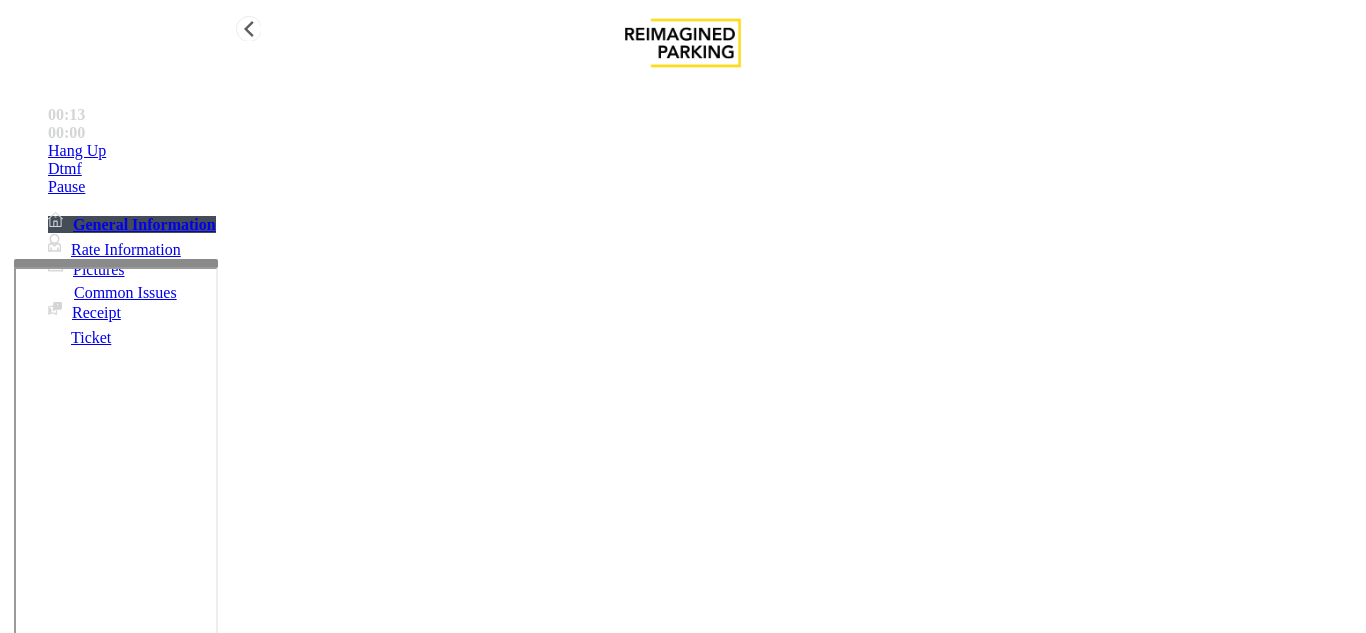 click on "Hang Up" at bounding box center (703, 151) 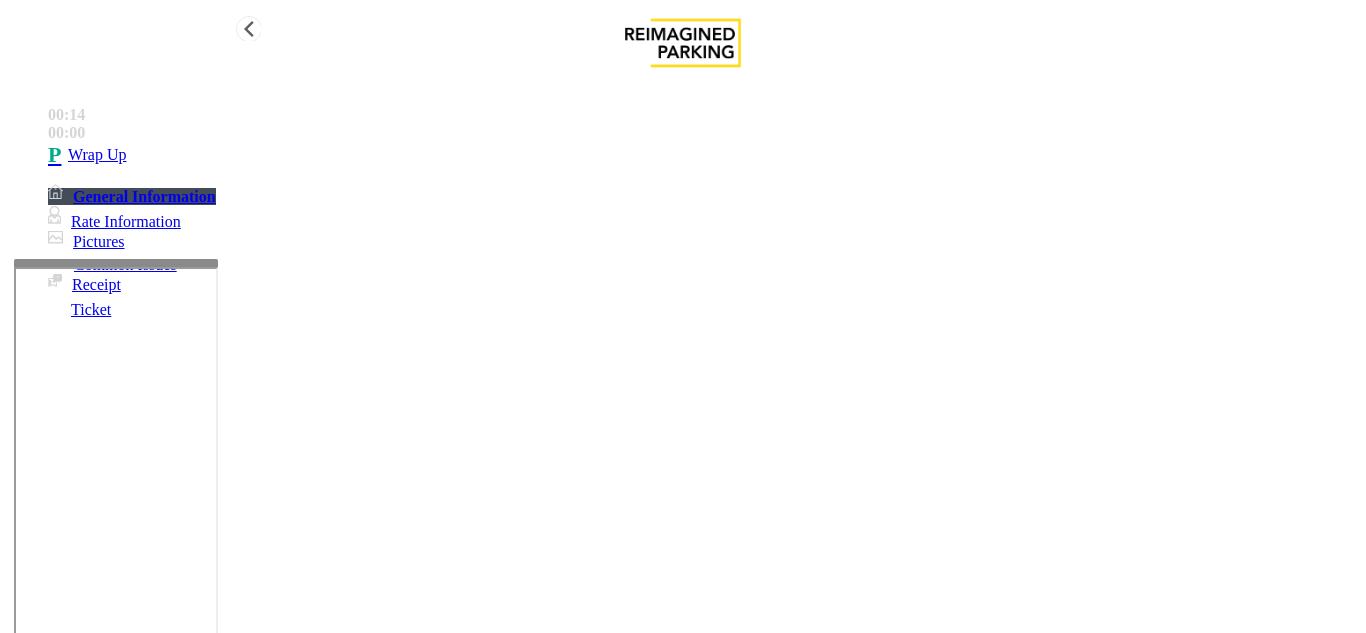 click on "Wrap Up" at bounding box center [703, 155] 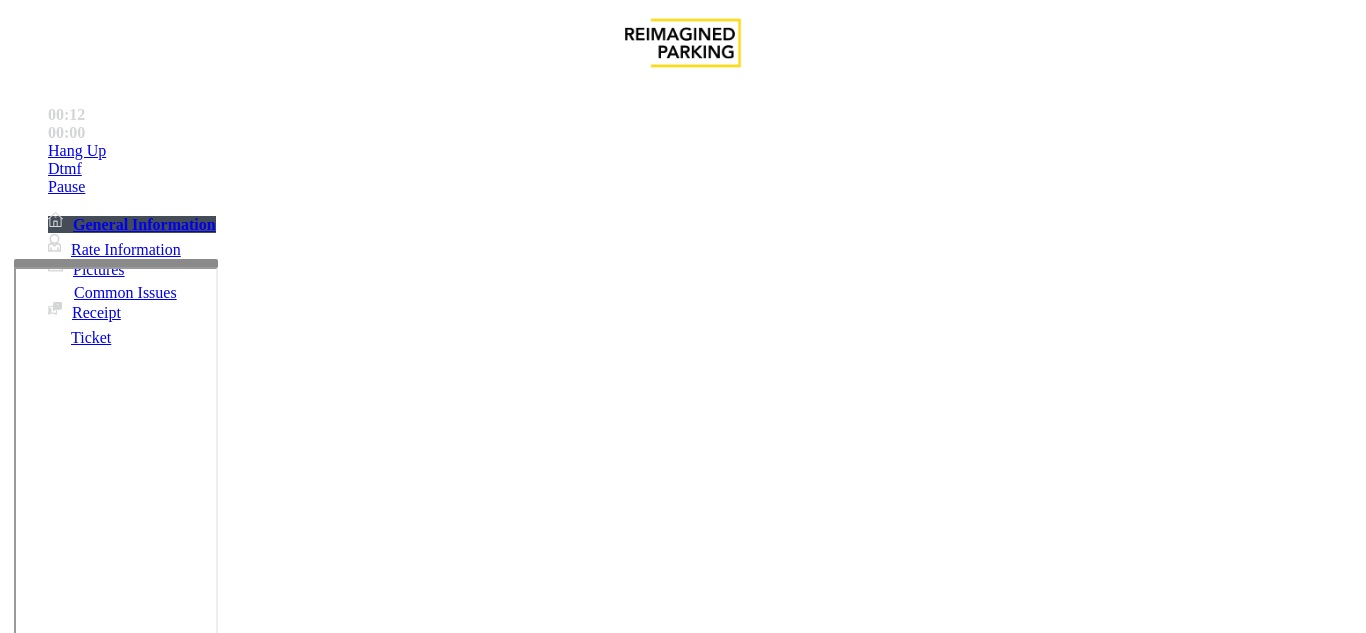 click on "Payment Issue" at bounding box center (167, 1286) 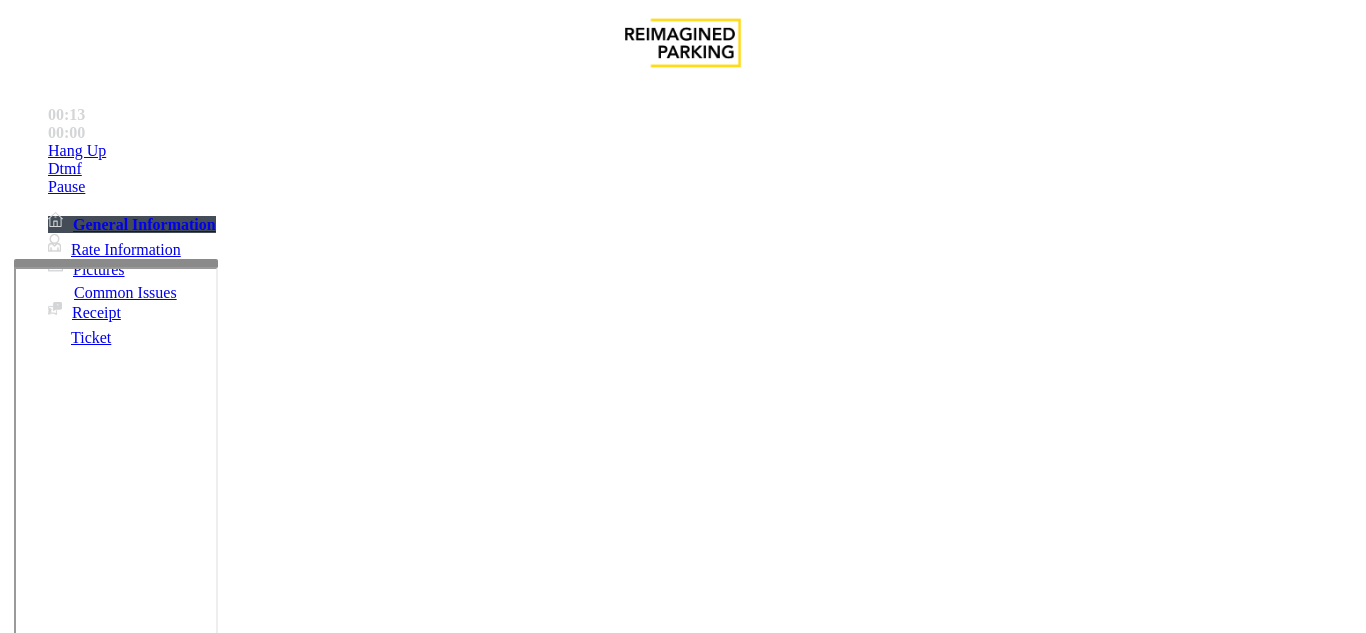 click on "Credit Card Not Reading" at bounding box center (109, 1286) 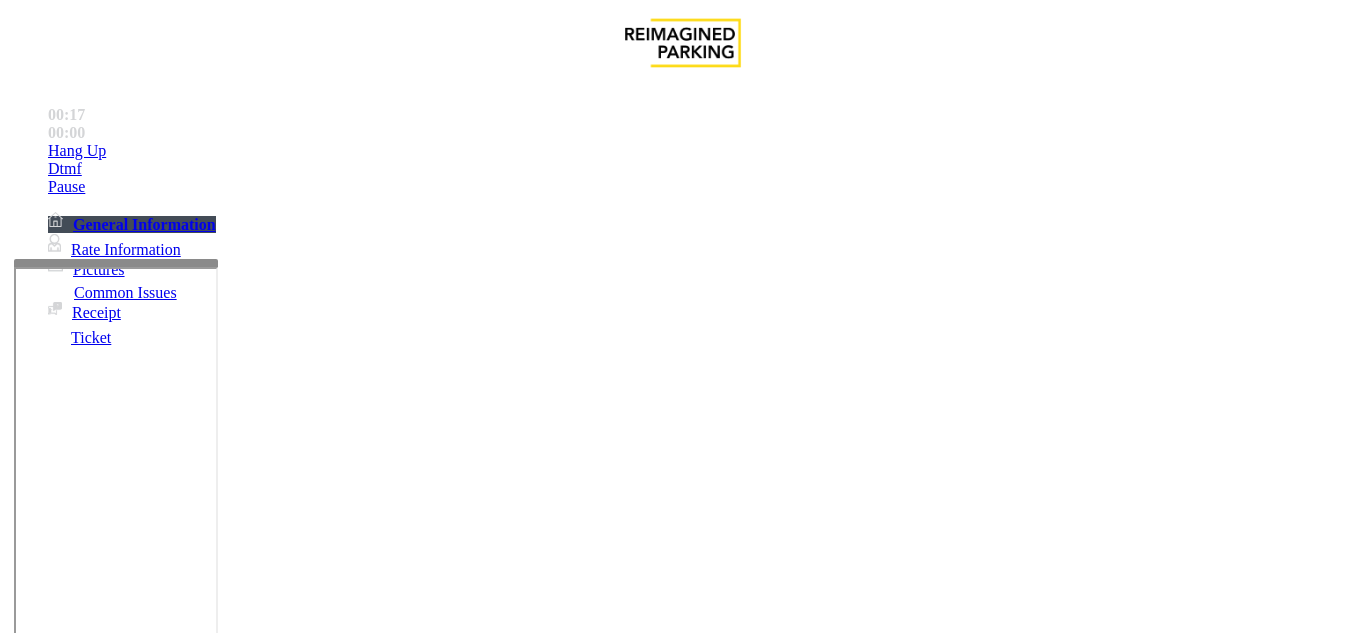 scroll, scrollTop: 100, scrollLeft: 0, axis: vertical 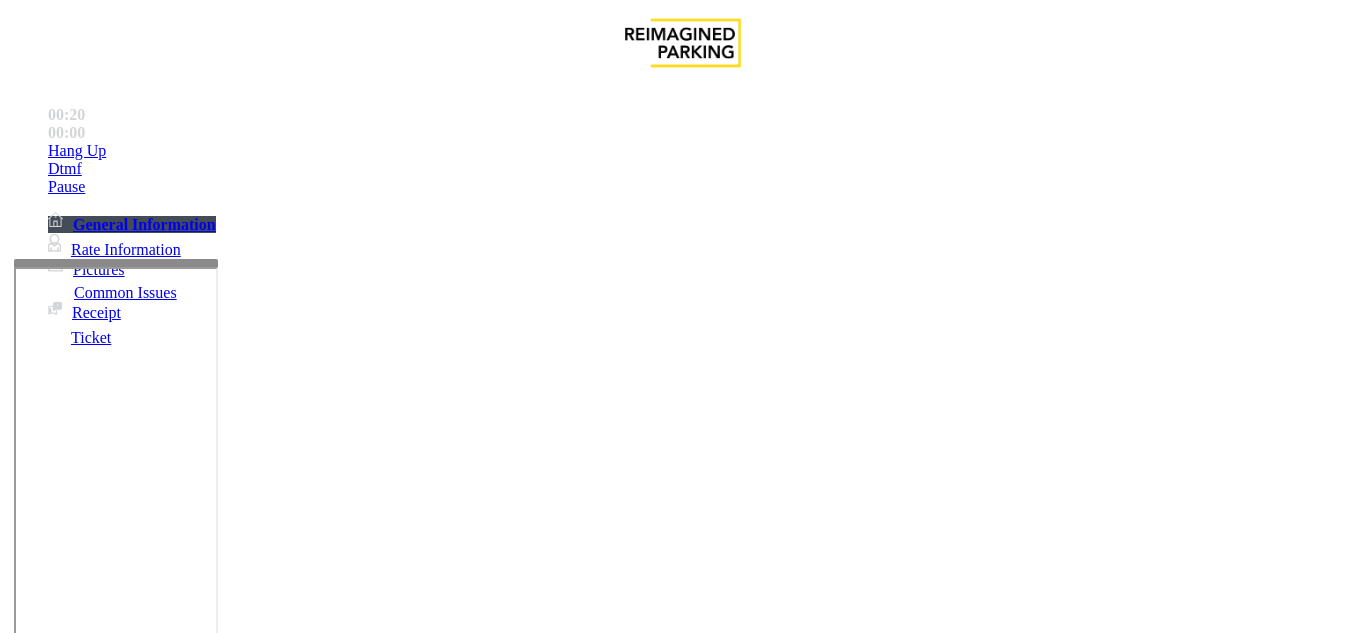 click on "Credit Card Not Reading" at bounding box center [682, 1271] 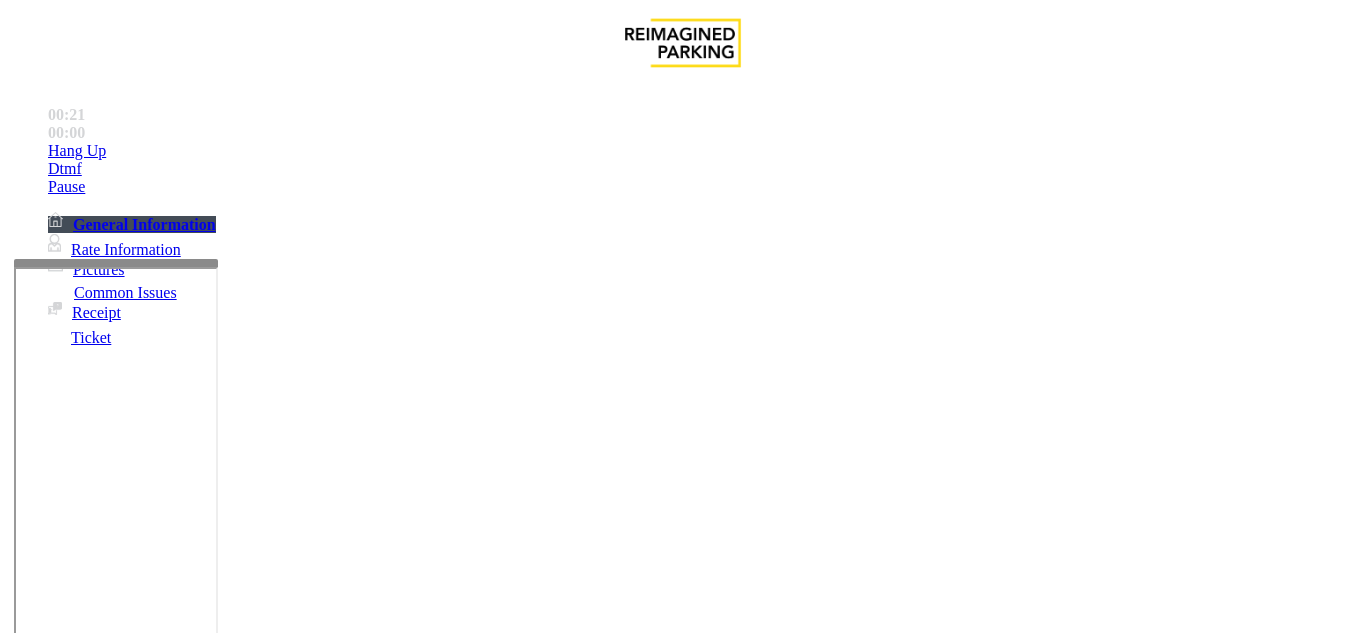 click on "Credit Card Not Reading" at bounding box center [682, 1271] 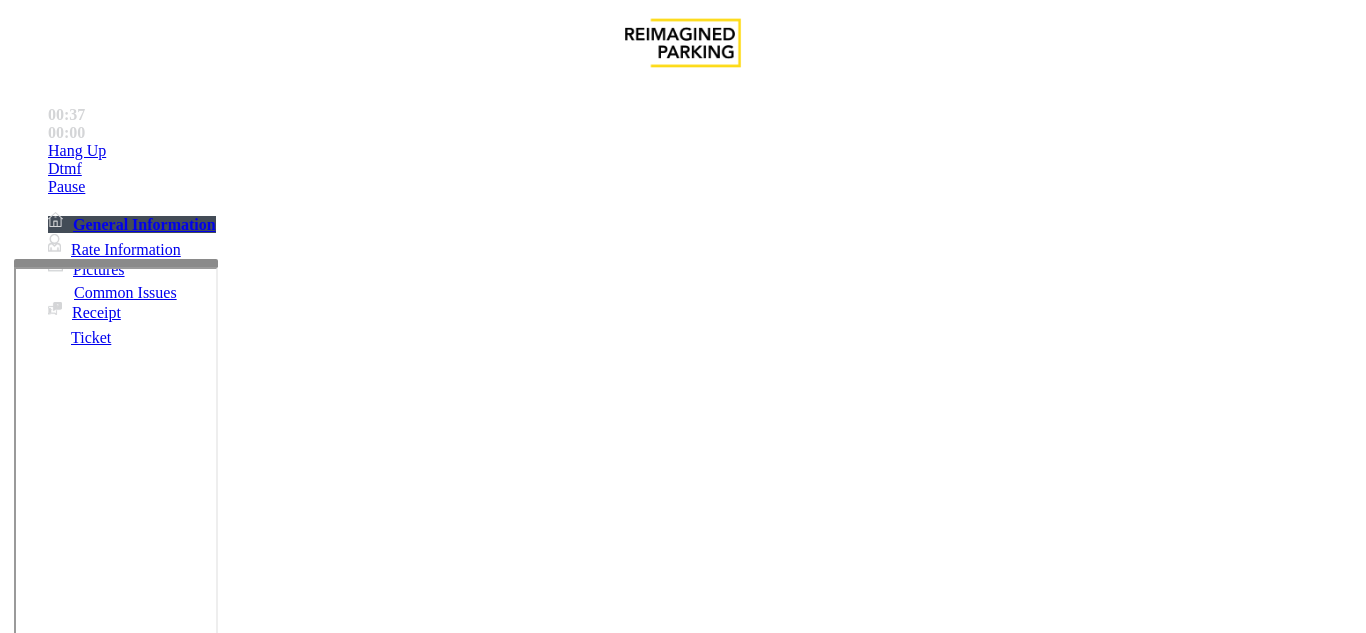 scroll, scrollTop: 700, scrollLeft: 0, axis: vertical 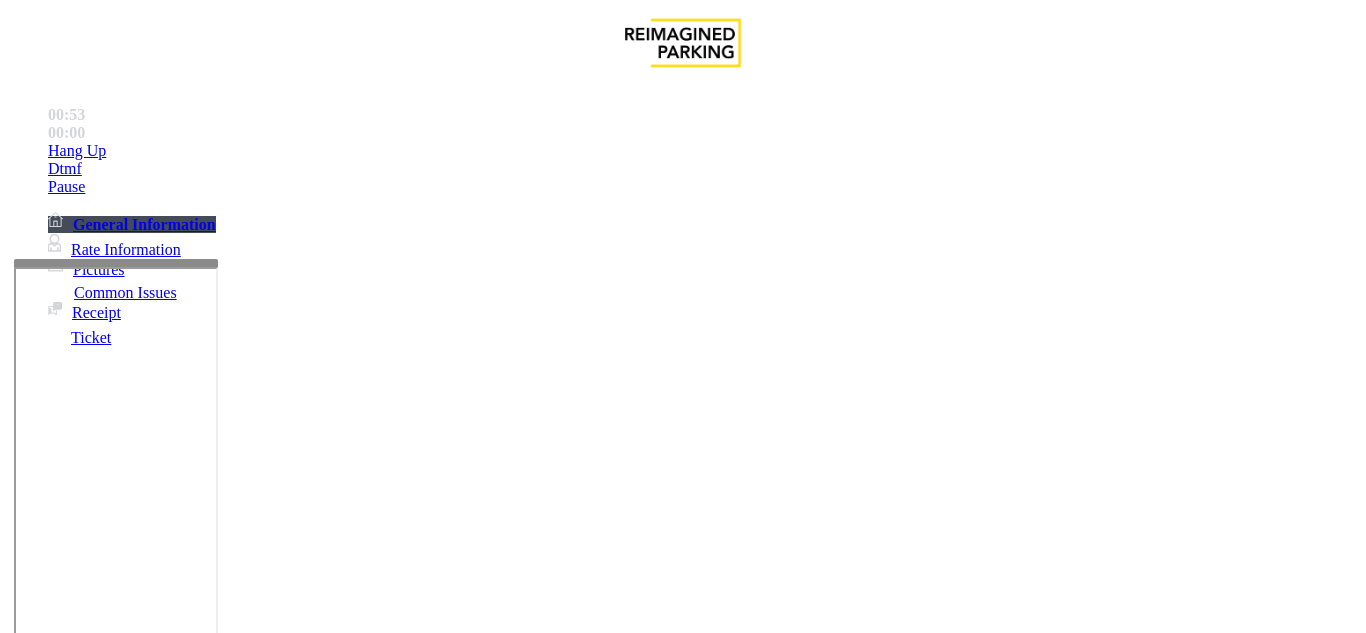type on "**********" 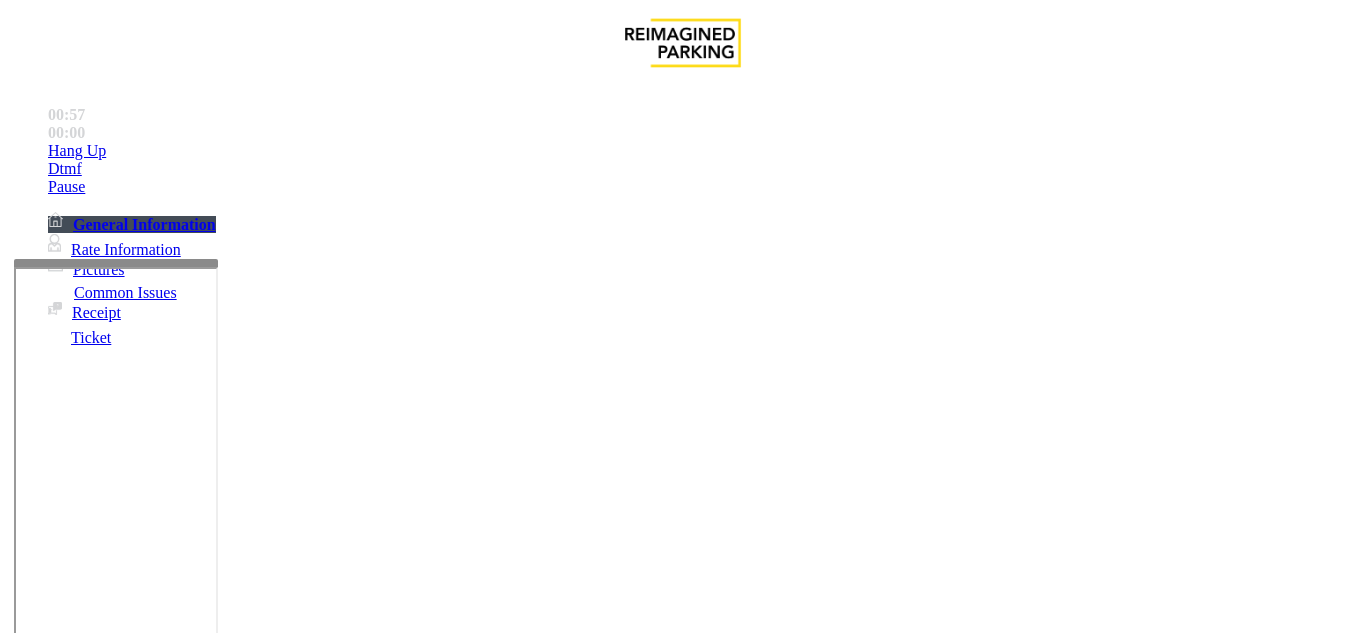 type on "****" 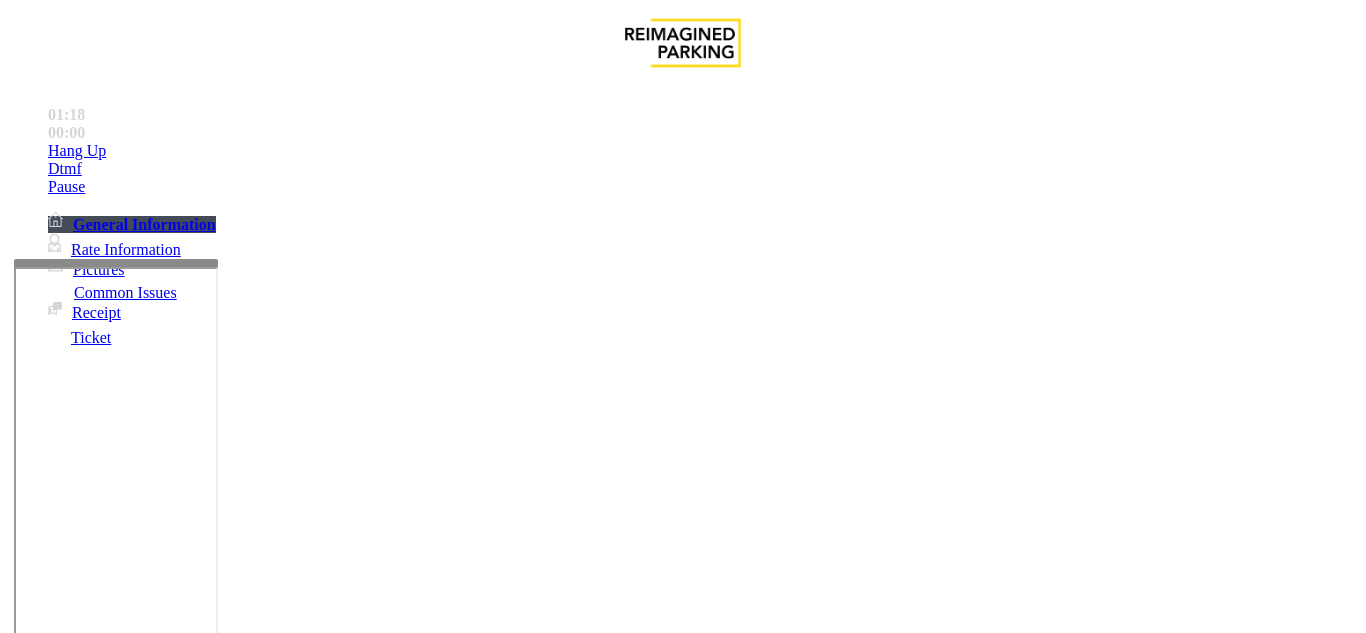 scroll, scrollTop: 200, scrollLeft: 0, axis: vertical 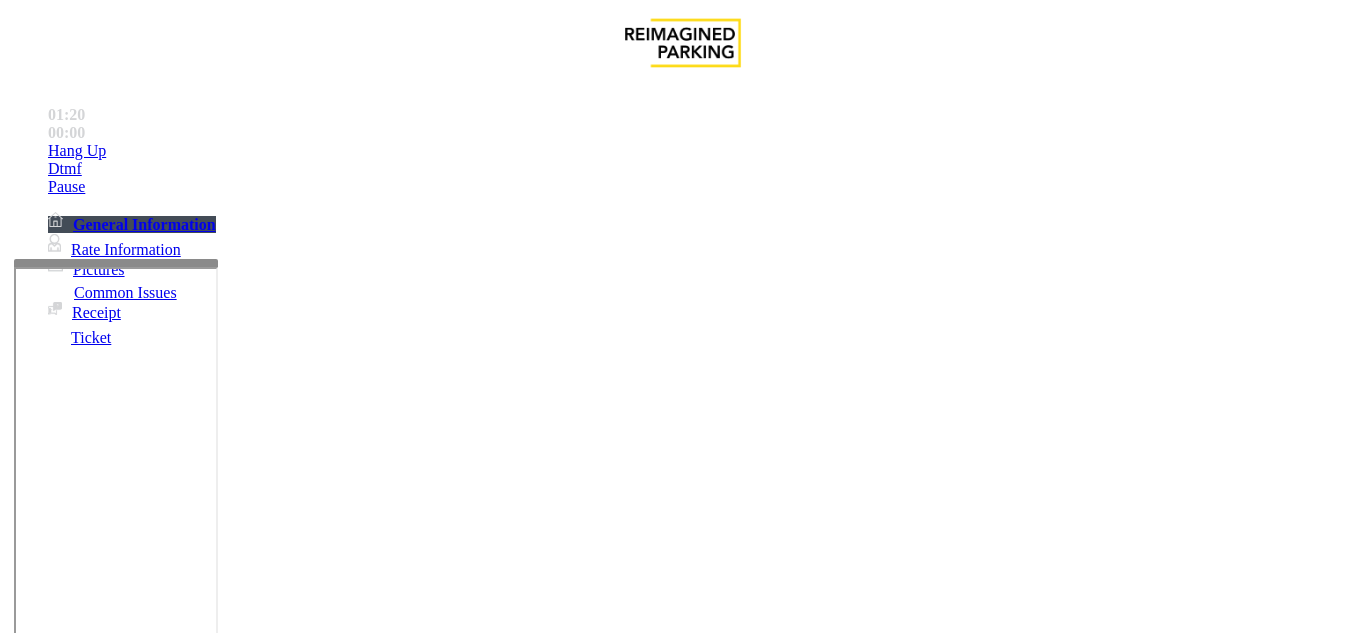 type on "********" 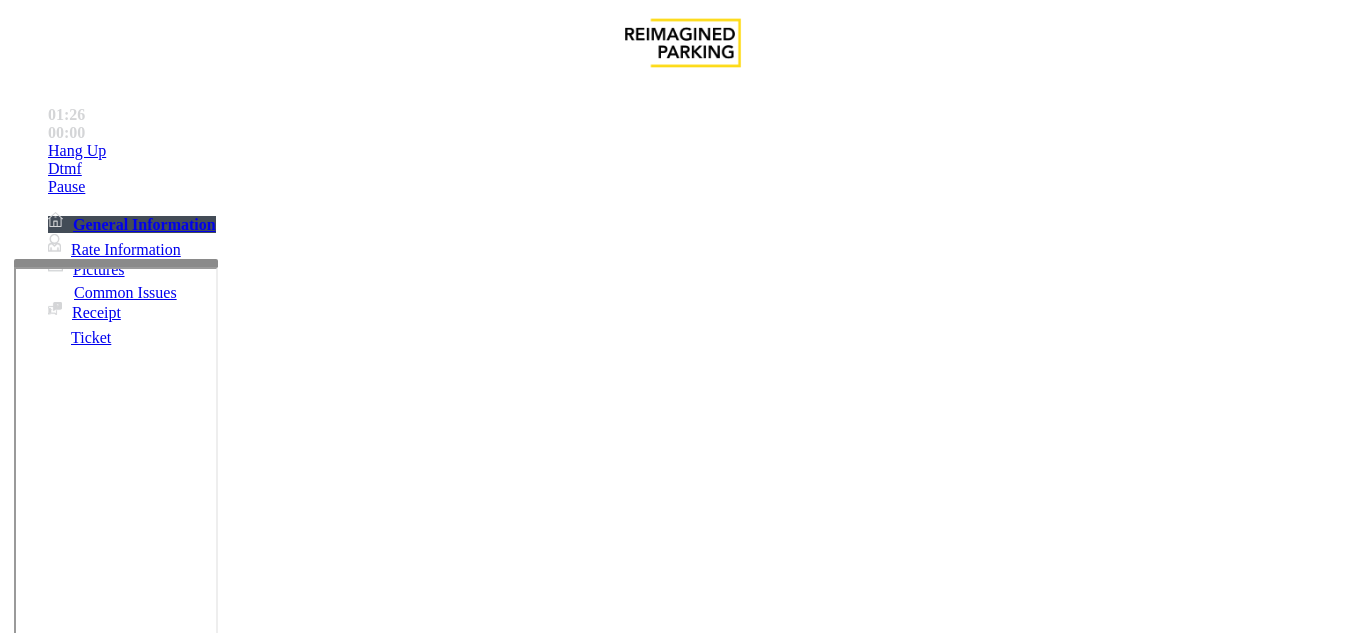 type on "**********" 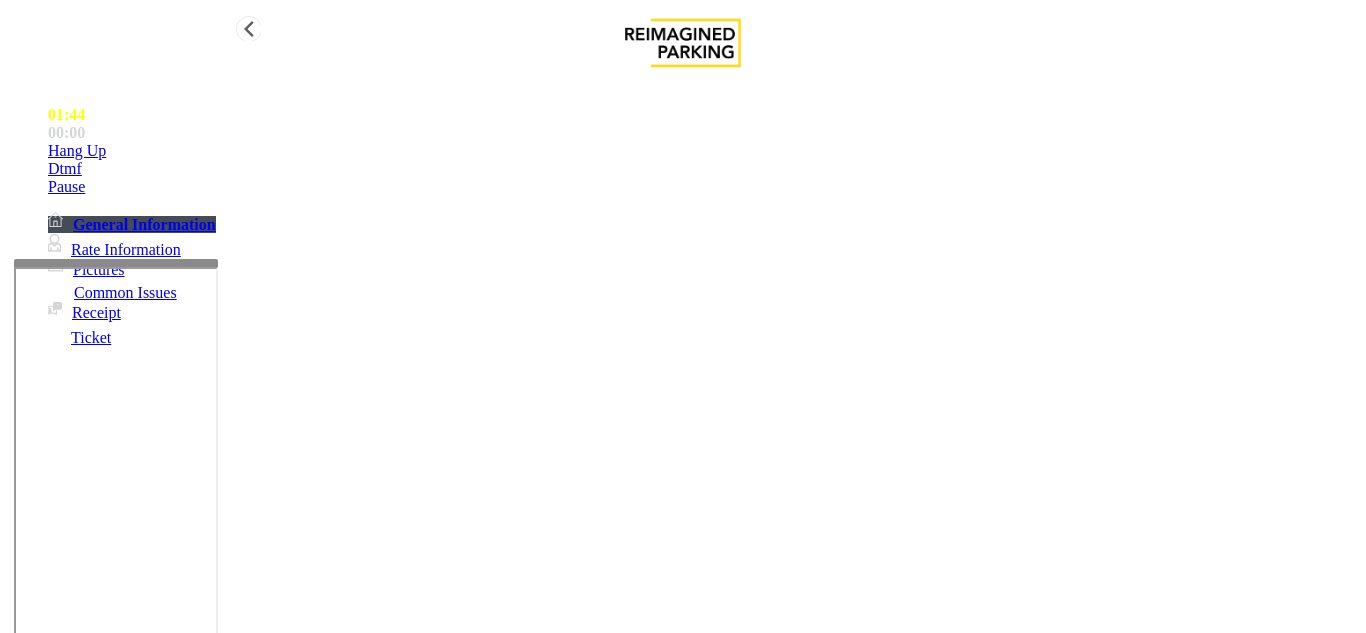 click on "Hang Up" at bounding box center (703, 151) 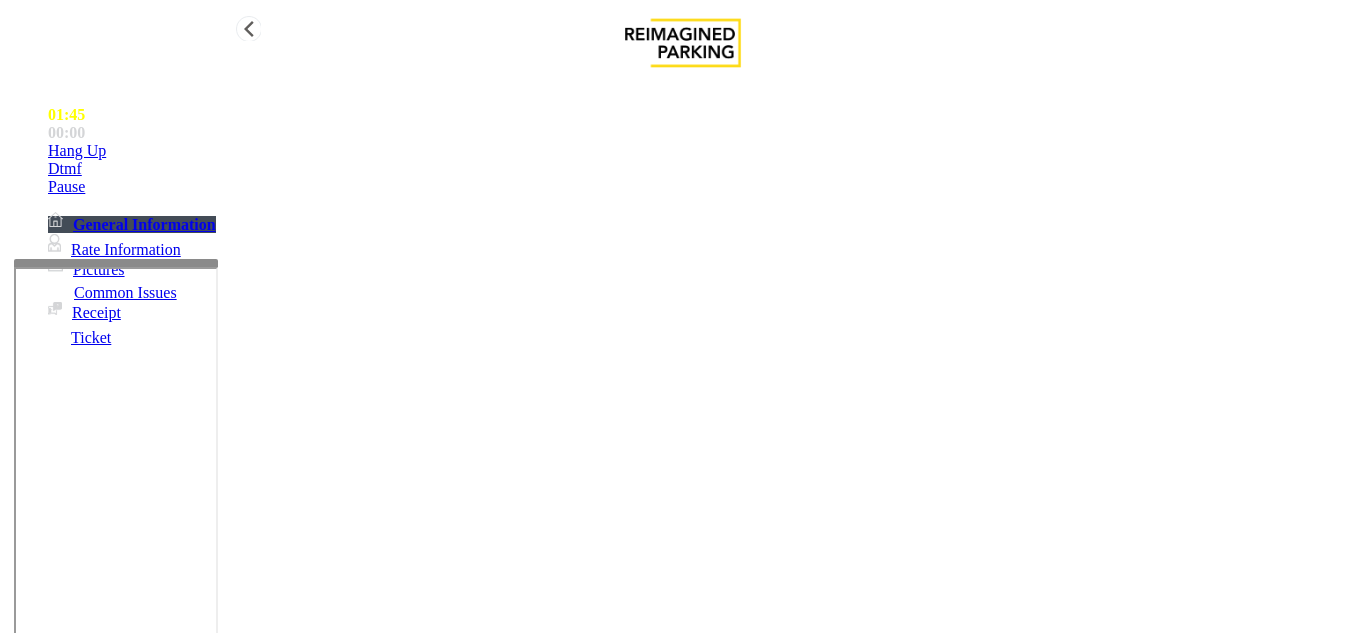 click on "Hang Up" at bounding box center [703, 151] 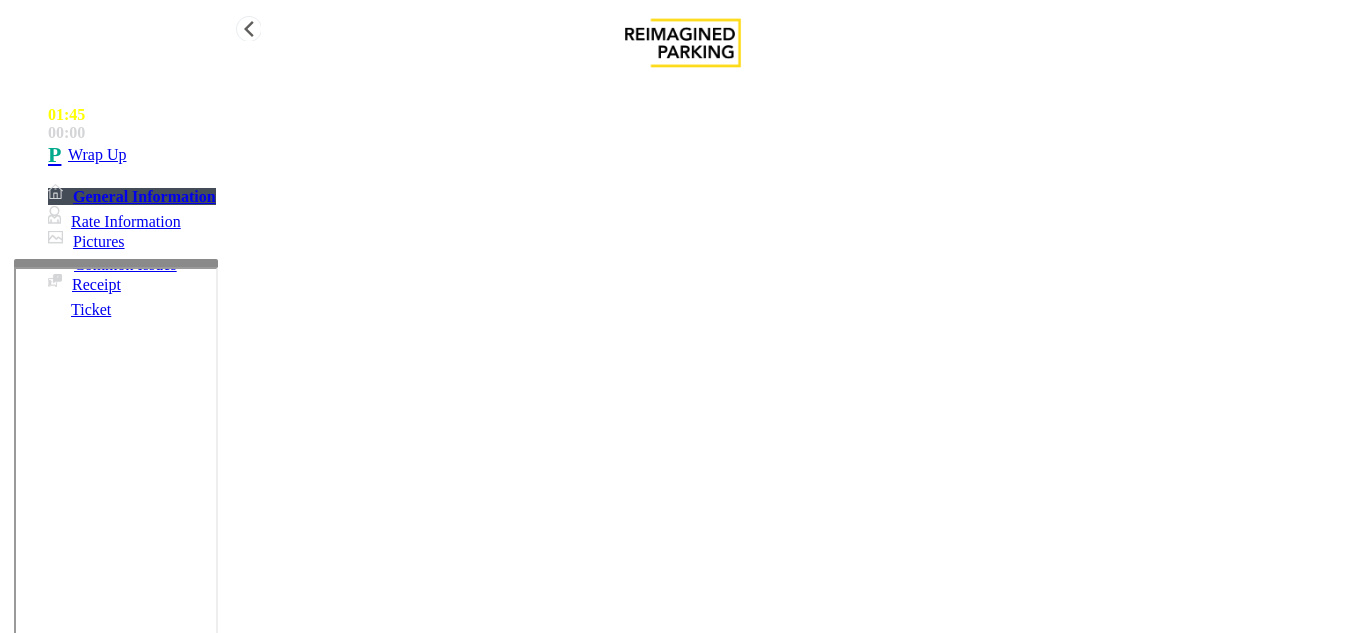 click on "Wrap Up" at bounding box center [703, 155] 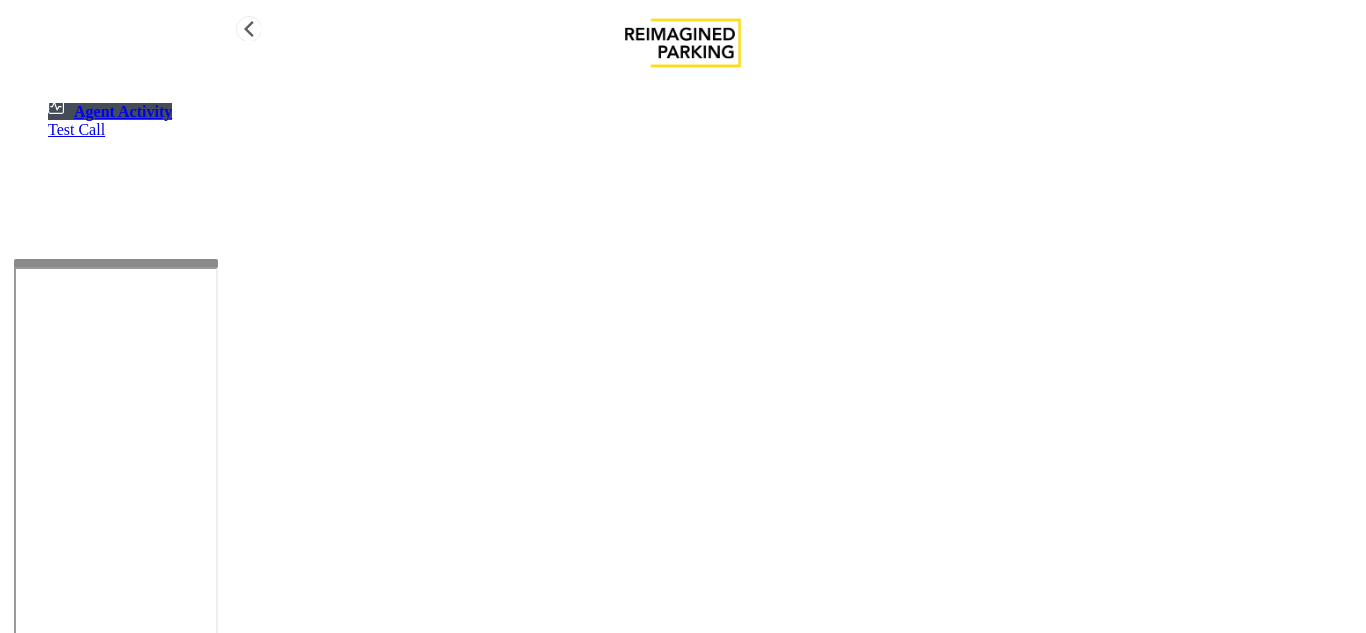click on "Test Call" at bounding box center (76, 130) 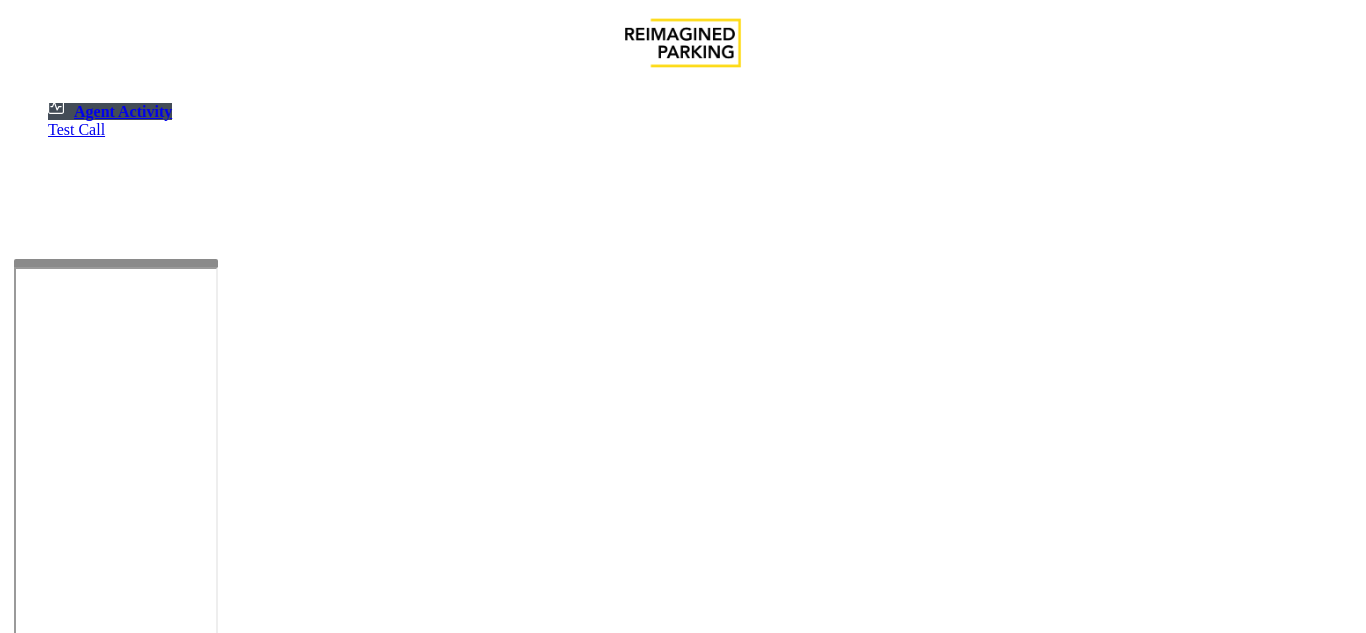 click at bounding box center (79, 1335) 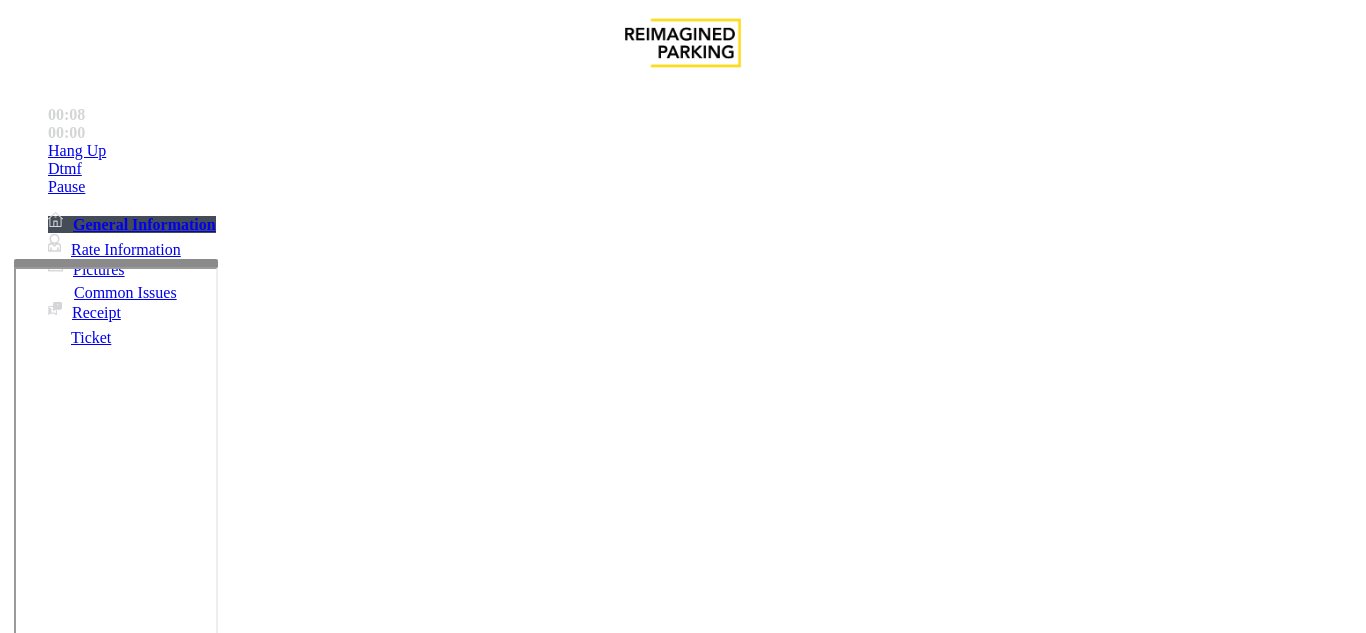 scroll, scrollTop: 0, scrollLeft: 0, axis: both 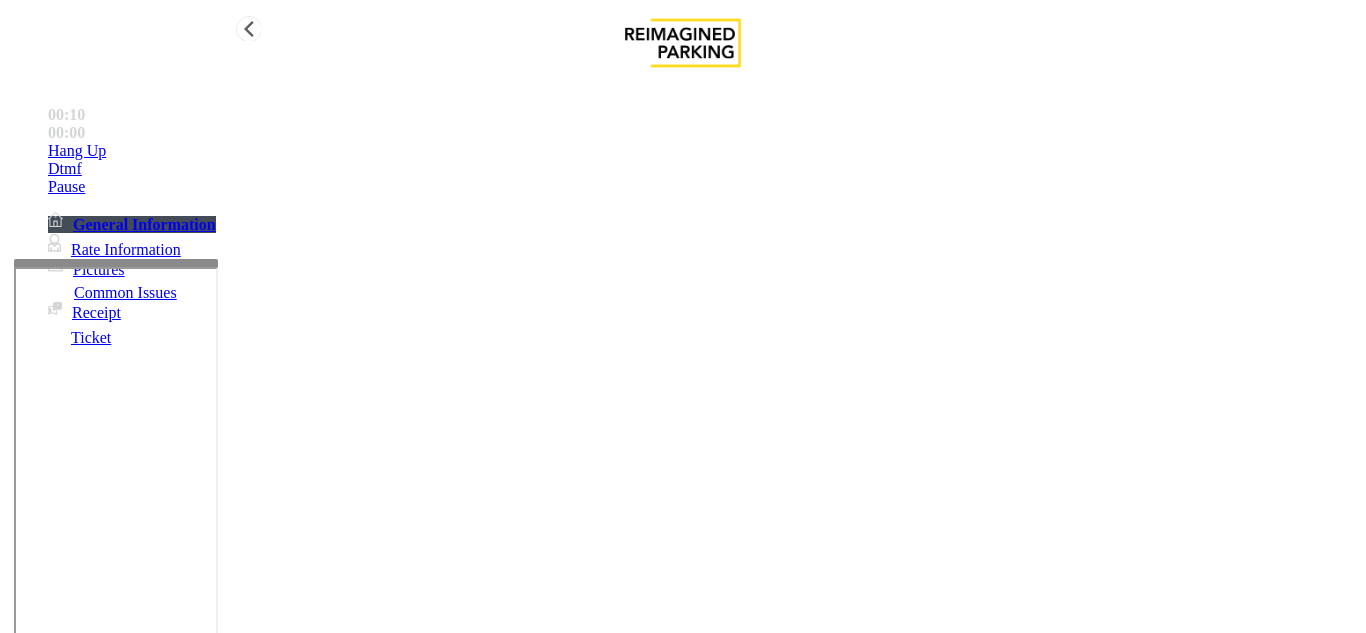 click on "Hang Up" at bounding box center (77, 151) 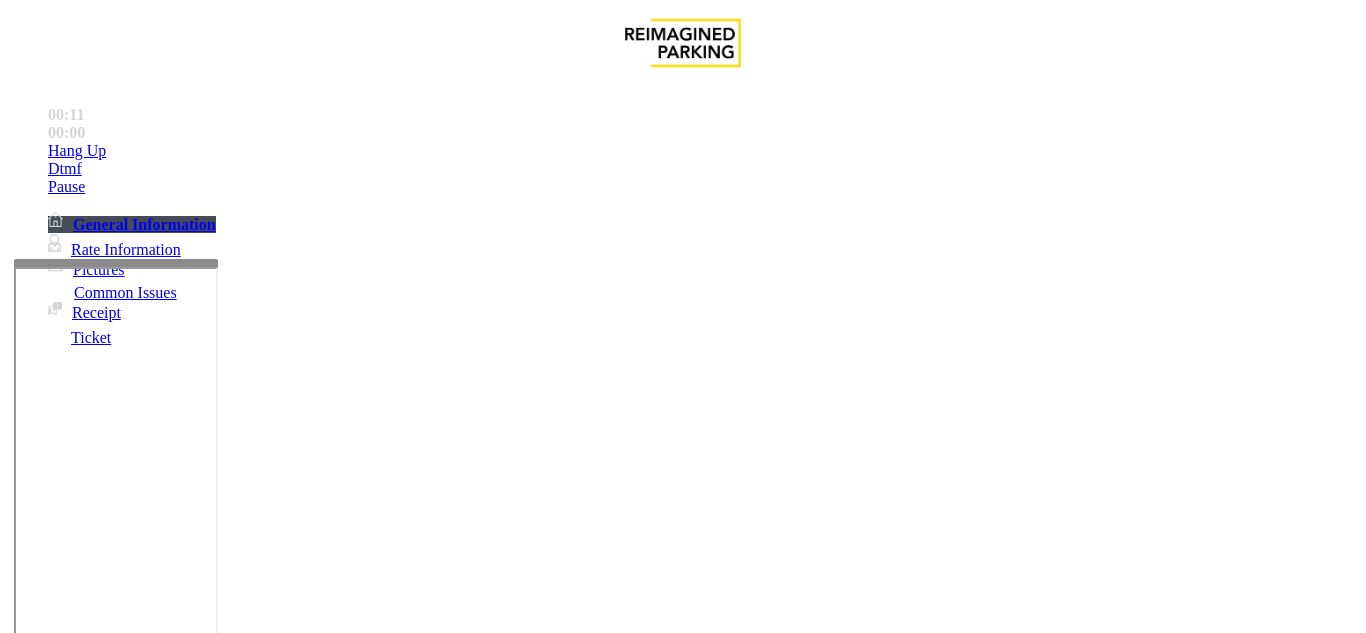 click on "Equipment Issue" at bounding box center (483, 1286) 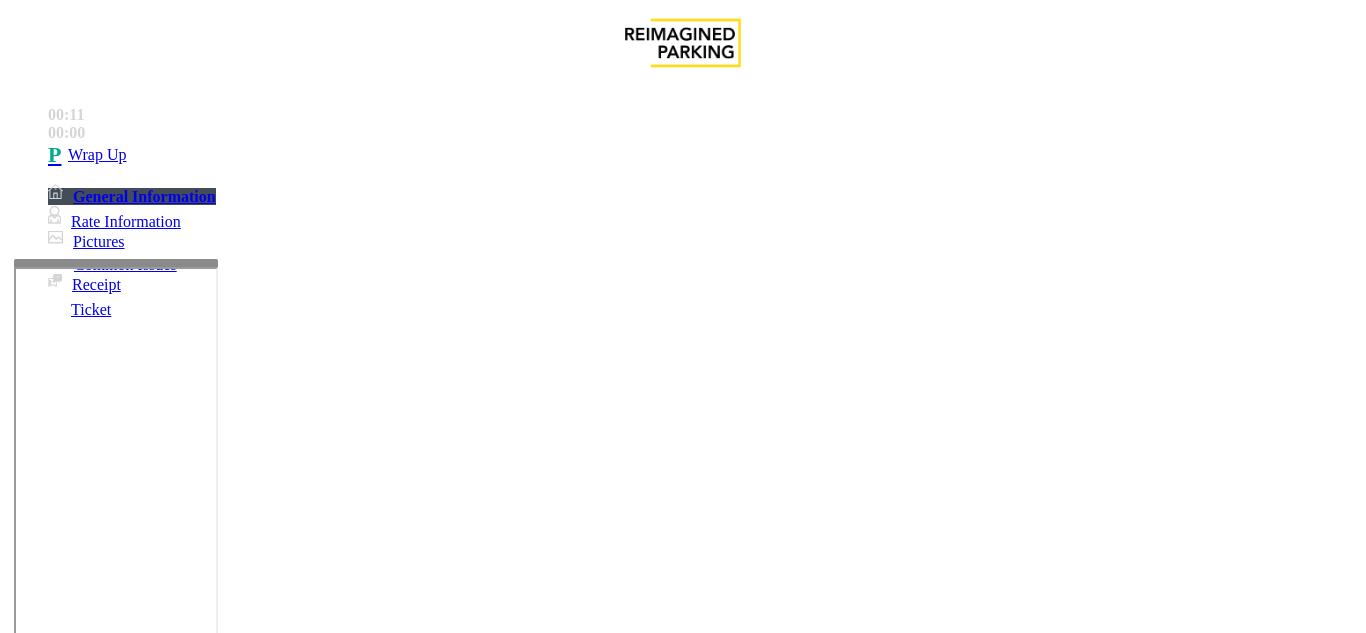 click on "Issue" at bounding box center [42, 1253] 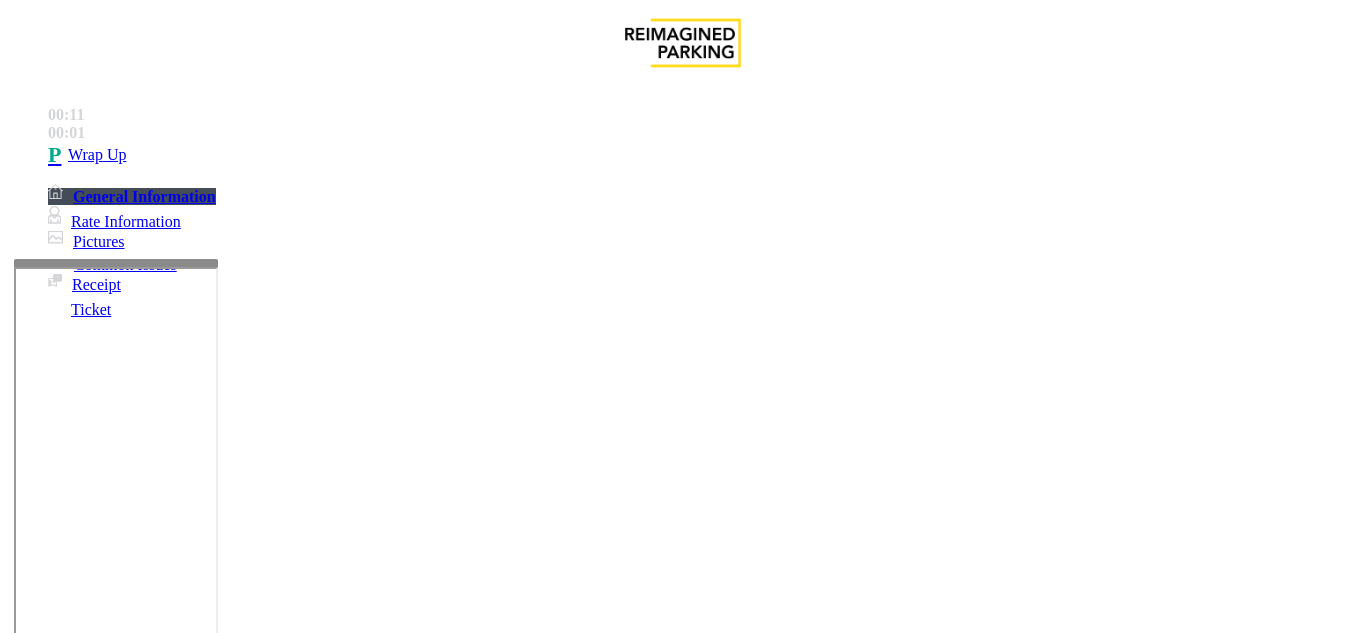 click on "Ticket Issue" at bounding box center [71, 1286] 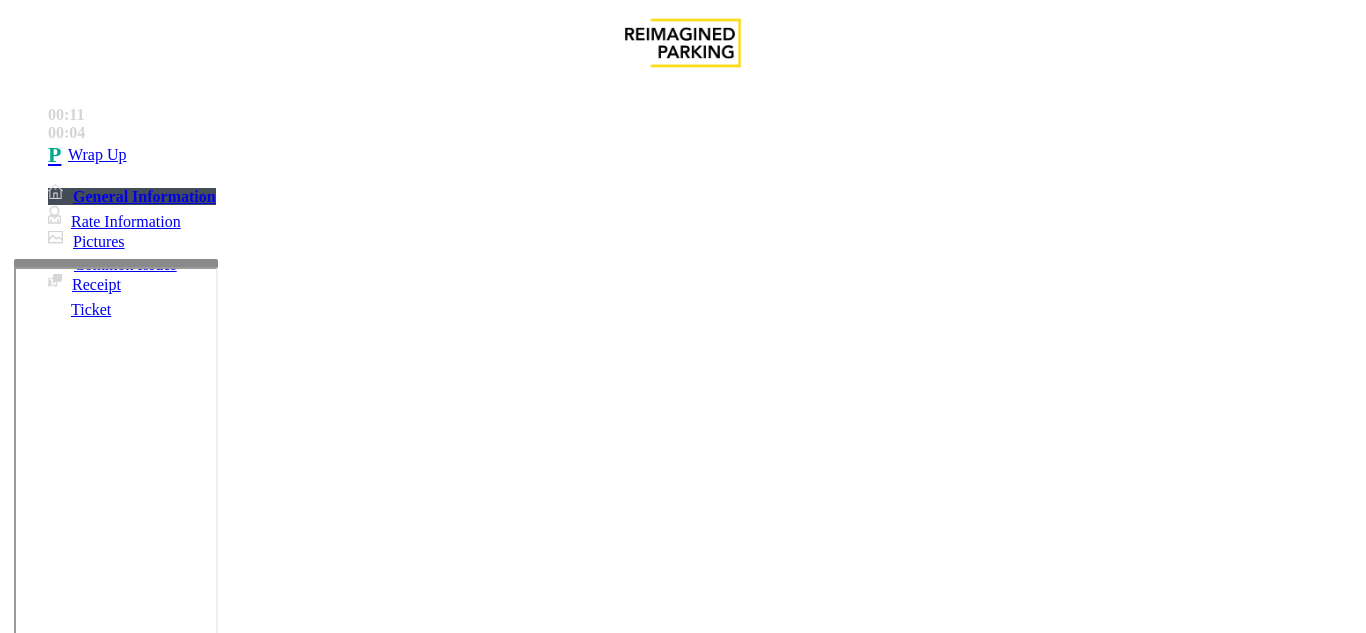 drag, startPoint x: 473, startPoint y: 274, endPoint x: 193, endPoint y: 373, distance: 296.98654 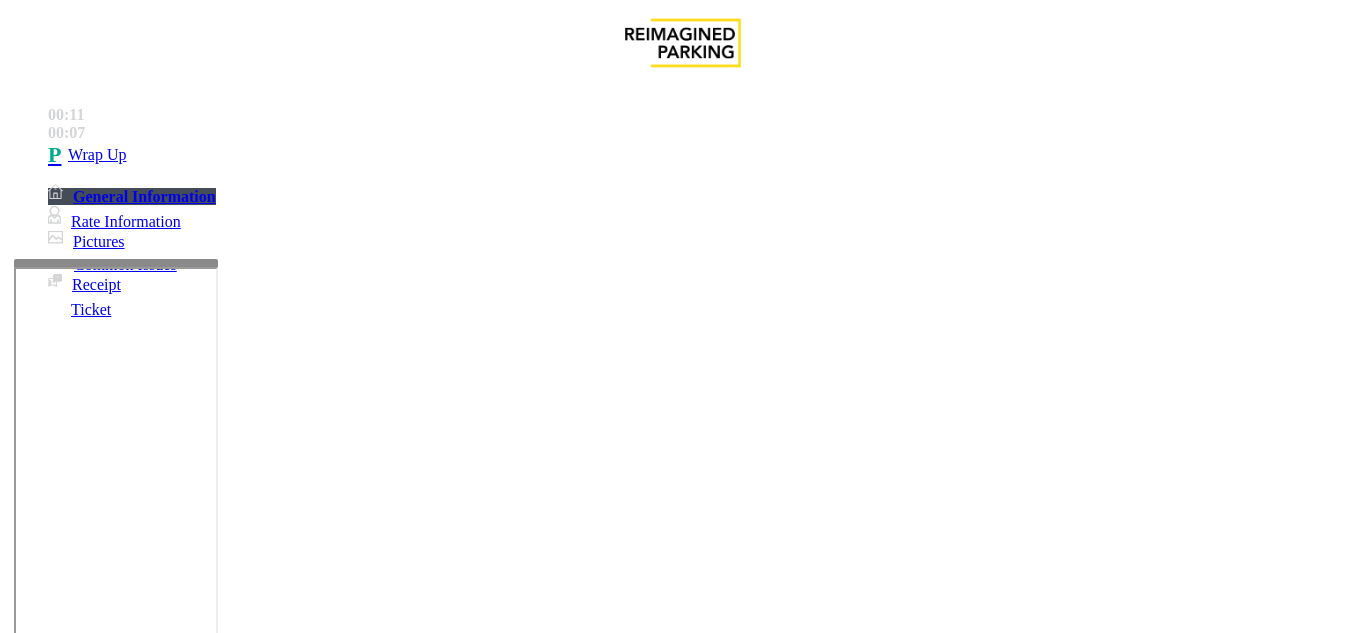 click at bounding box center [221, 1626] 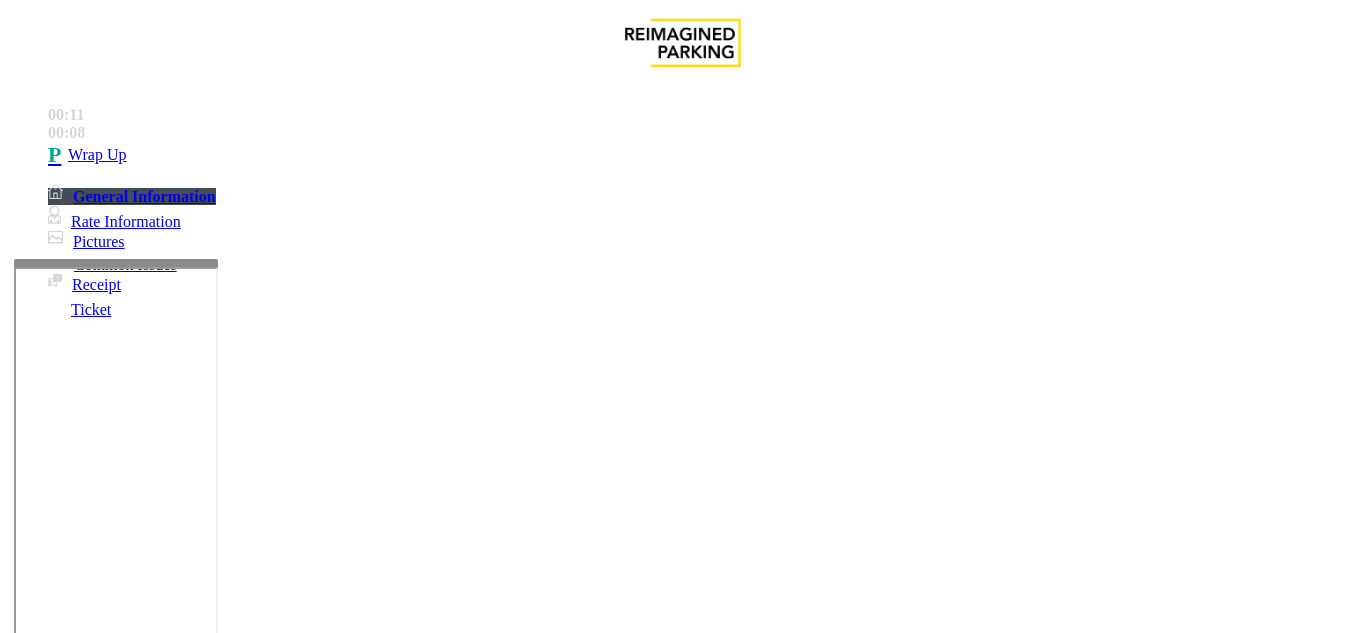 scroll, scrollTop: 0, scrollLeft: 0, axis: both 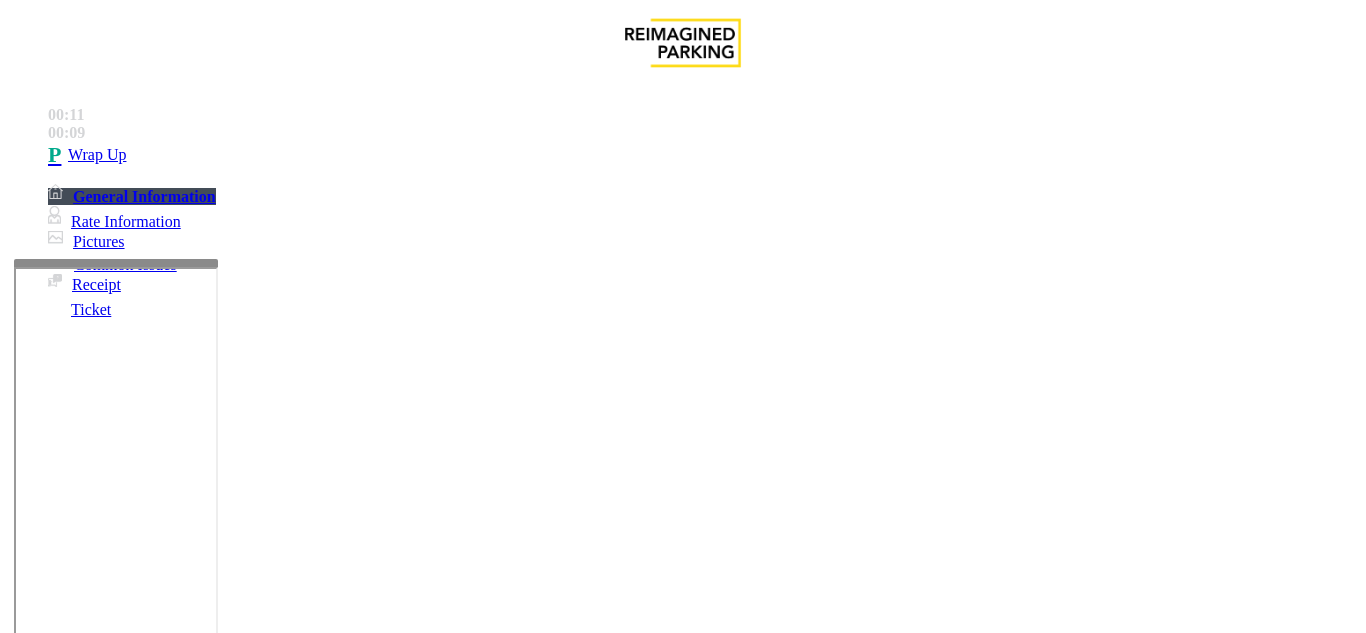 click on "Ticket Unreadable" at bounding box center (682, 1271) 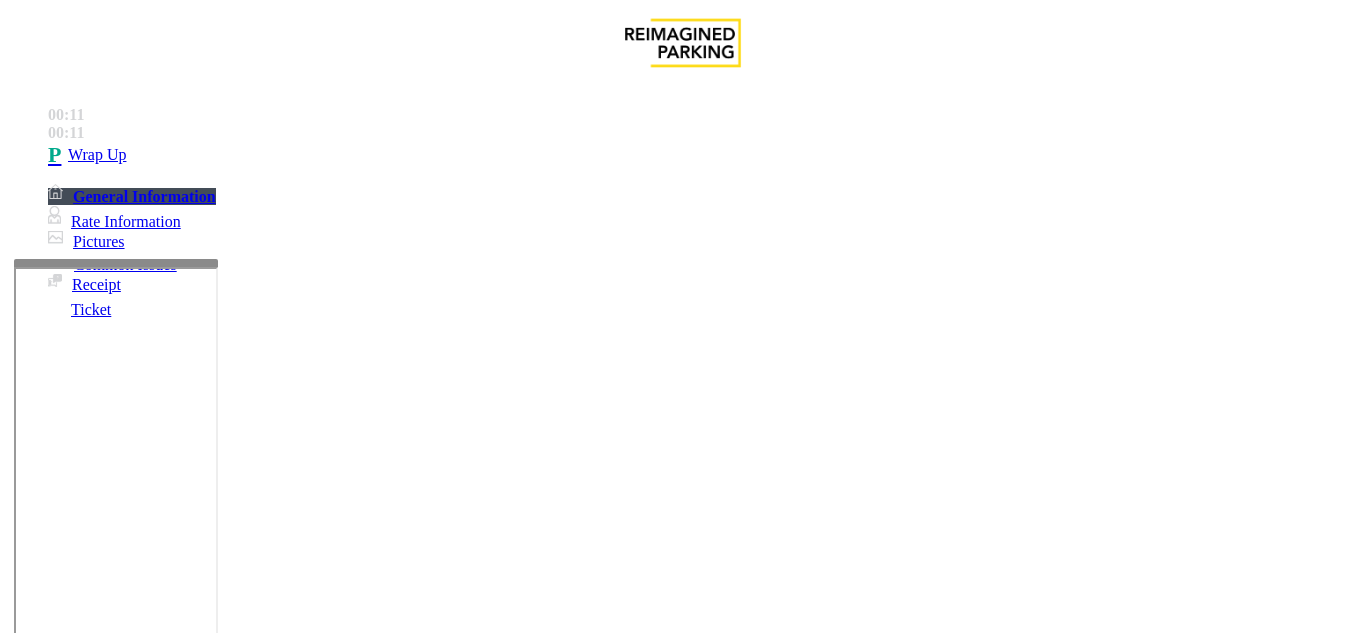 click at bounding box center [221, 1626] 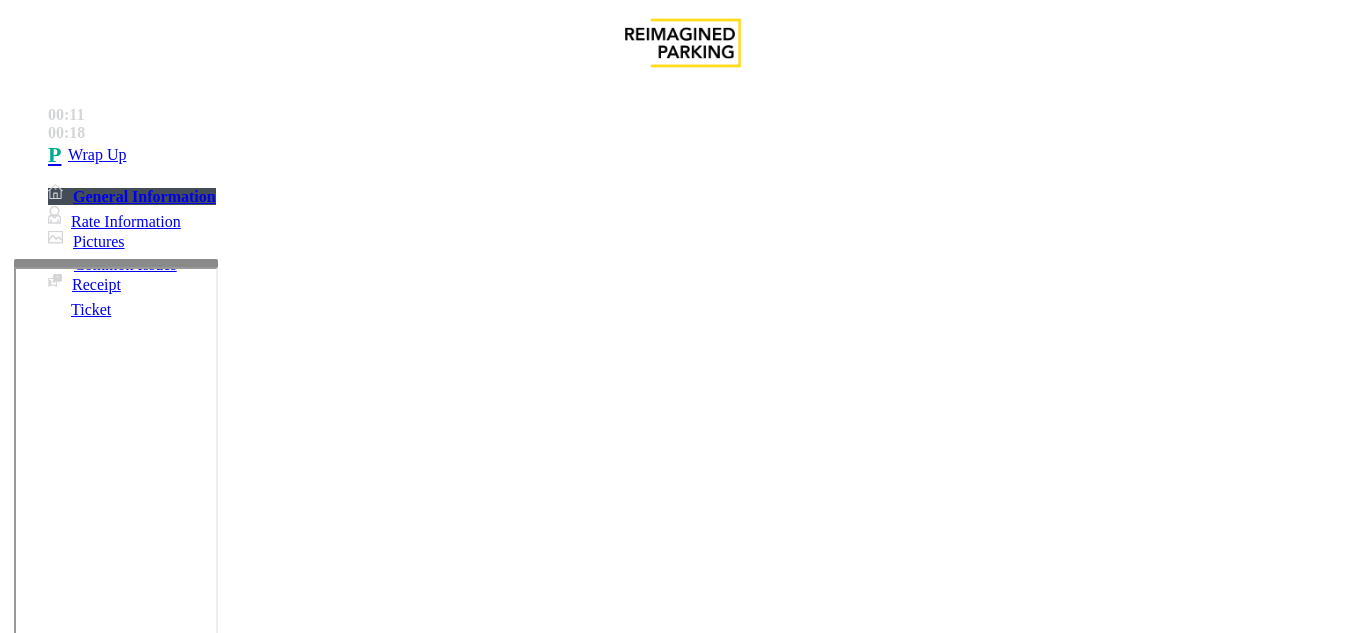 click at bounding box center [221, 1626] 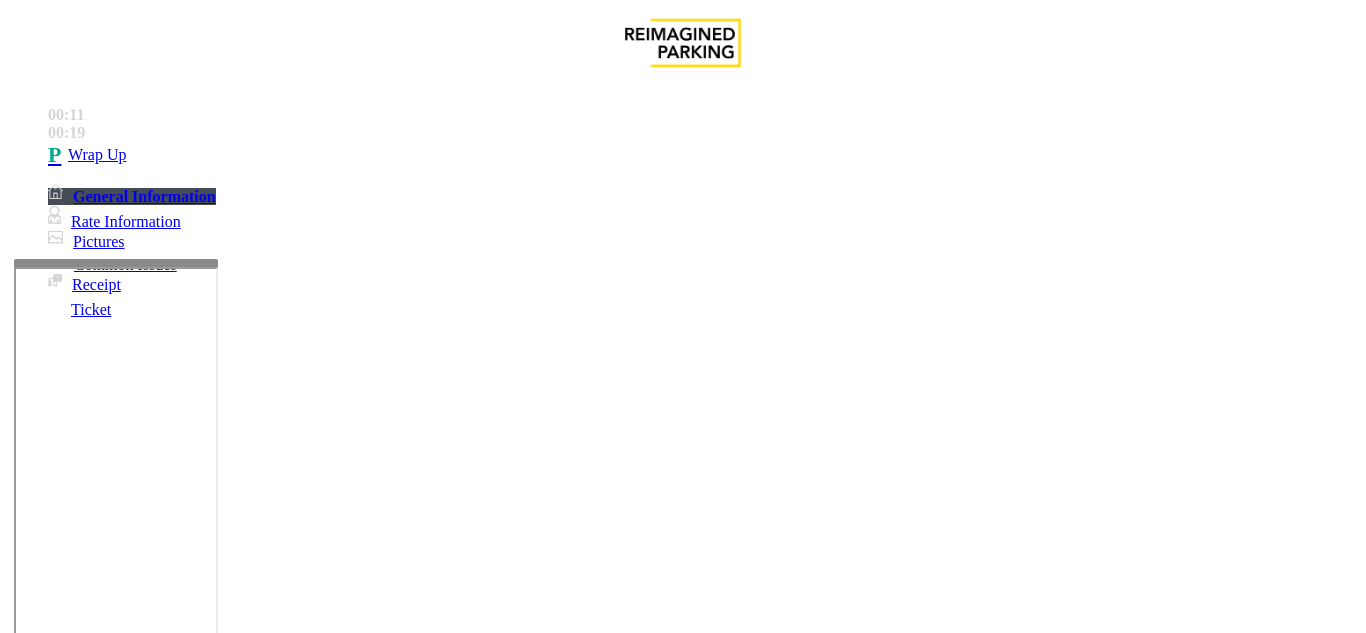 scroll, scrollTop: 36, scrollLeft: 0, axis: vertical 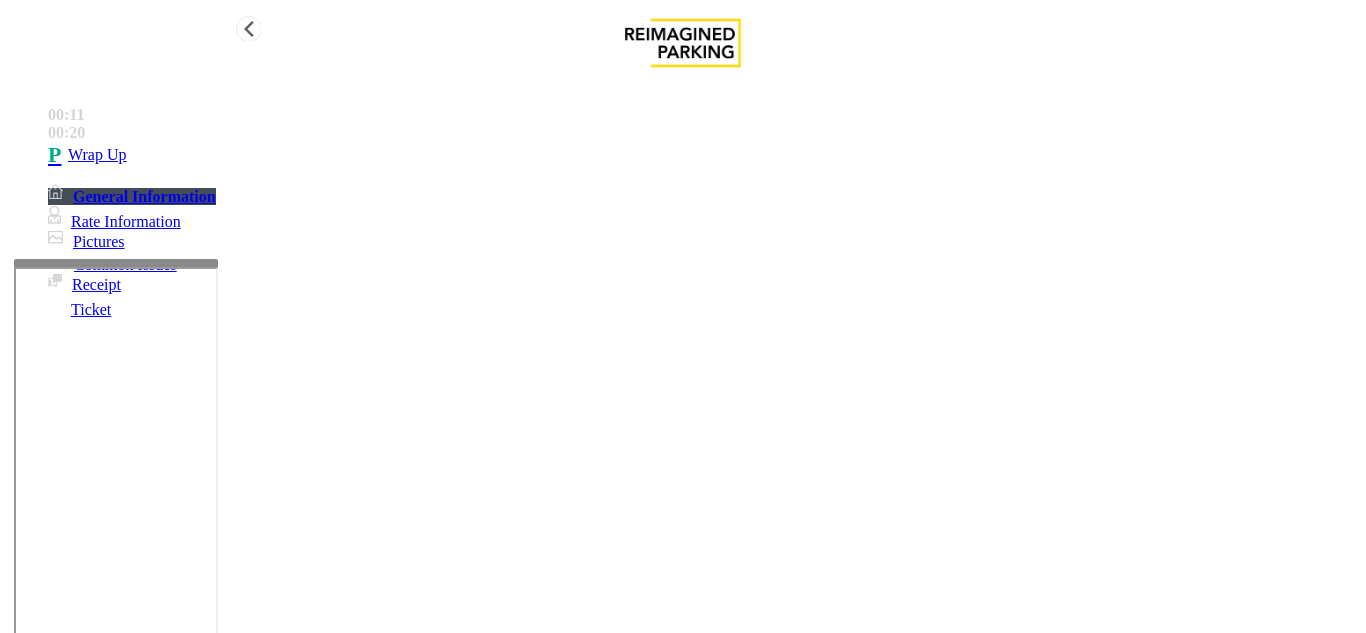 type on "**********" 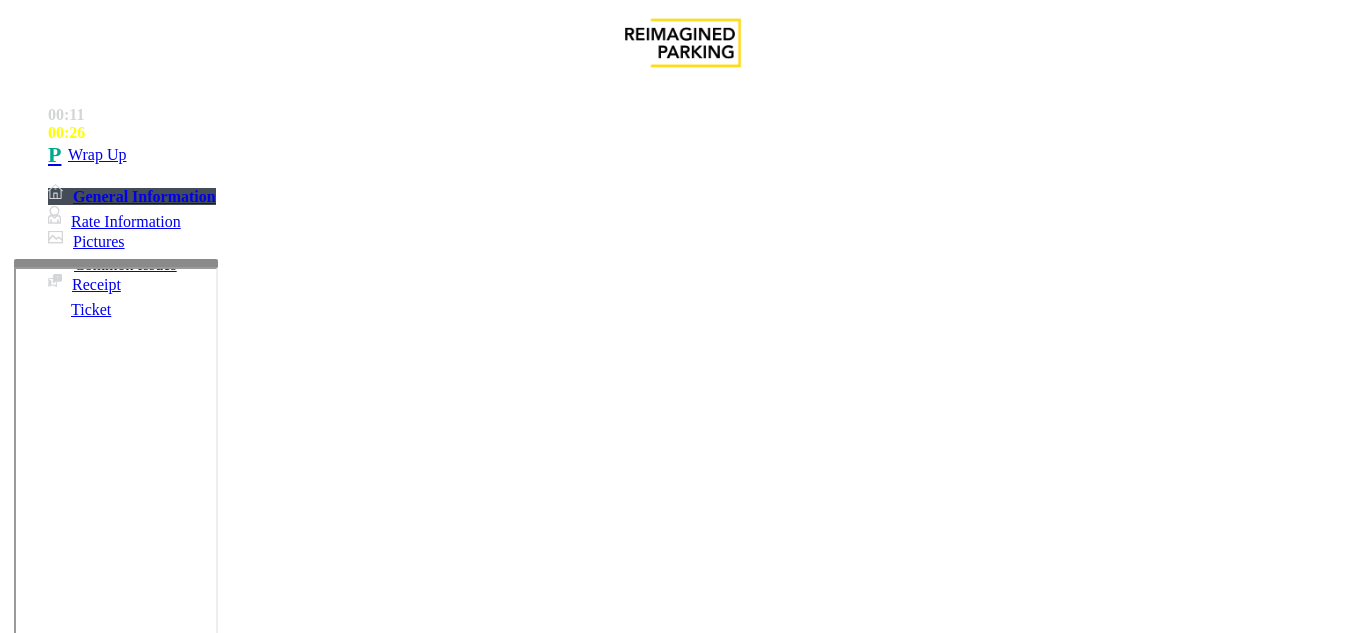 click at bounding box center (96, 1362) 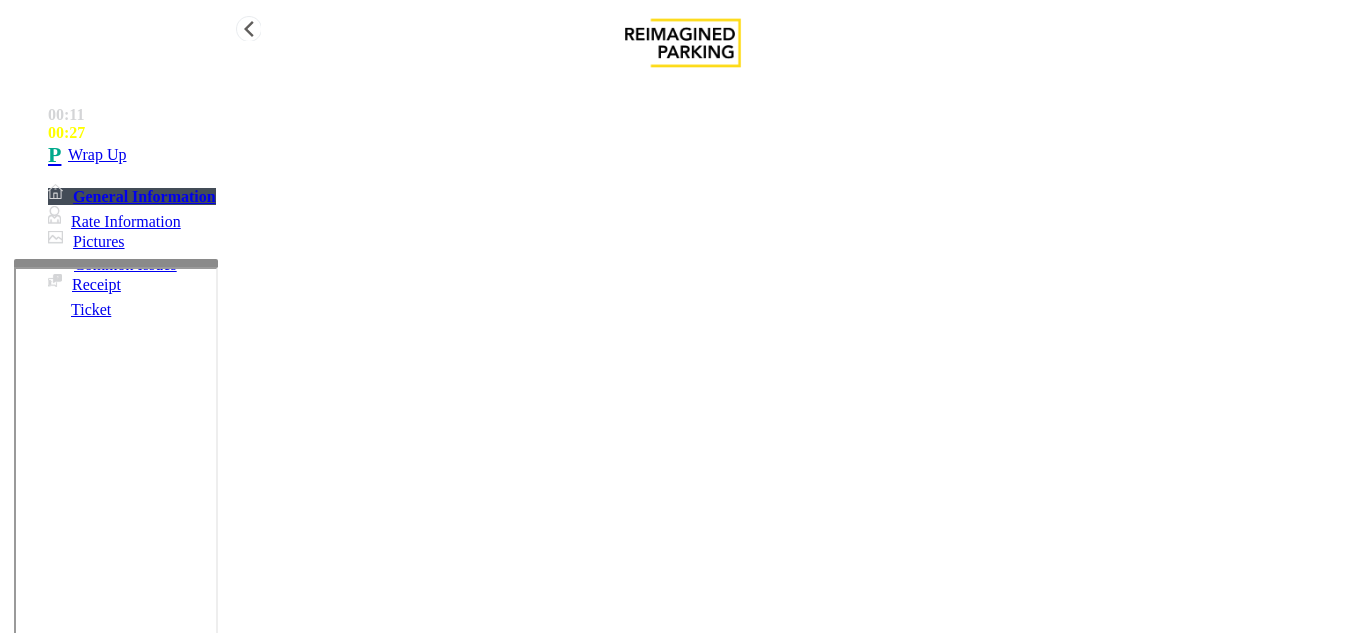 type on "**" 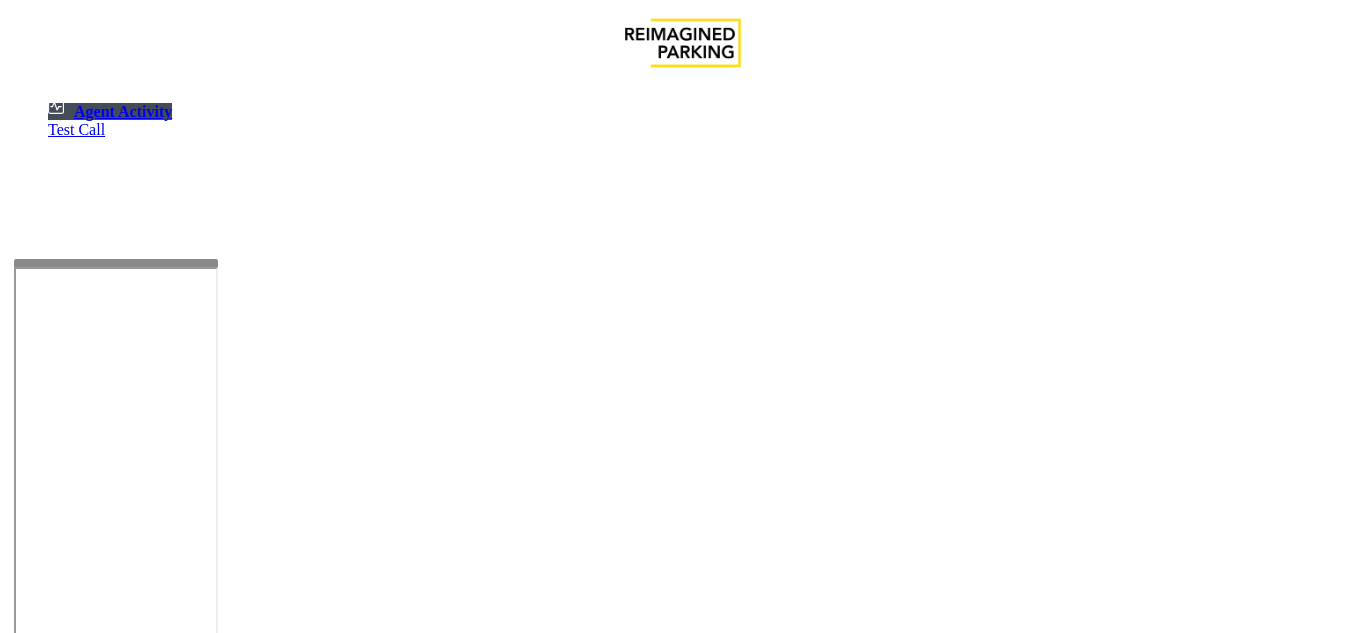 click on "×" at bounding box center (20, 1244) 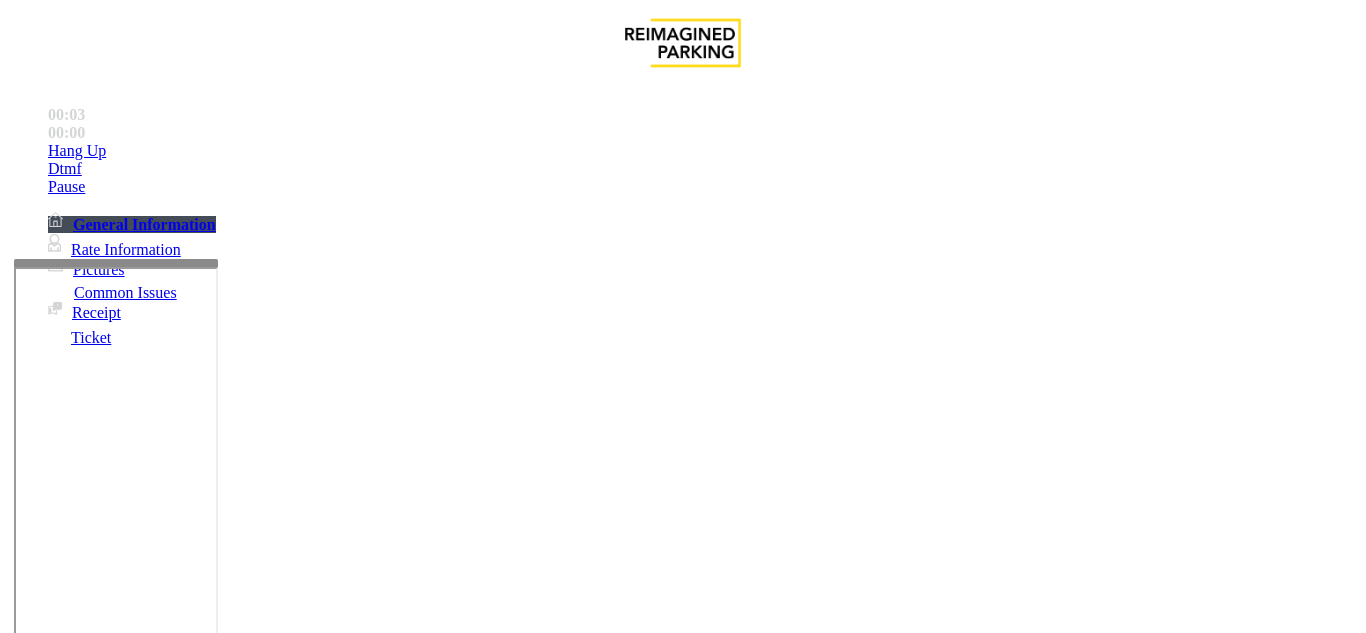 click on "Monthly Issue" at bounding box center [268, 1286] 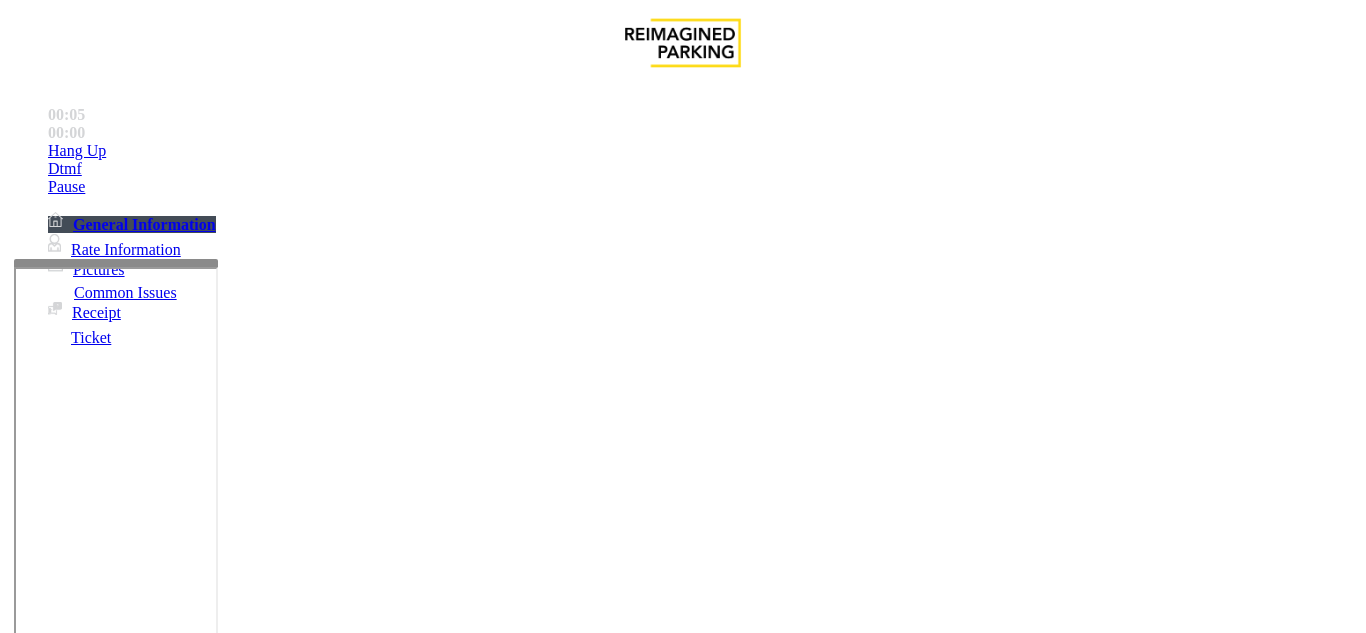 click on "Passback" at bounding box center [165, 1286] 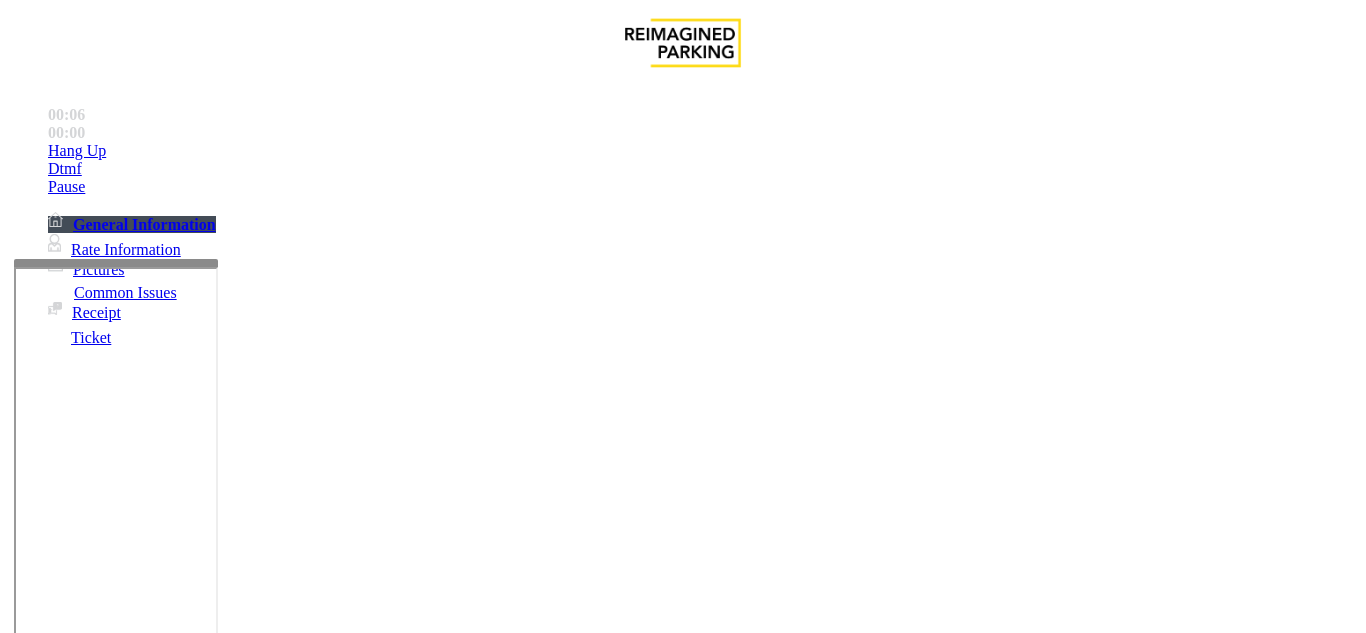 drag, startPoint x: 324, startPoint y: 357, endPoint x: 340, endPoint y: 351, distance: 17.088007 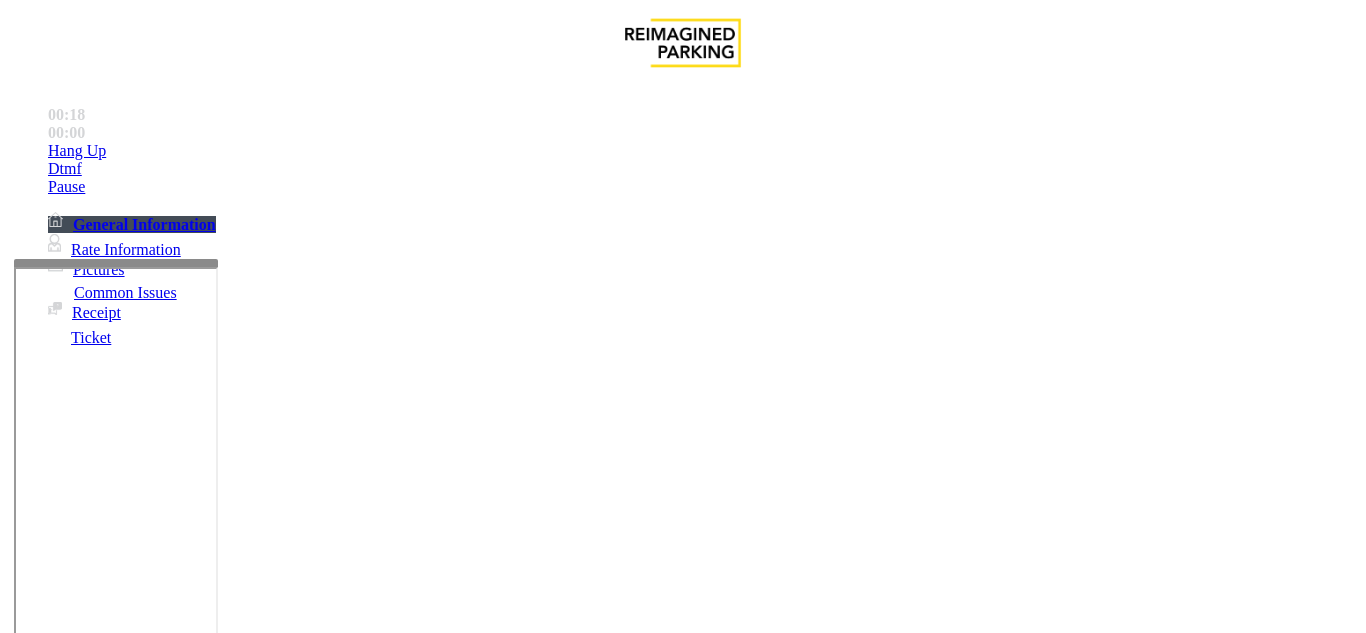 type on "*******" 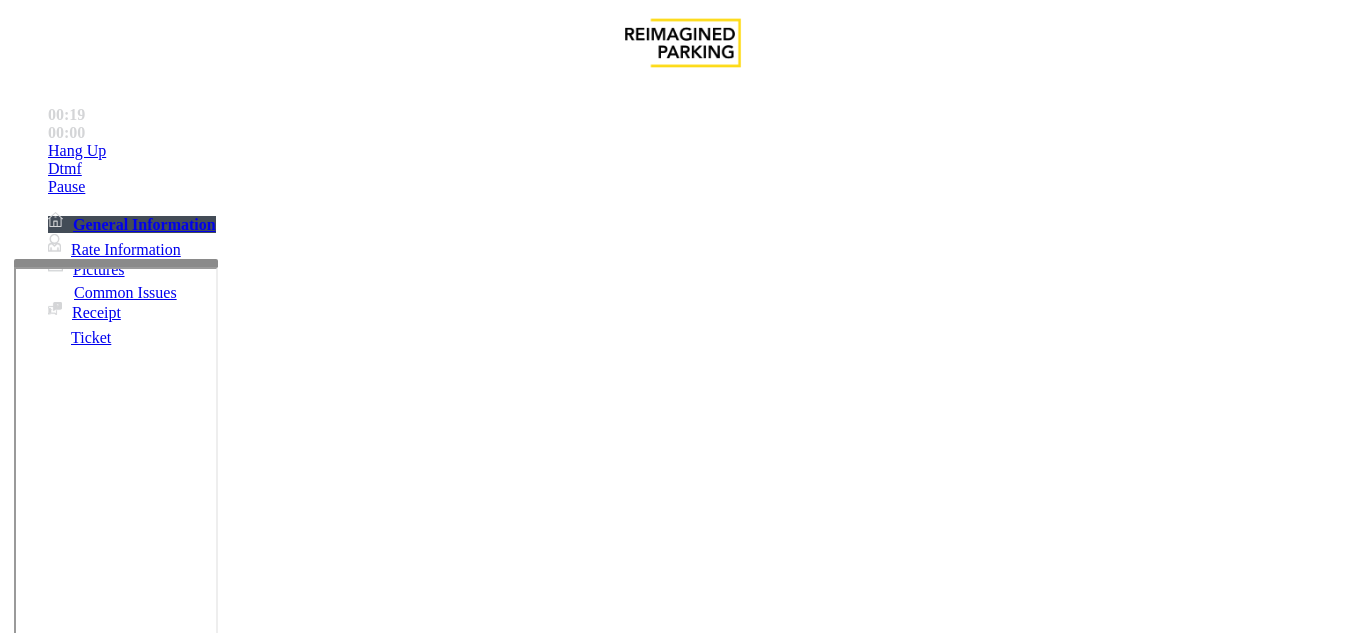click on "Issue  Disabled Card   Passback   Forgot Card / Transponder / KeyFob   Monthly Parker with Rented Vehicle" at bounding box center (682, 1273) 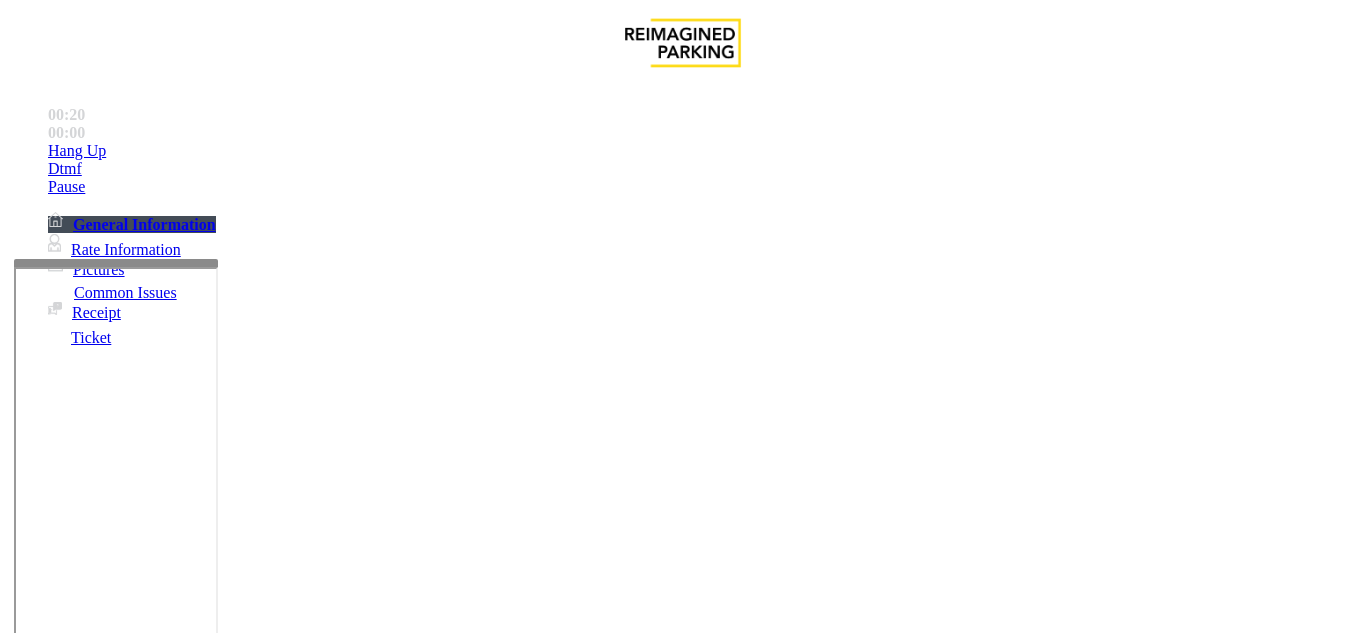 click on "Issue" at bounding box center [42, 1253] 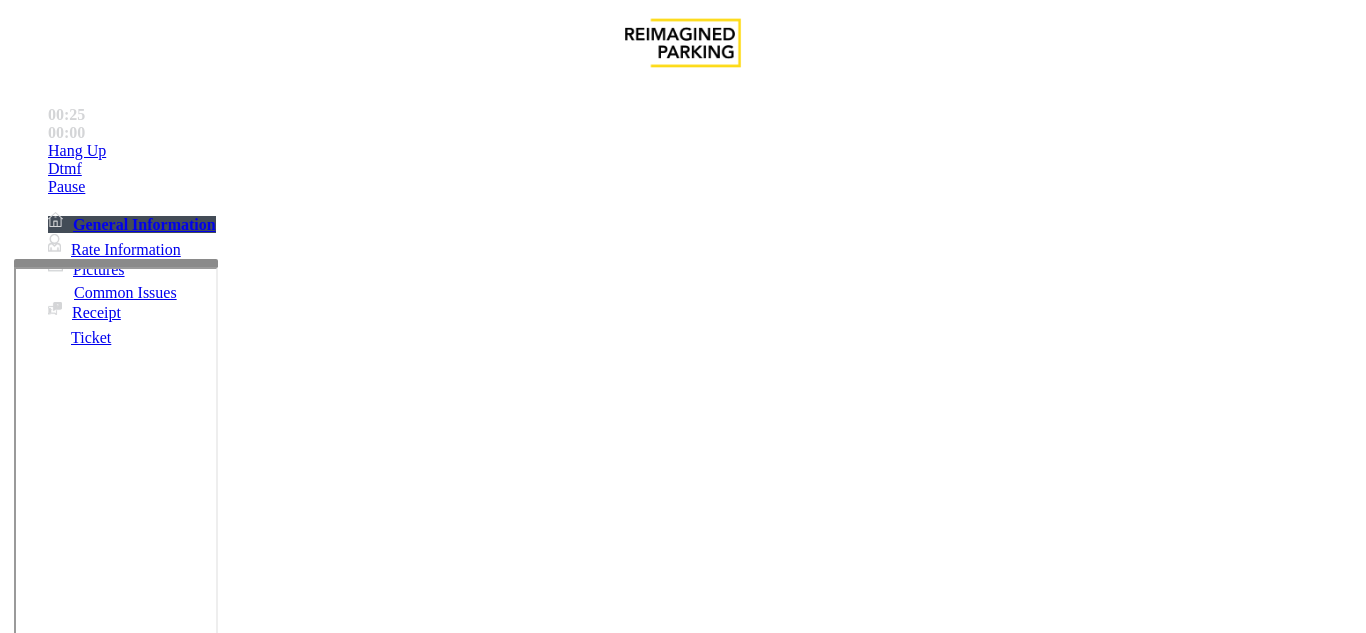 click on "Payment Issue" at bounding box center (167, 1286) 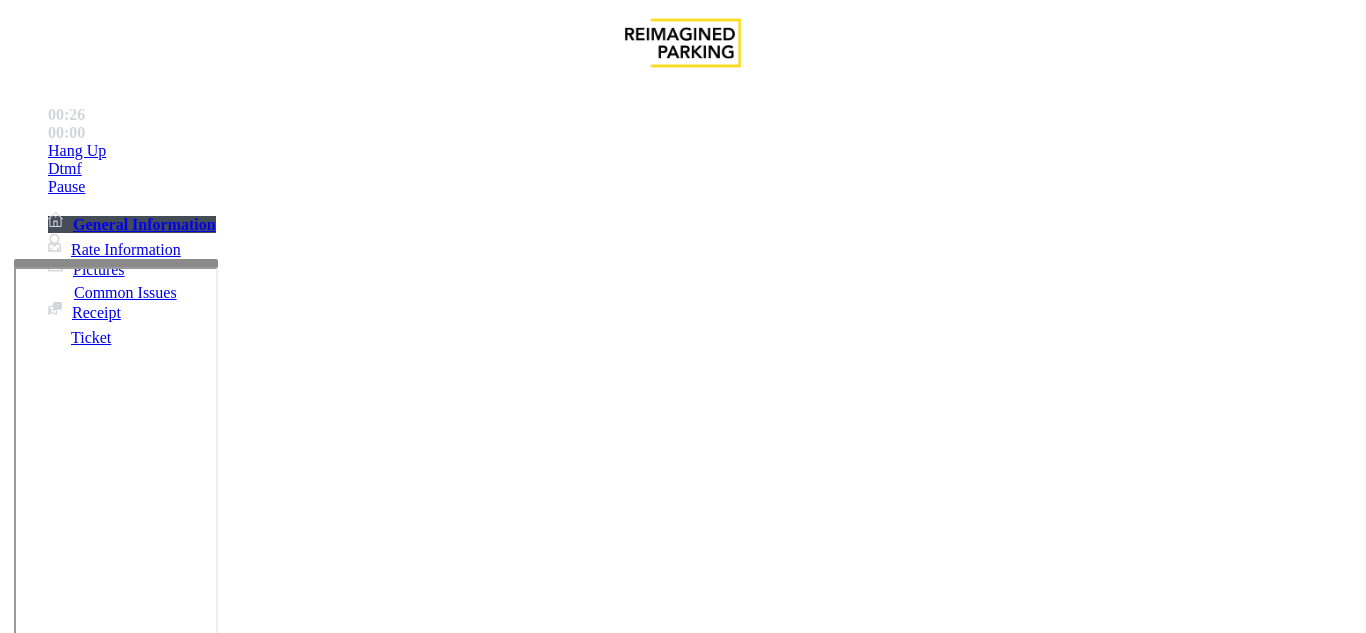 click on "Credit Card Only Machine" at bounding box center (989, 1286) 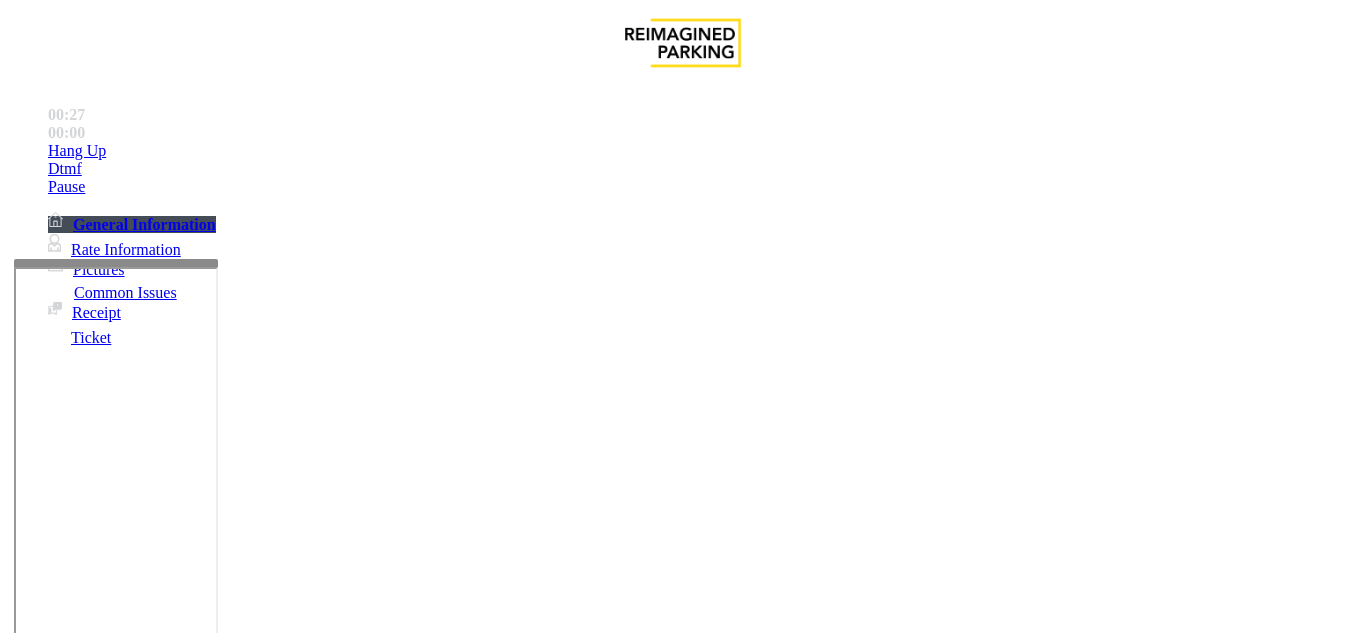 click at bounding box center (96, 1308) 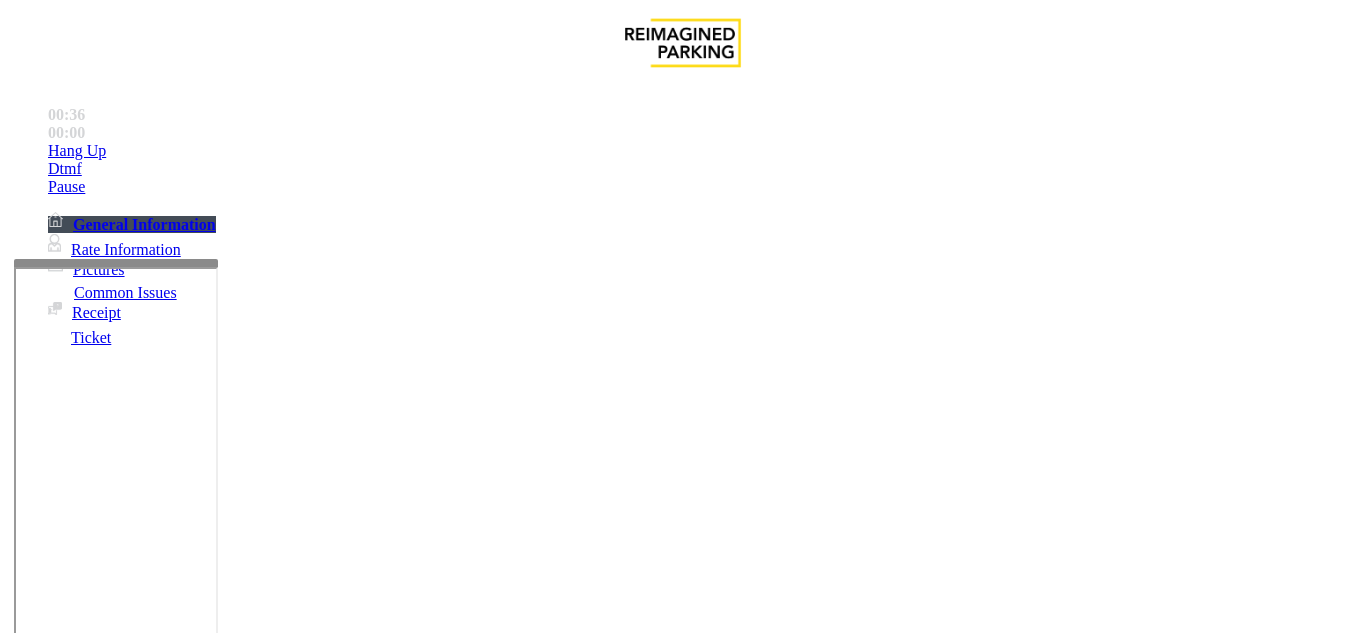 scroll, scrollTop: 200, scrollLeft: 0, axis: vertical 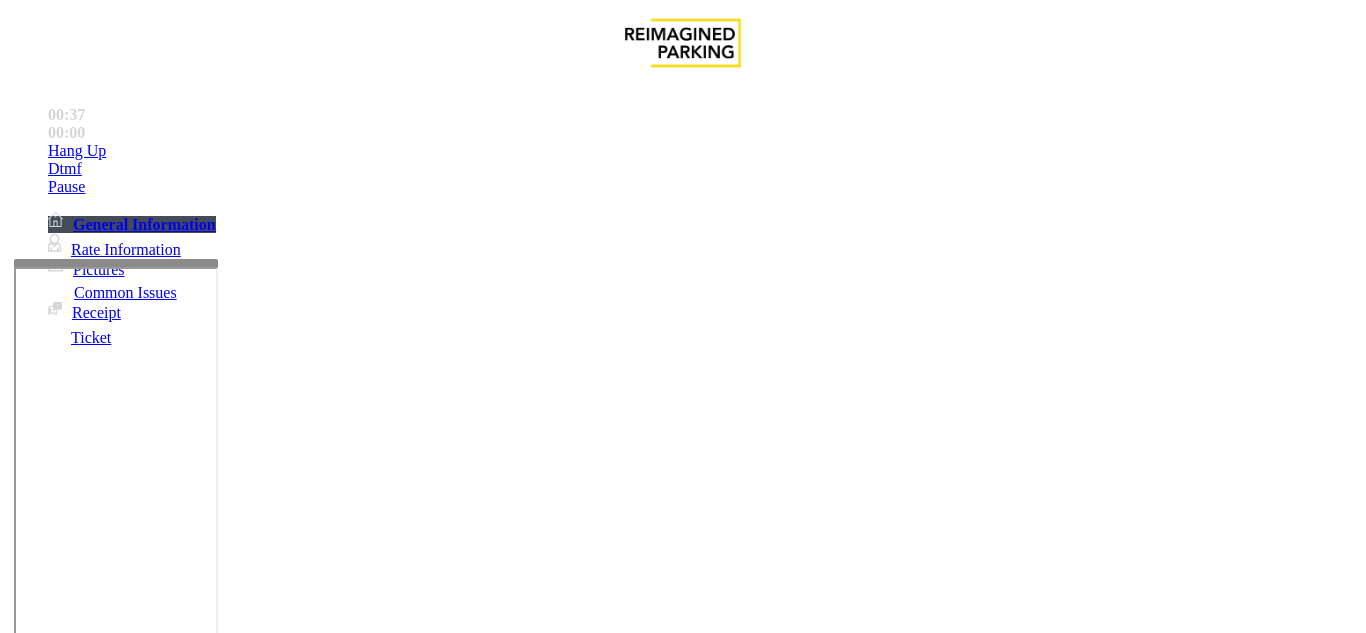 type on "*****" 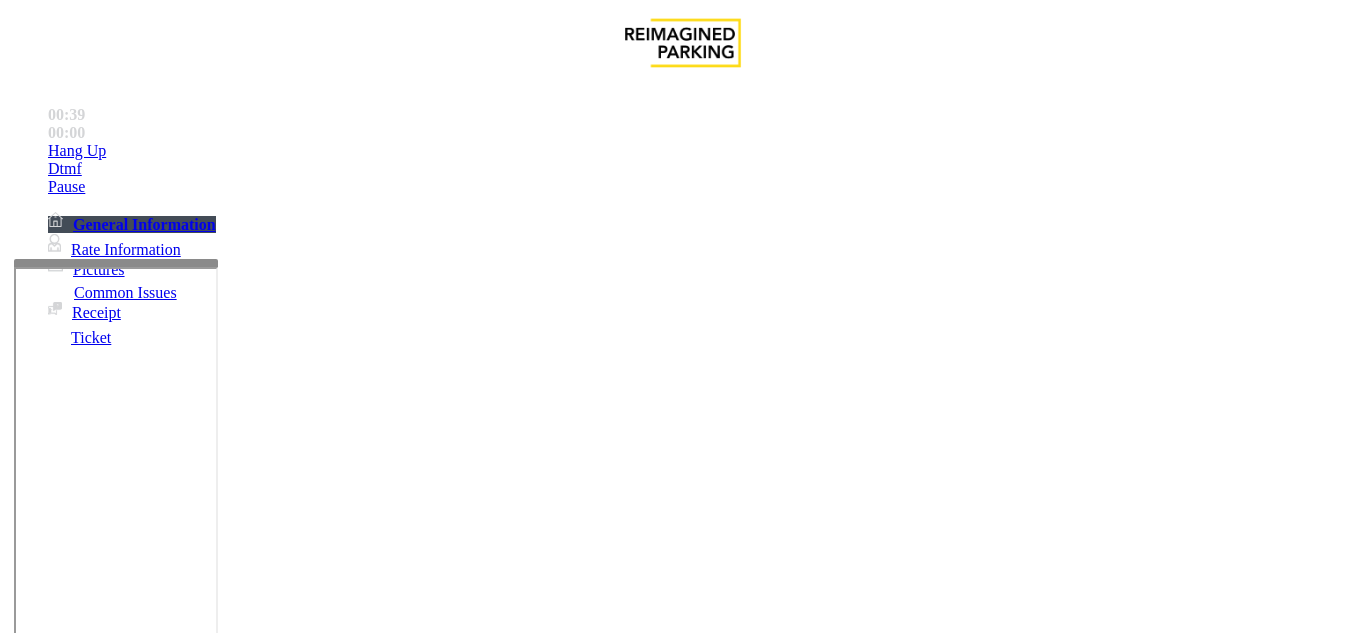 scroll, scrollTop: 0, scrollLeft: 0, axis: both 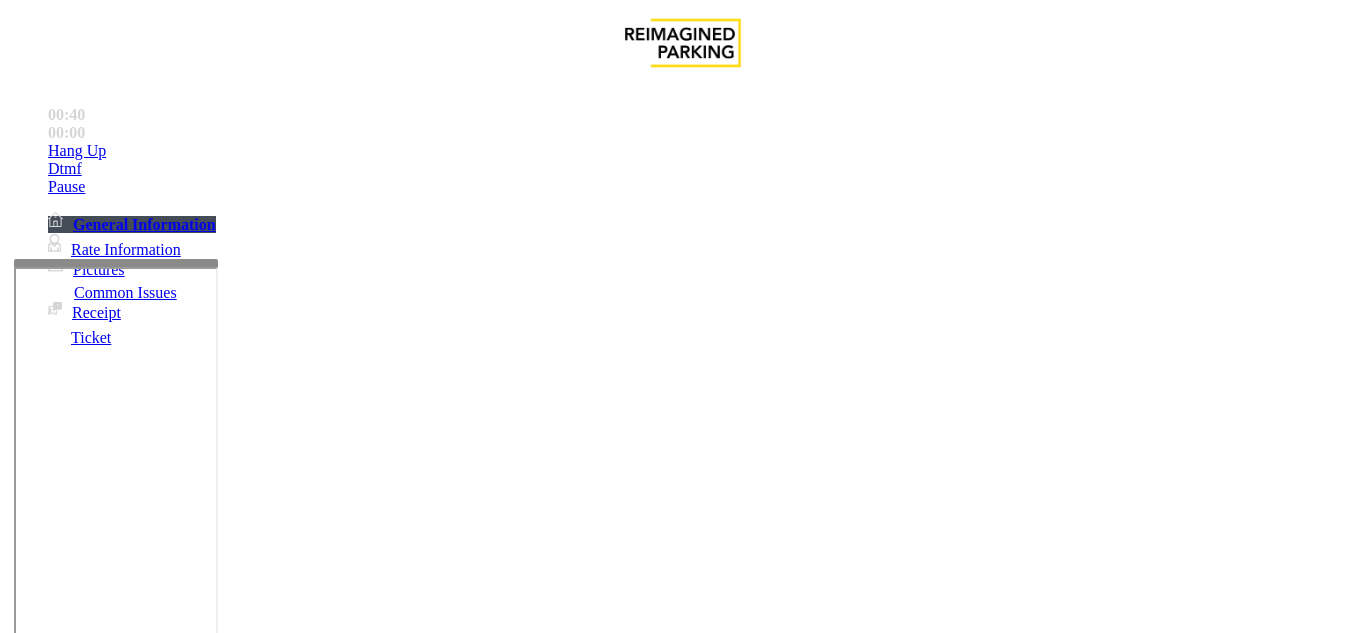click on "Credit Card Only Machine" at bounding box center (682, 1271) 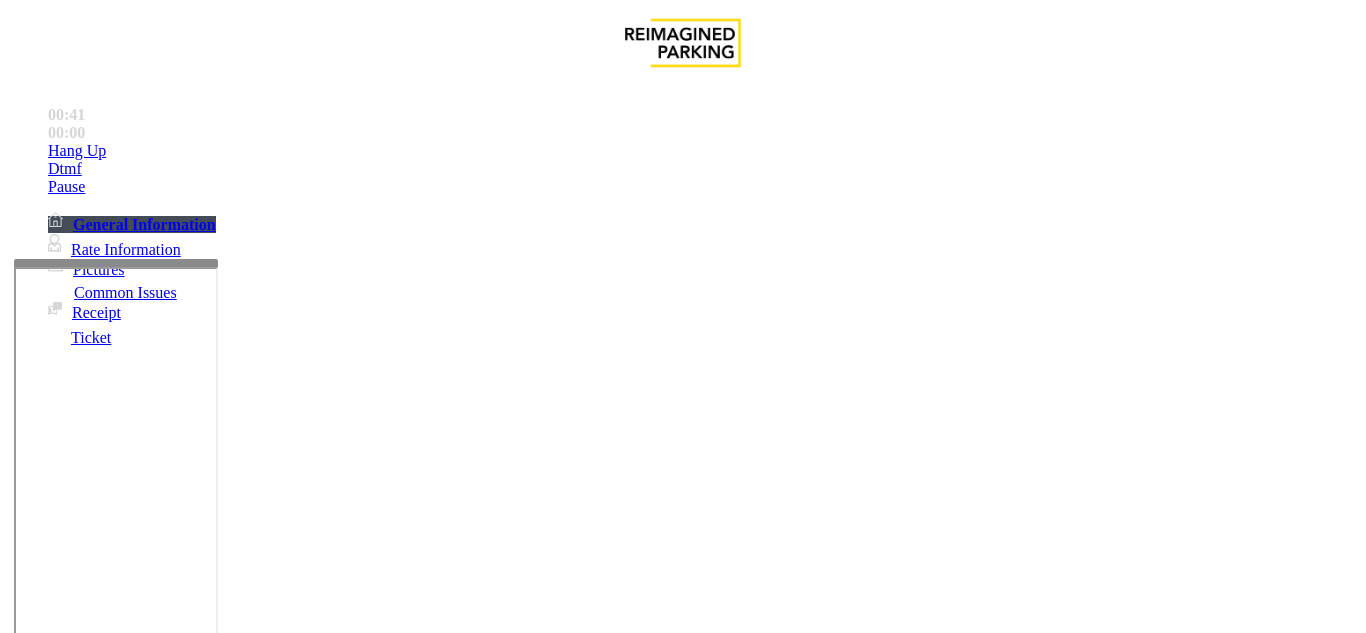 copy on "Credit Card Only Machine" 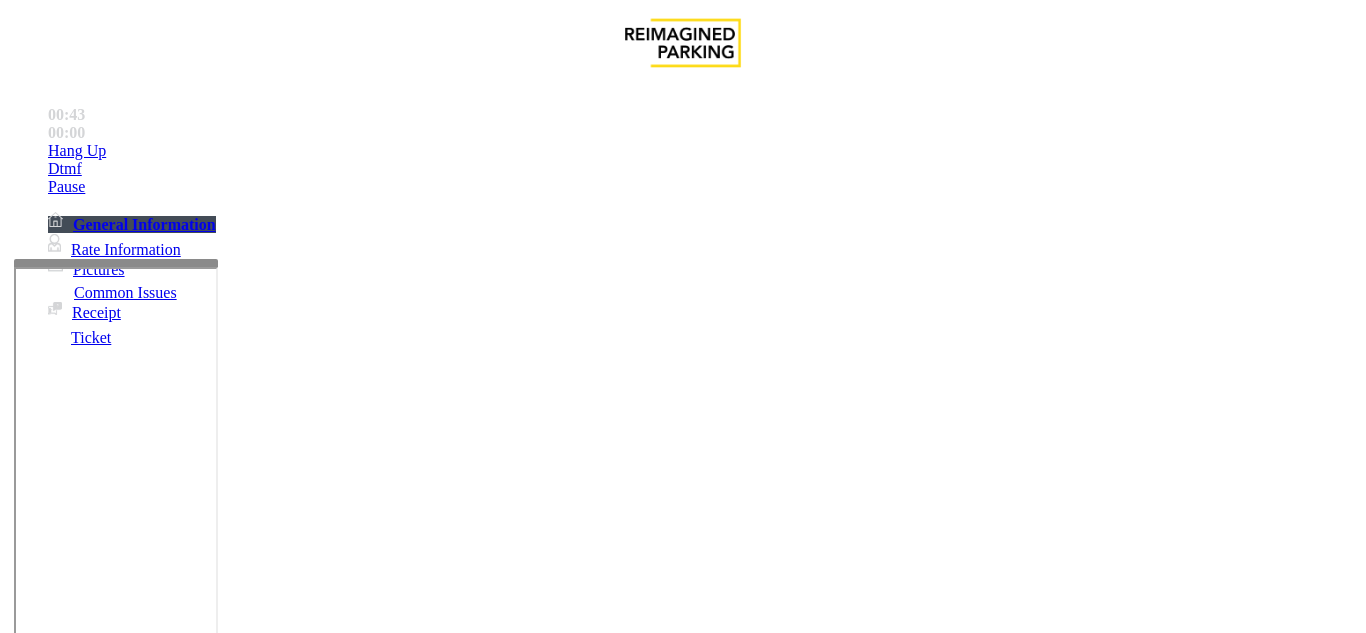 paste on "**********" 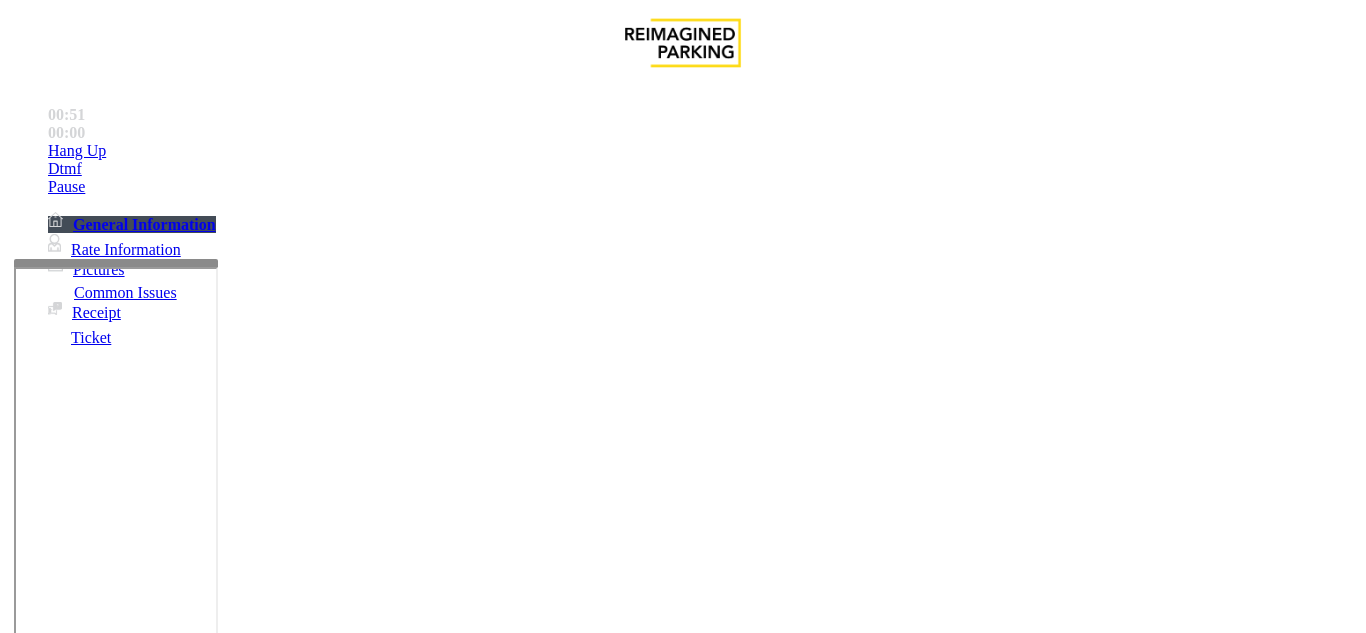 scroll, scrollTop: 0, scrollLeft: 0, axis: both 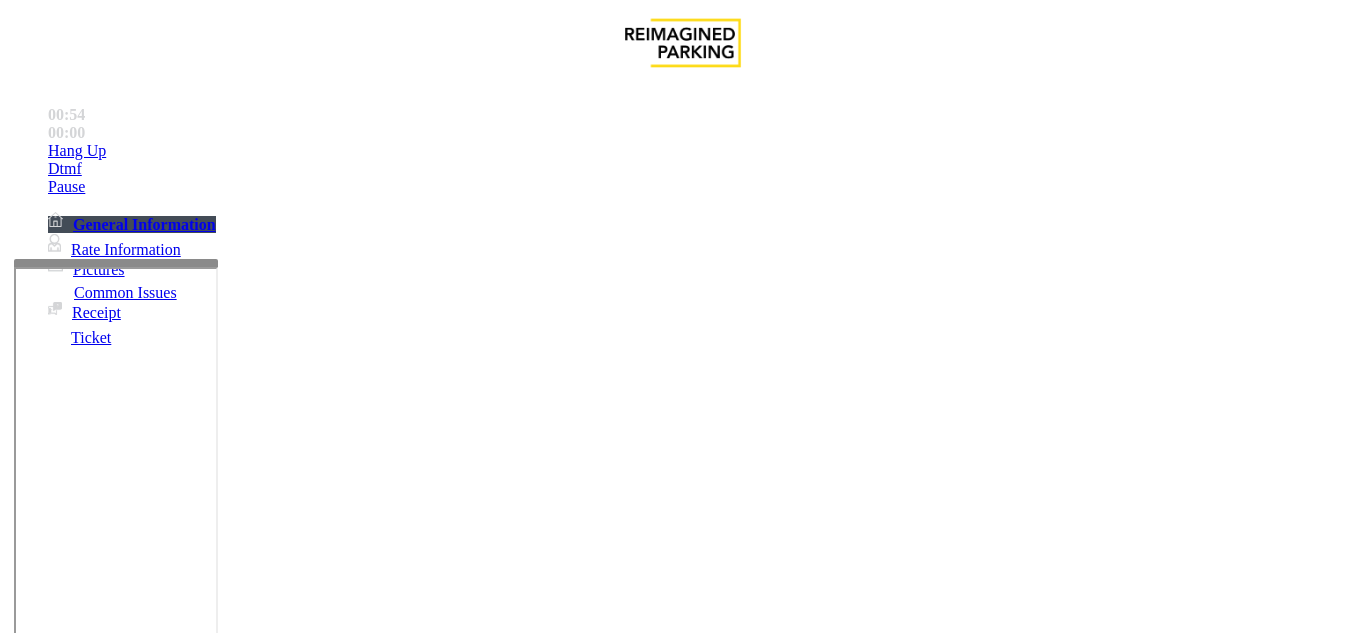 type on "**********" 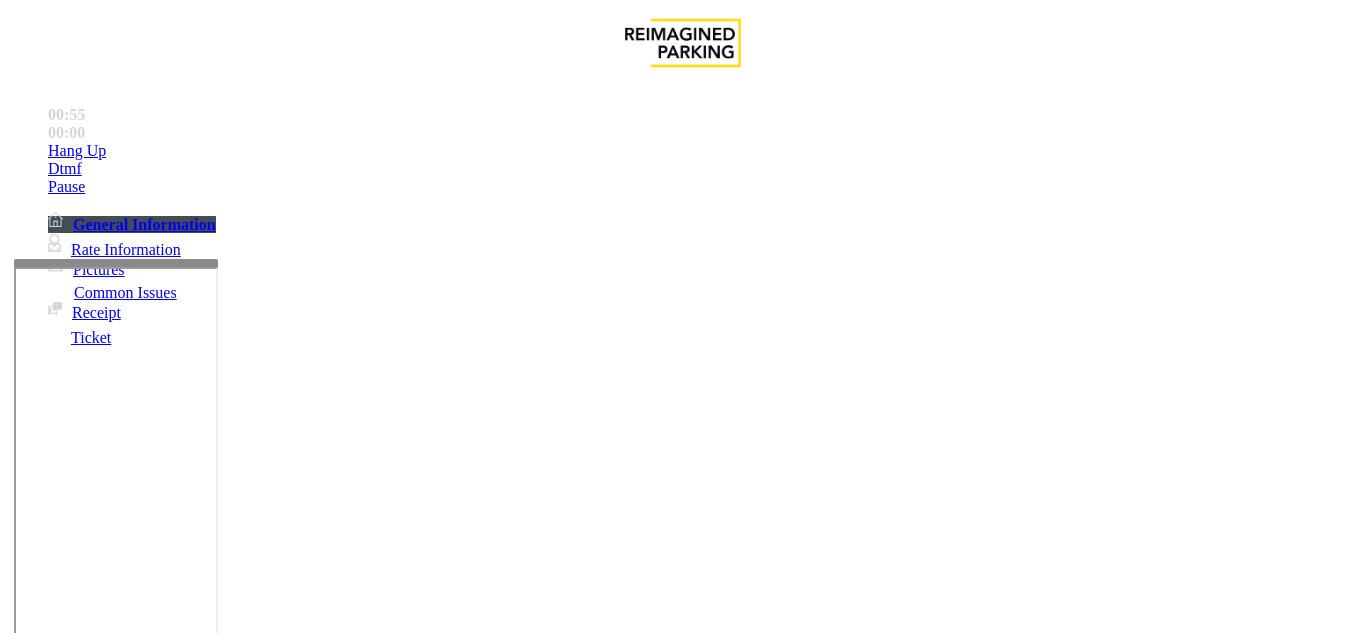 click on "Exit 1 B" at bounding box center (34, 1230) 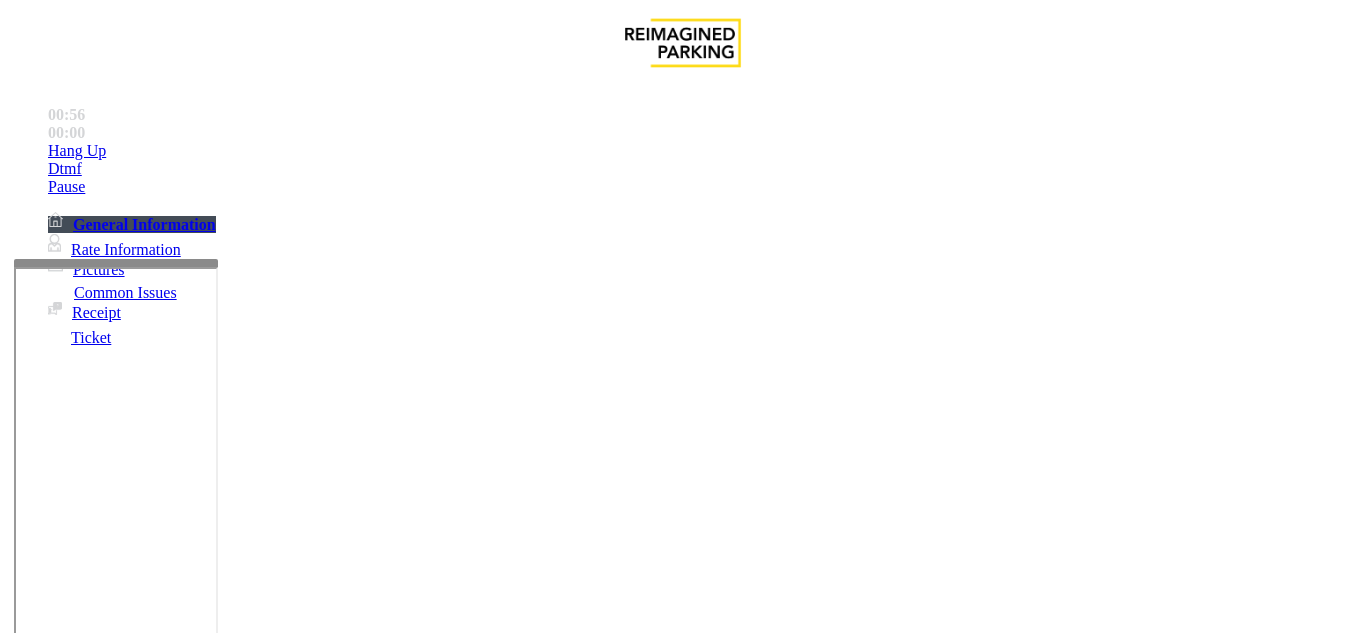 click on "Entry 1 A" at bounding box center (703, 5142) 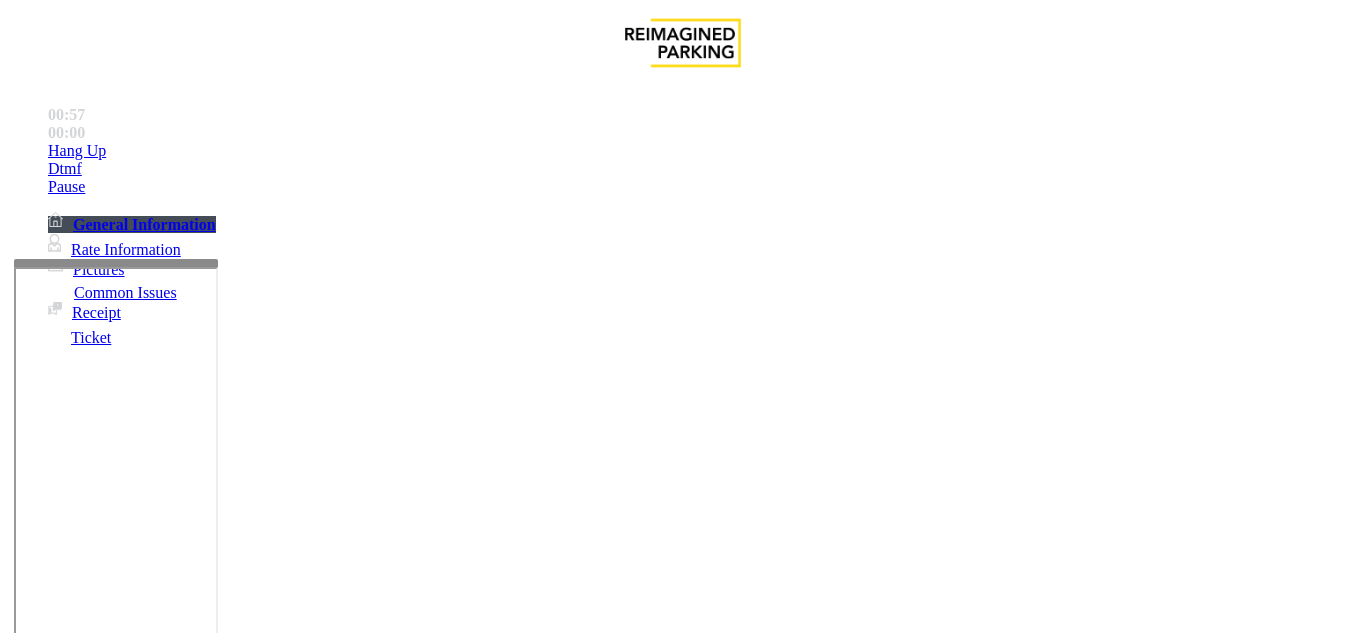 click on "Customer Needs Receipt" at bounding box center [682, 1271] 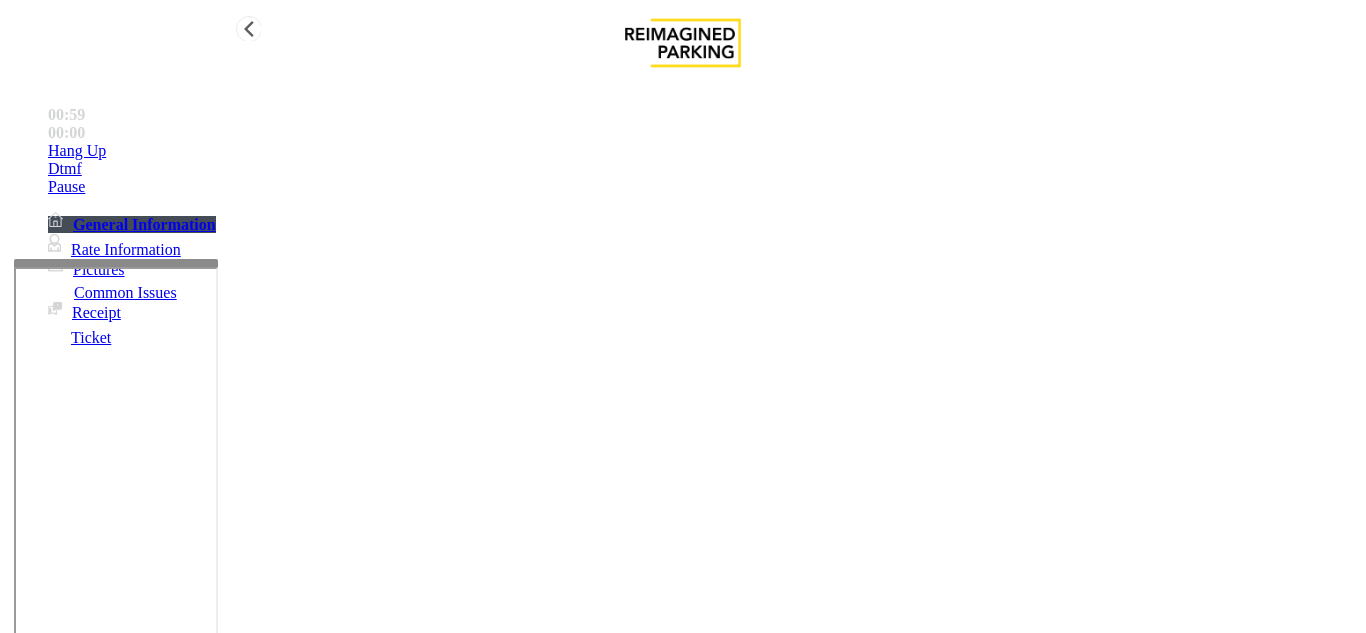 click on "Dtmf" at bounding box center [703, 151] 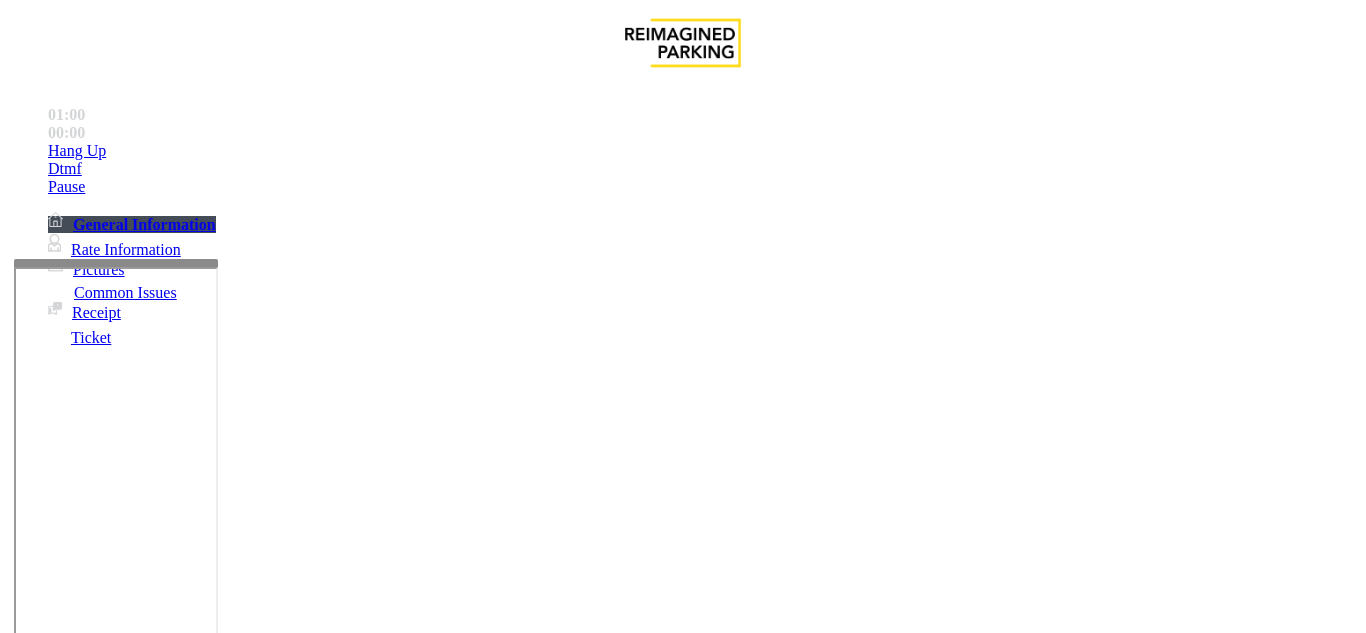 click on "6" at bounding box center (58, 5579) 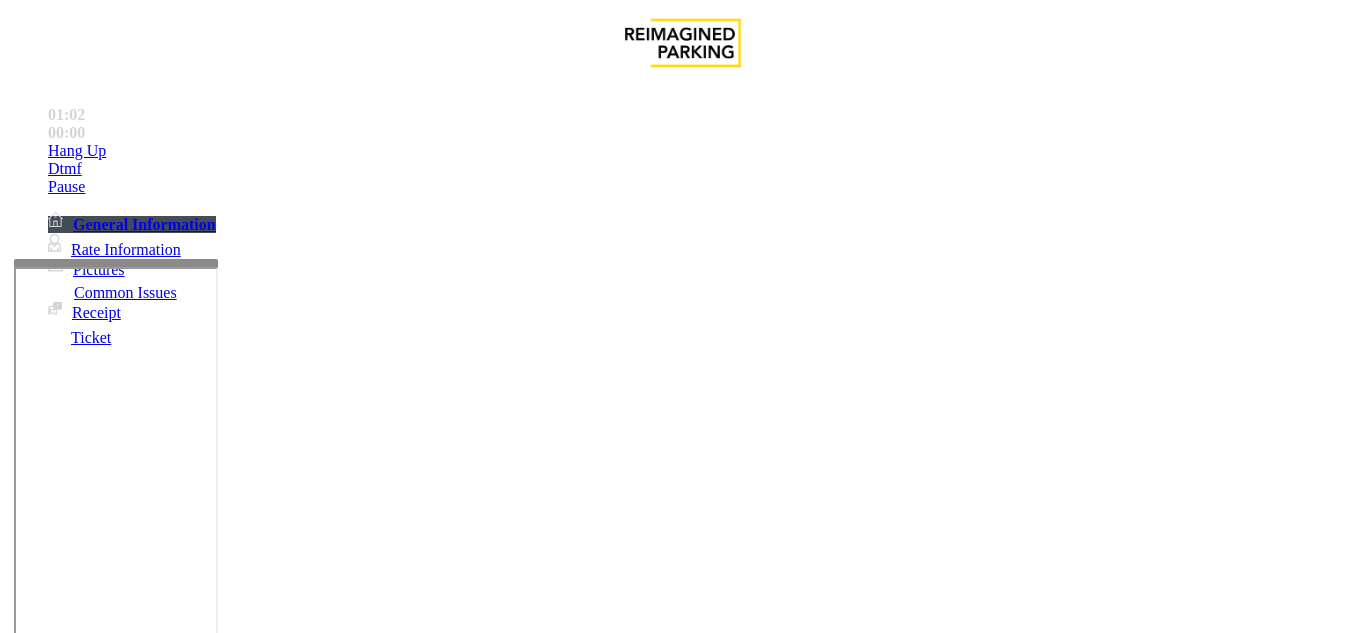 drag, startPoint x: 761, startPoint y: 280, endPoint x: 778, endPoint y: 323, distance: 46.238514 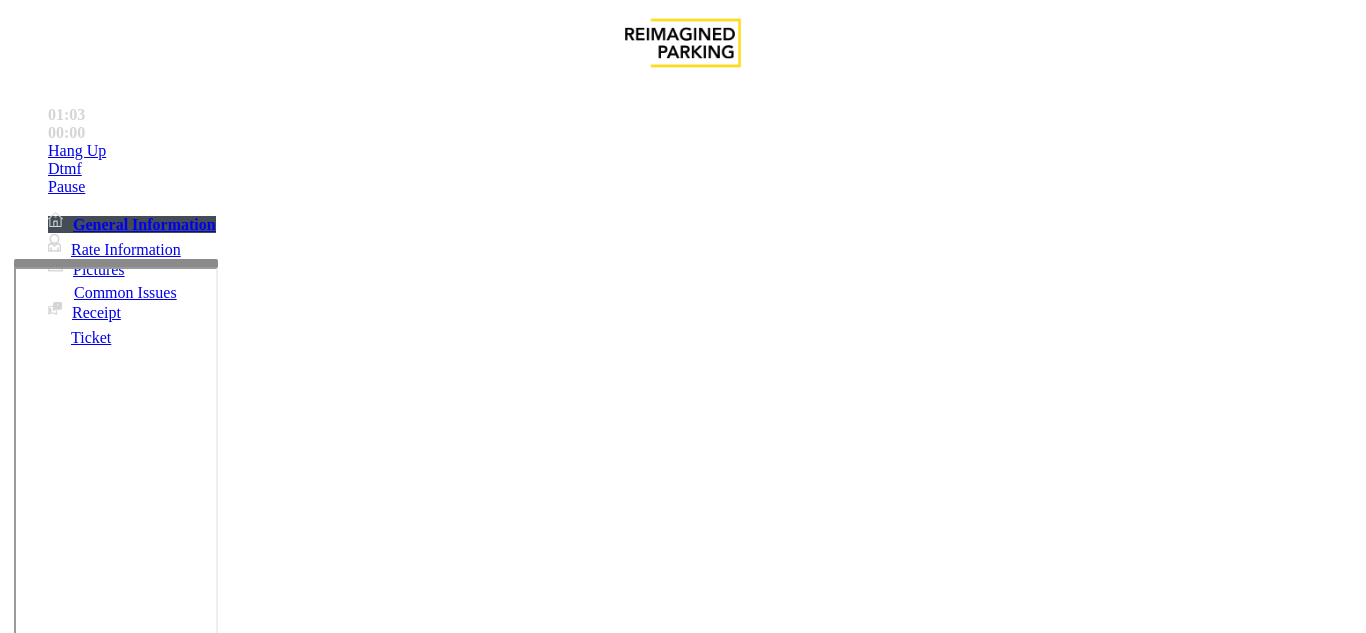 click at bounding box center [58, 5597] 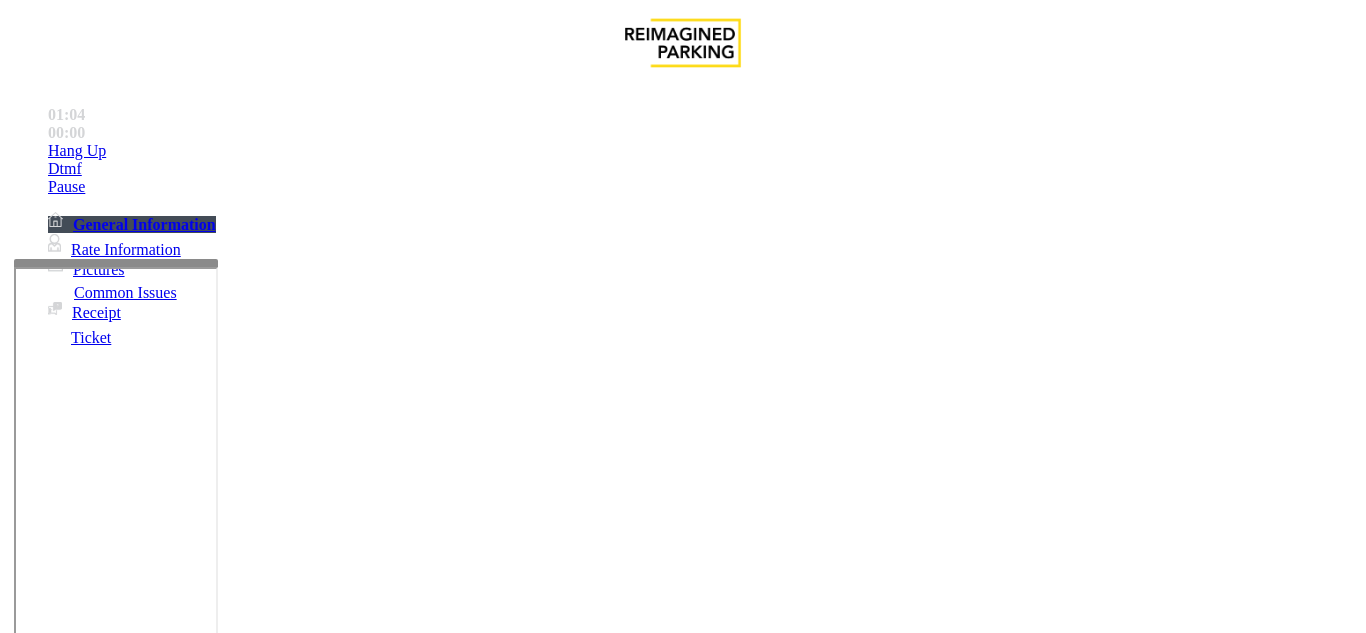 drag, startPoint x: 634, startPoint y: 127, endPoint x: 599, endPoint y: 120, distance: 35.69314 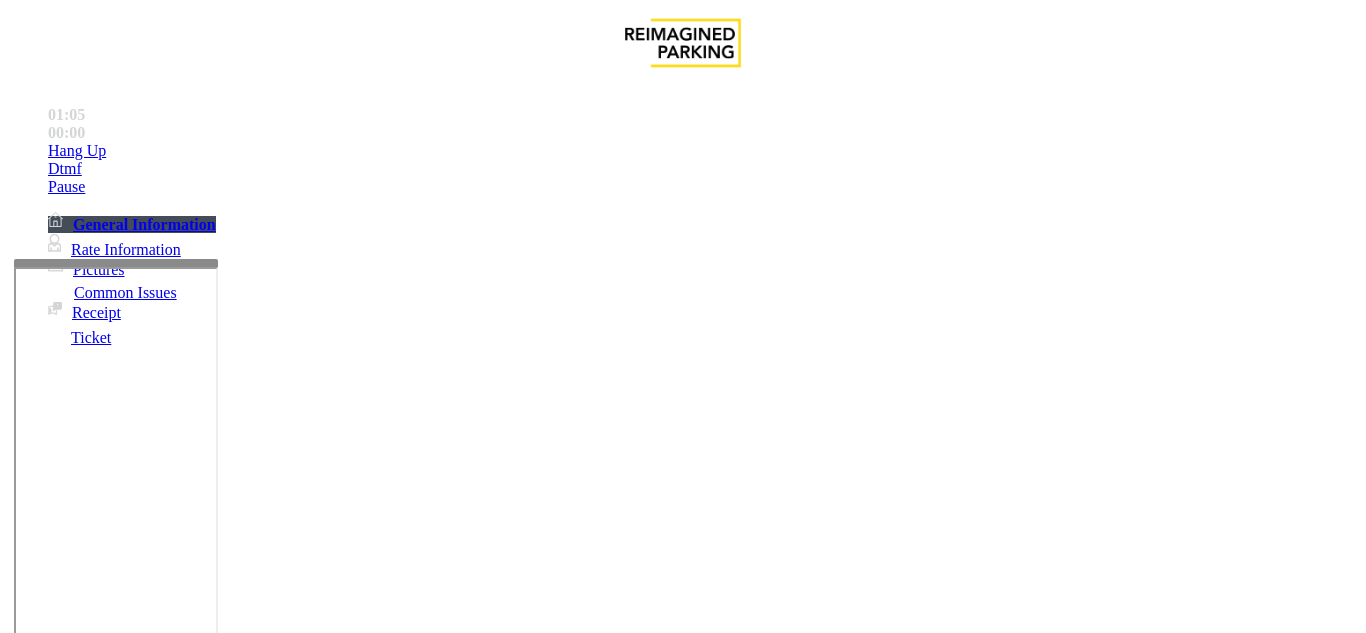 drag, startPoint x: 502, startPoint y: 133, endPoint x: 462, endPoint y: 138, distance: 40.311287 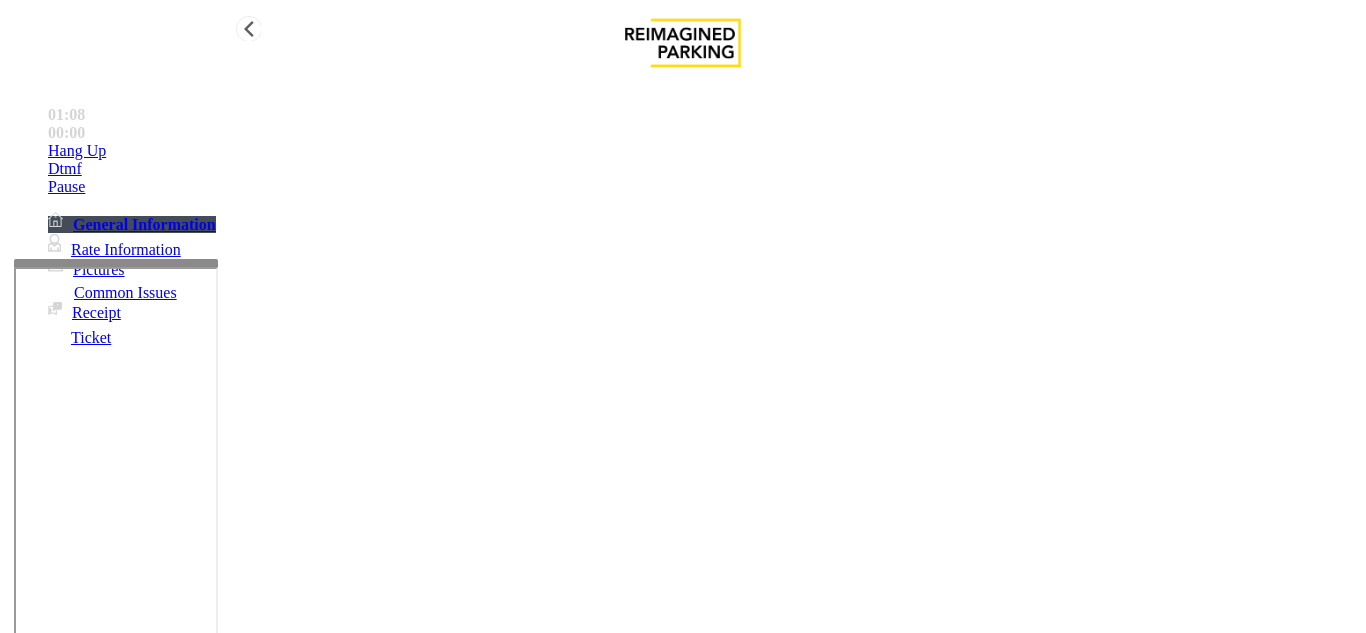 click on "Hang Up" at bounding box center (703, 151) 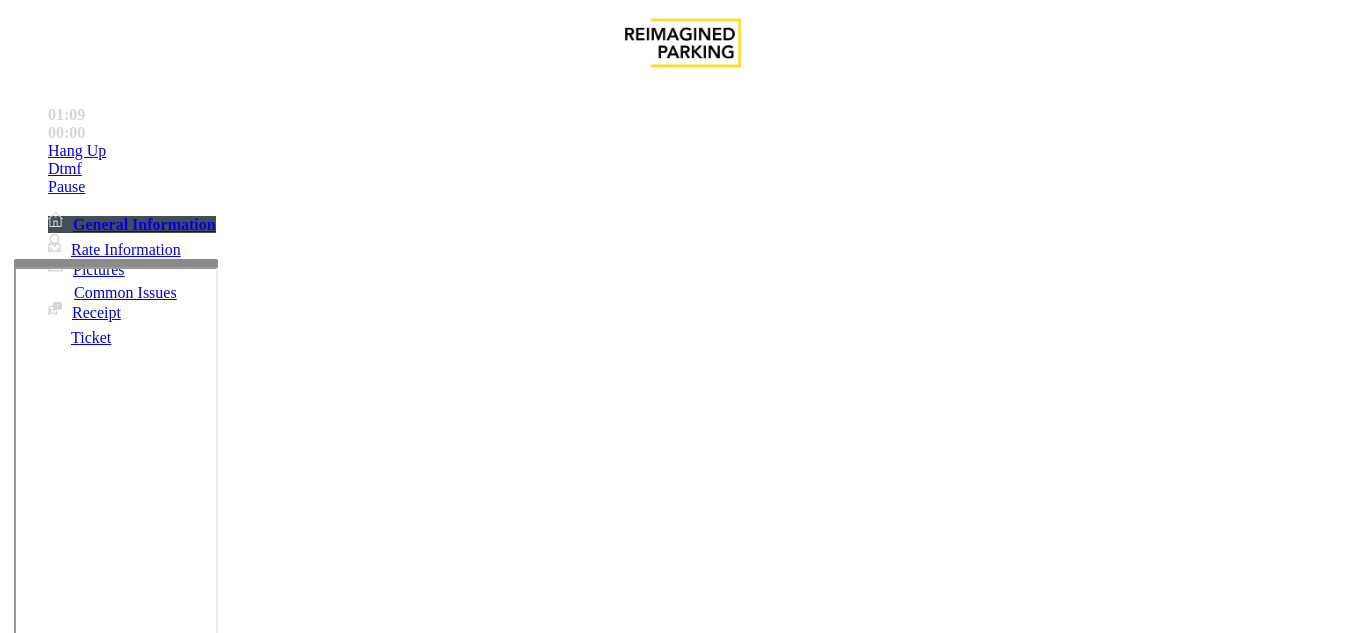 click on "Entry 1 A" at bounding box center (39, 1230) 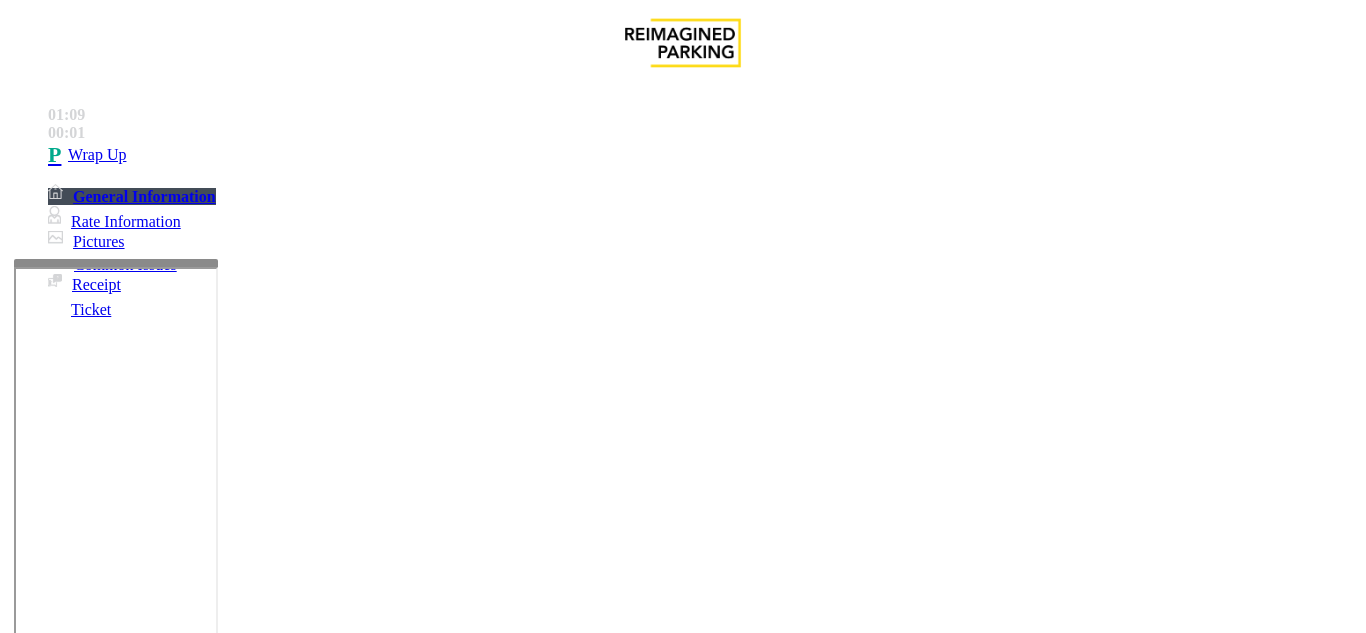 click on "Exit 1 B" at bounding box center (703, 5196) 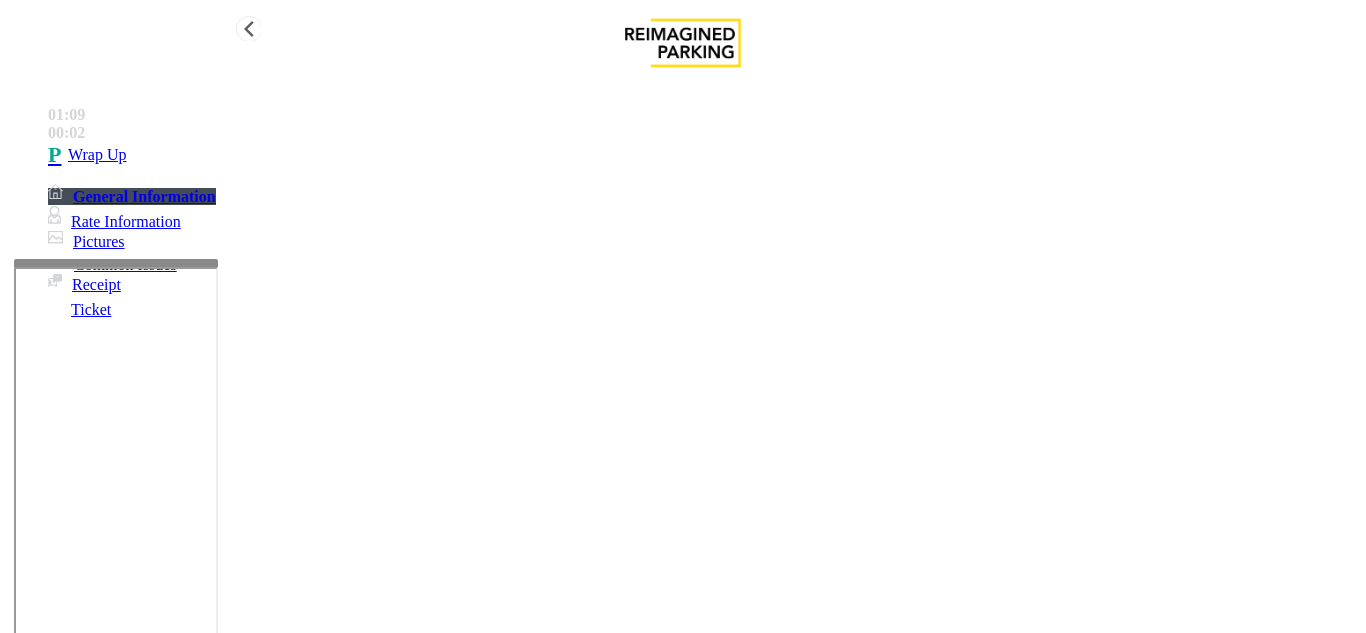 click on "Wrap Up" at bounding box center [97, 155] 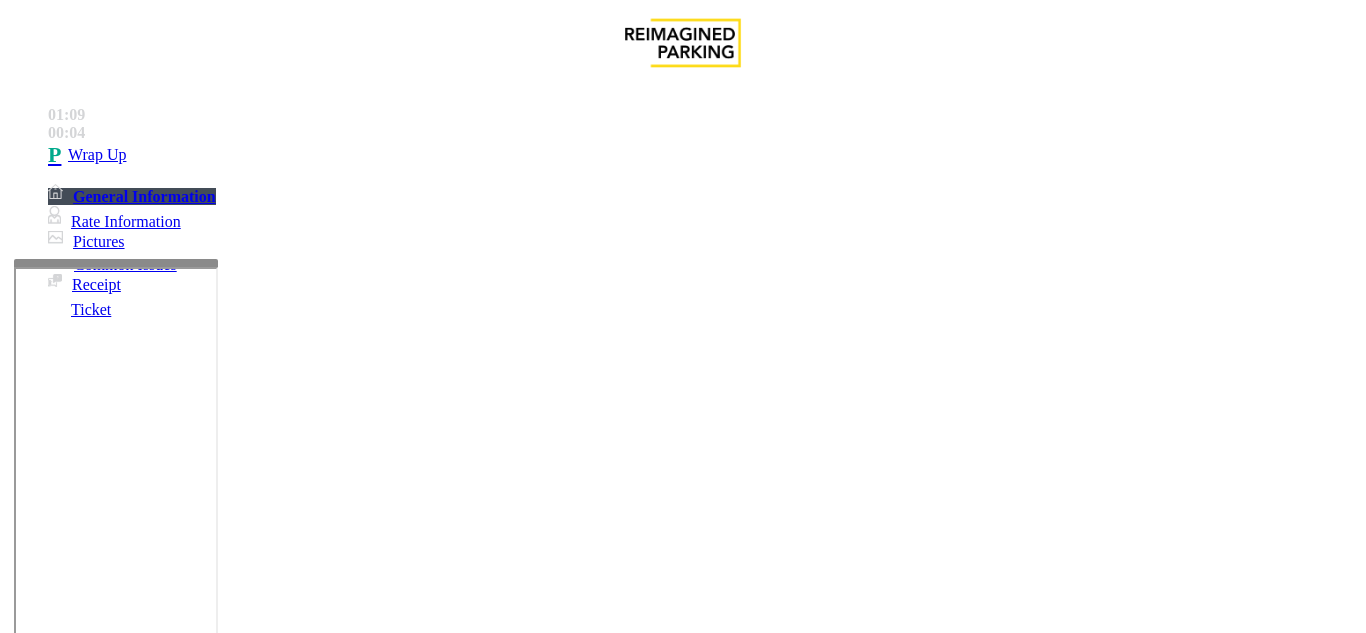 click at bounding box center [96, 1335] 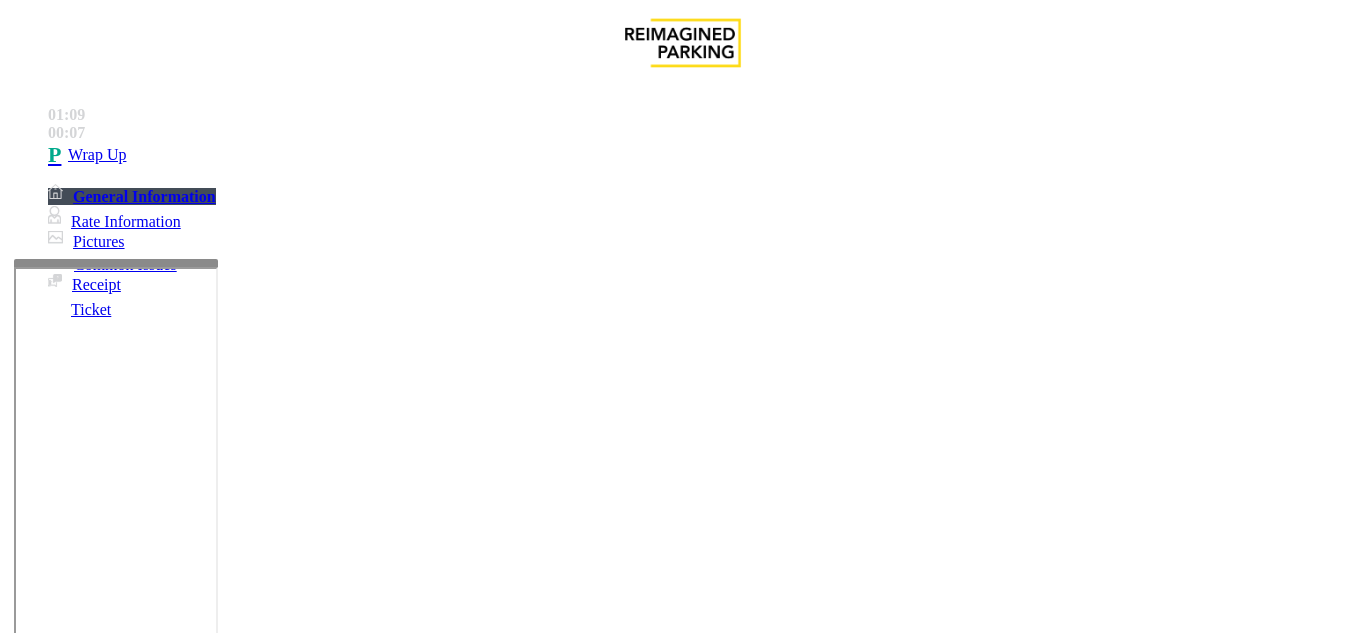 type on "**" 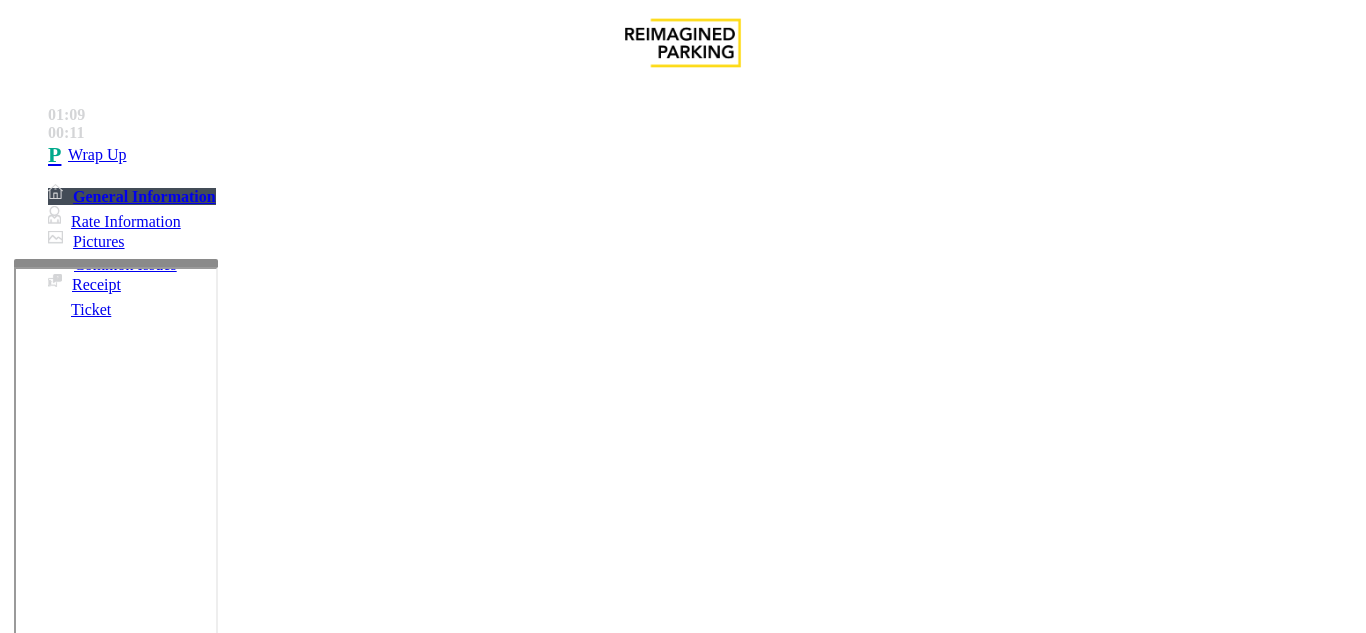 drag, startPoint x: 446, startPoint y: 356, endPoint x: 460, endPoint y: 387, distance: 34.0147 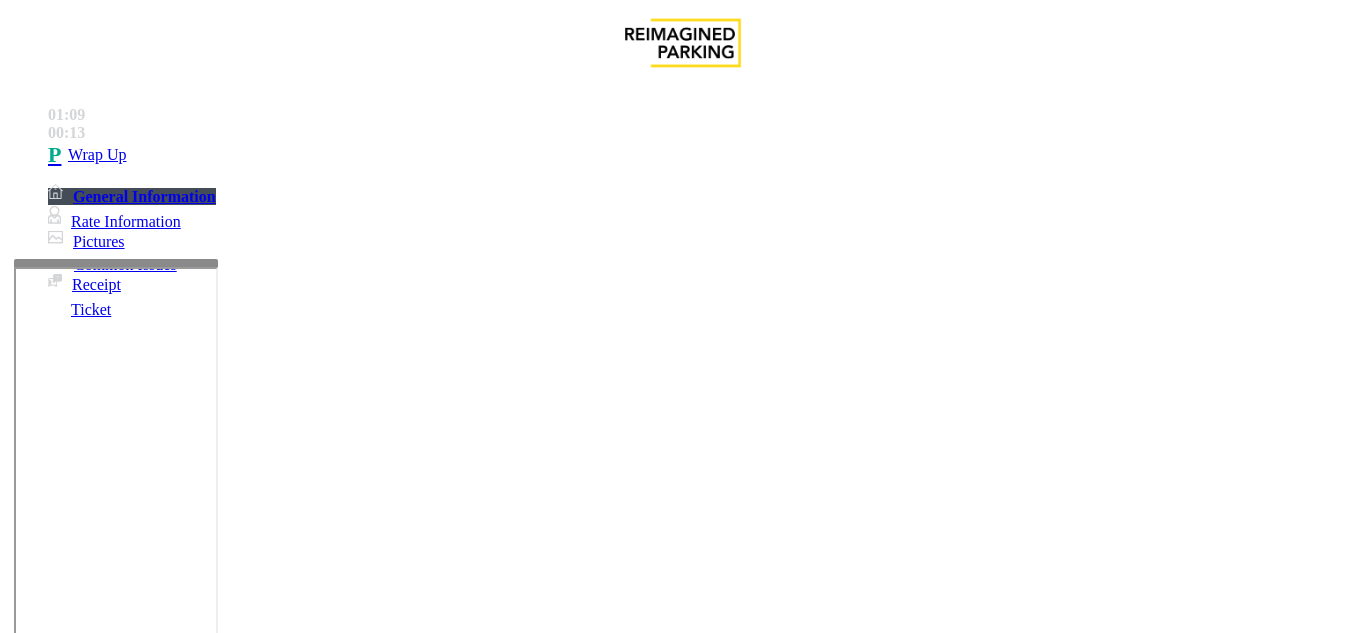 scroll, scrollTop: 100, scrollLeft: 0, axis: vertical 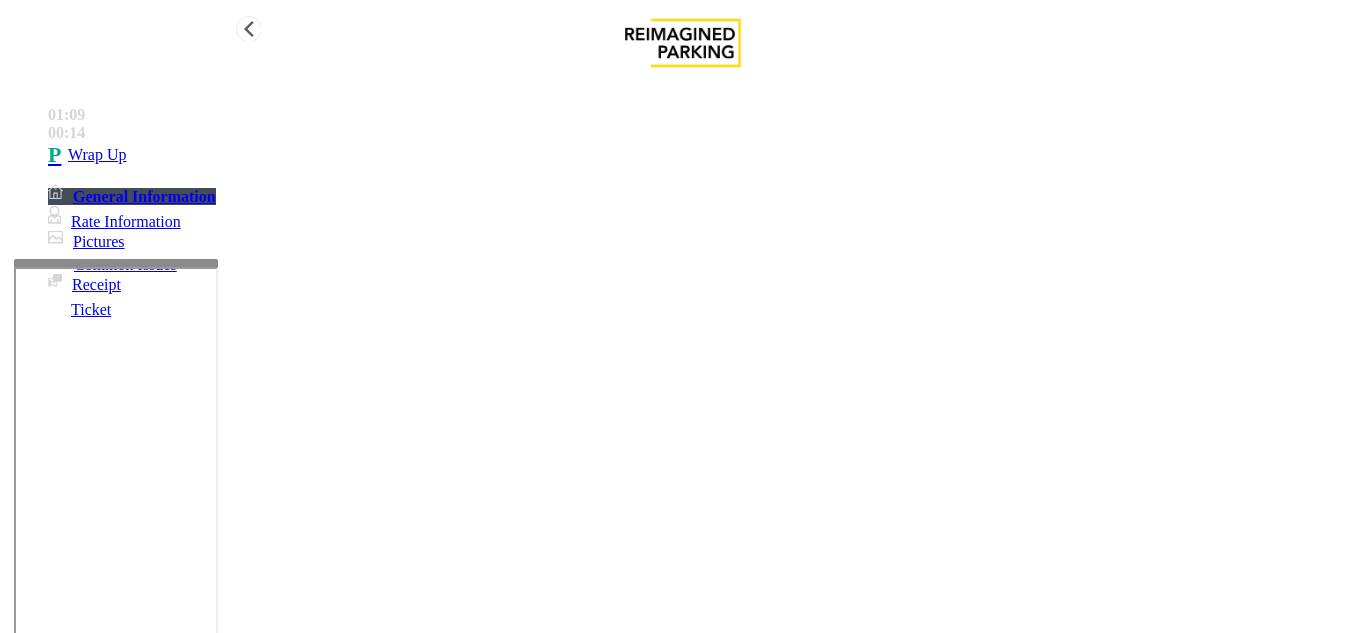 click on "Wrap Up" at bounding box center [703, 155] 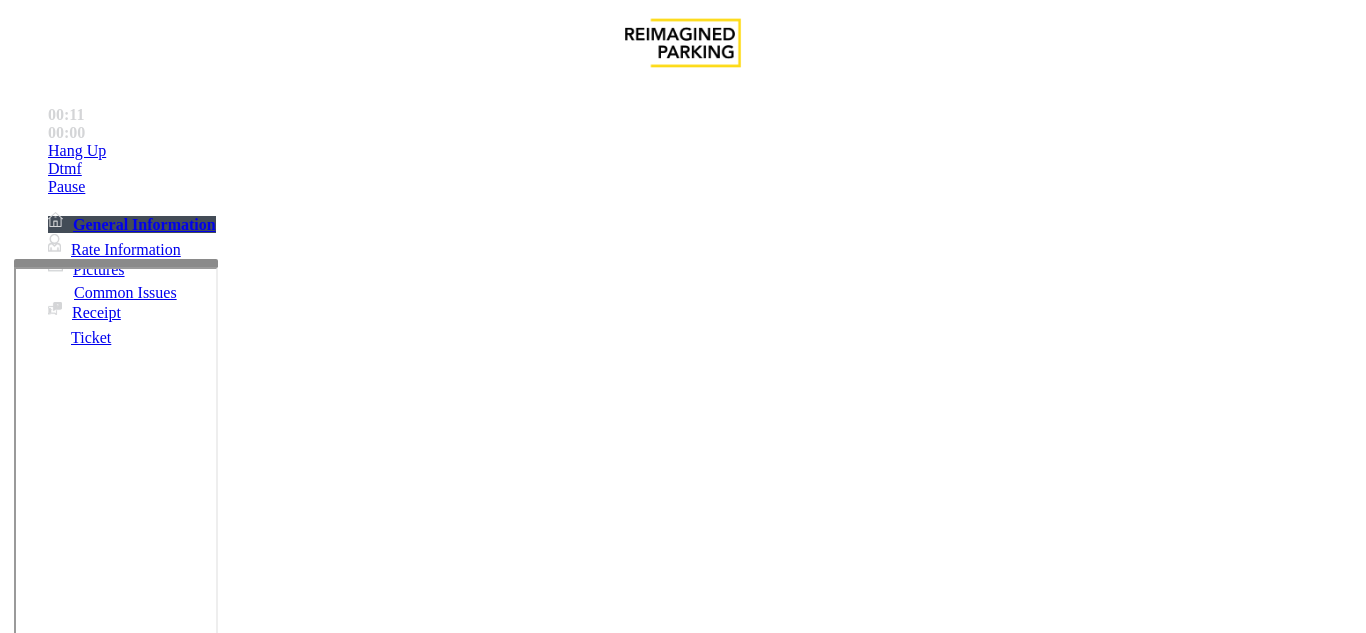scroll, scrollTop: 3600, scrollLeft: 0, axis: vertical 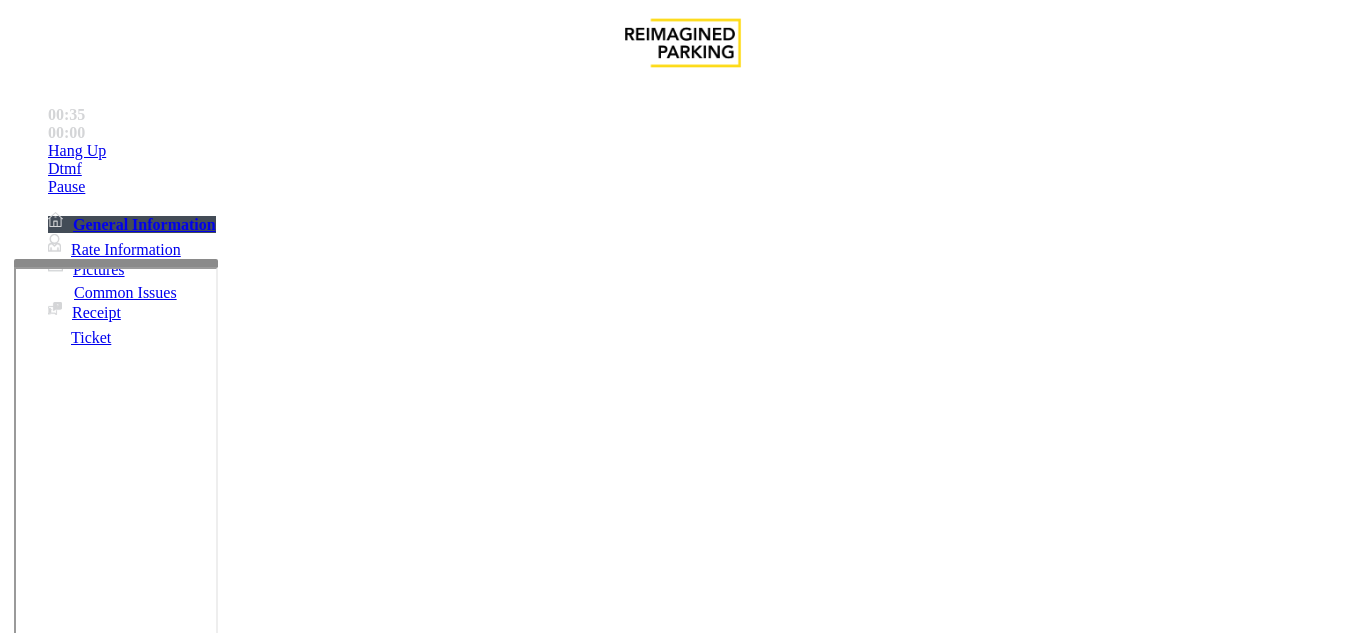 click on "Equipment Issue" at bounding box center (697, 1286) 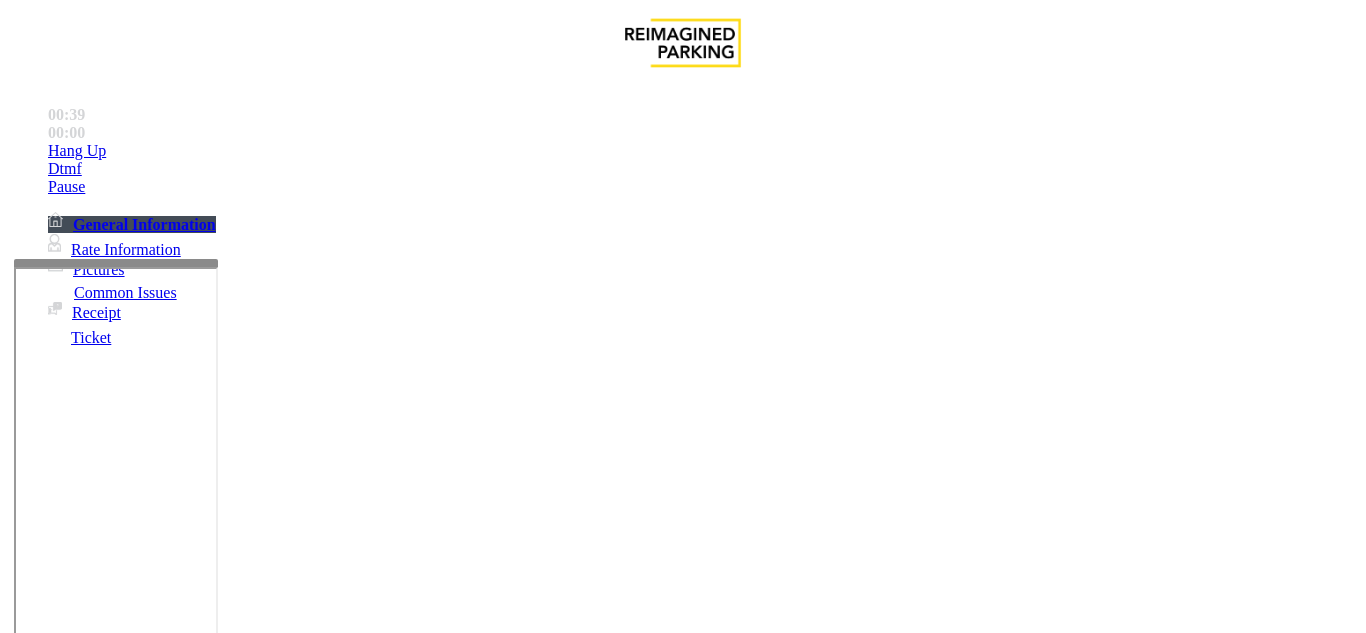 click on "Gate / Door Won't Open" at bounding box center (575, 1286) 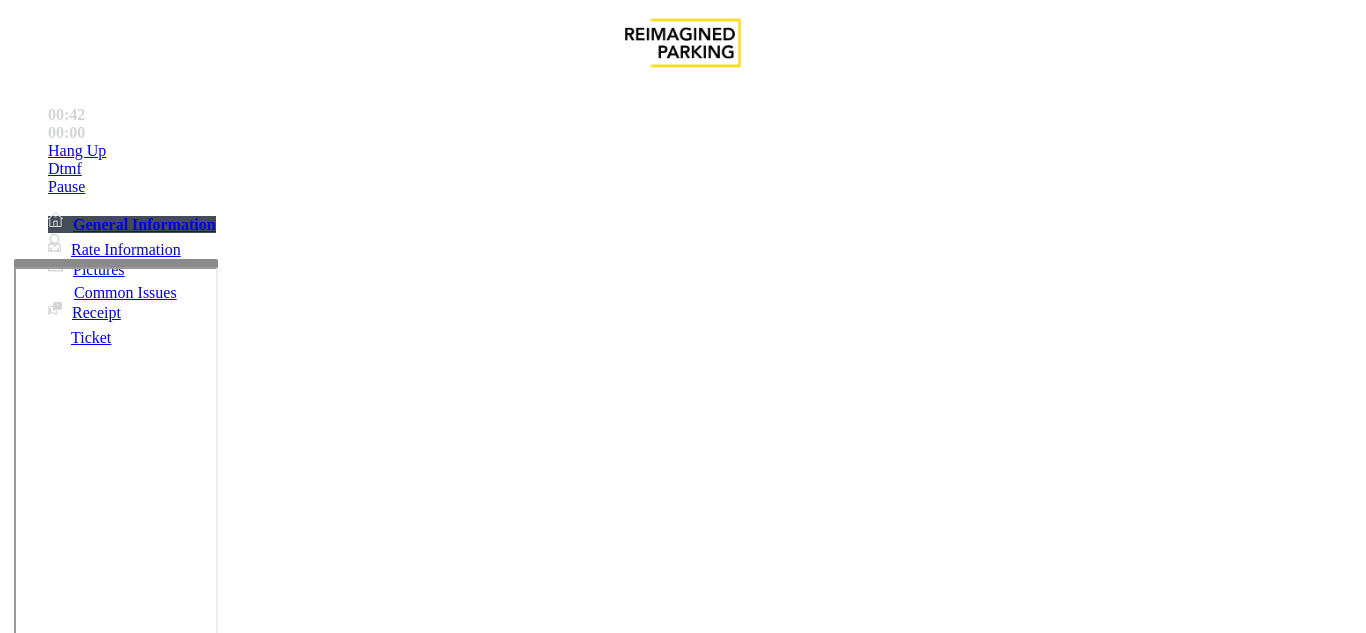 scroll, scrollTop: 3800, scrollLeft: 0, axis: vertical 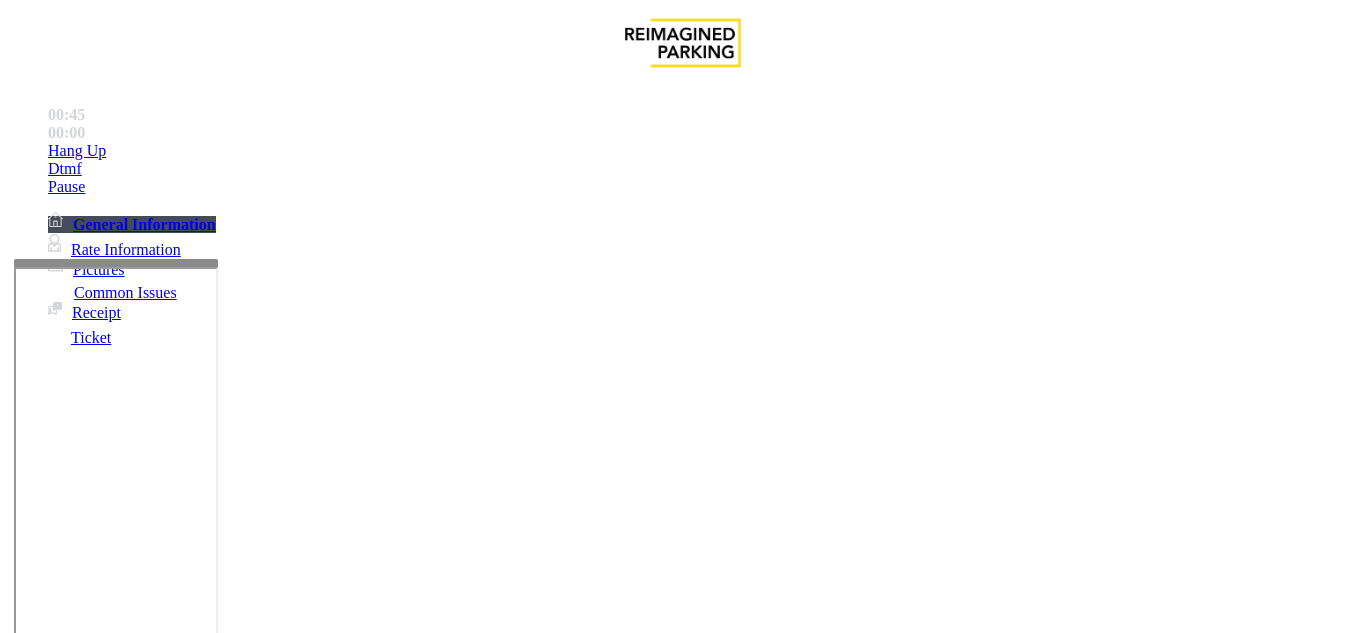 paste on "**********" 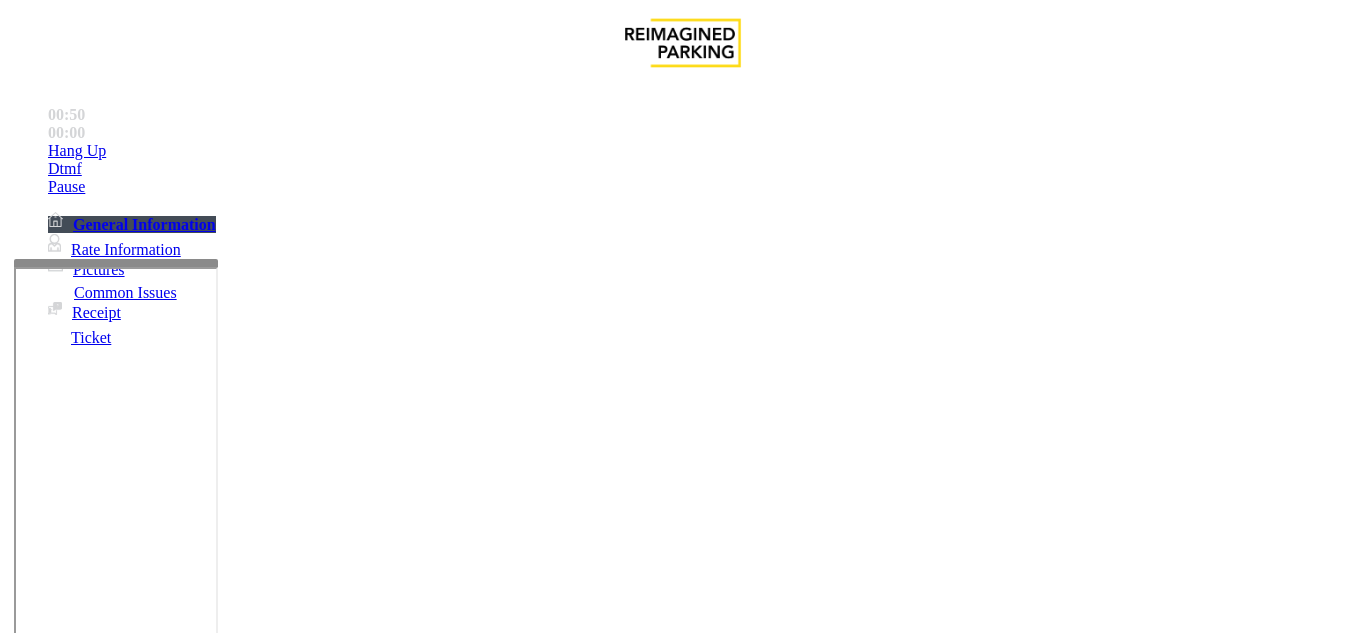 scroll, scrollTop: 2800, scrollLeft: 0, axis: vertical 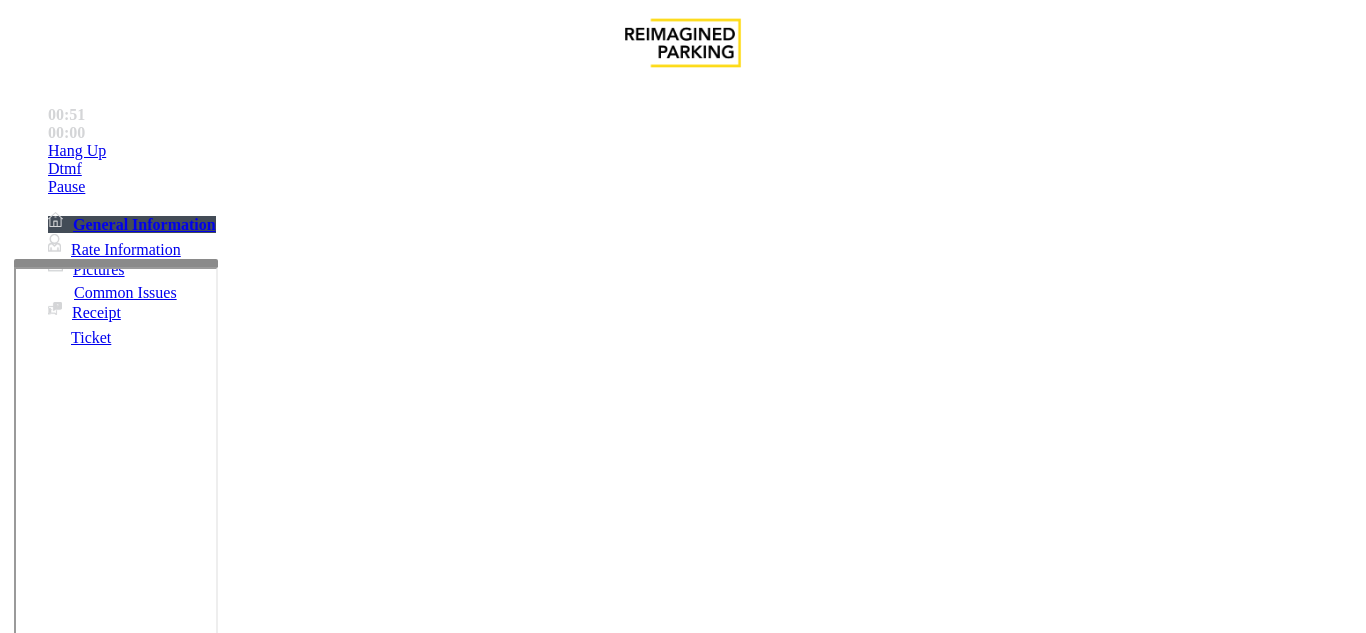 type on "**********" 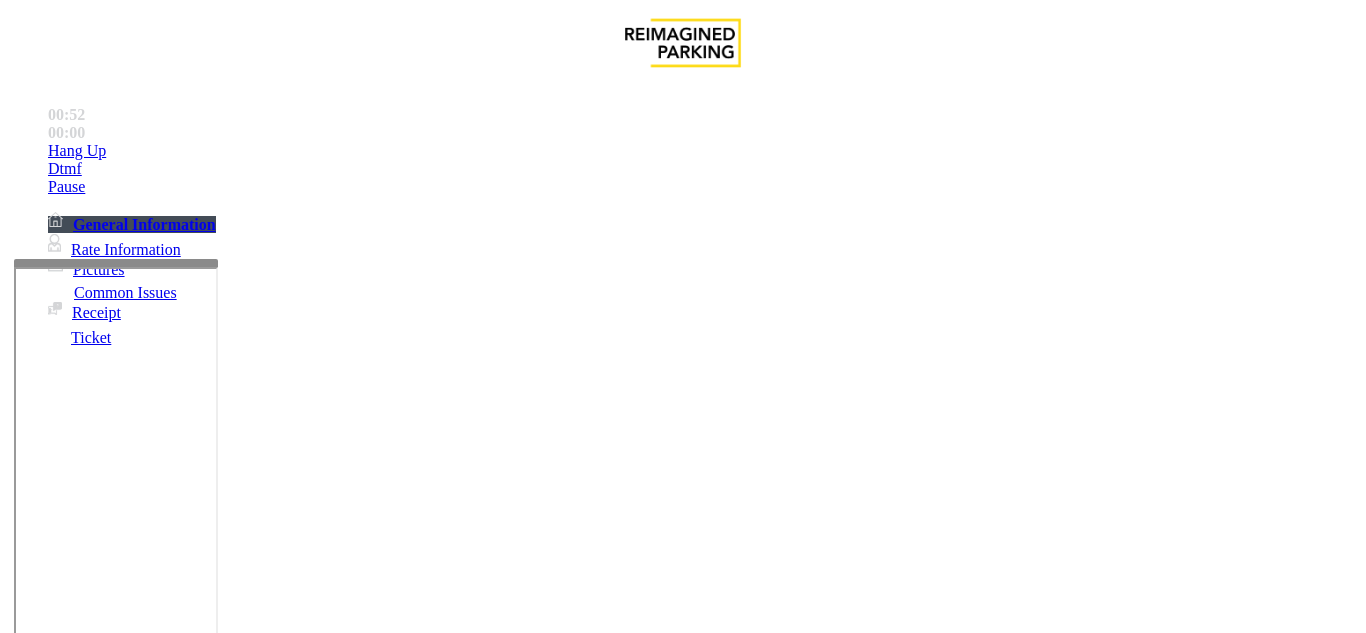 click on "Gate / Door Won't Open" at bounding box center [682, 1271] 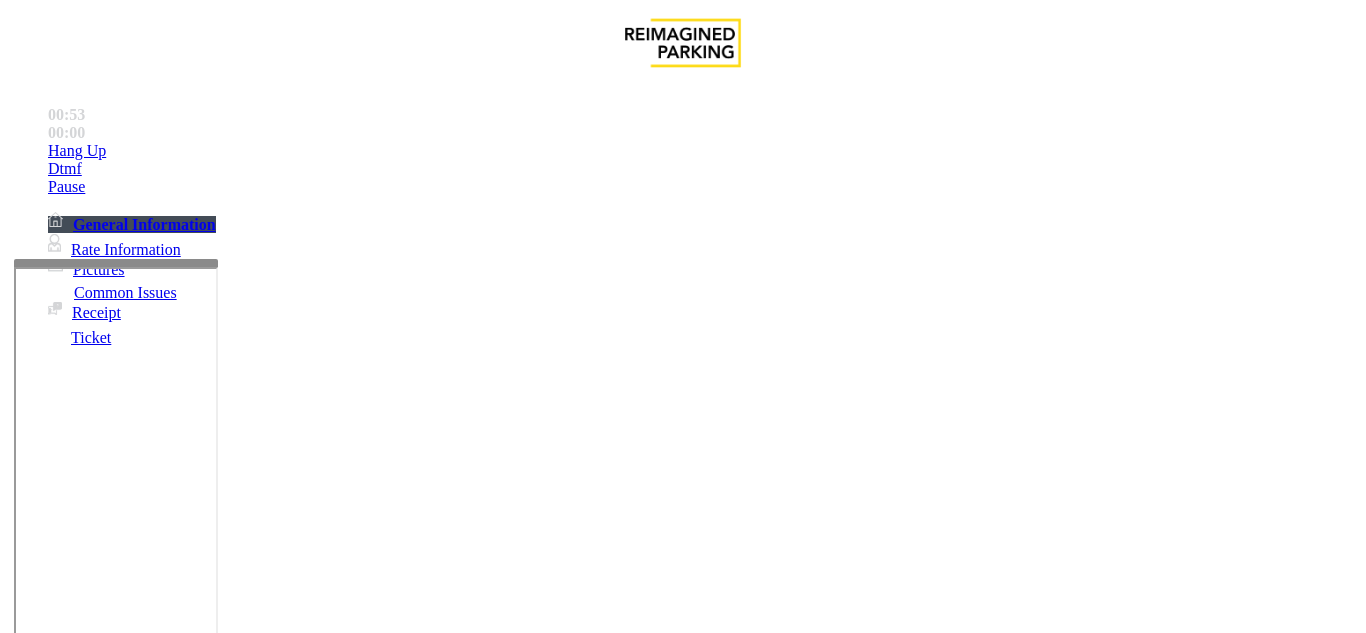 copy on "Gate / Door Won't Open" 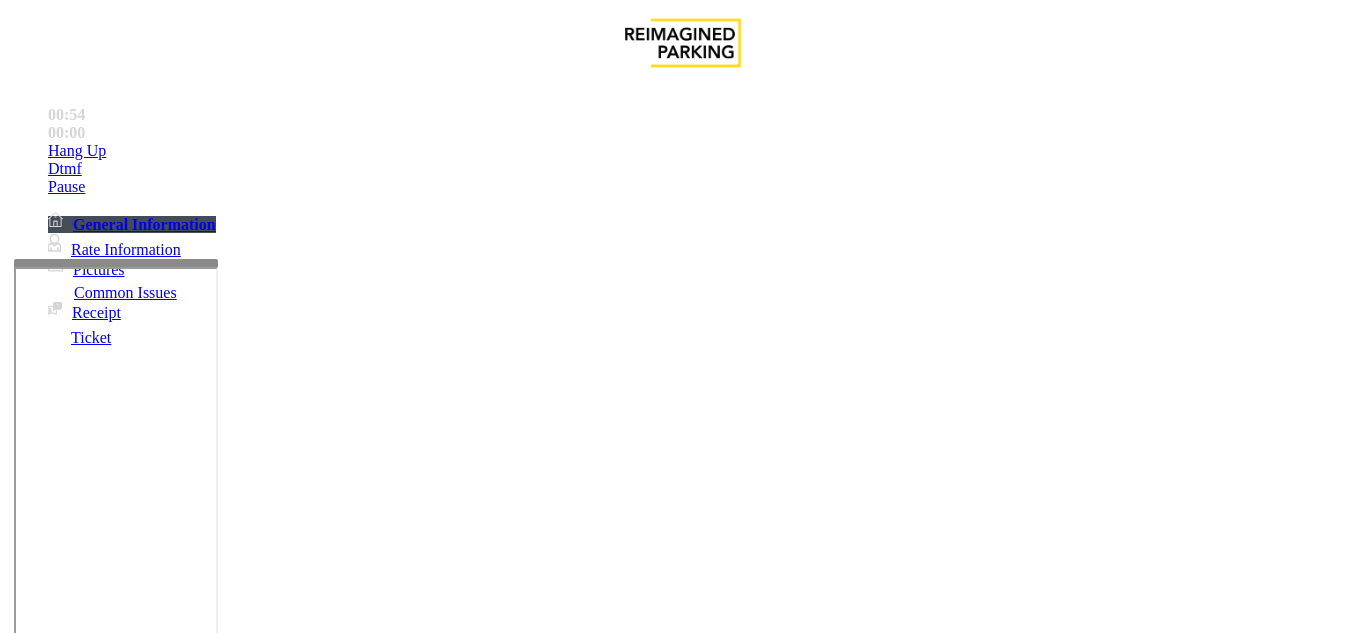 scroll, scrollTop: 300, scrollLeft: 0, axis: vertical 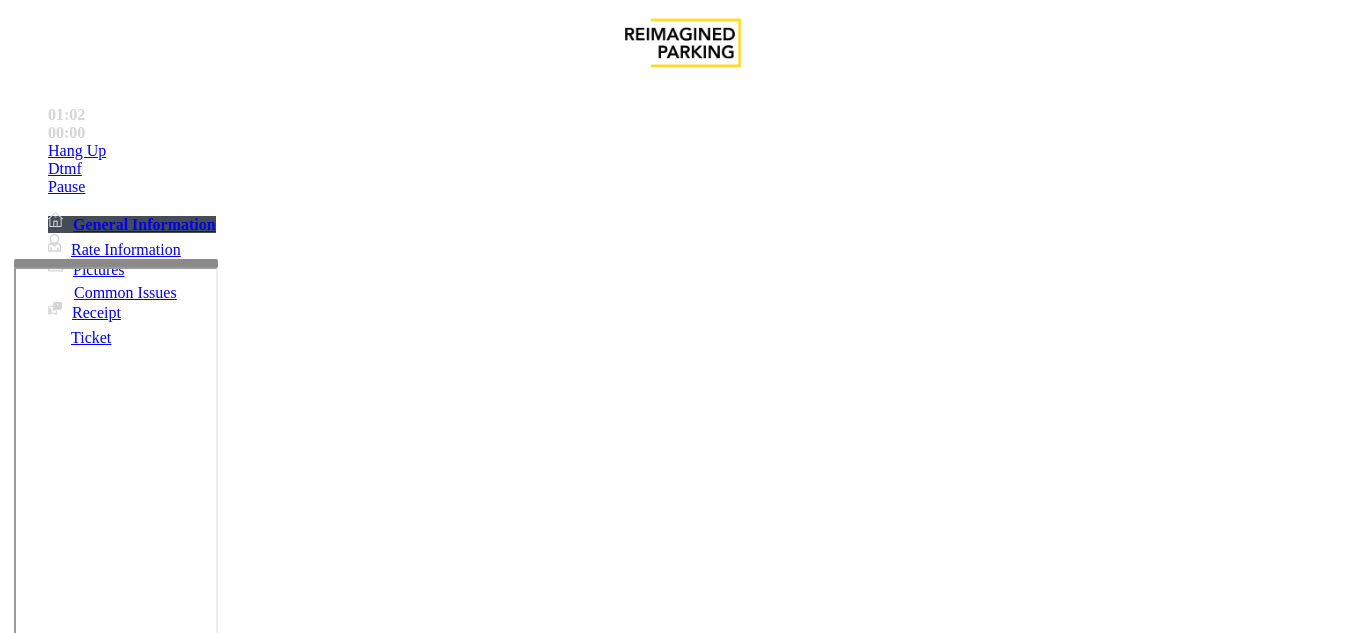click on "Gate / Door Won't Open" at bounding box center [682, 1271] 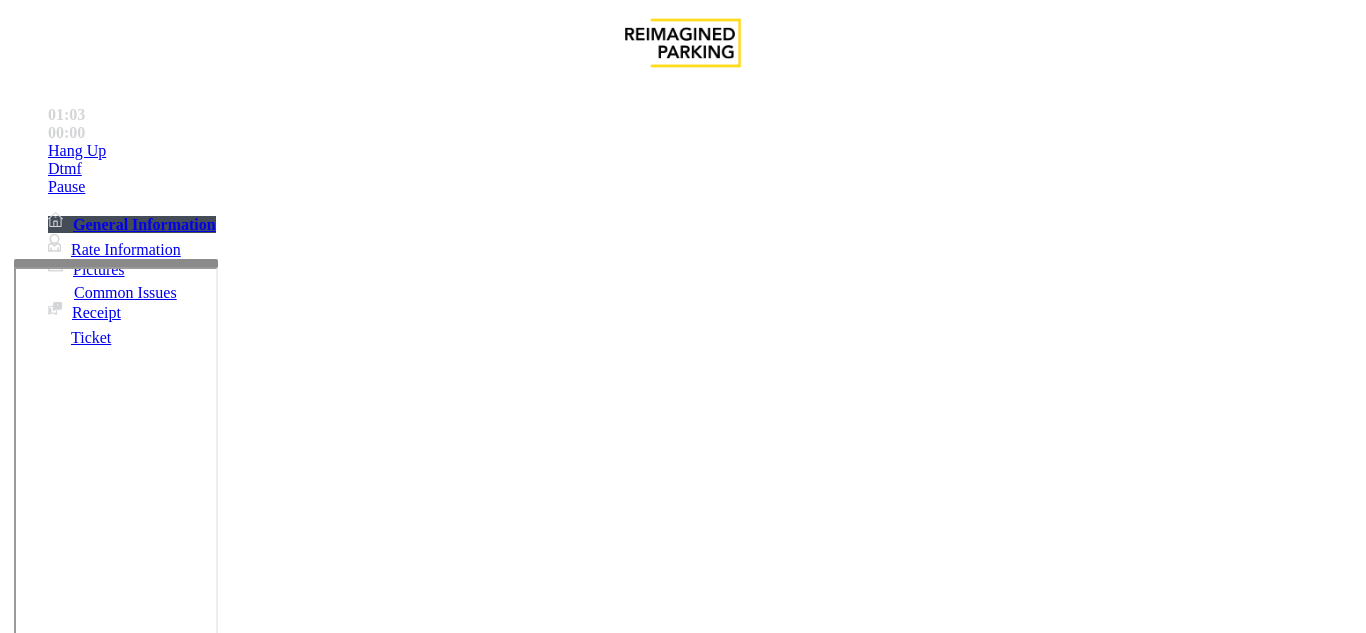 click on "Gate / Door Won't Open" at bounding box center [682, 1271] 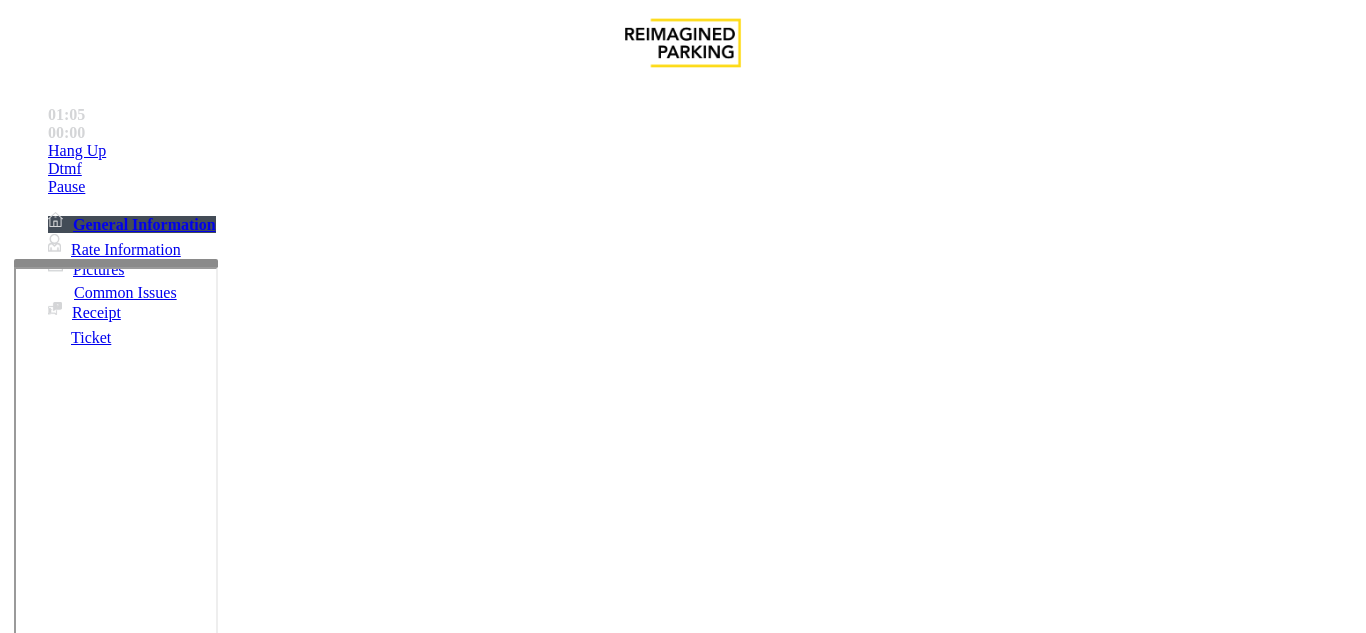 drag, startPoint x: 381, startPoint y: 183, endPoint x: 387, endPoint y: 163, distance: 20.880613 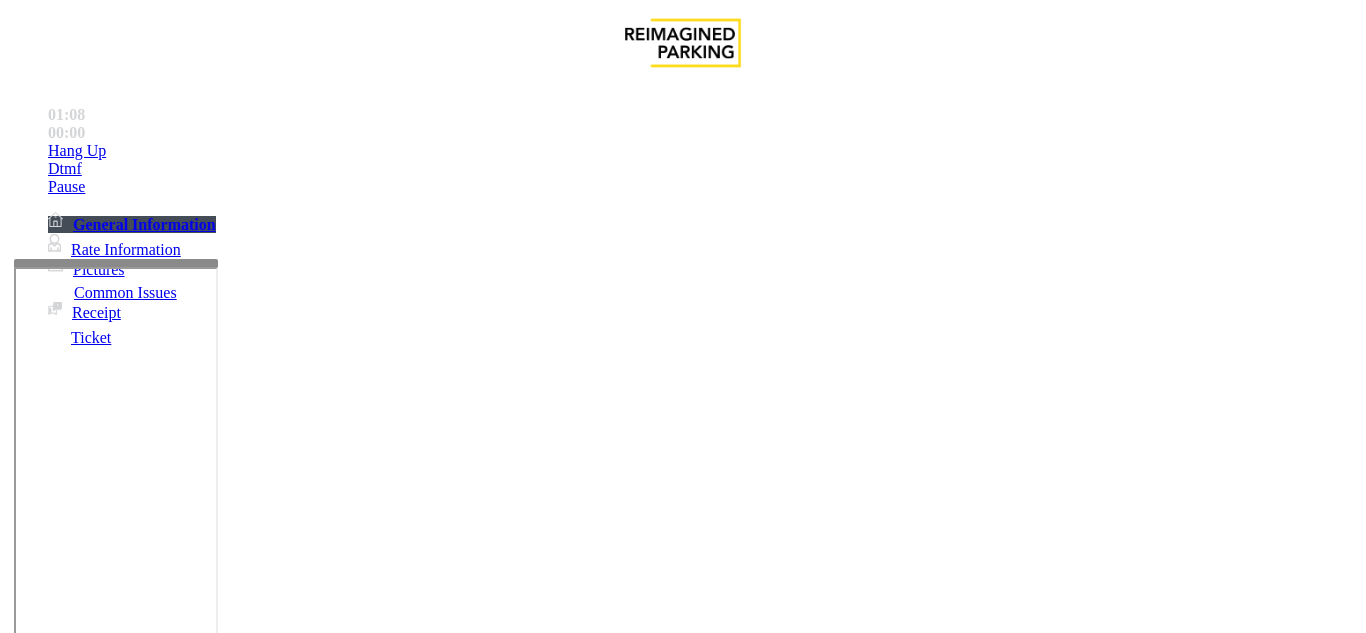 click on "Issue" at bounding box center [42, 1253] 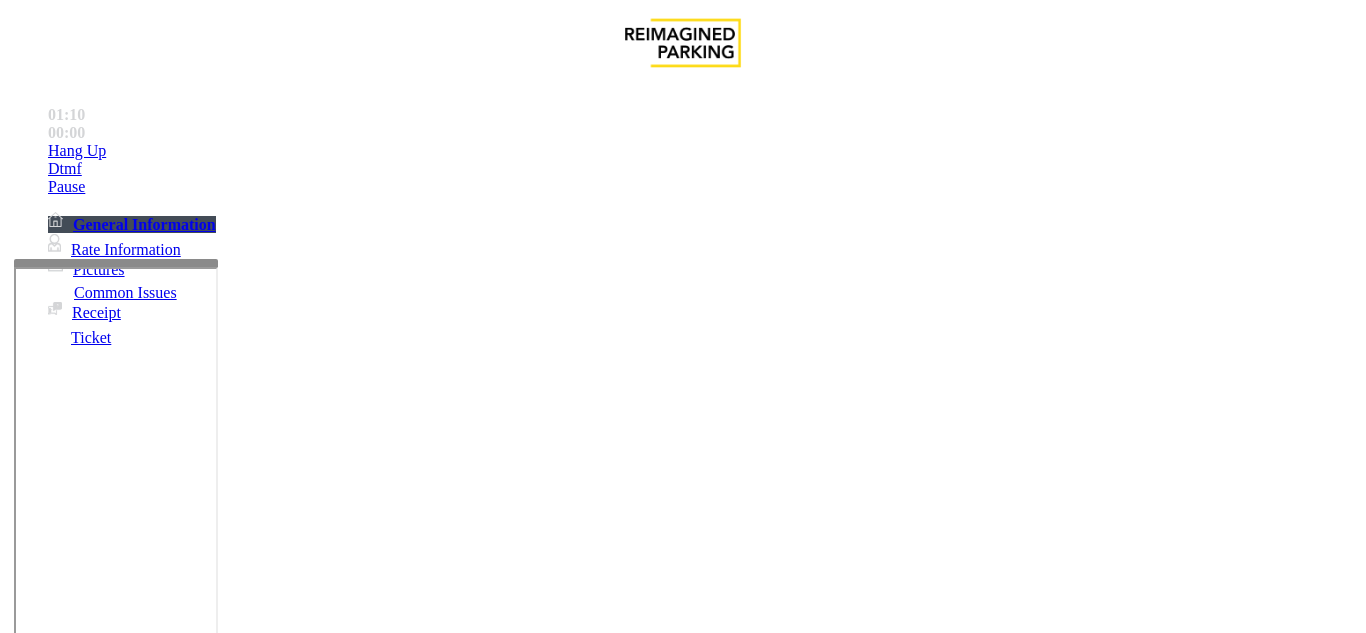 drag, startPoint x: 450, startPoint y: 316, endPoint x: 458, endPoint y: 283, distance: 33.955853 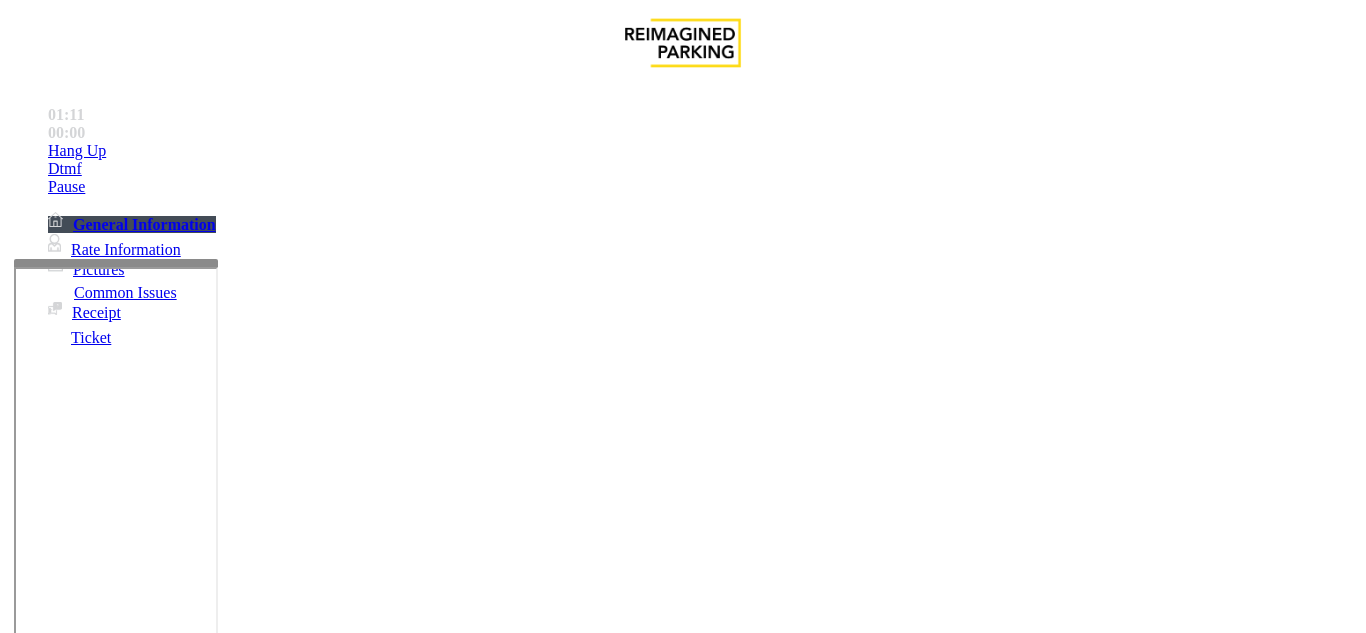click on "Disabled Card" at bounding box center (78, 1286) 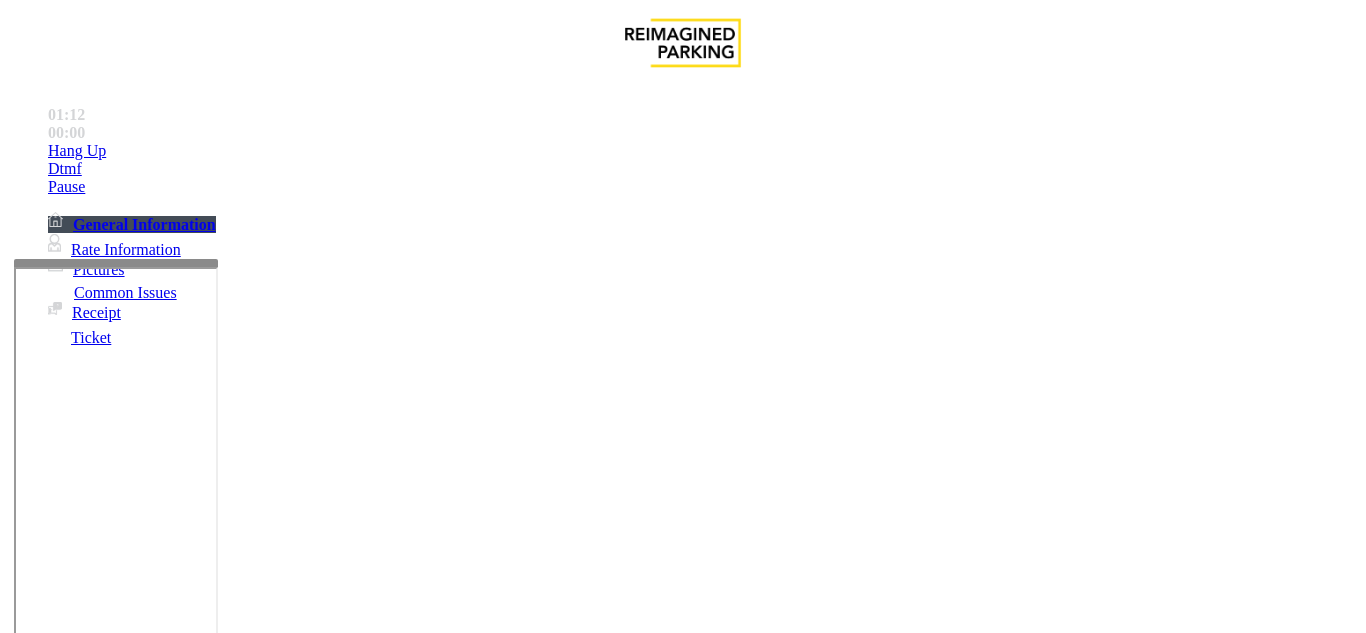 scroll, scrollTop: 200, scrollLeft: 0, axis: vertical 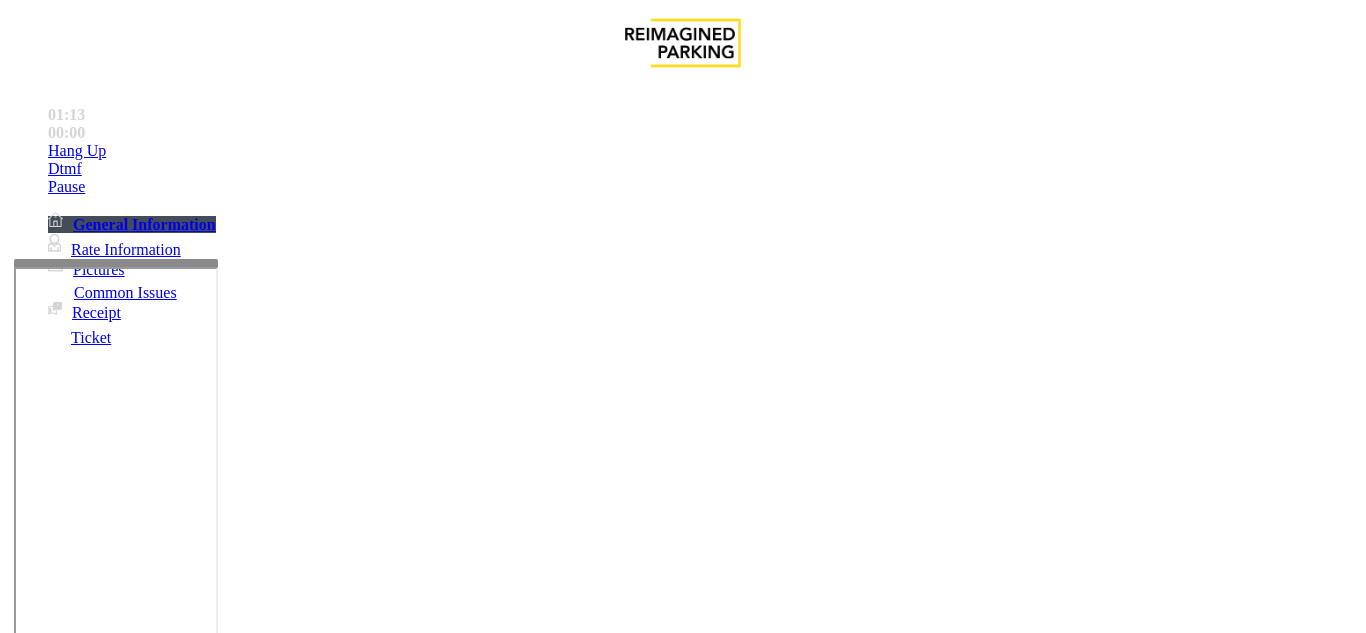 click at bounding box center [221, 1613] 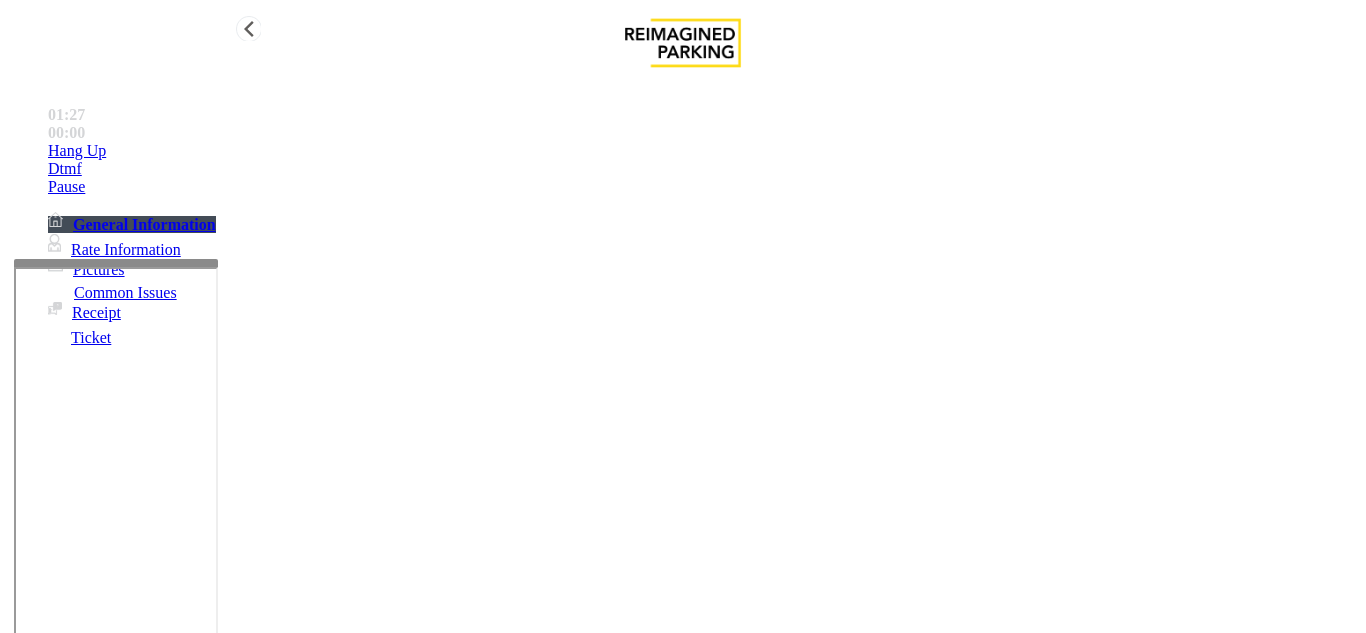 click on "Hang Up" at bounding box center (703, 151) 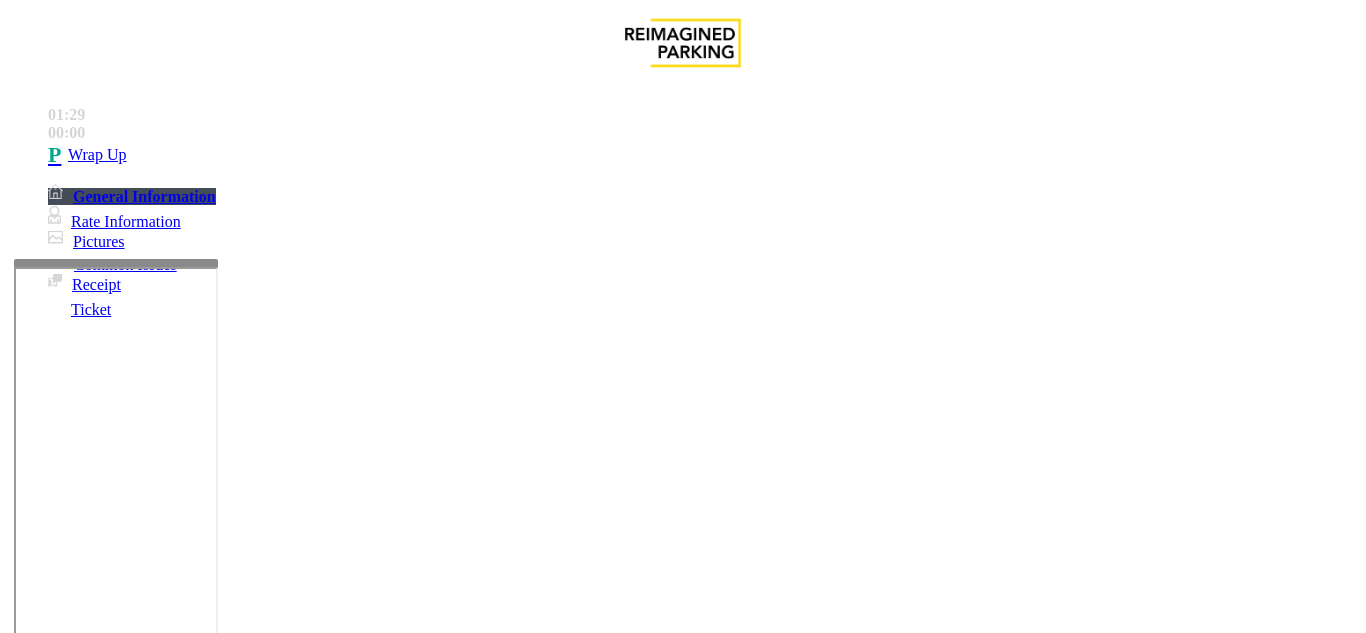 click at bounding box center (221, 1613) 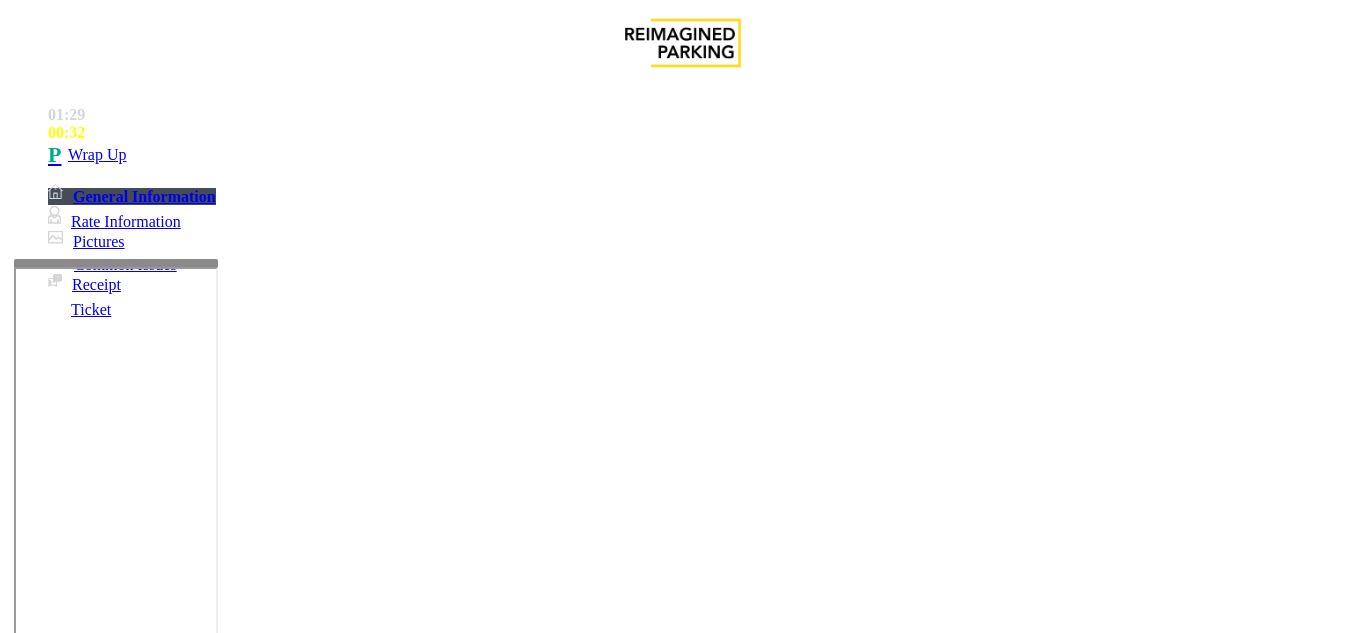 drag, startPoint x: 493, startPoint y: 431, endPoint x: 503, endPoint y: 454, distance: 25.079872 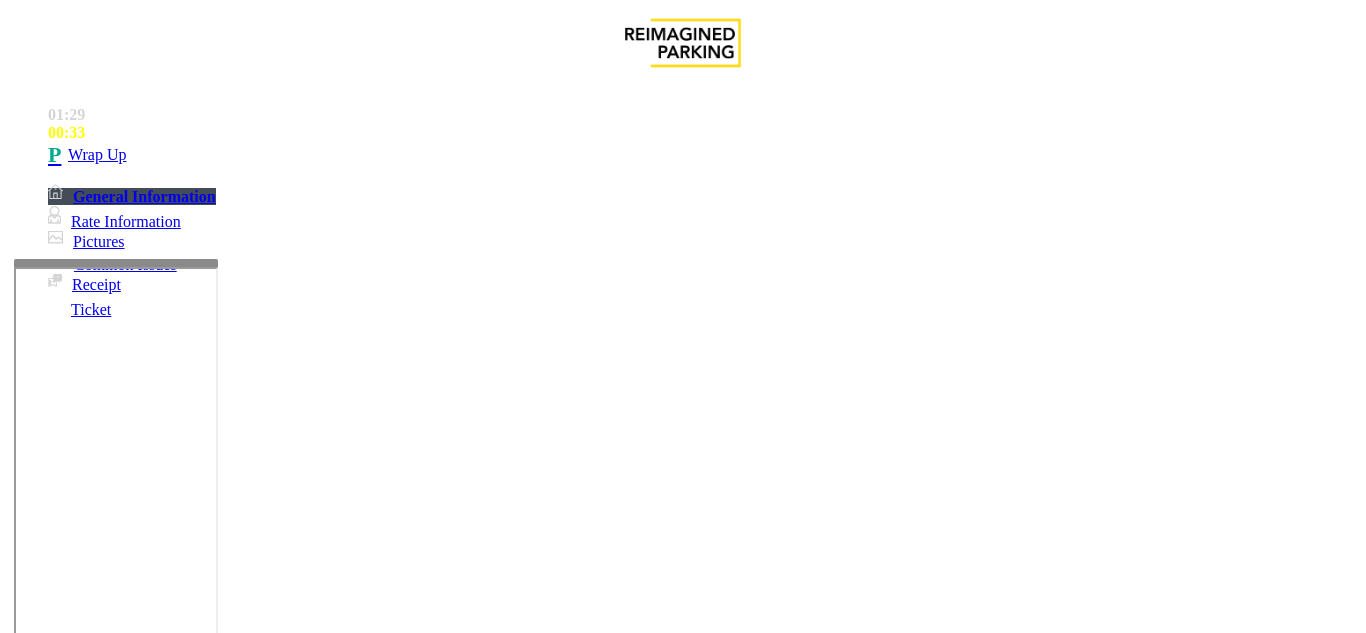 click at bounding box center (221, 1613) 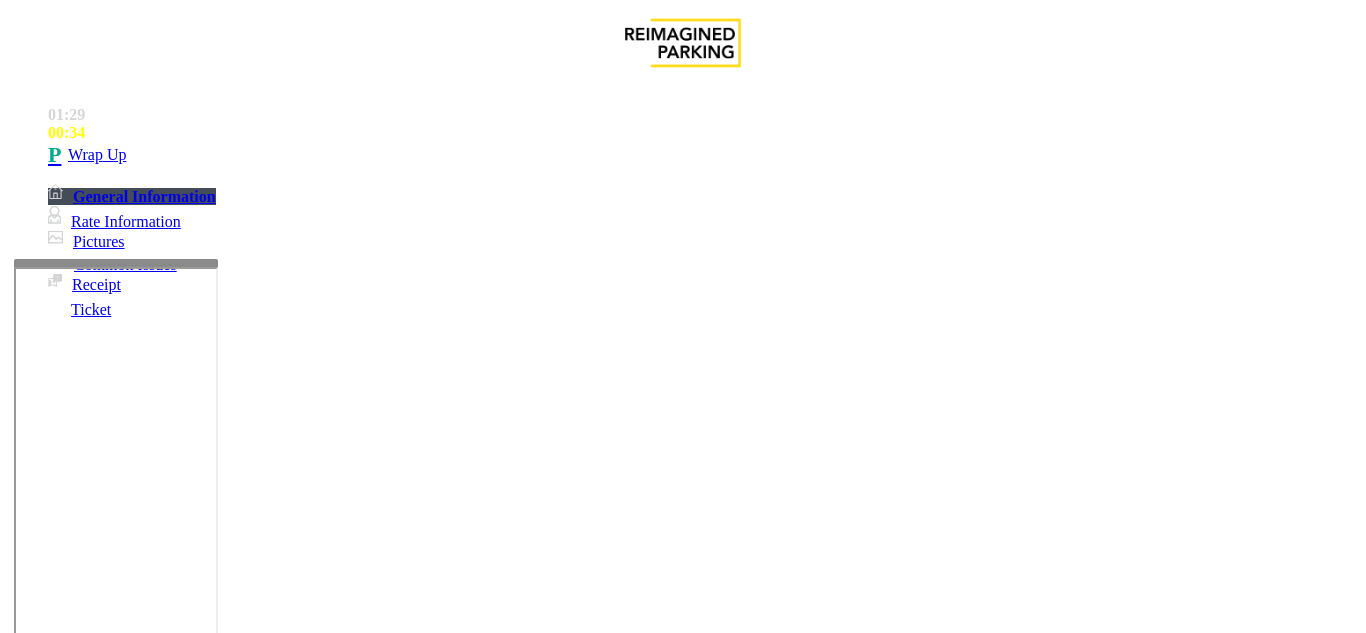 click at bounding box center (221, 1613) 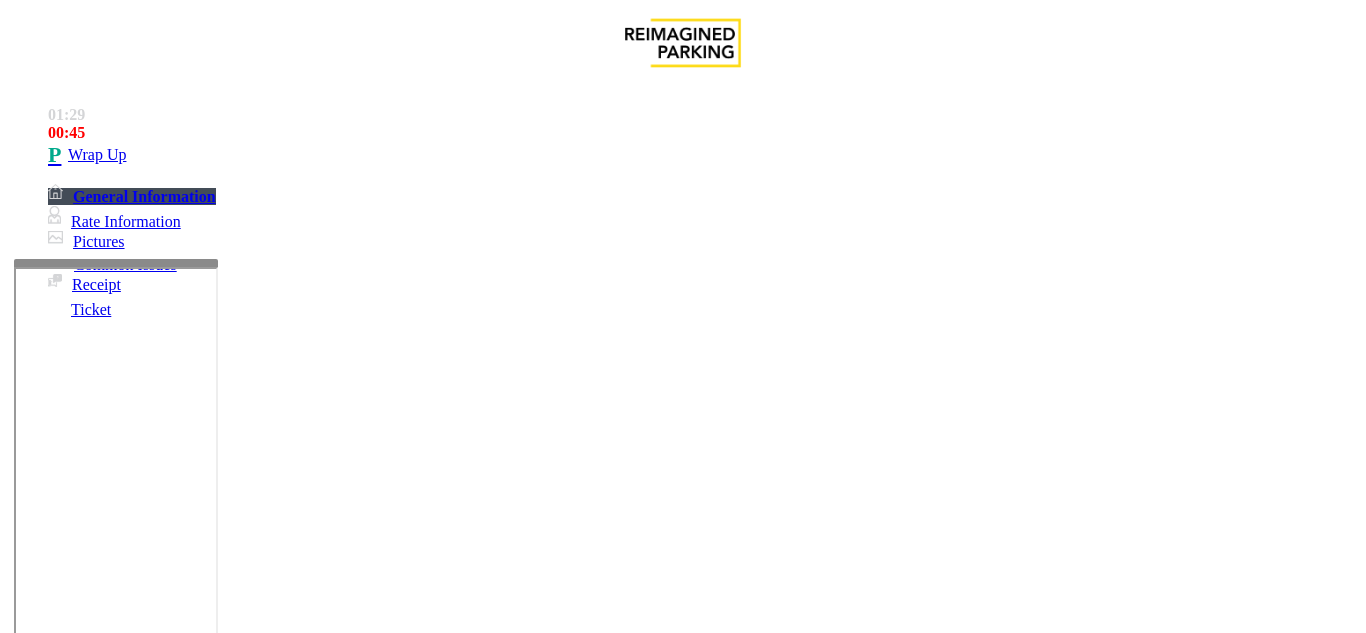 scroll, scrollTop: 0, scrollLeft: 0, axis: both 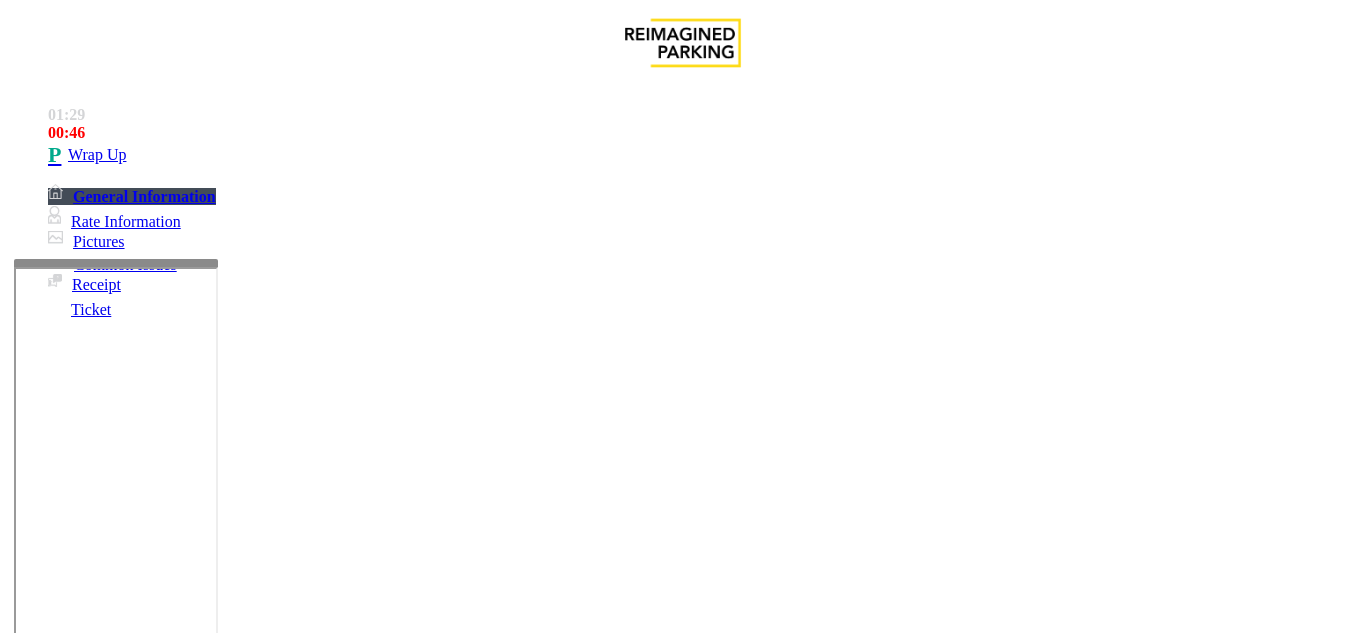 click on "Disabled Card" at bounding box center (682, 1271) 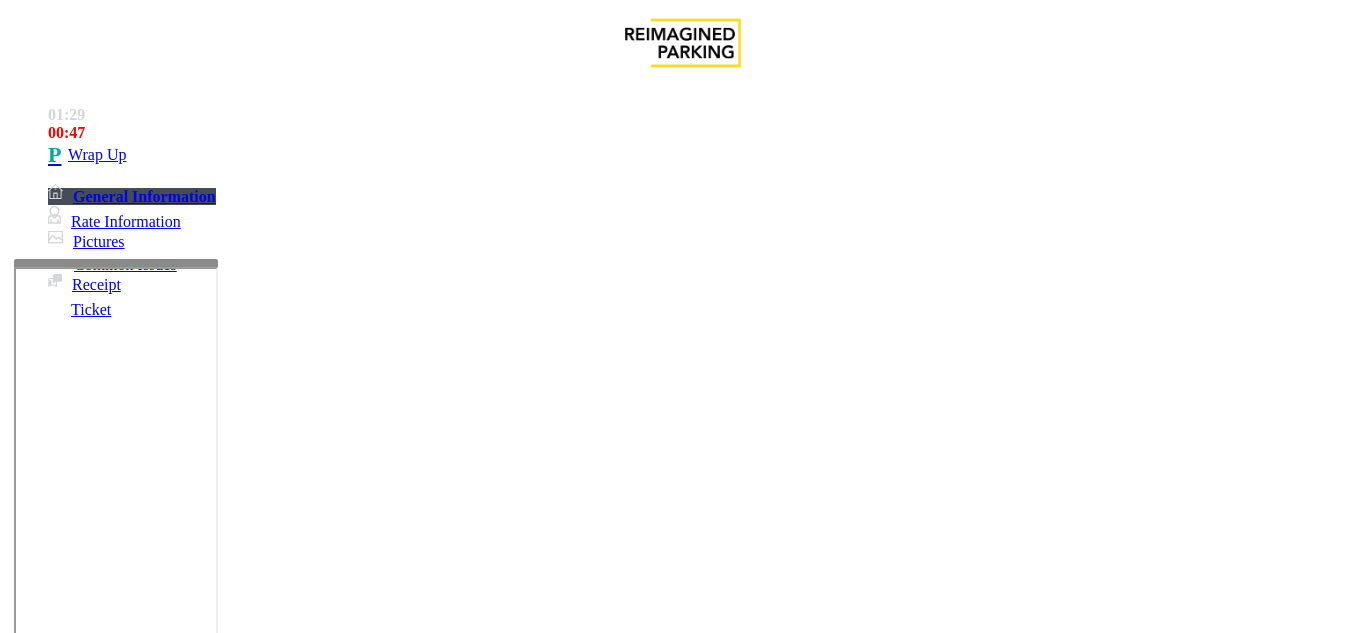 click on "Disabled Card" at bounding box center [682, 1271] 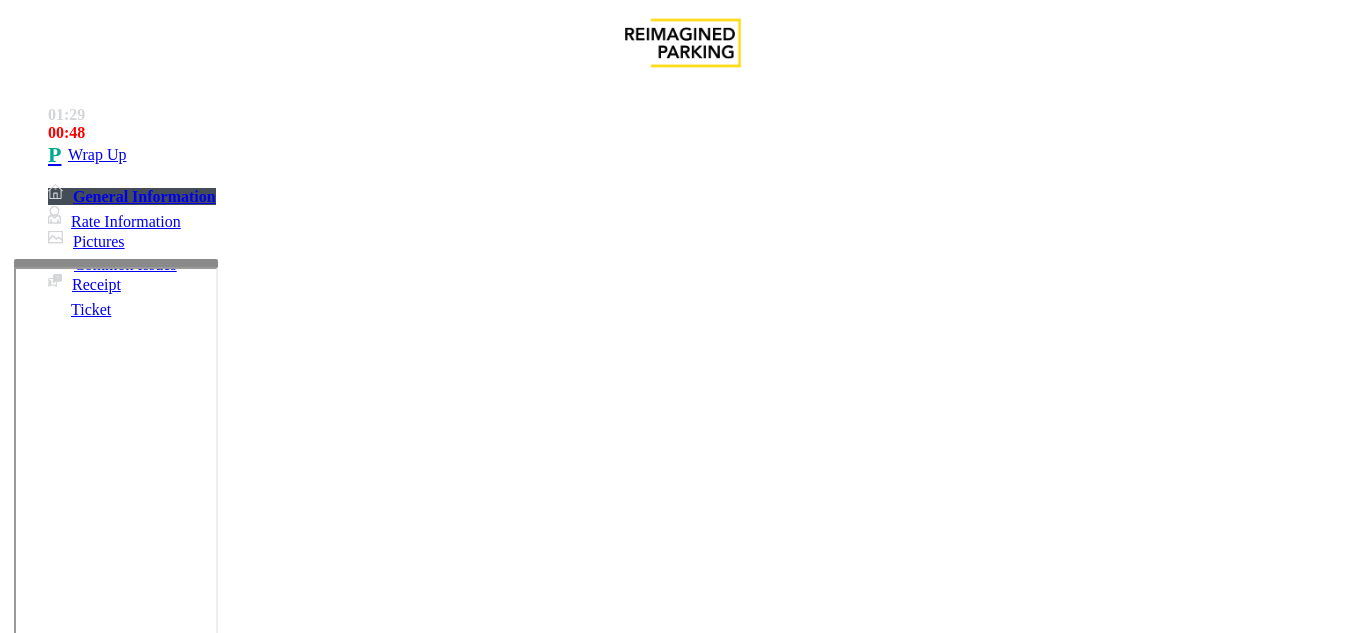 scroll, scrollTop: 300, scrollLeft: 0, axis: vertical 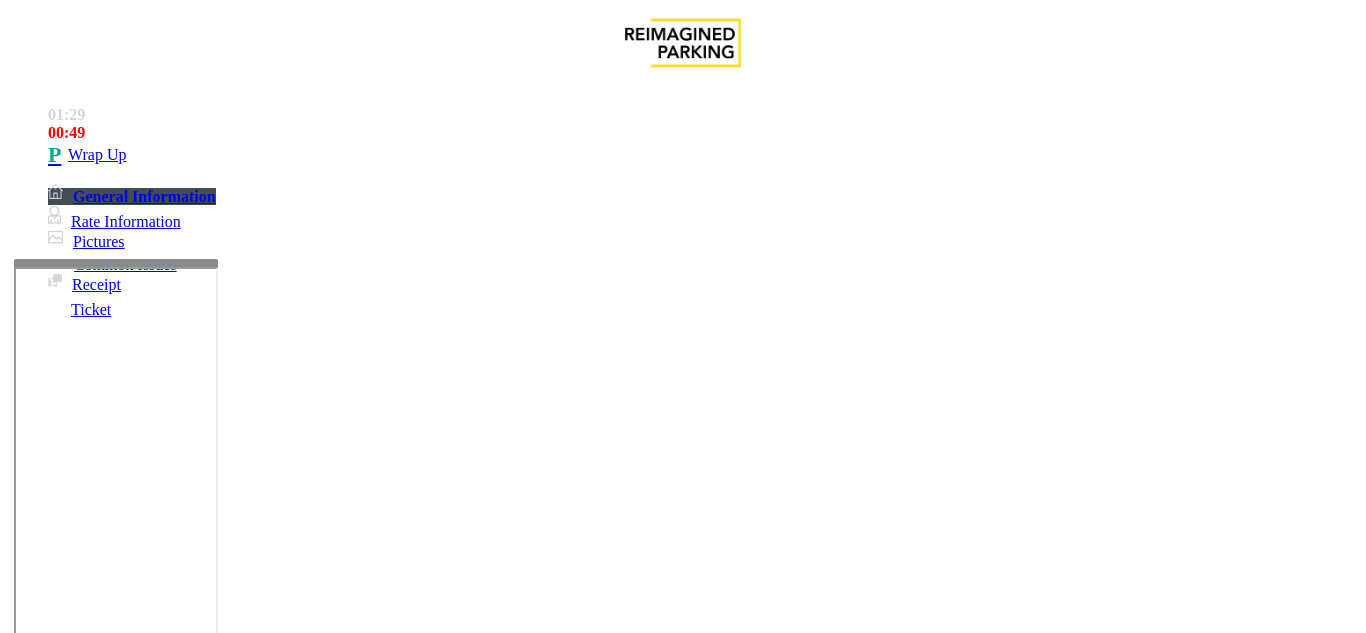 click at bounding box center (221, 1613) 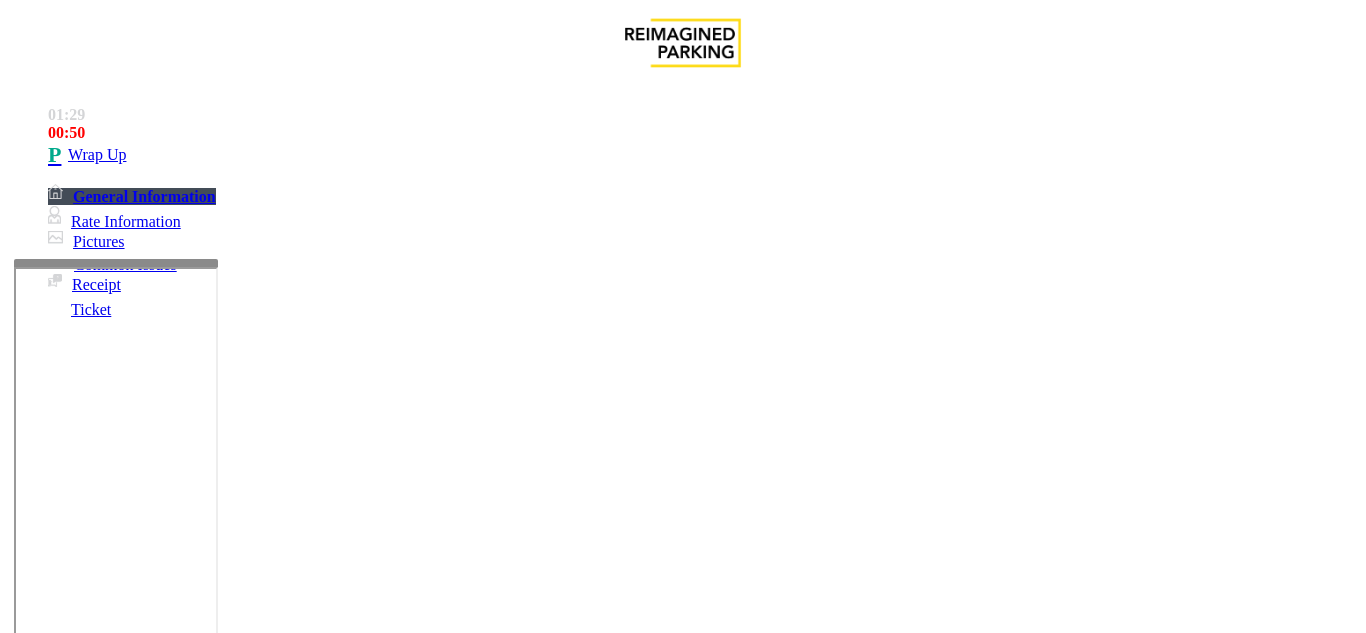 type on "**********" 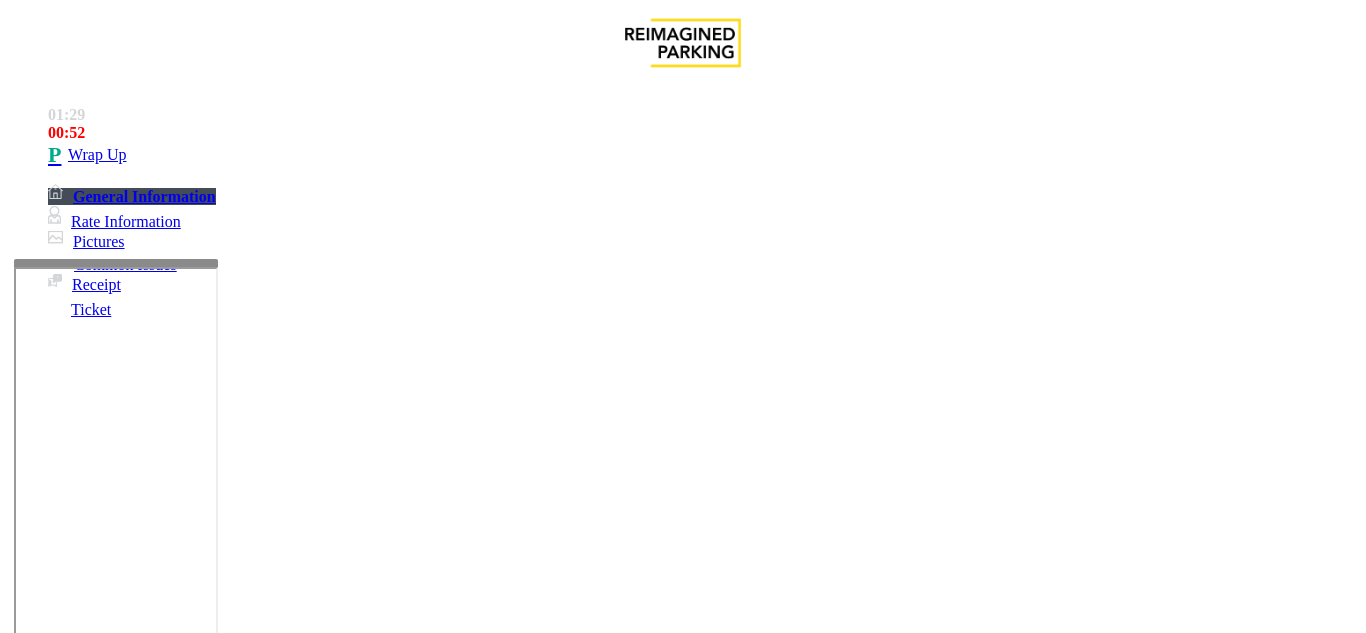 type on "**" 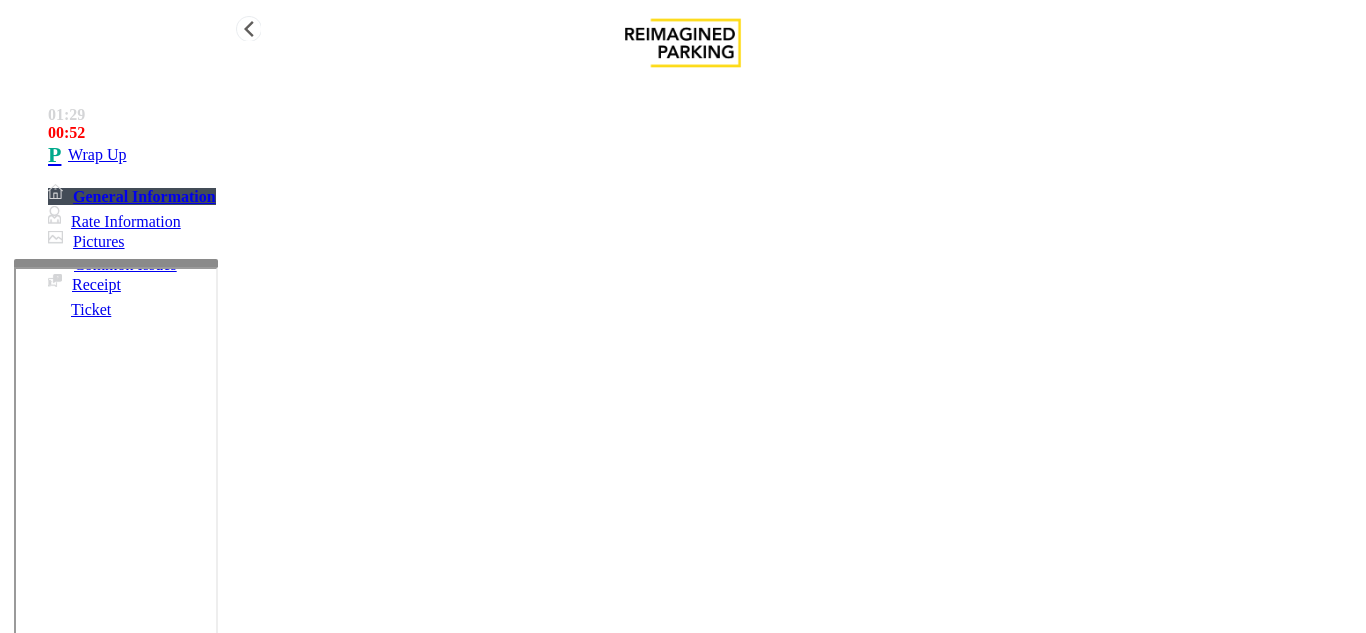 type on "**" 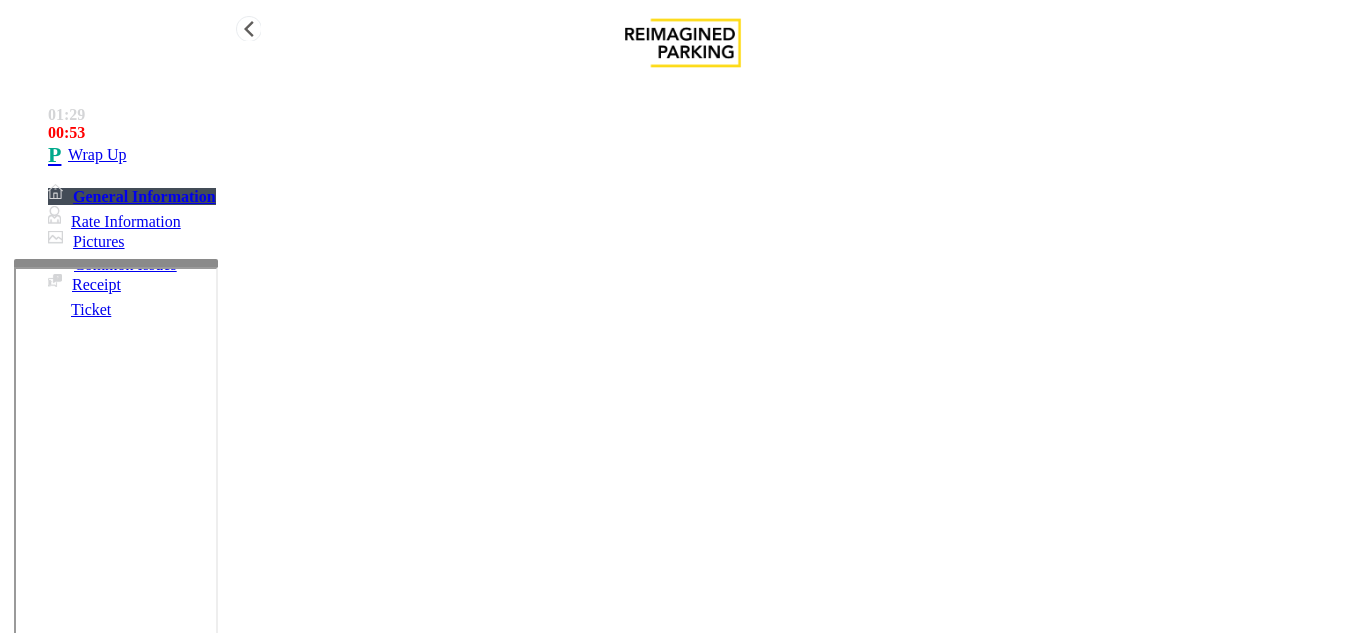 click on "General Information" at bounding box center (144, 196) 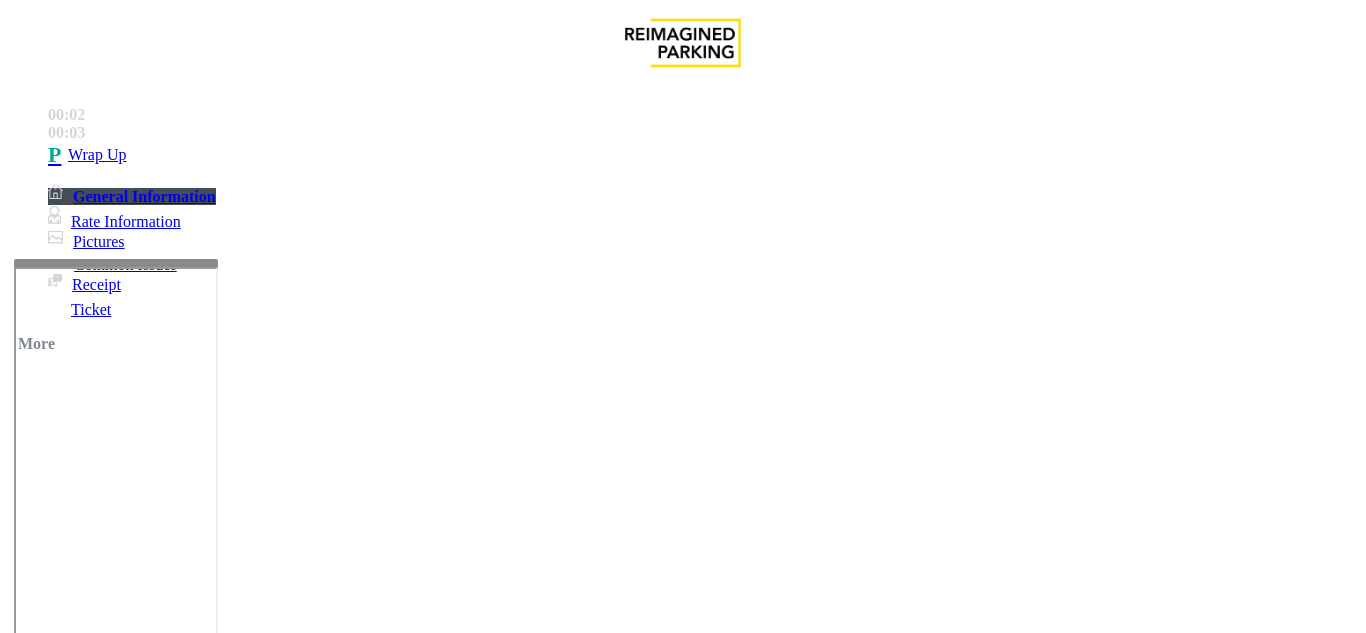 drag, startPoint x: 508, startPoint y: 612, endPoint x: 500, endPoint y: 542, distance: 70.45566 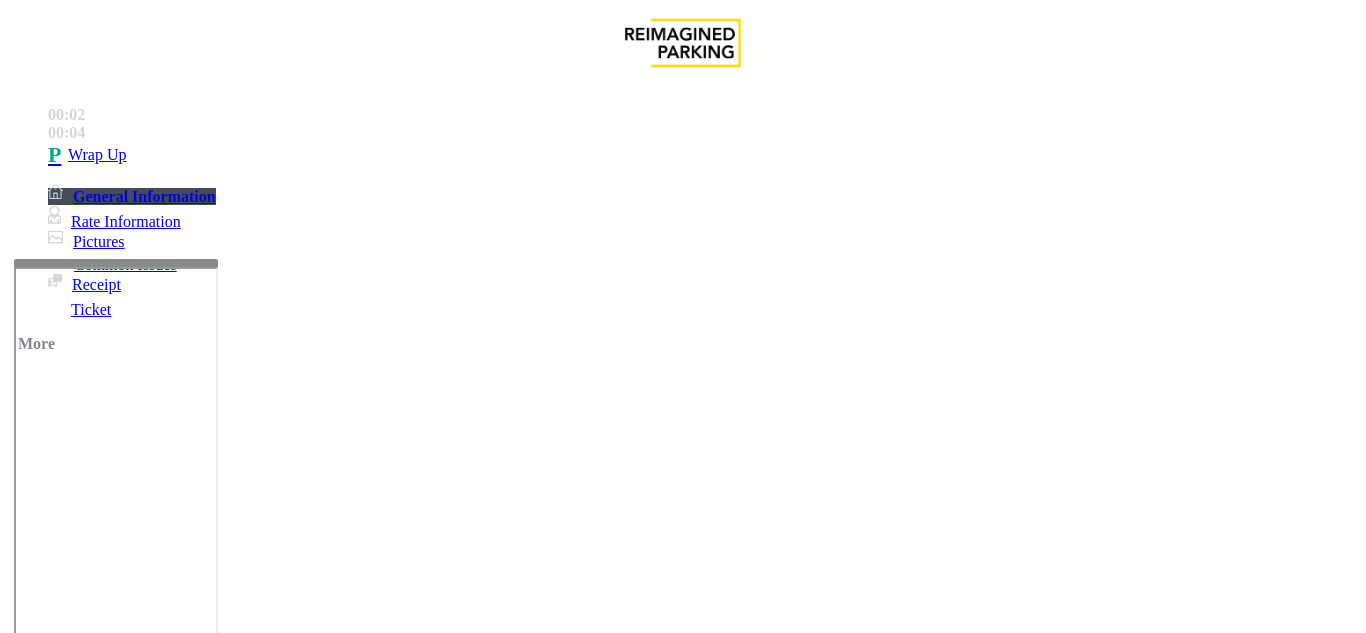 click on "Call dropped" at bounding box center [546, 1286] 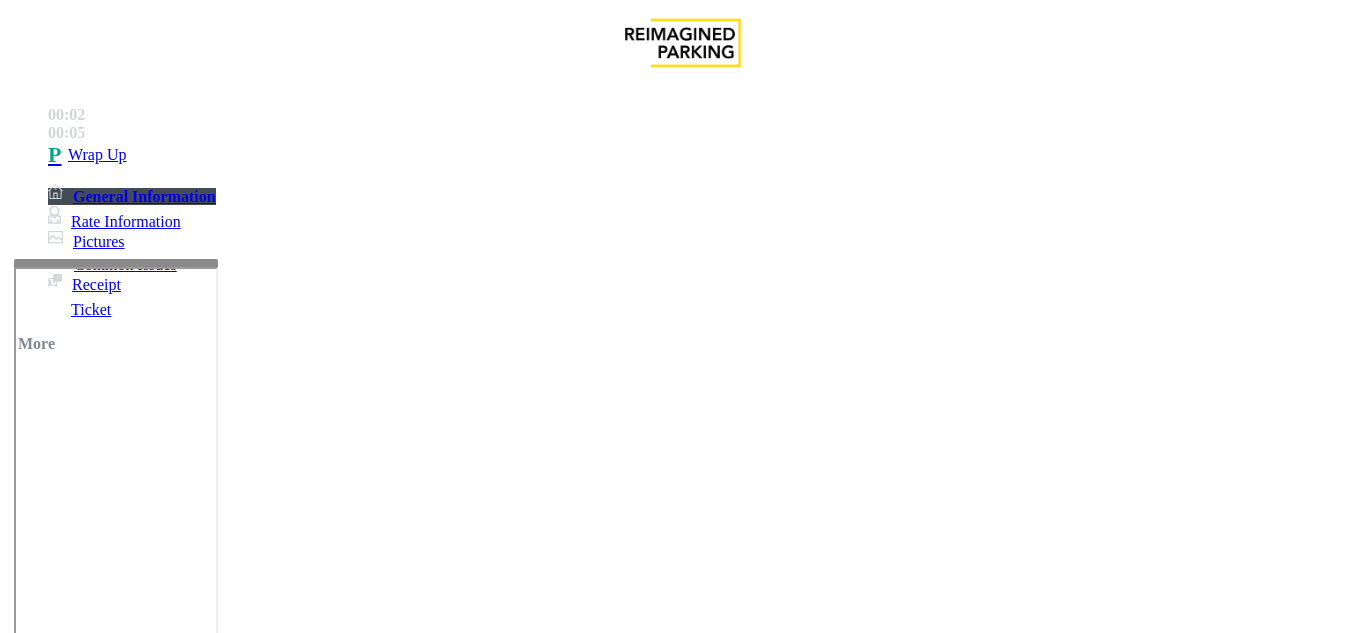 click on "Intercom Issue/No Response" at bounding box center (141, 1253) 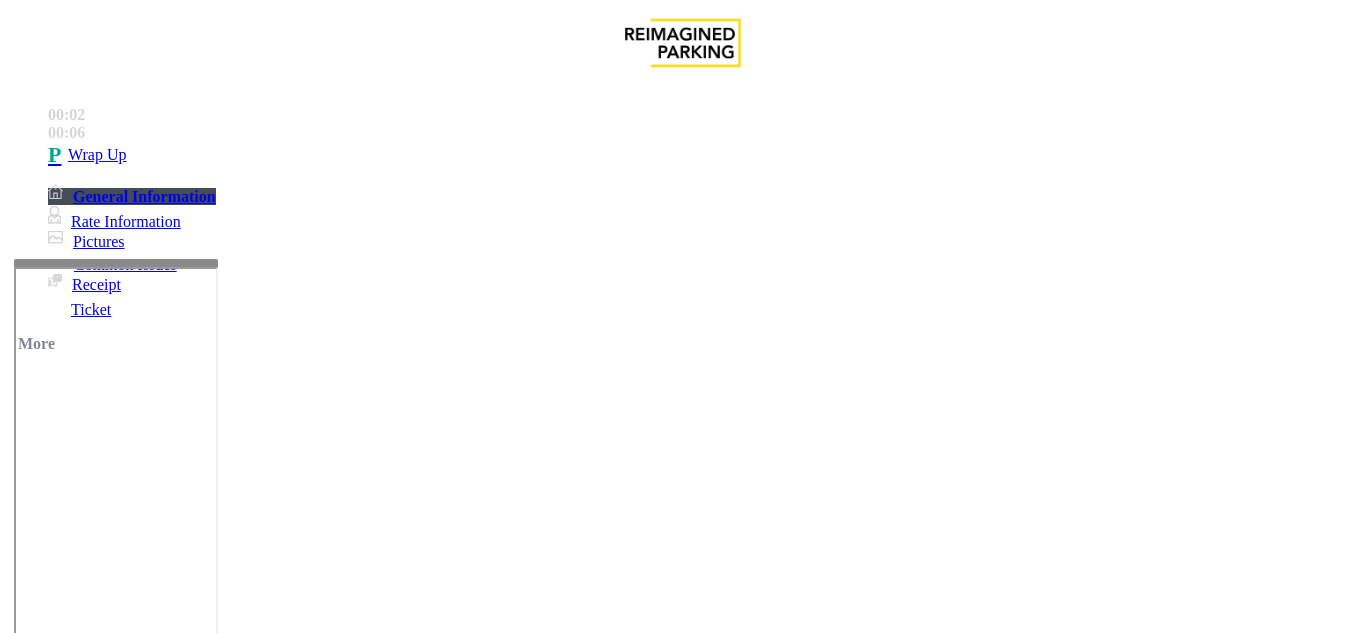 click on "Issue  No Response/Unable to hear parker   Parker Cannot Hear Call Center Agent   Call dropped" at bounding box center (682, 1273) 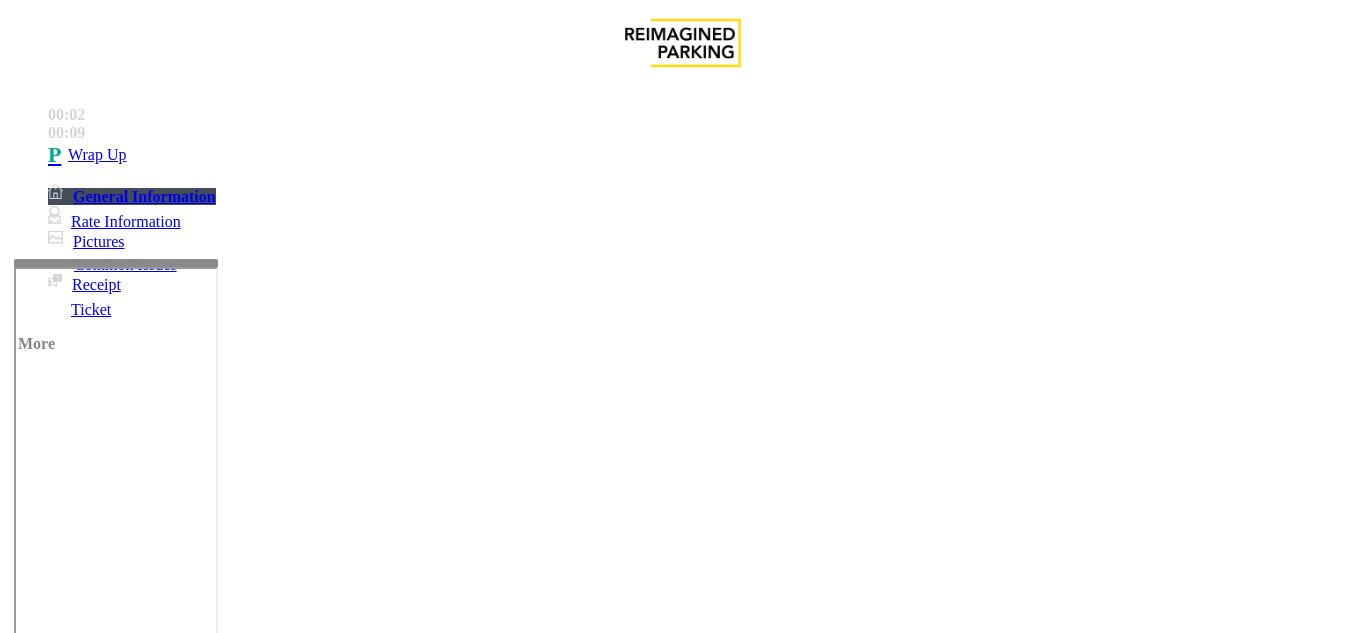 click on "Call dropped" at bounding box center [682, 1271] 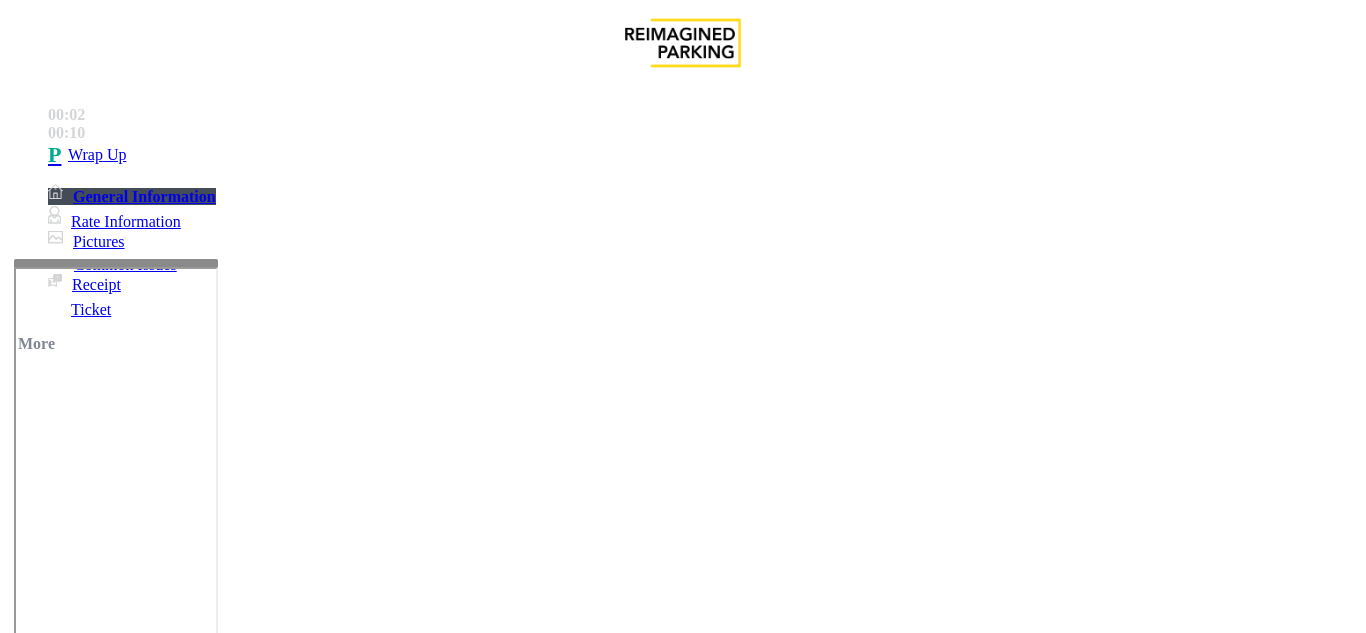 click on "Call dropped" at bounding box center [682, 1271] 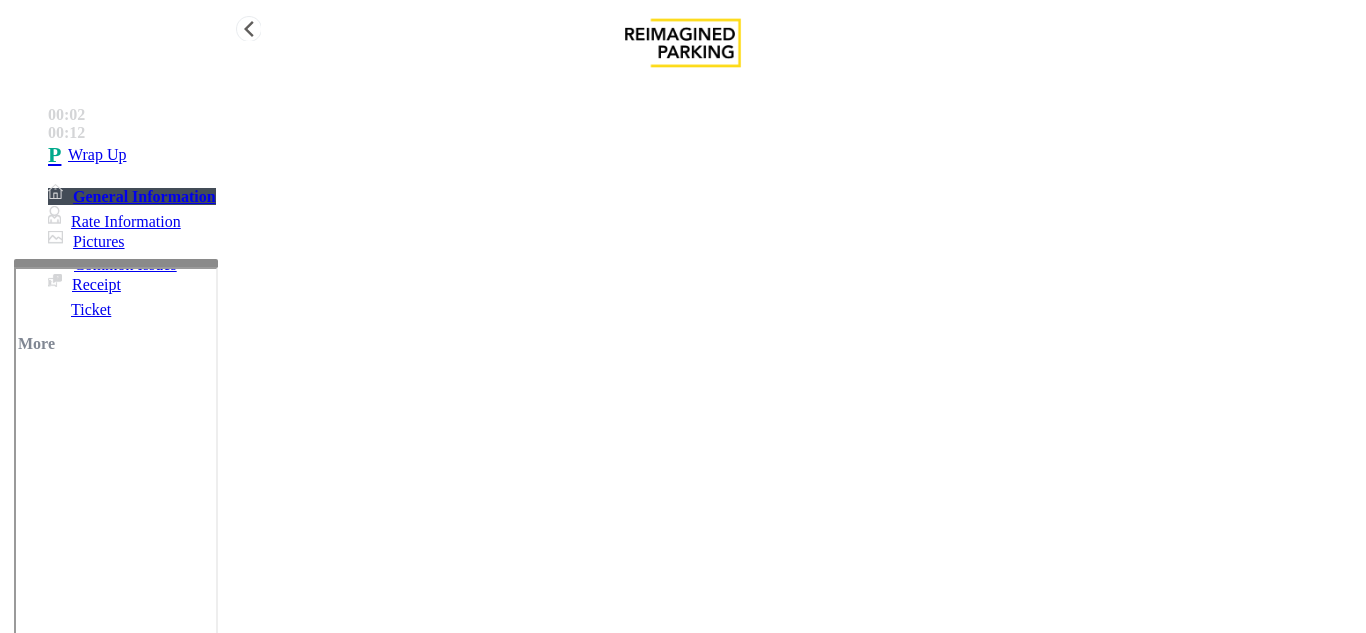 type on "**********" 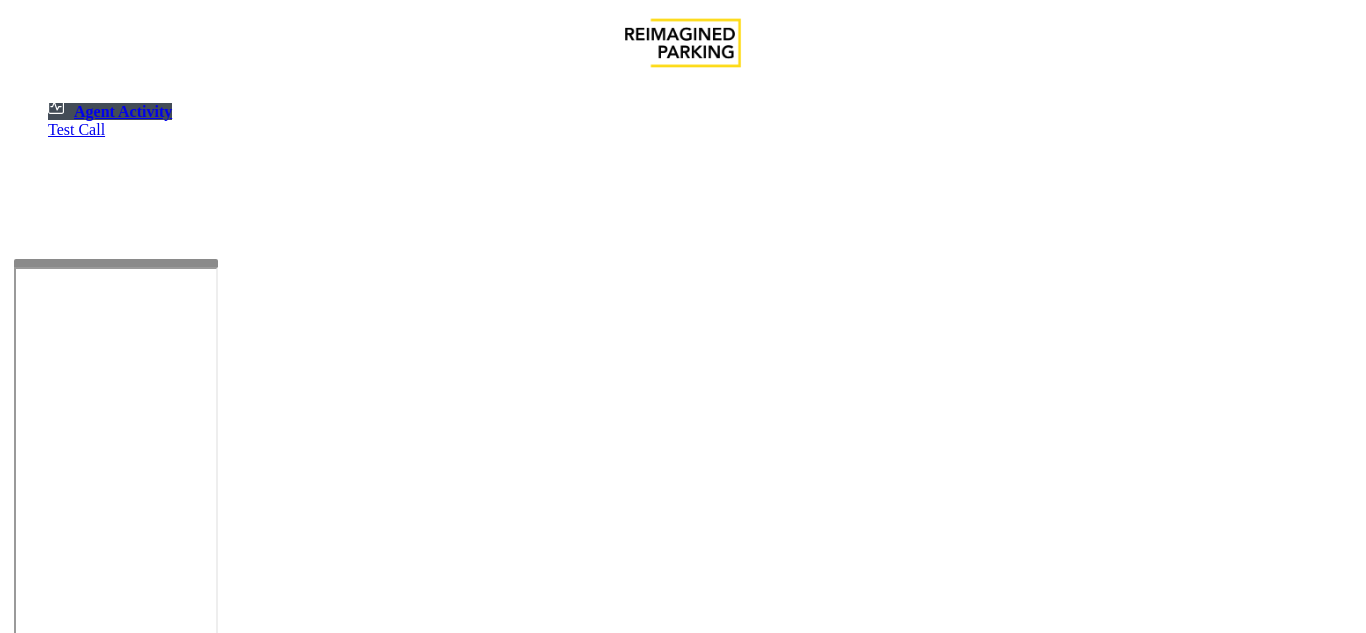 click on "×" at bounding box center [20, 1244] 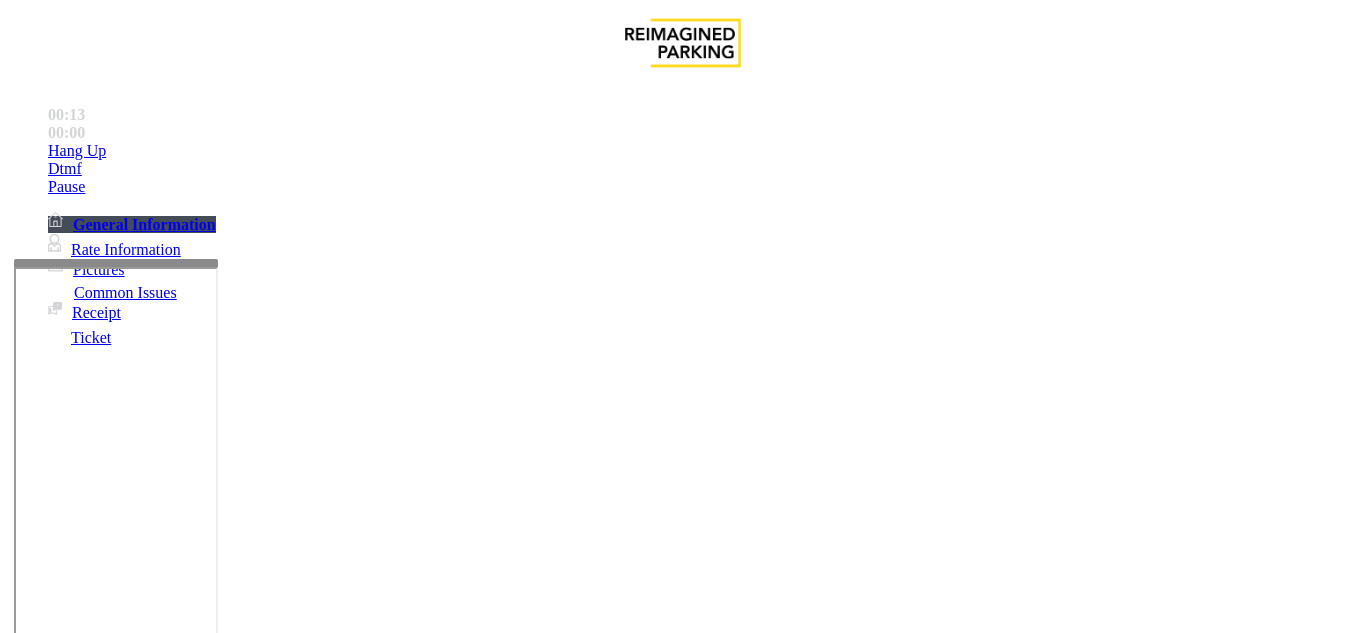 scroll, scrollTop: 500, scrollLeft: 0, axis: vertical 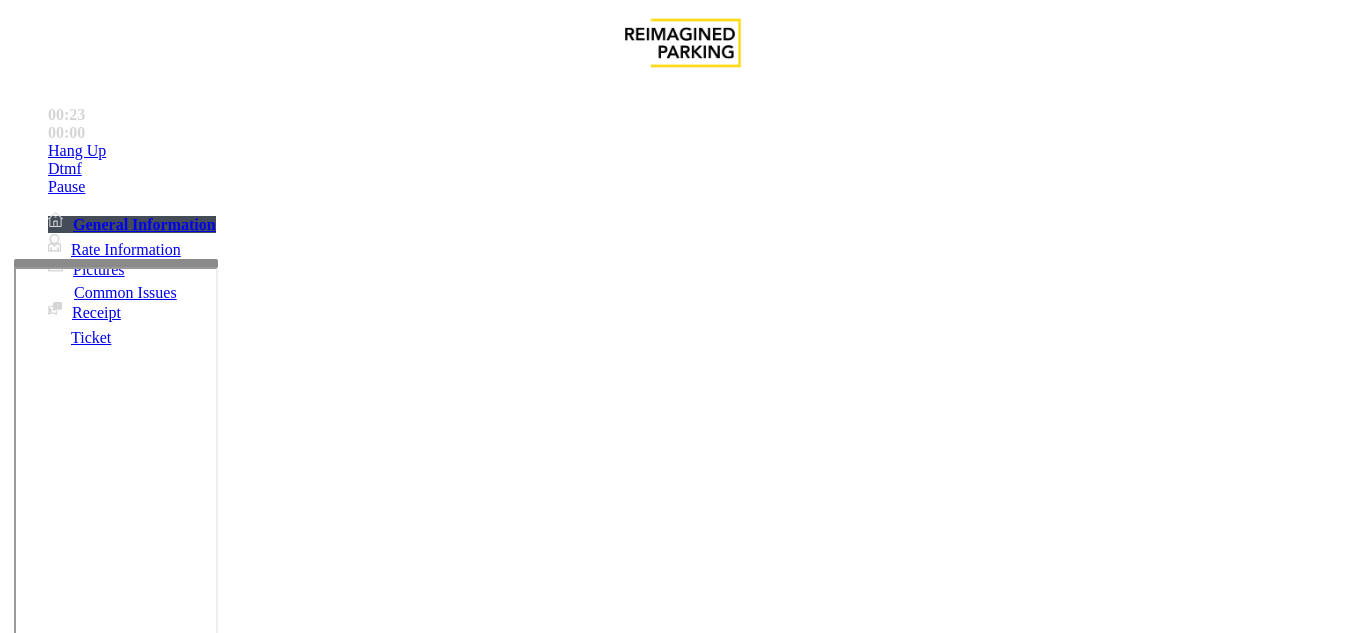click on "Validation Issue" at bounding box center (371, 1286) 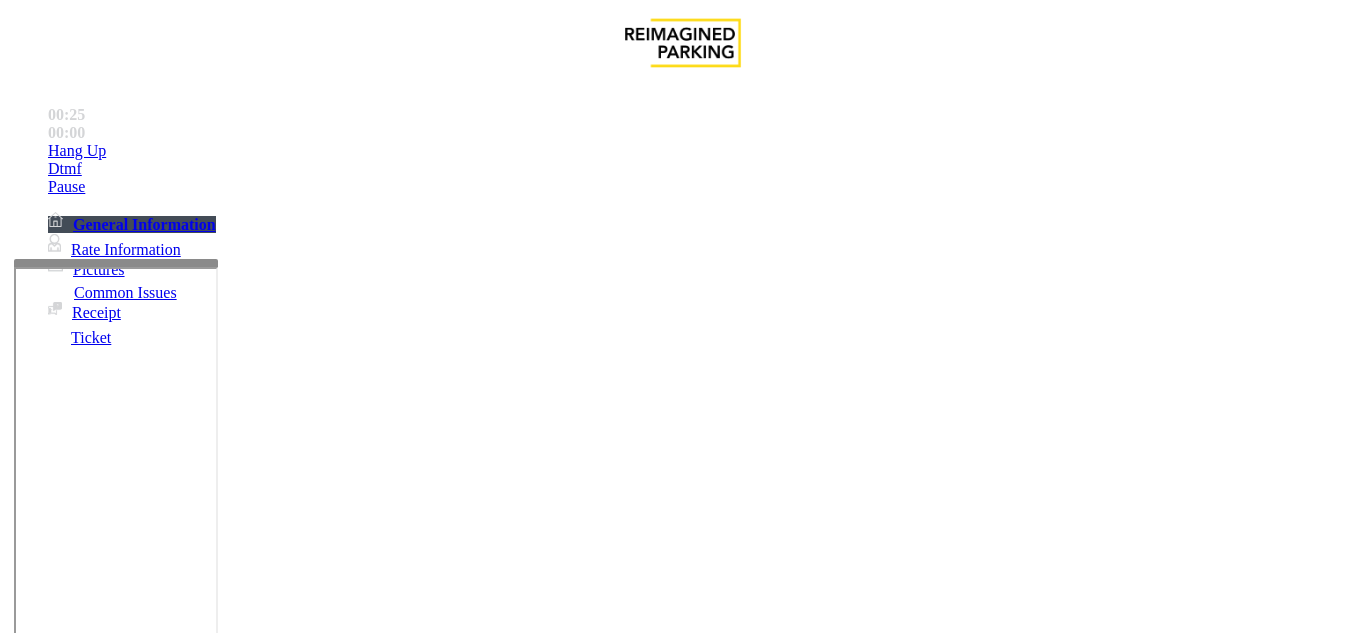 click on "Validation Expired/Need To Pay" at bounding box center (636, 1286) 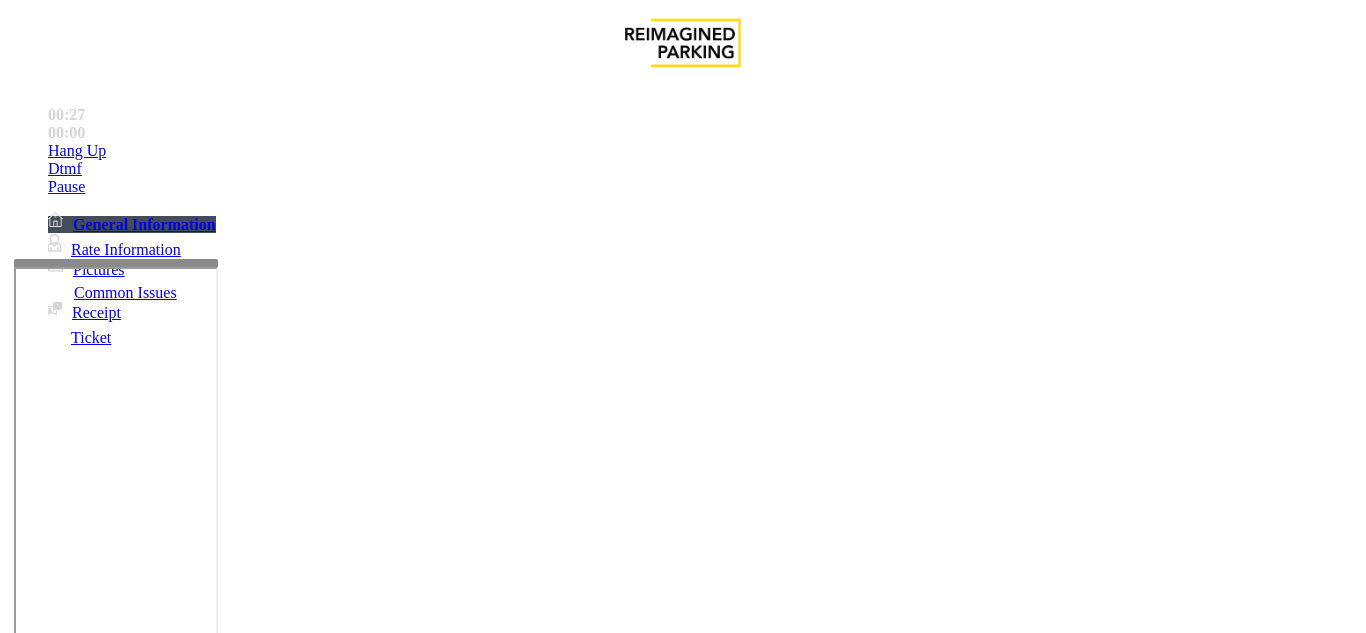 scroll, scrollTop: 293, scrollLeft: 0, axis: vertical 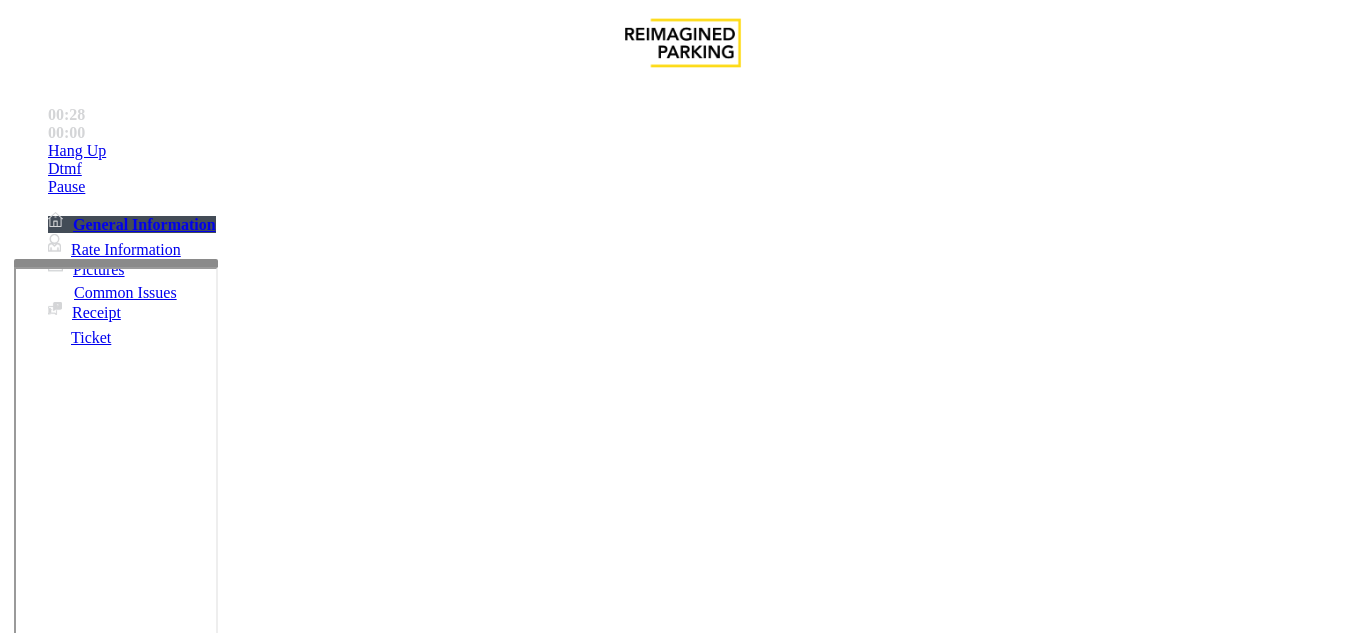 drag, startPoint x: 363, startPoint y: 404, endPoint x: 209, endPoint y: 393, distance: 154.39236 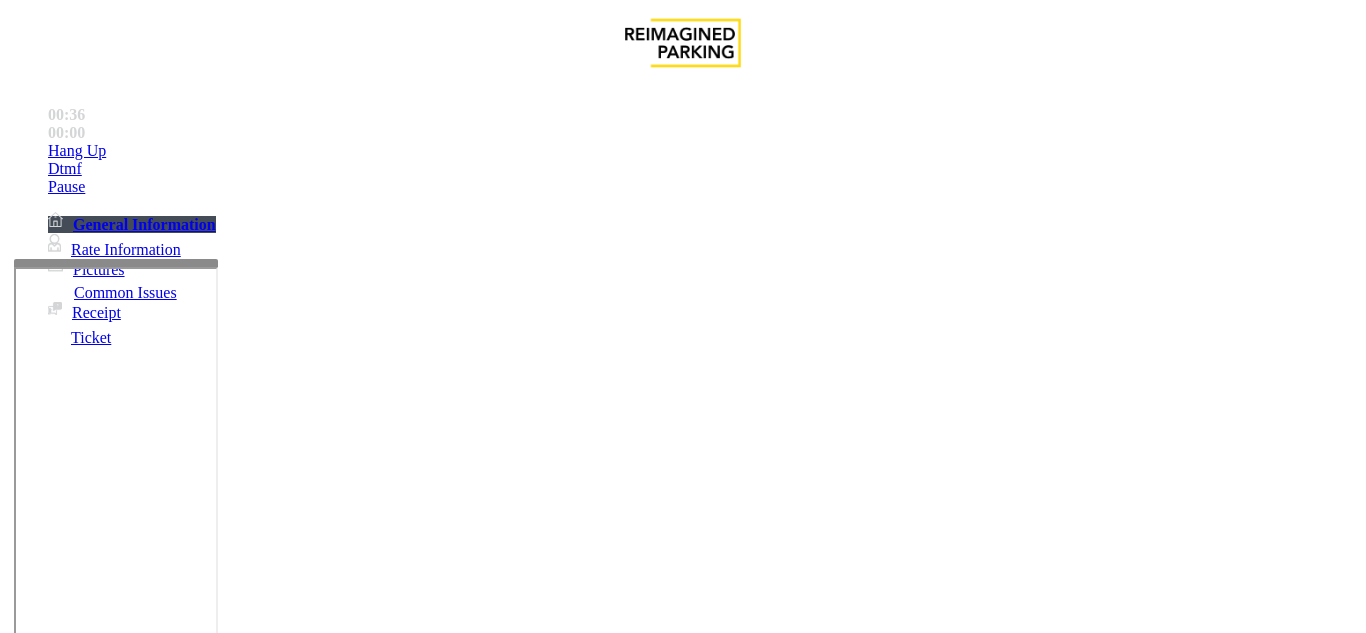 scroll, scrollTop: 0, scrollLeft: 0, axis: both 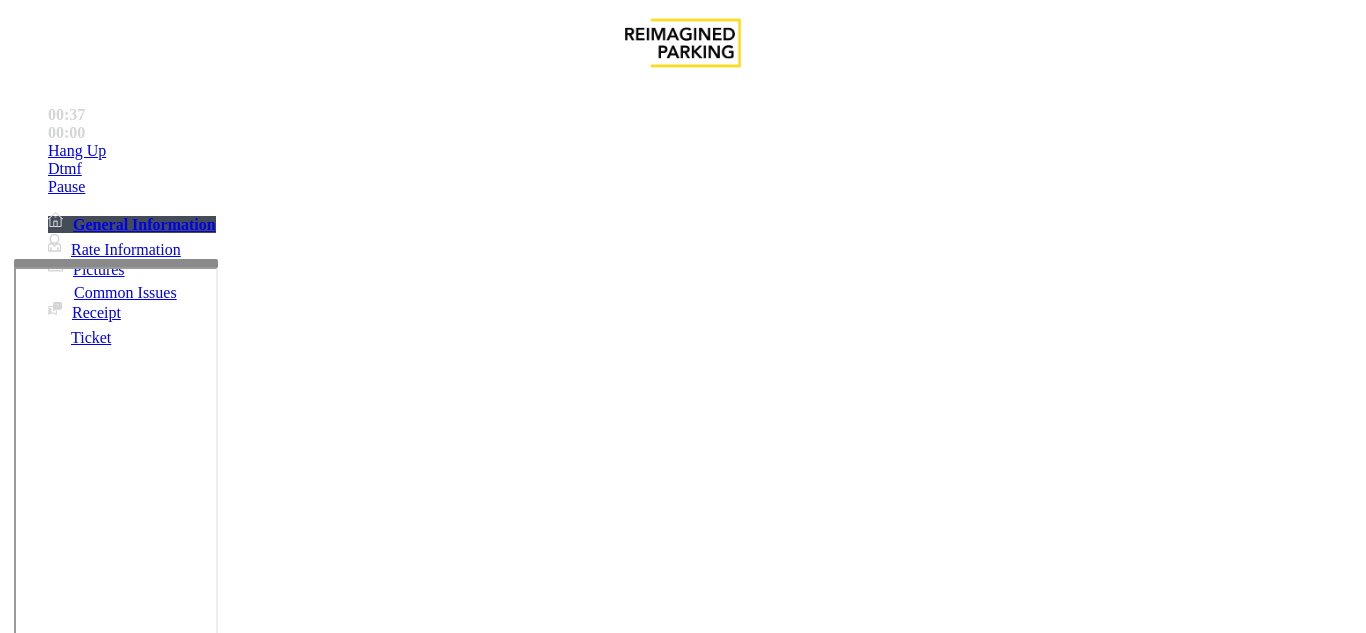 click on "Validation Expired/Need To Pay" at bounding box center (682, 1271) 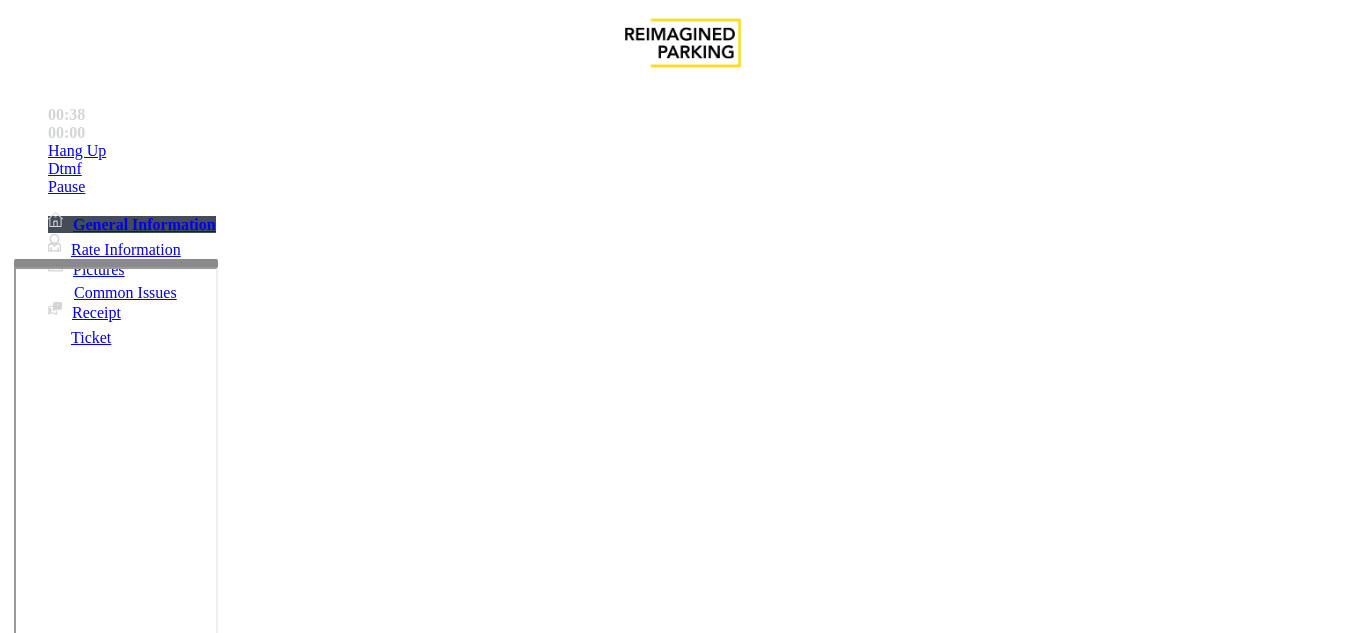 drag, startPoint x: 339, startPoint y: 180, endPoint x: 416, endPoint y: 157, distance: 80.36168 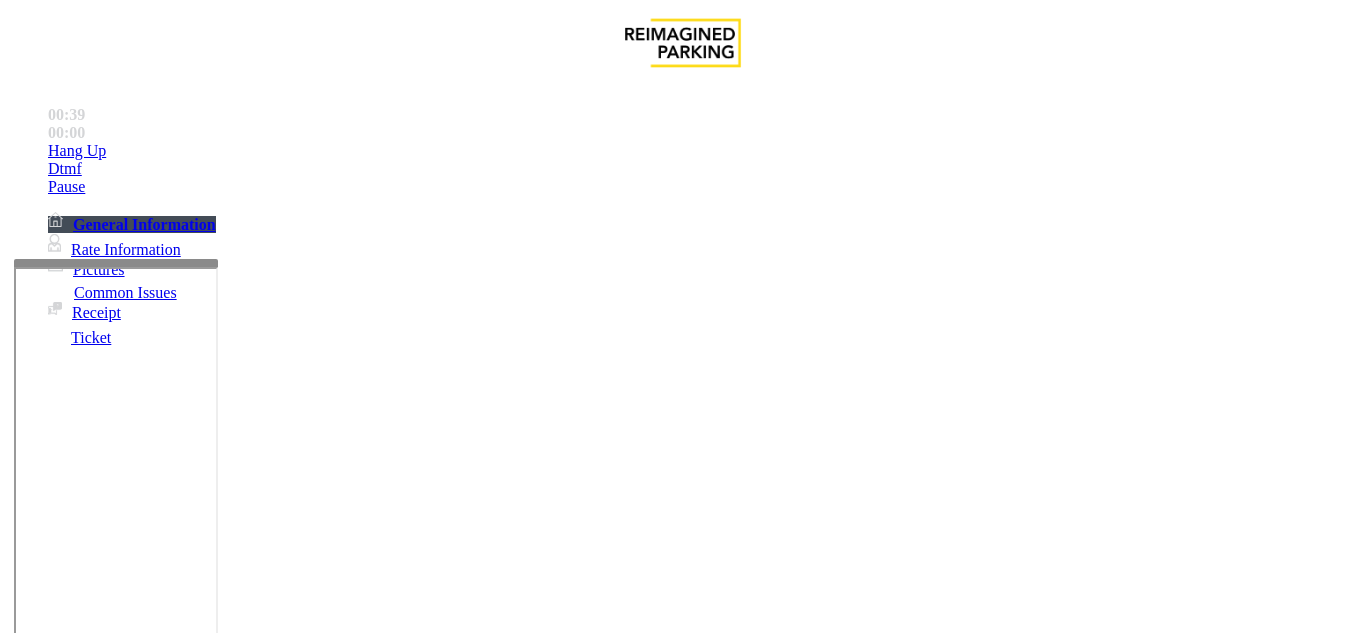 click on "Issue" at bounding box center (682, 1253) 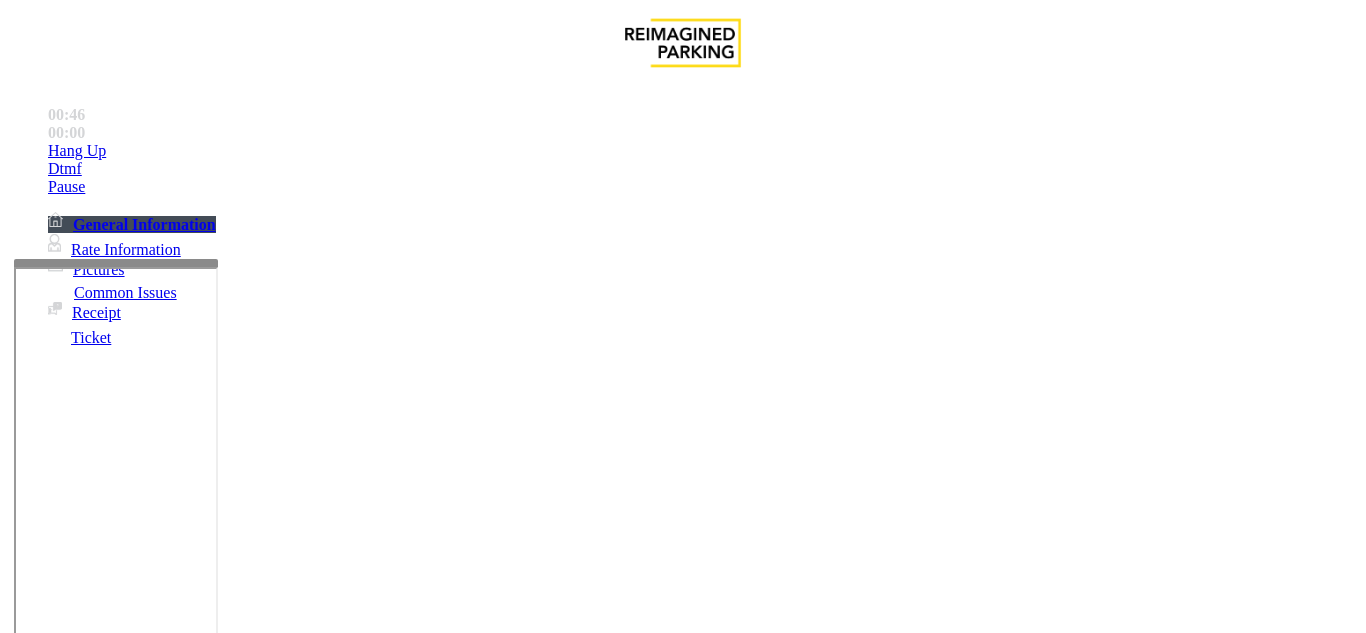 drag, startPoint x: 390, startPoint y: 275, endPoint x: 391, endPoint y: 242, distance: 33.01515 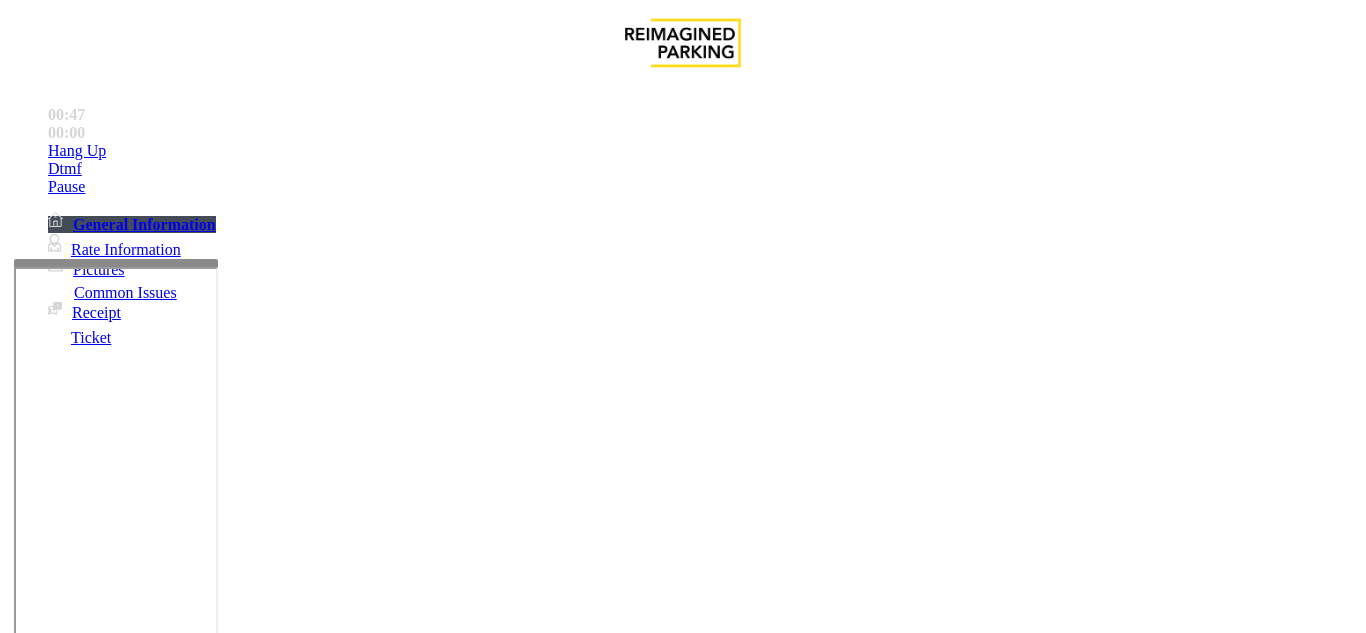 click on "Validation Error" at bounding box center (262, 1286) 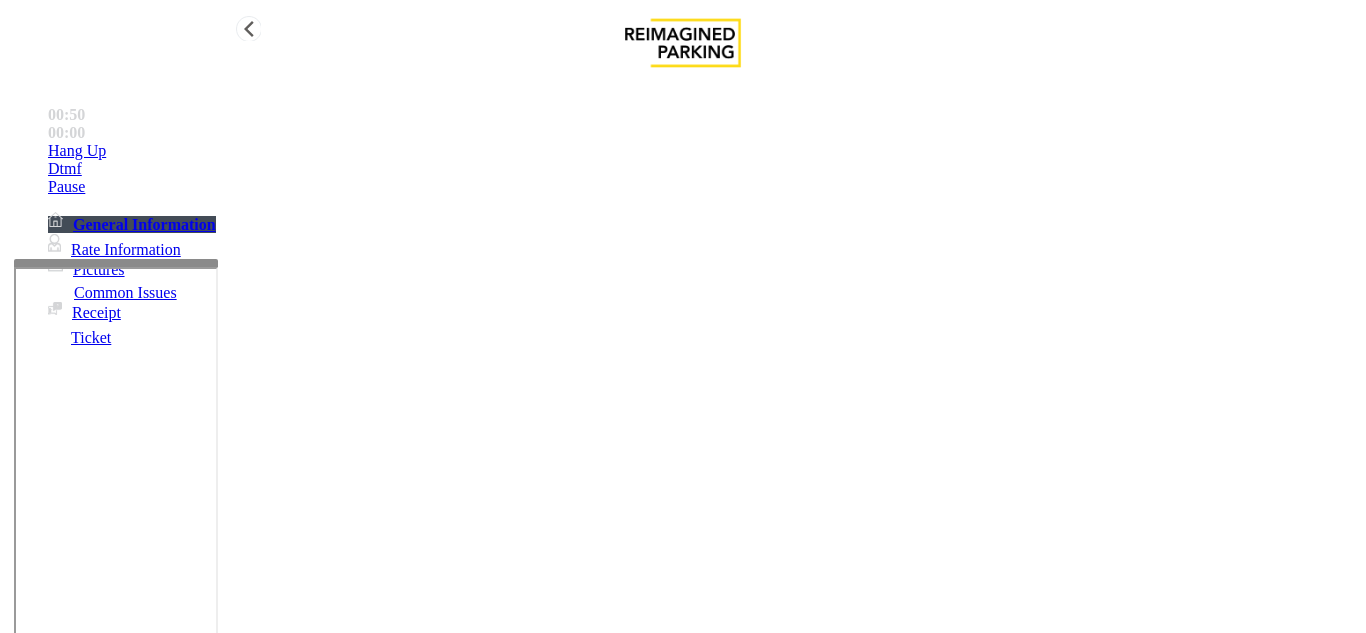 click on "Hang Up" at bounding box center [77, 151] 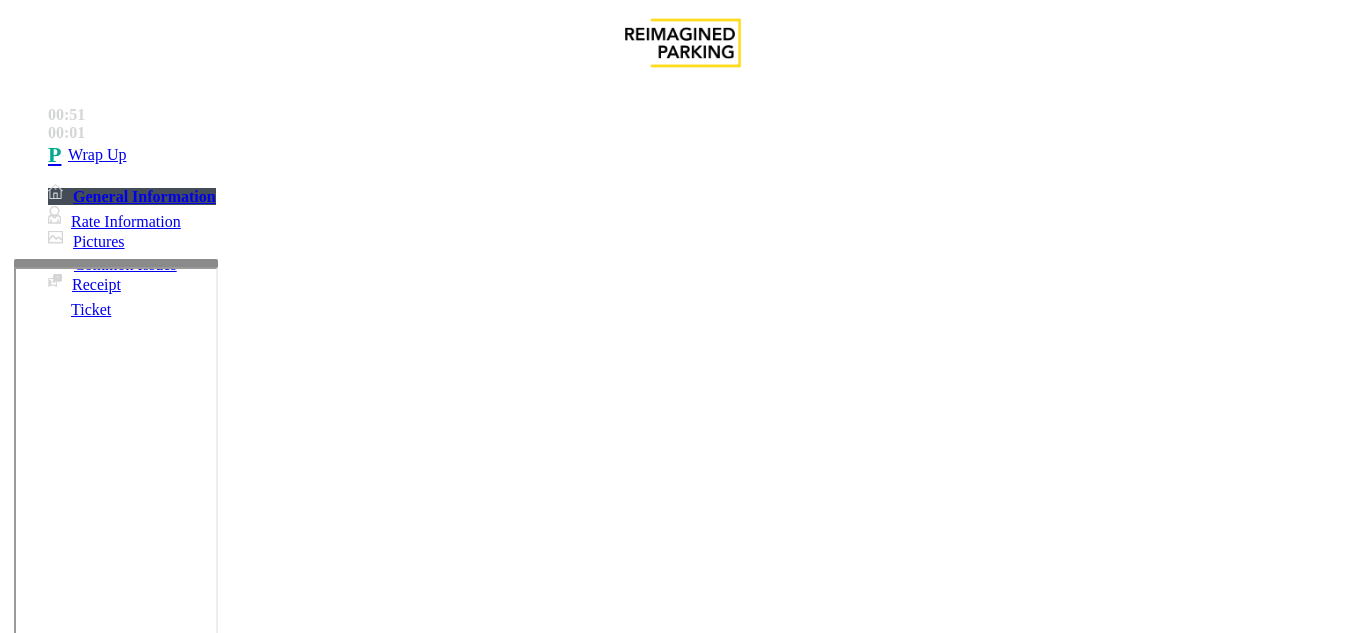 paste 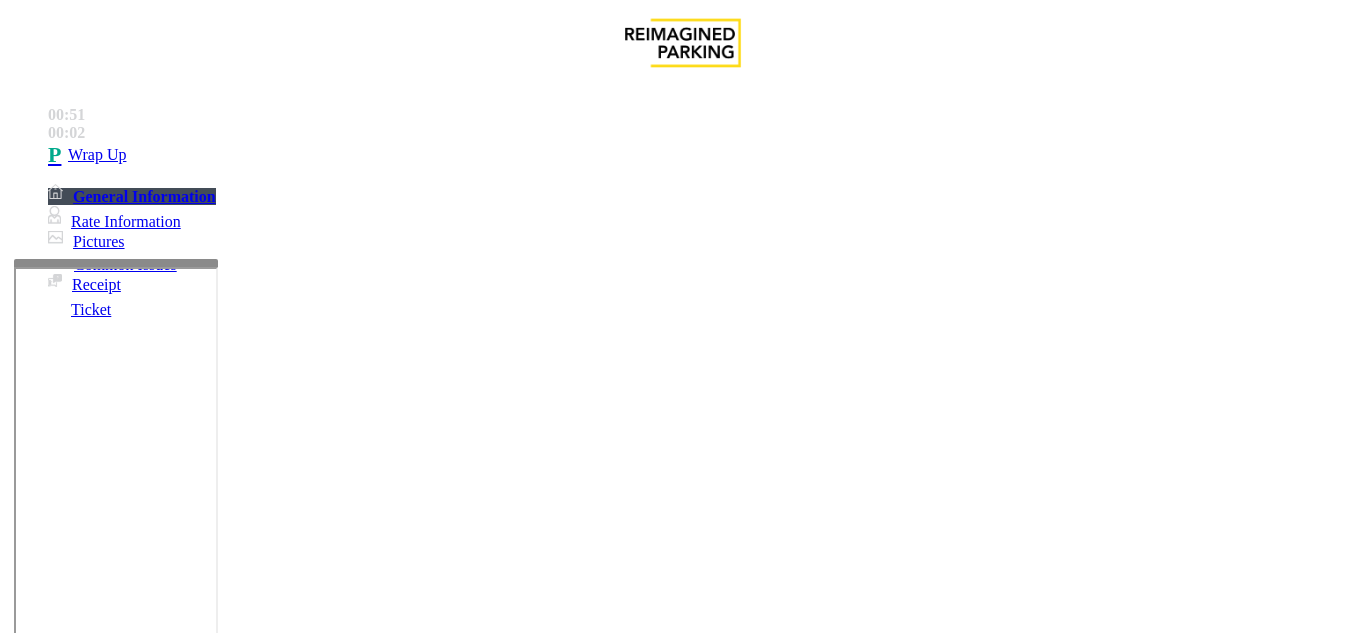 scroll, scrollTop: 200, scrollLeft: 0, axis: vertical 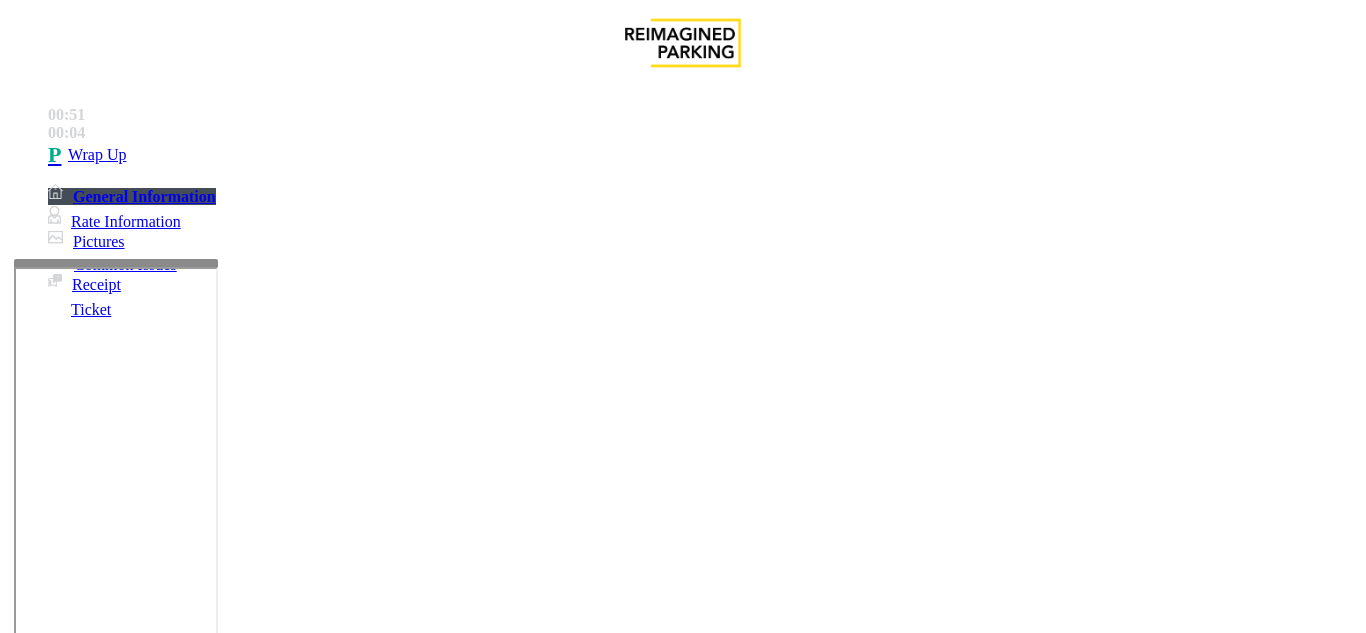 type 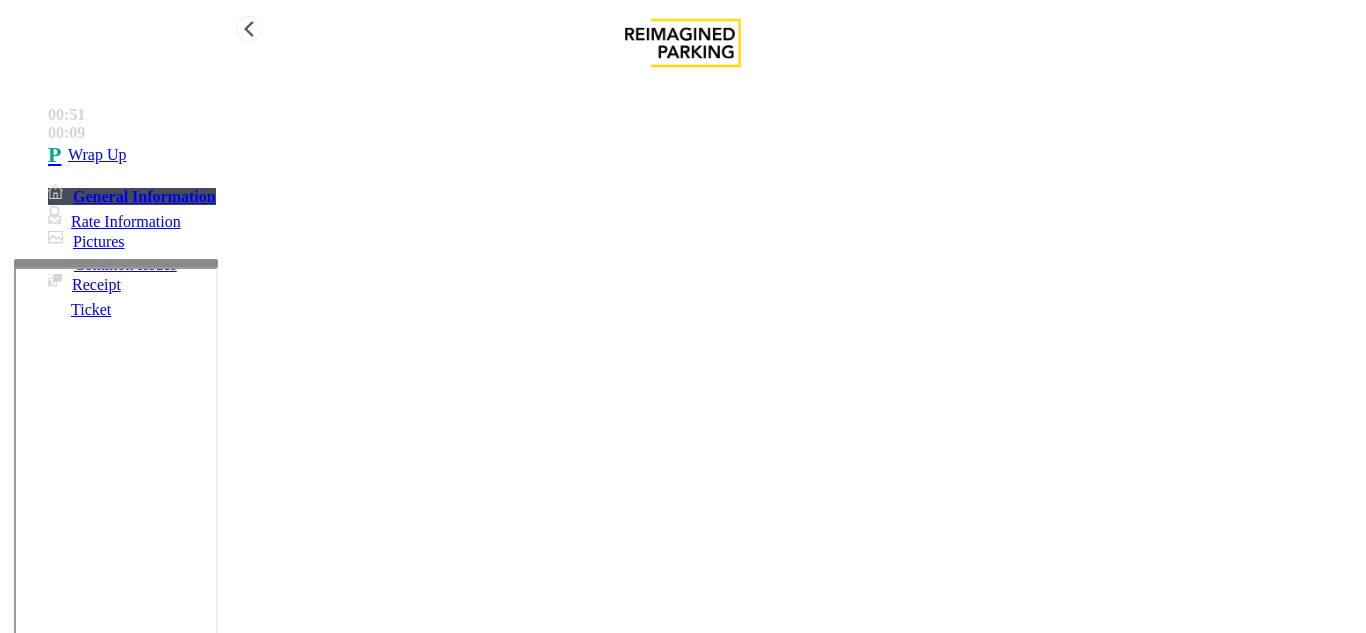 scroll, scrollTop: 0, scrollLeft: 0, axis: both 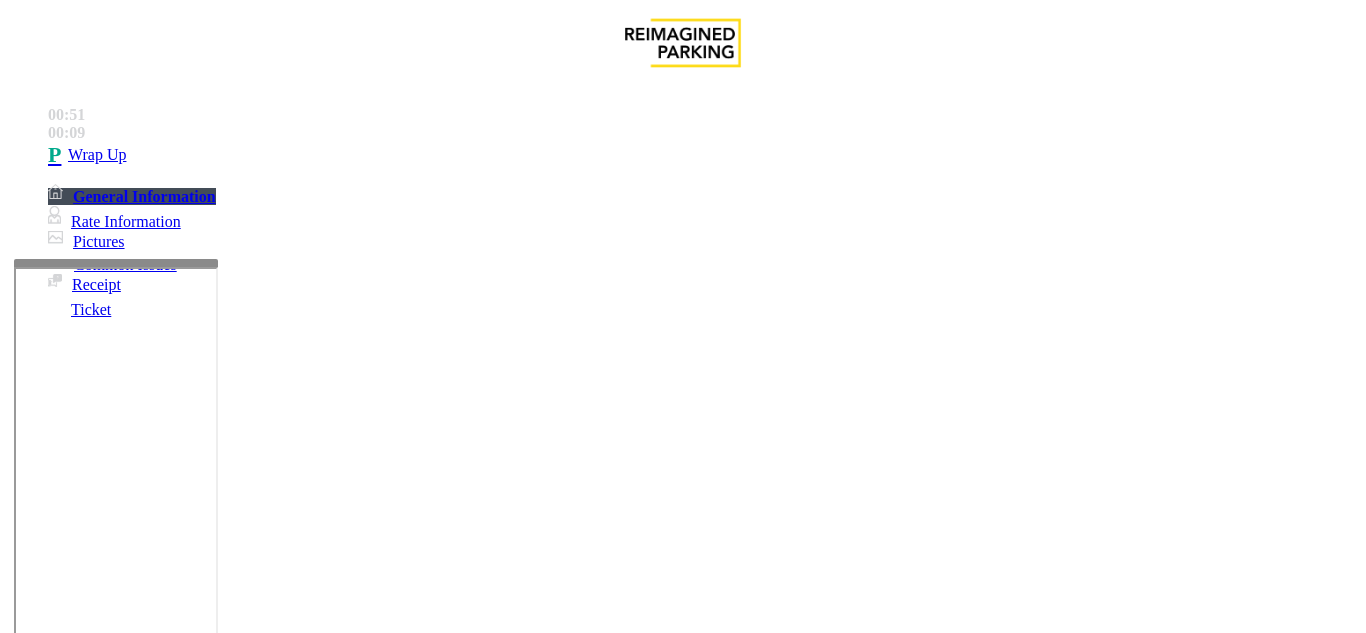 click on "Validation Error" at bounding box center (682, 1271) 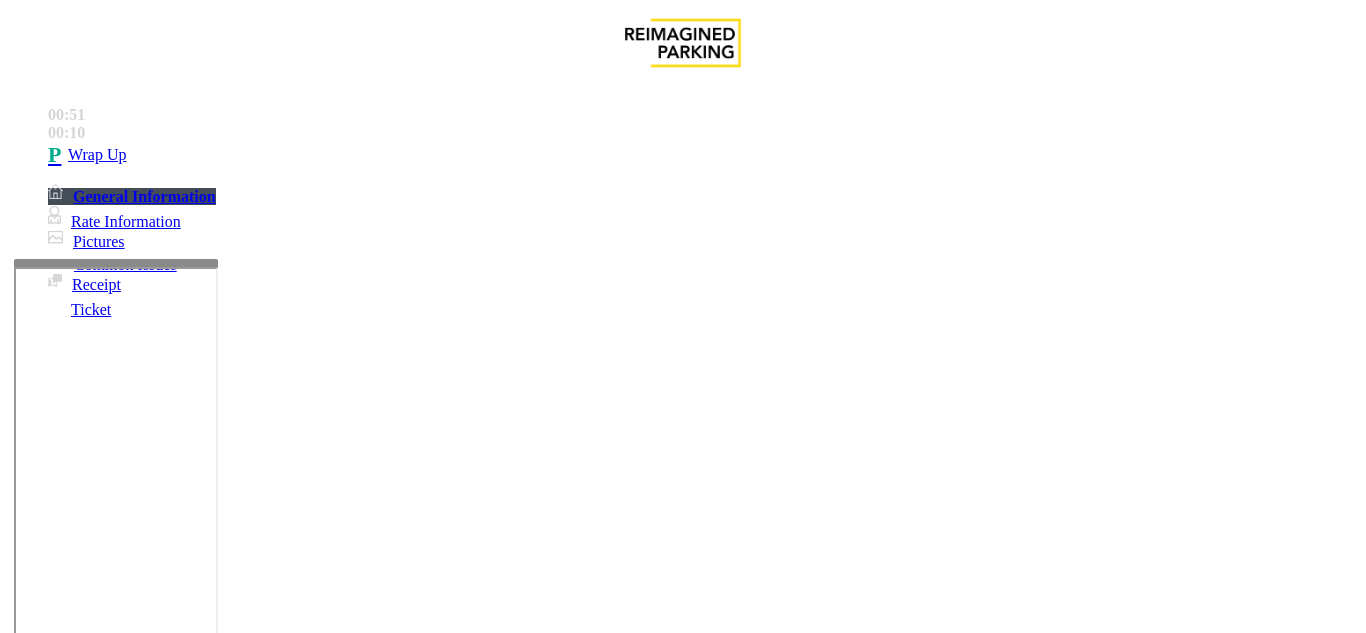click on "Validation Error" at bounding box center [682, 1271] 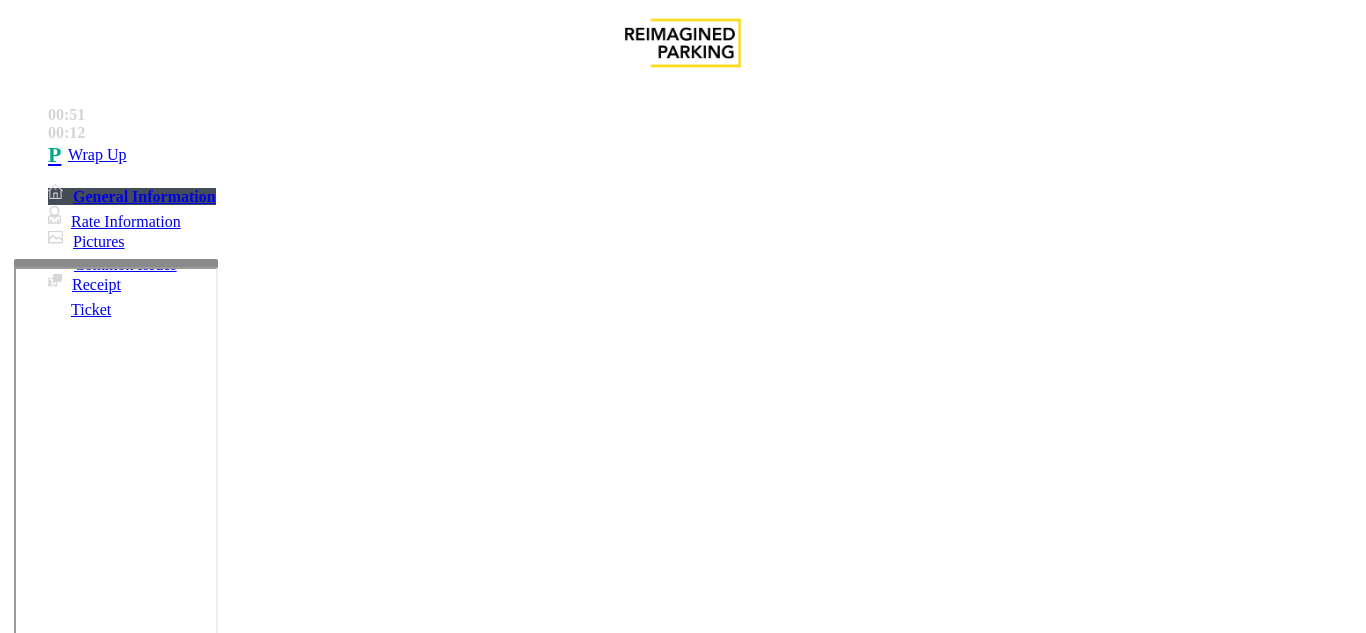 scroll, scrollTop: 300, scrollLeft: 0, axis: vertical 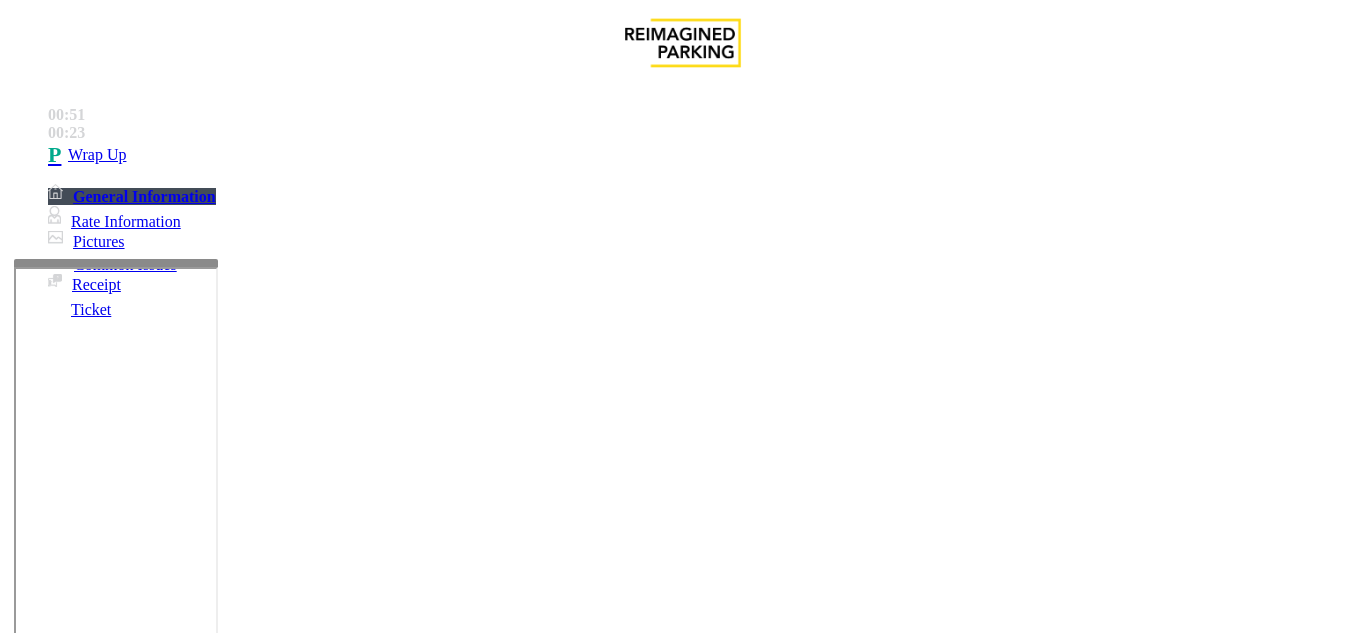 click at bounding box center [221, 1634] 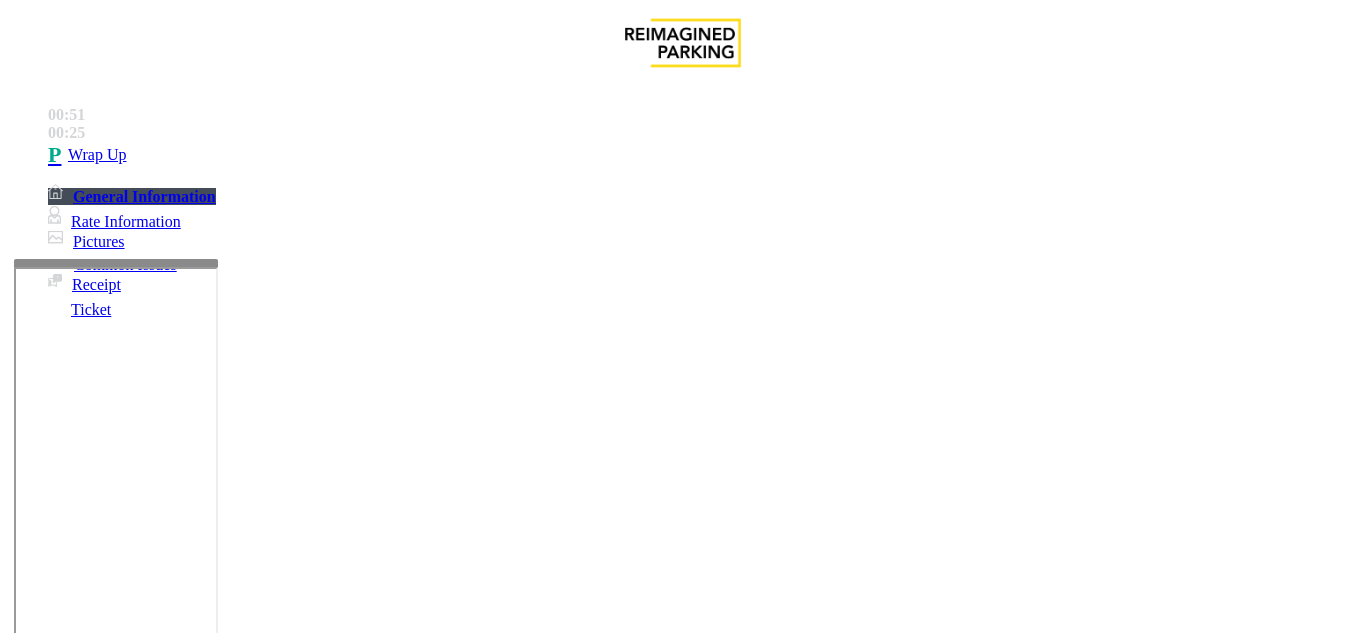 scroll, scrollTop: 400, scrollLeft: 0, axis: vertical 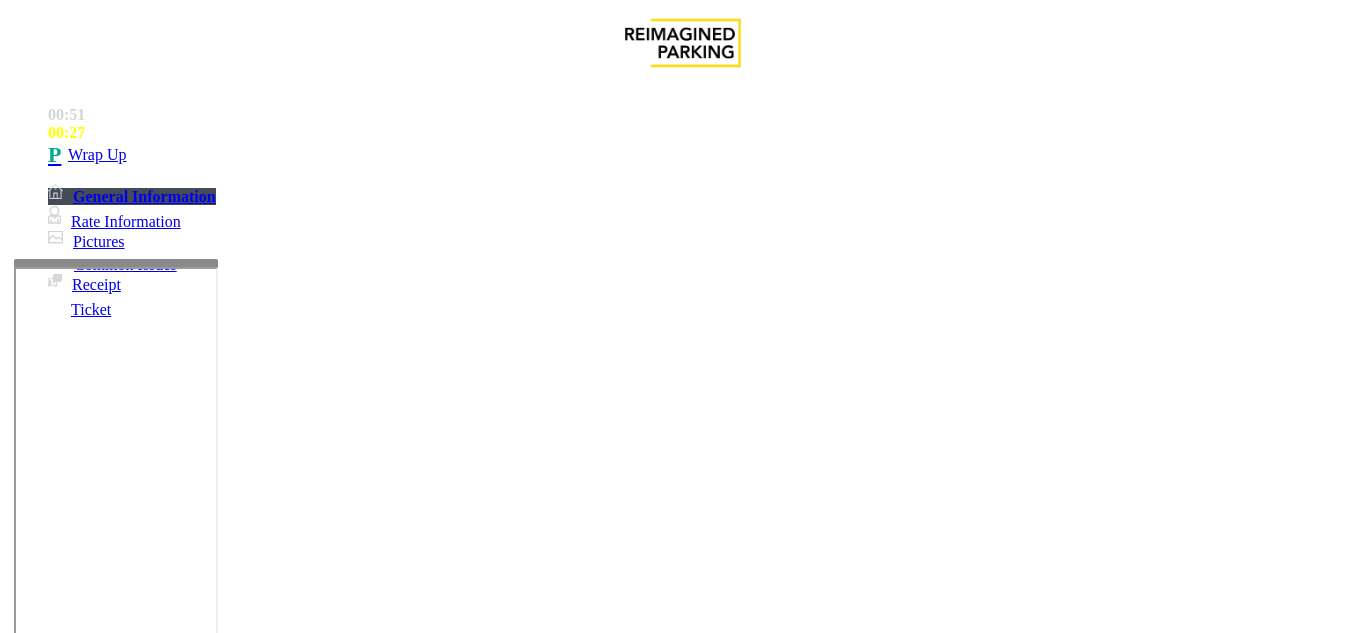 click at bounding box center (221, 1634) 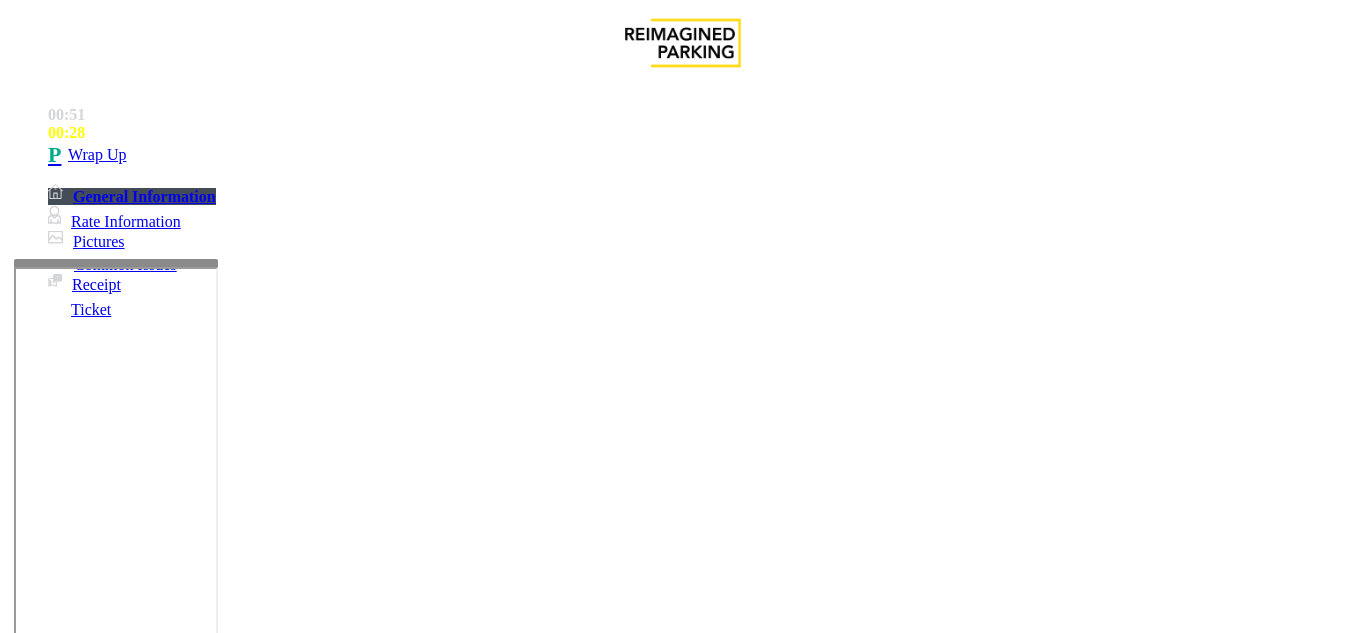 paste on "**********" 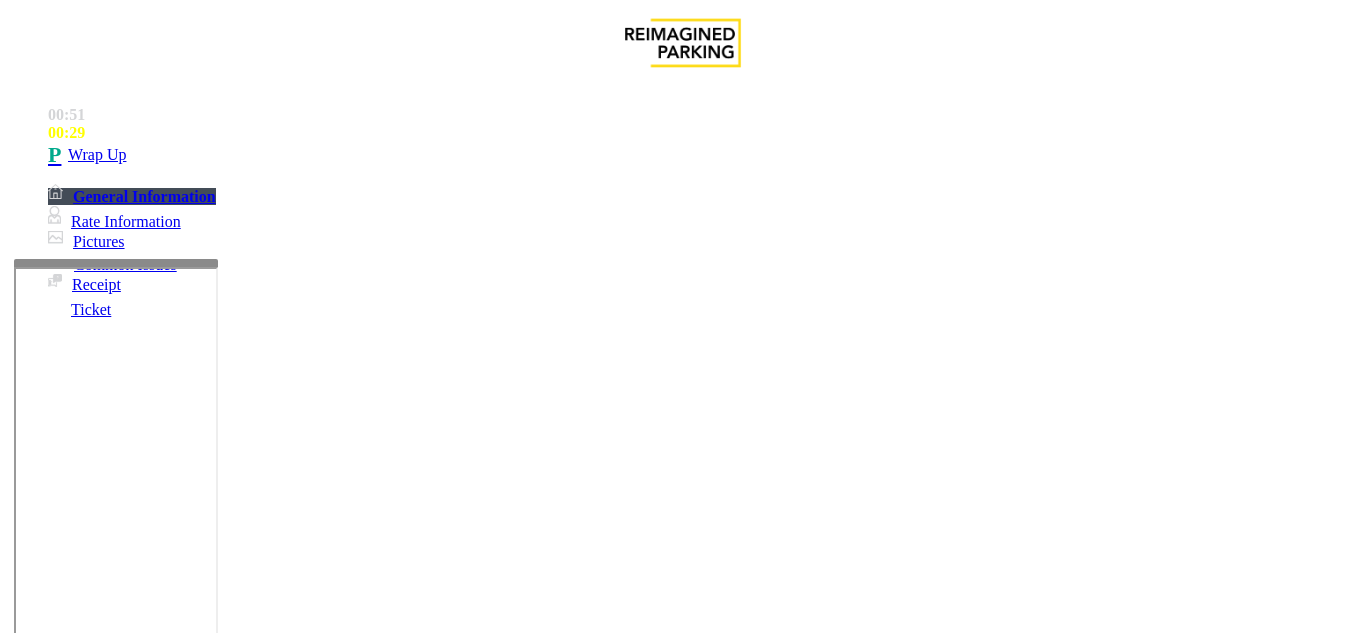 scroll, scrollTop: 0, scrollLeft: 0, axis: both 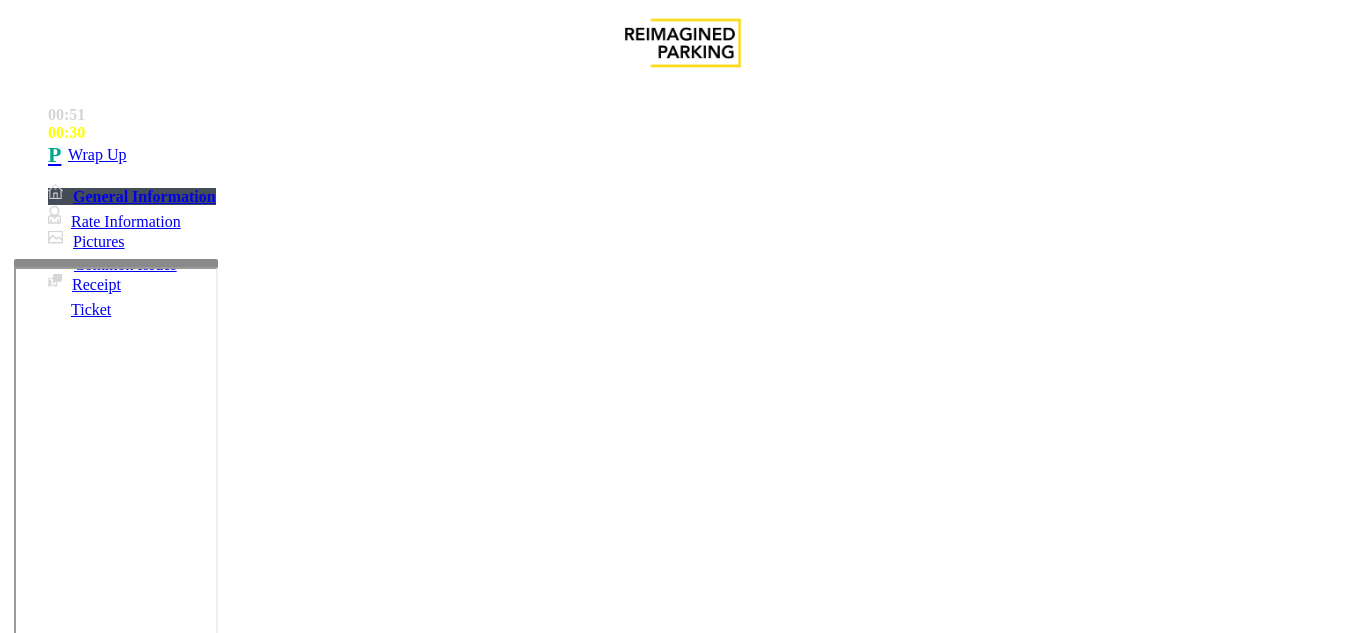 type on "**********" 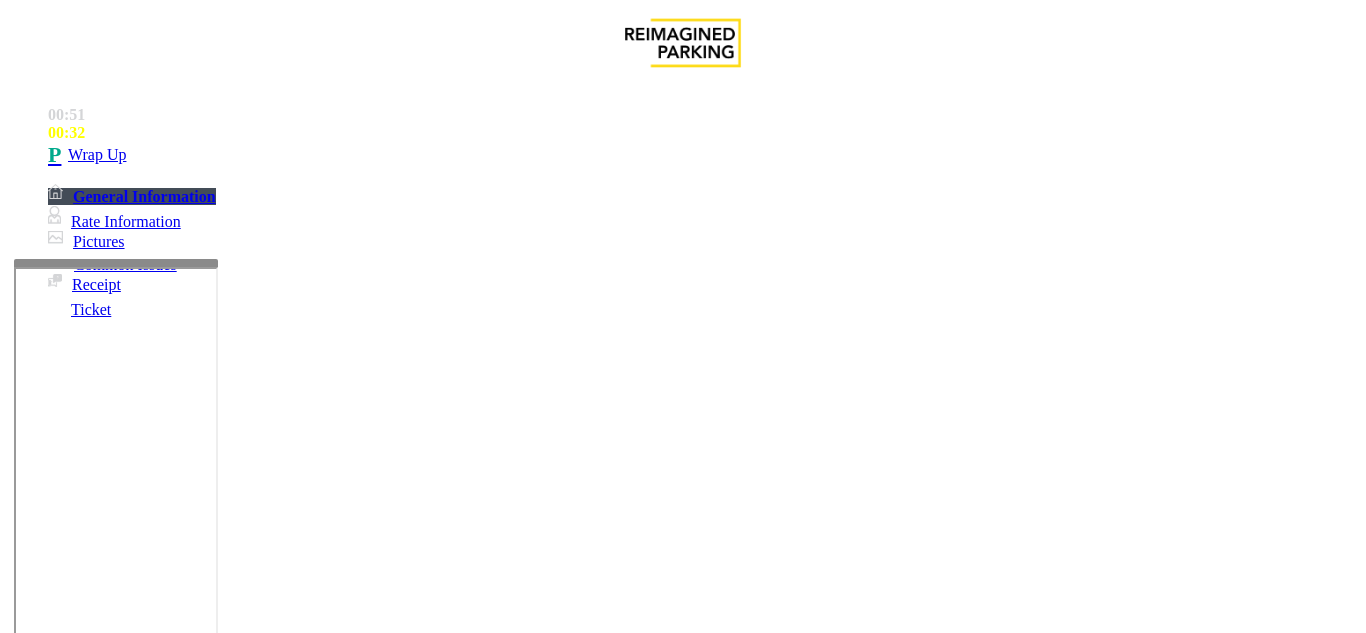type on "**" 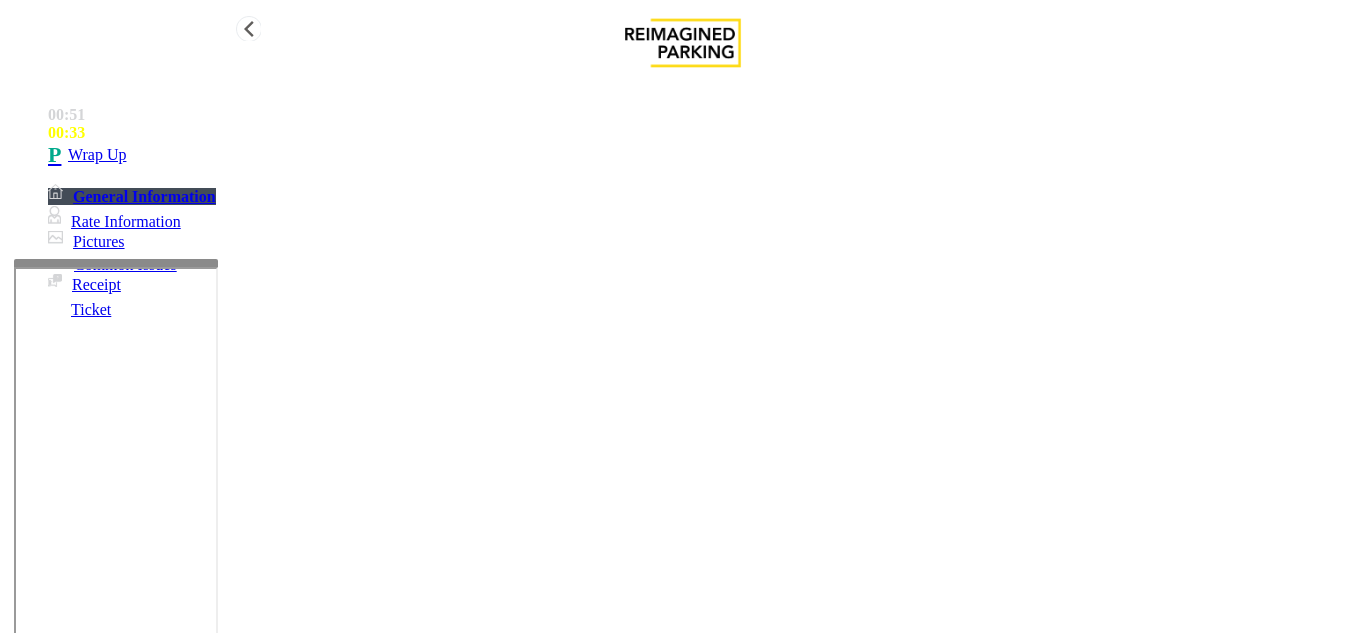 type on "**" 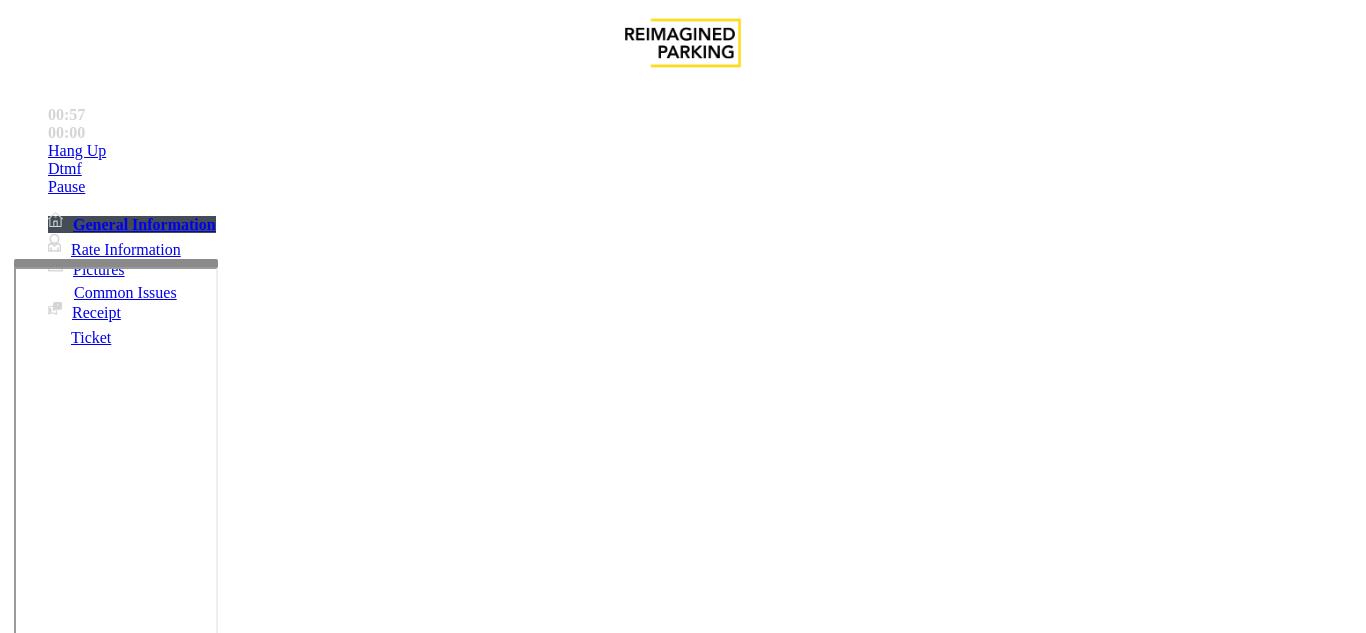 drag, startPoint x: 546, startPoint y: 370, endPoint x: 540, endPoint y: 356, distance: 15.231546 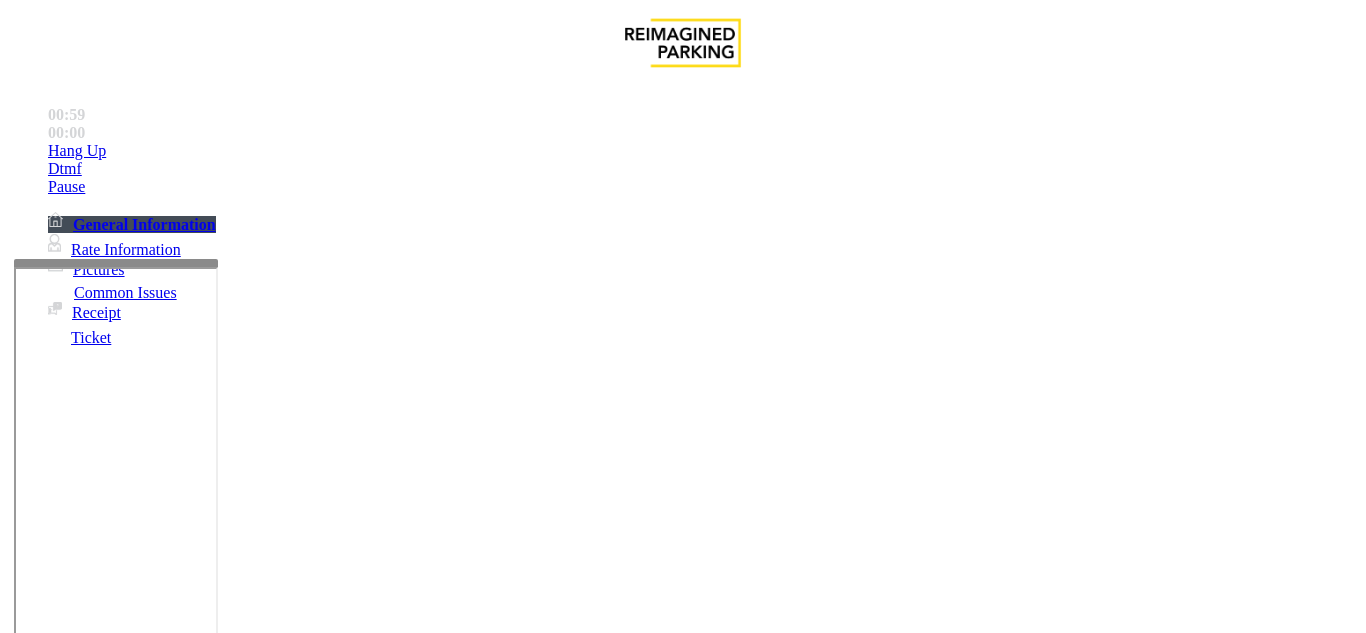 click on "Broken Gate" at bounding box center (450, 1286) 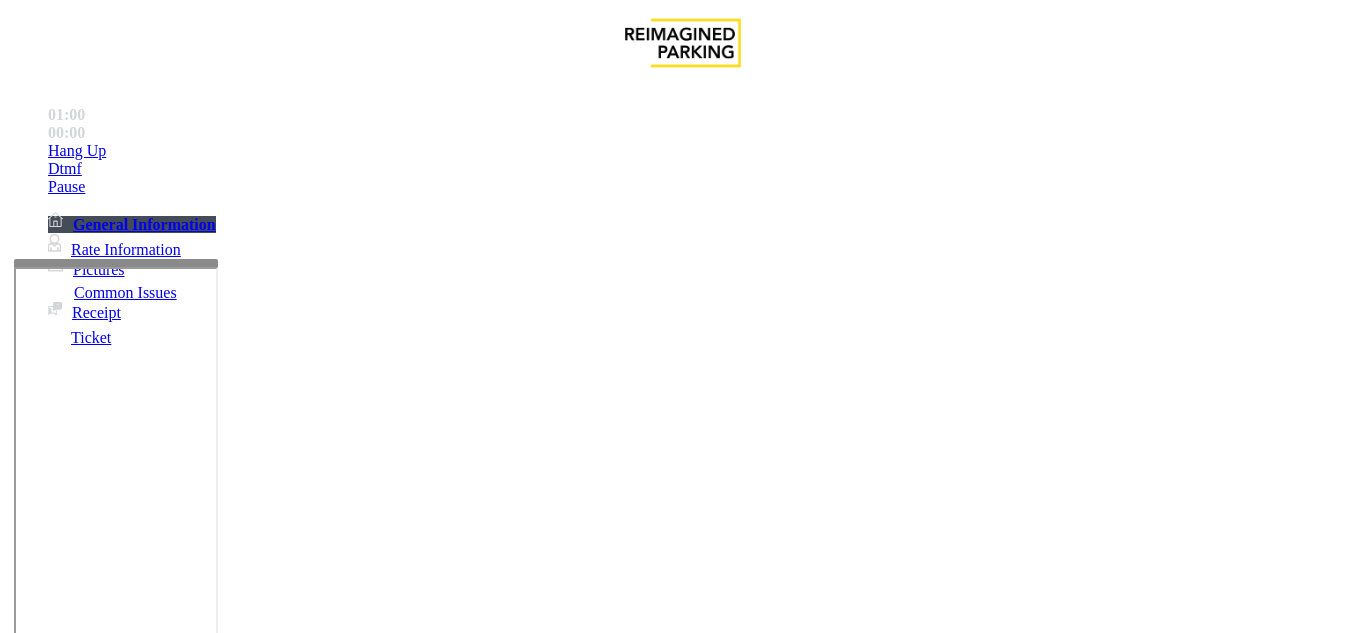 click on "Vend Gate" at bounding box center [69, 1581] 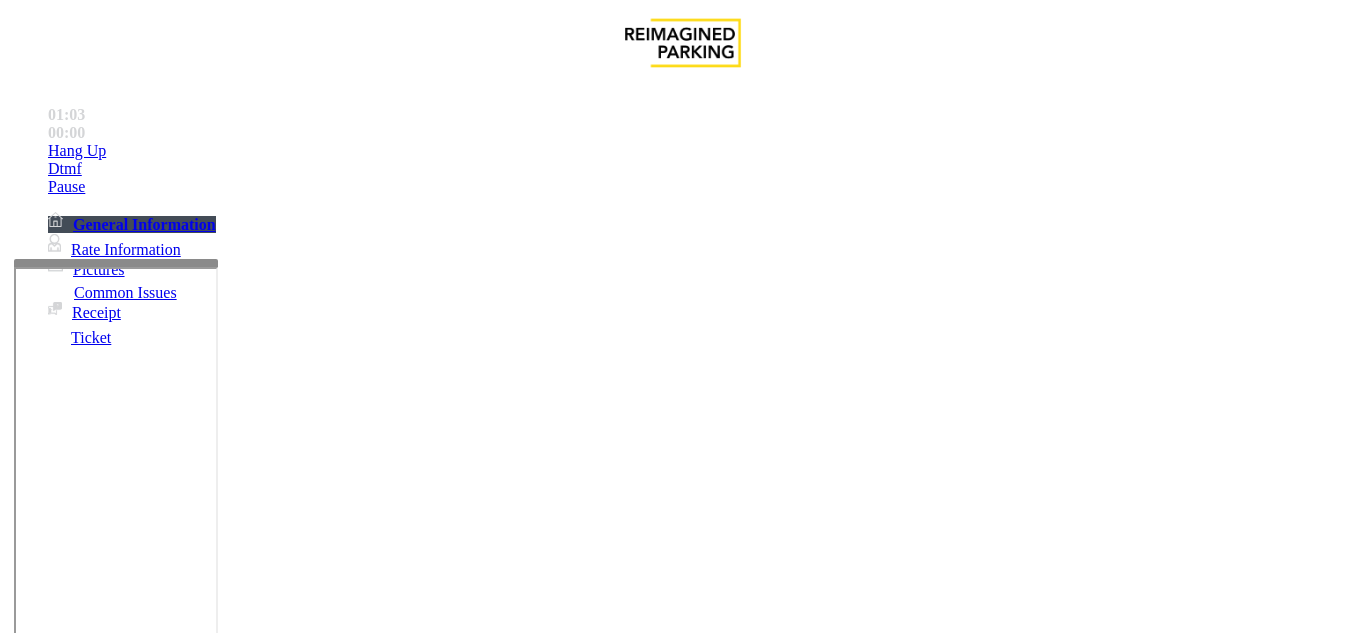 scroll, scrollTop: 0, scrollLeft: 0, axis: both 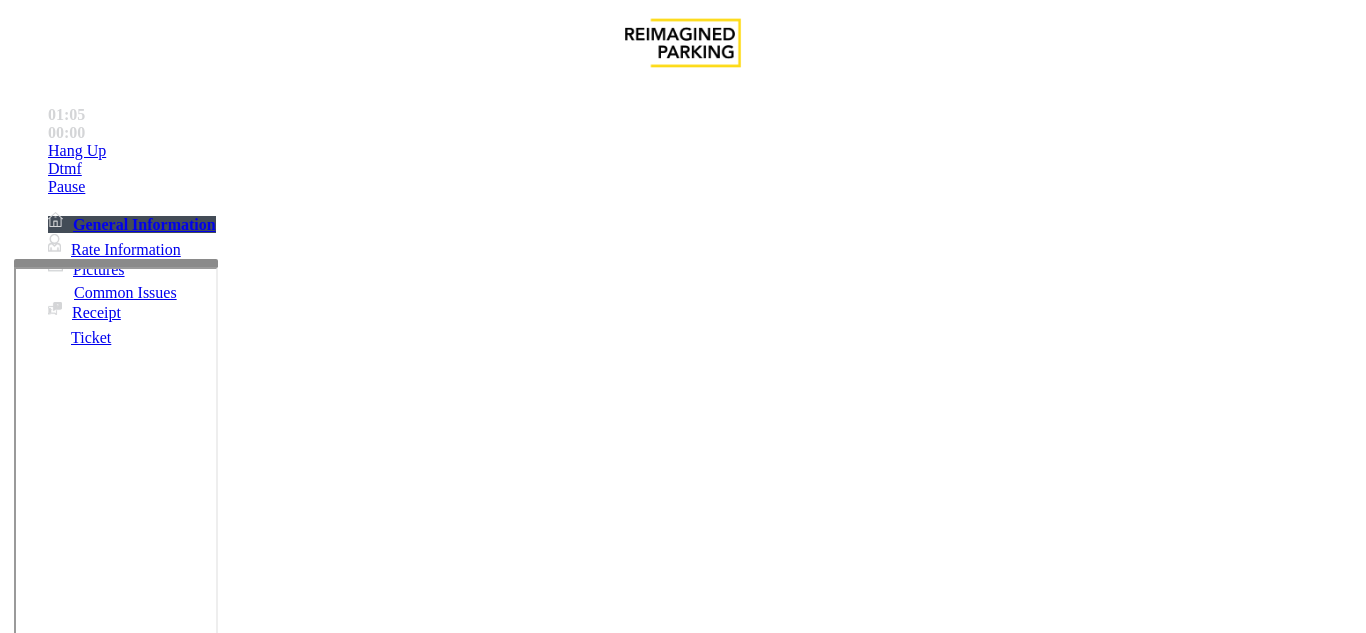 type on "**********" 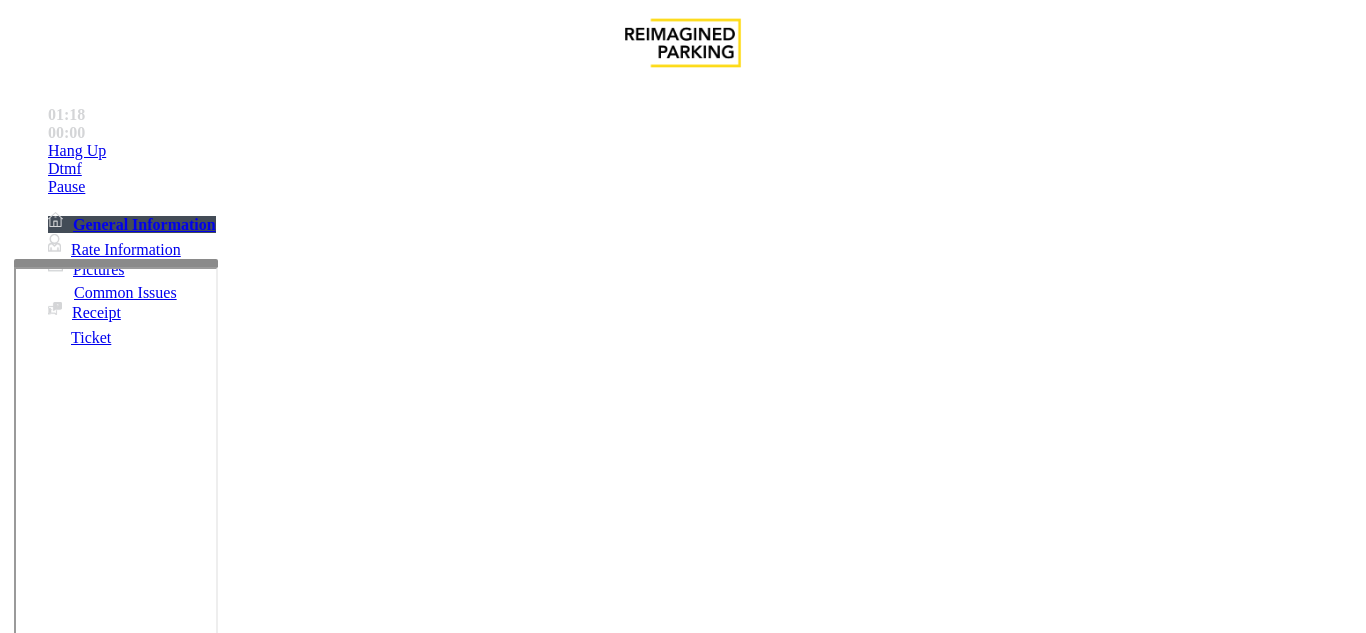 click on "Gate / Door Won't Open" at bounding box center (575, 1286) 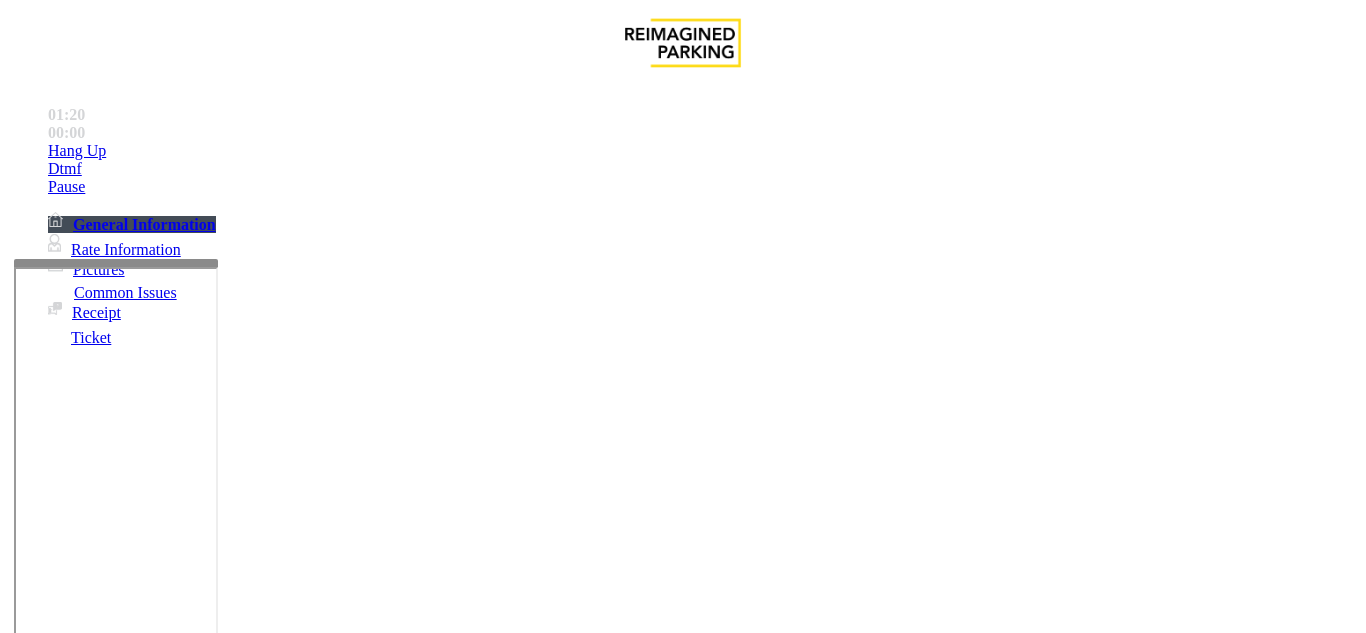 click on "Gate / Door Won't Open" at bounding box center [682, 1271] 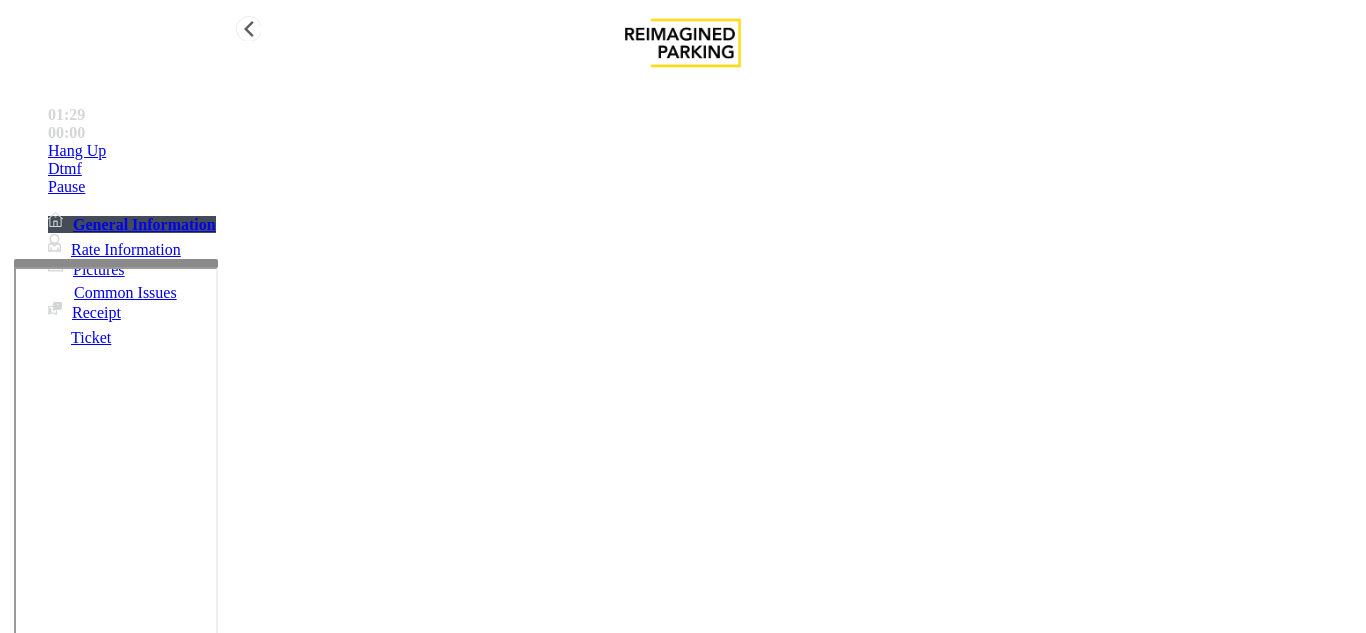 click on "Hang Up" at bounding box center [703, 151] 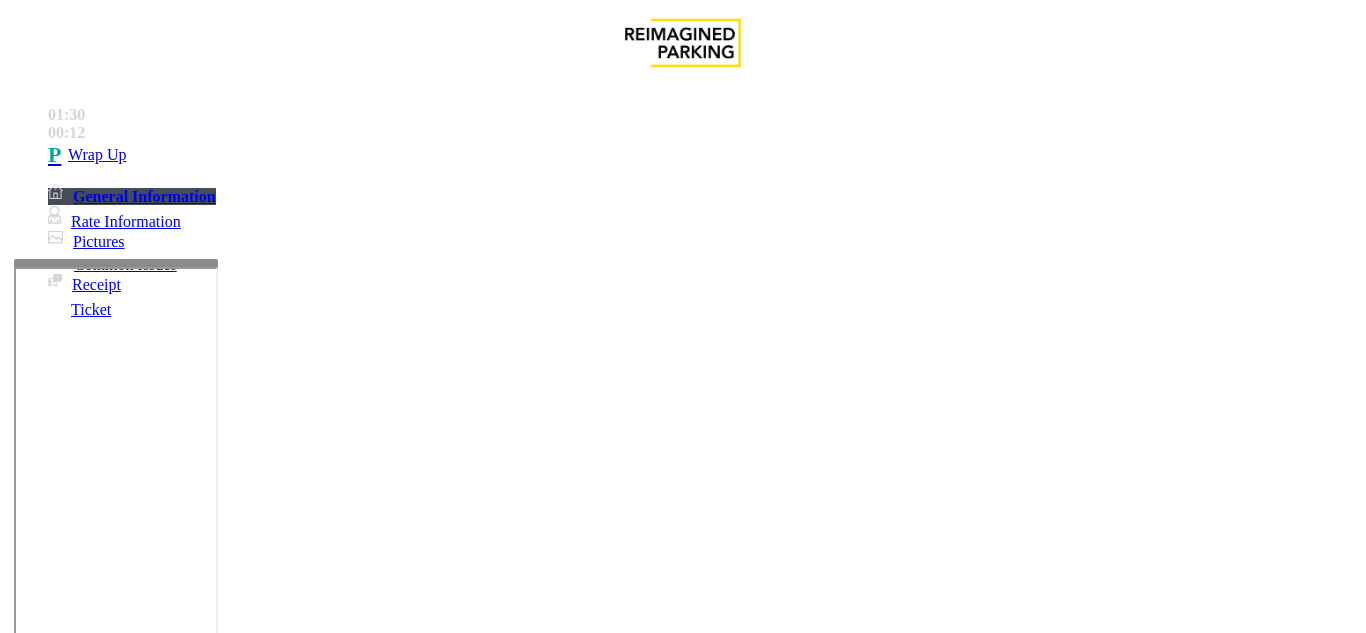 paste on "**********" 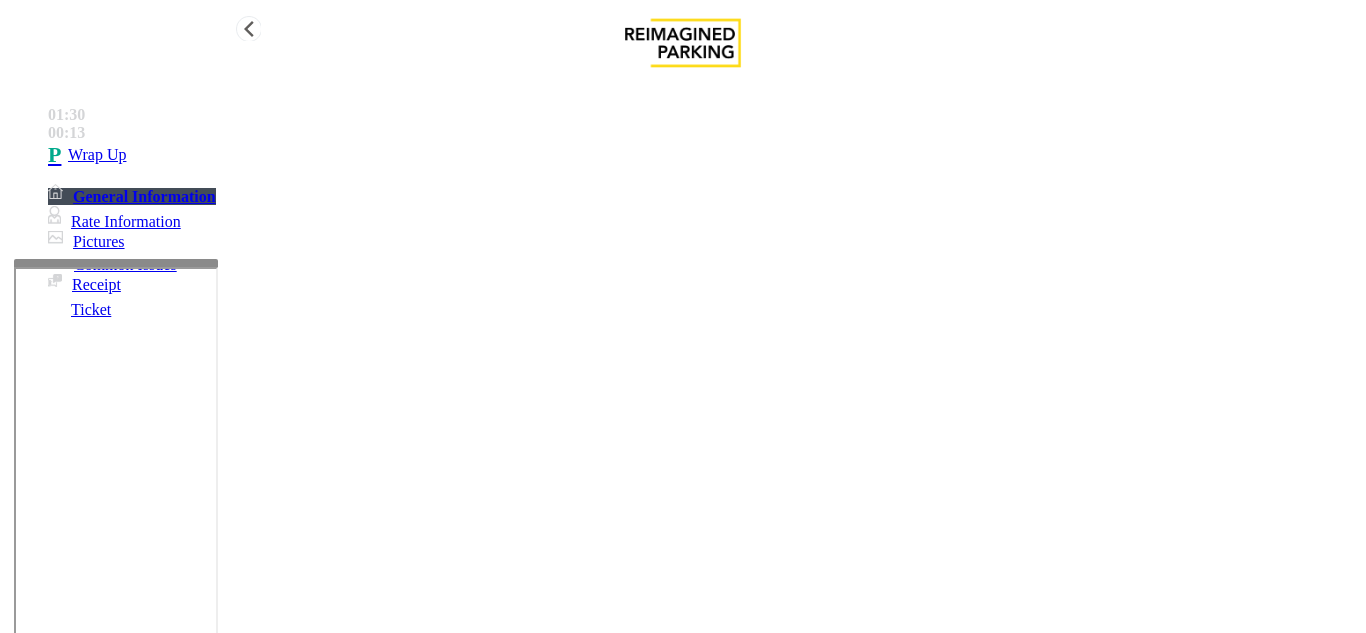 type on "**********" 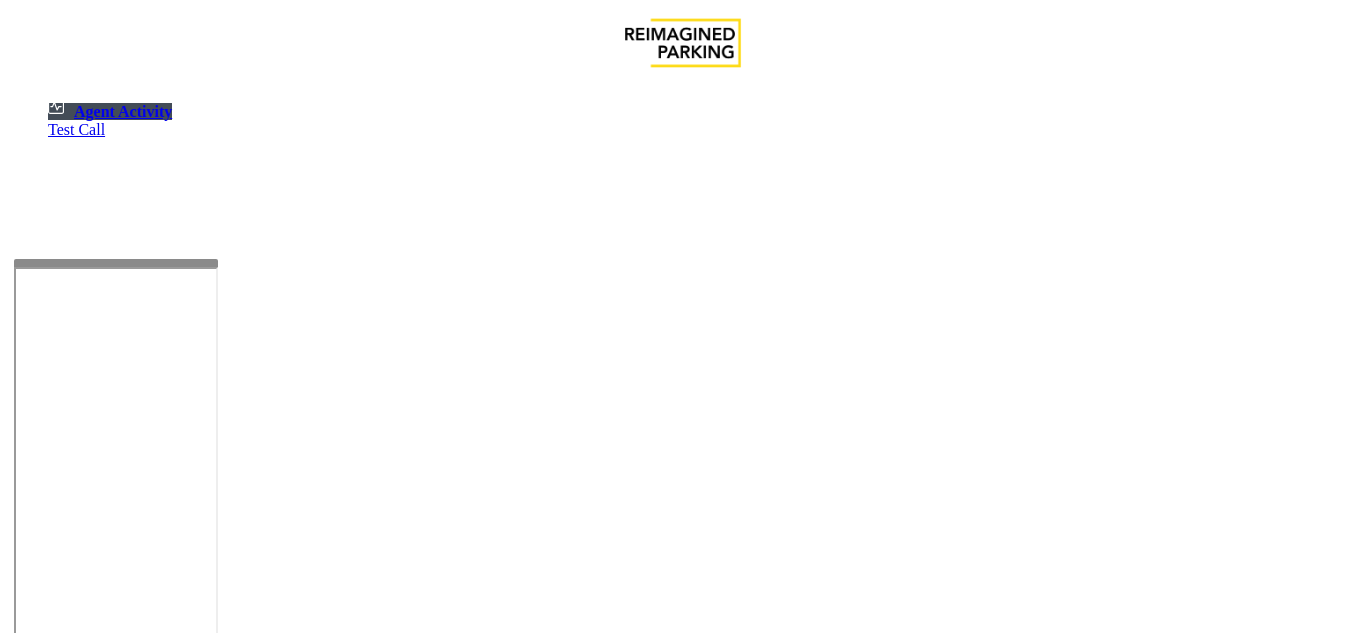 click on "R86-52" at bounding box center (167, 1391) 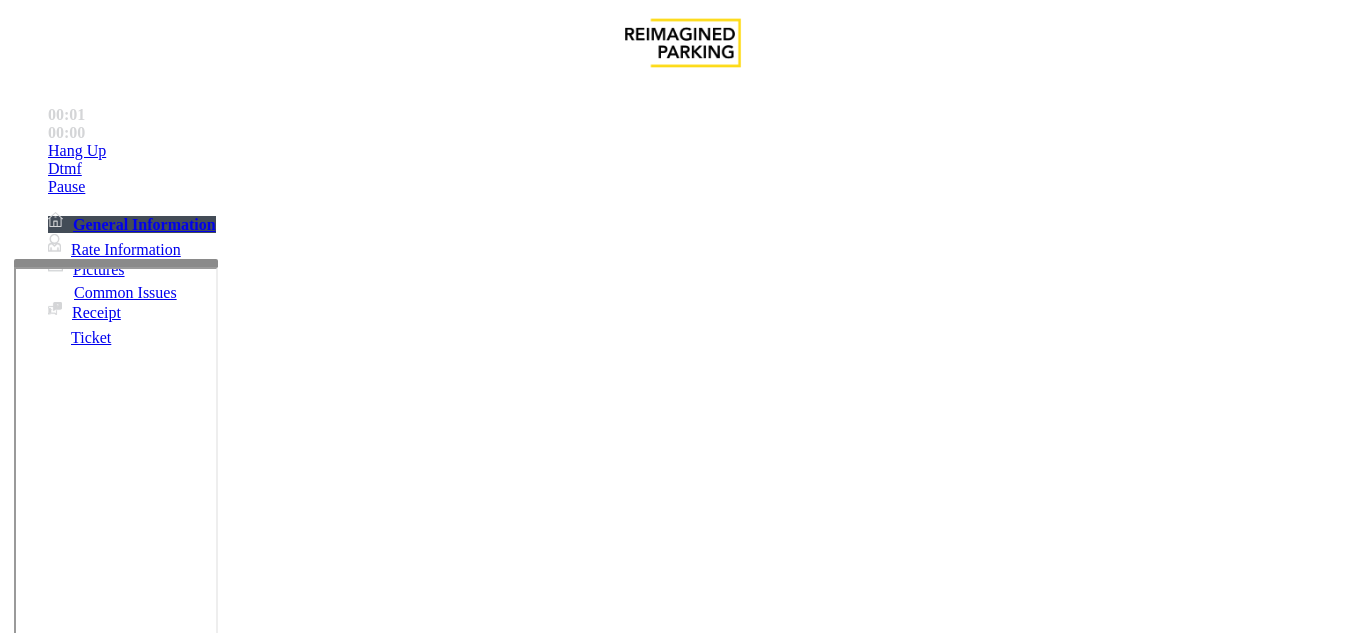 scroll, scrollTop: 200, scrollLeft: 0, axis: vertical 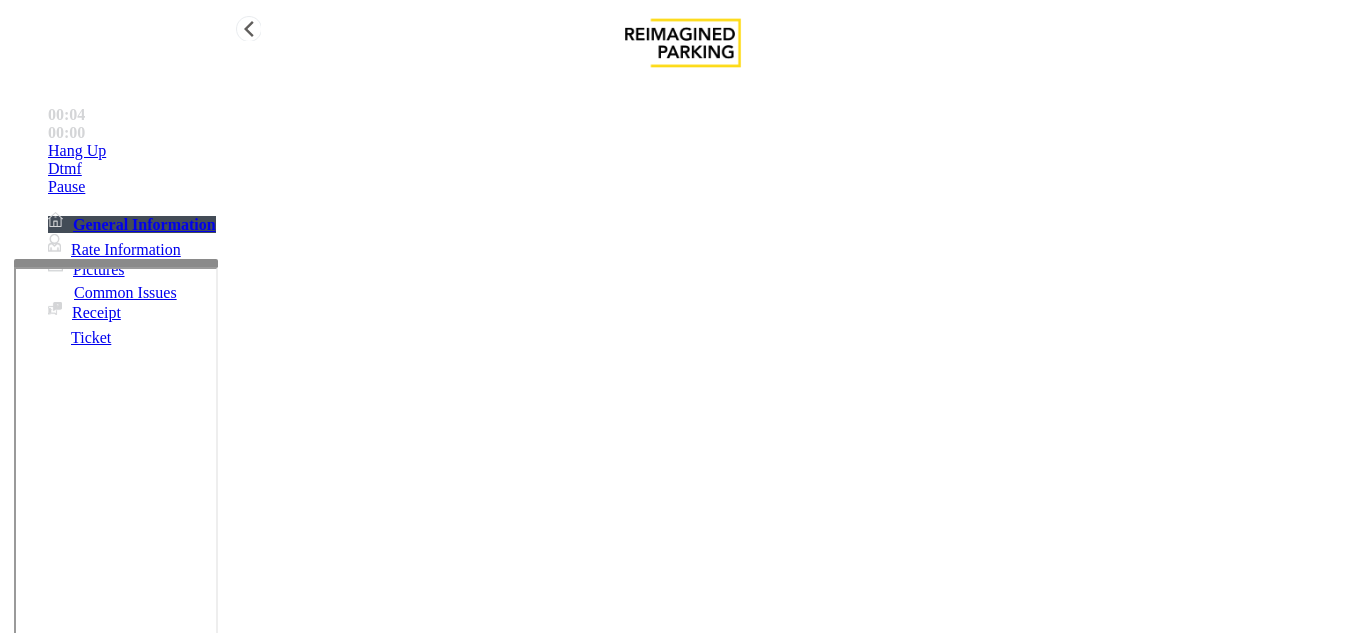 click on "Hang Up" at bounding box center (703, 151) 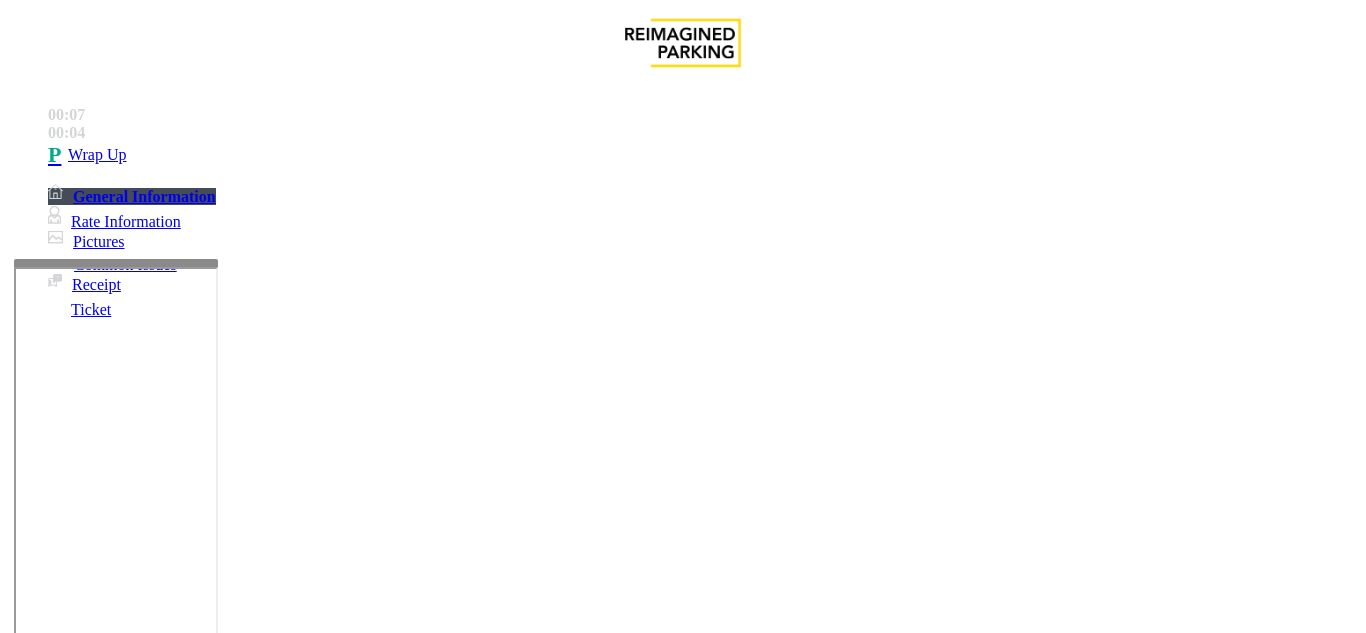 click on "Equipment Issue" at bounding box center (483, 1286) 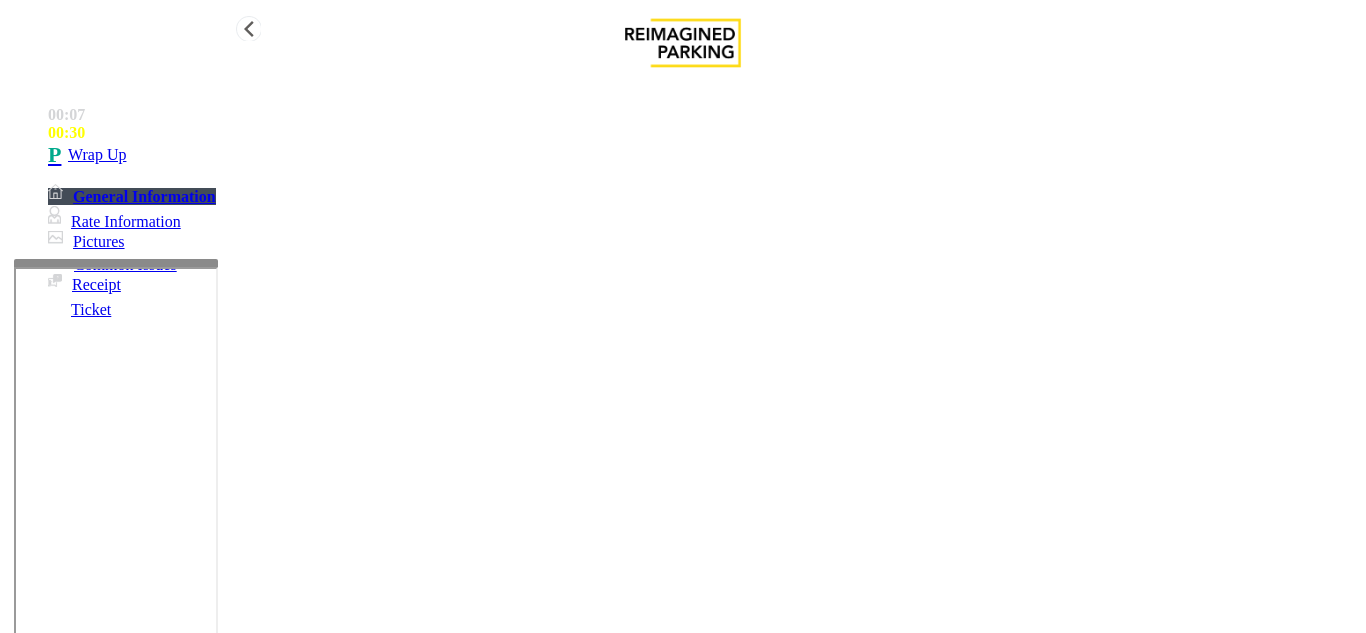 click on "Wrap Up" at bounding box center [703, 155] 